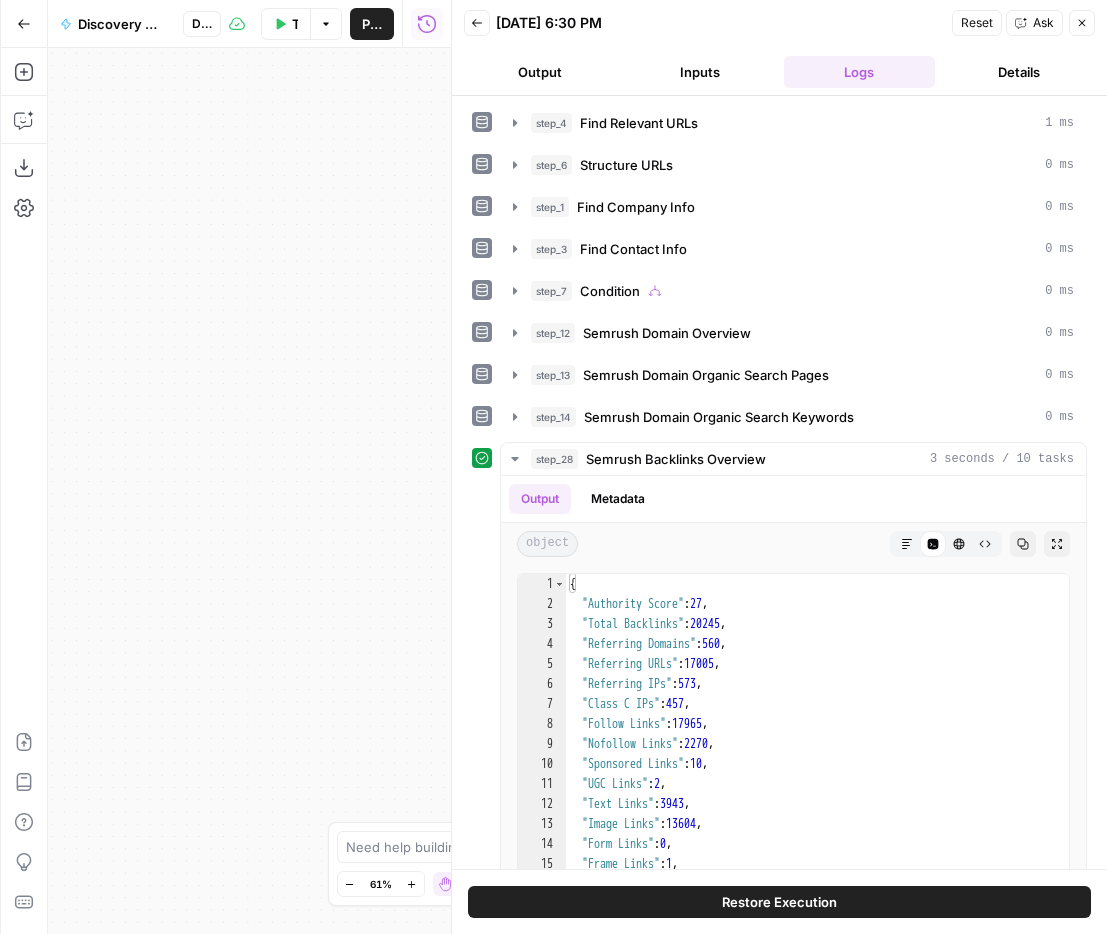 scroll, scrollTop: 0, scrollLeft: 0, axis: both 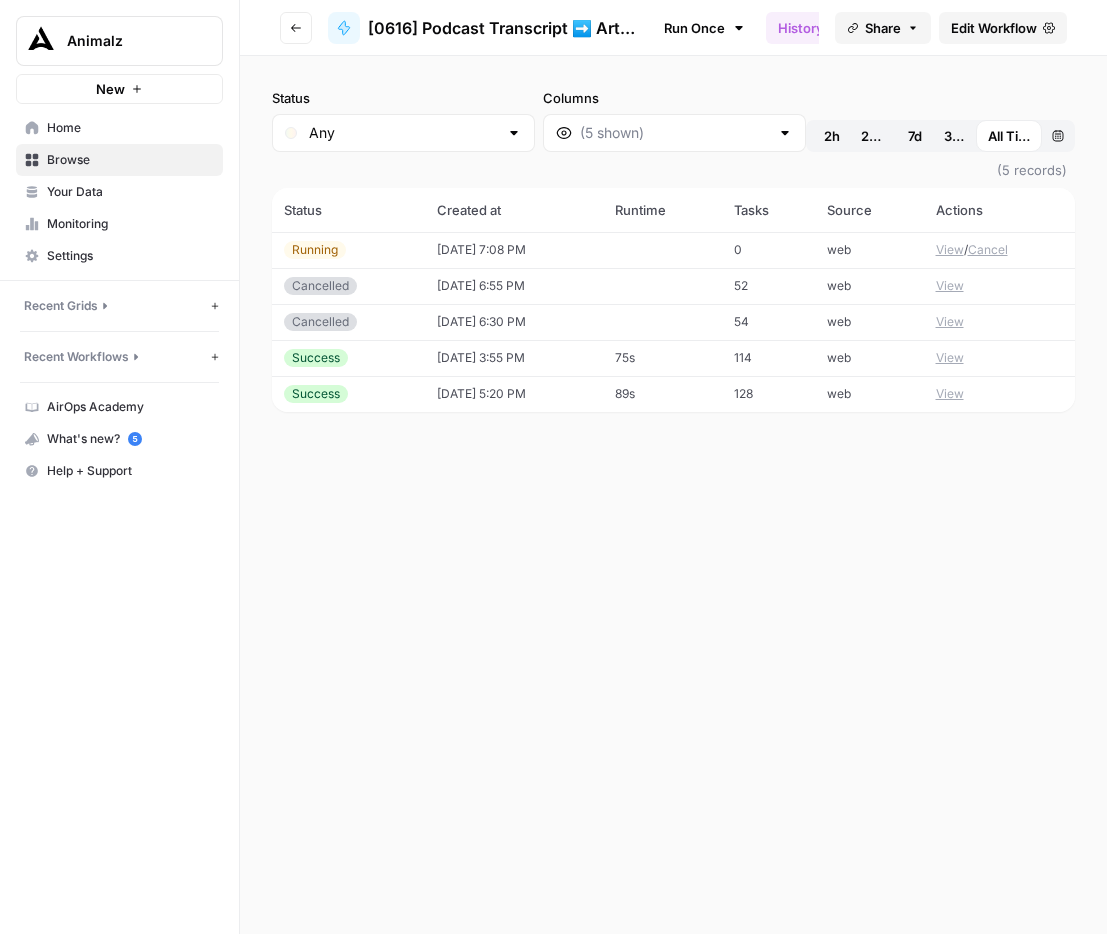 click on "Status Any Columns 2h 24h 7d 30d All Time Custom range (5 records) Status Created at Runtime Tasks Source Actions Running [DATE] 7:08 PM 0 web View  /  Cancel Cancelled [DATE] 6:55 PM 52 web View Cancelled [DATE] 6:30 PM 54 web View Success [DATE] 3:55 PM 75s 114 web View Success [DATE] 5:20 PM 89s 128 web View" at bounding box center (673, 495) 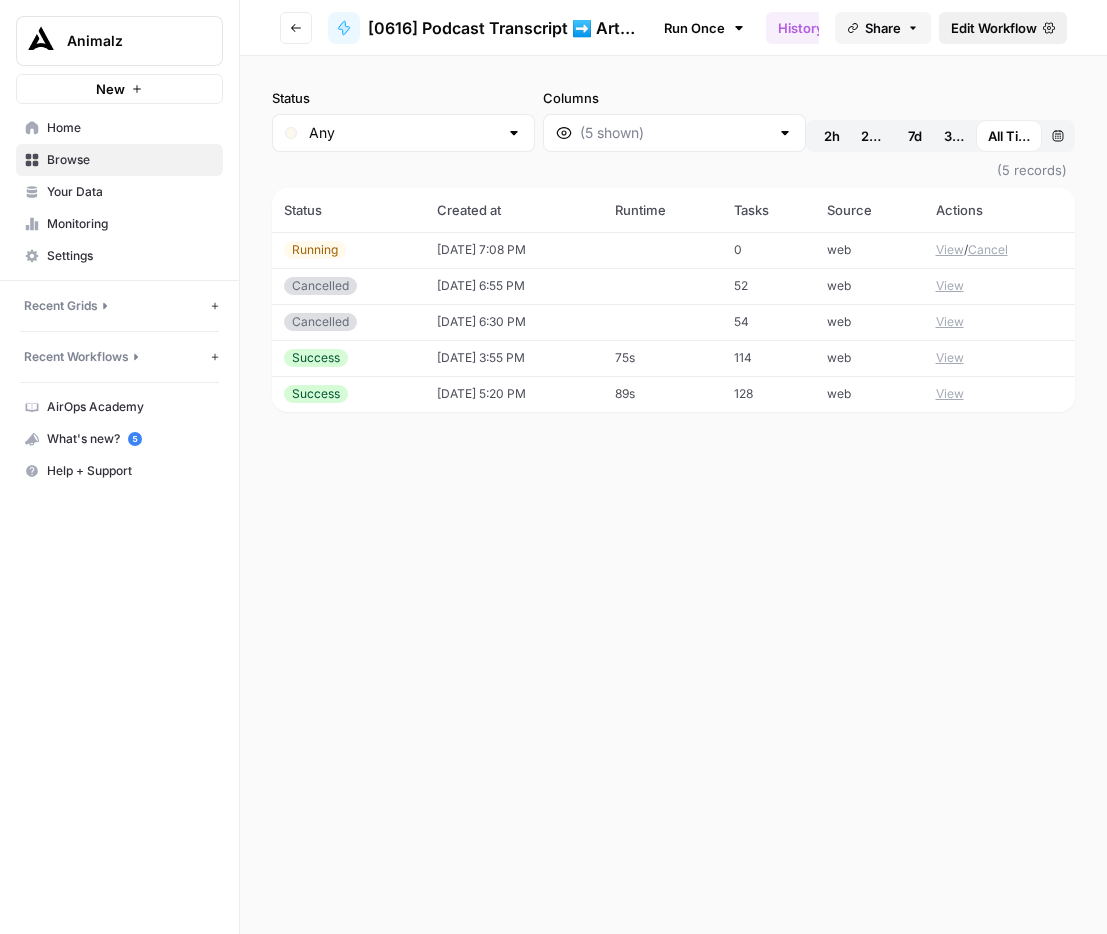 click on "Edit Workflow" at bounding box center [994, 28] 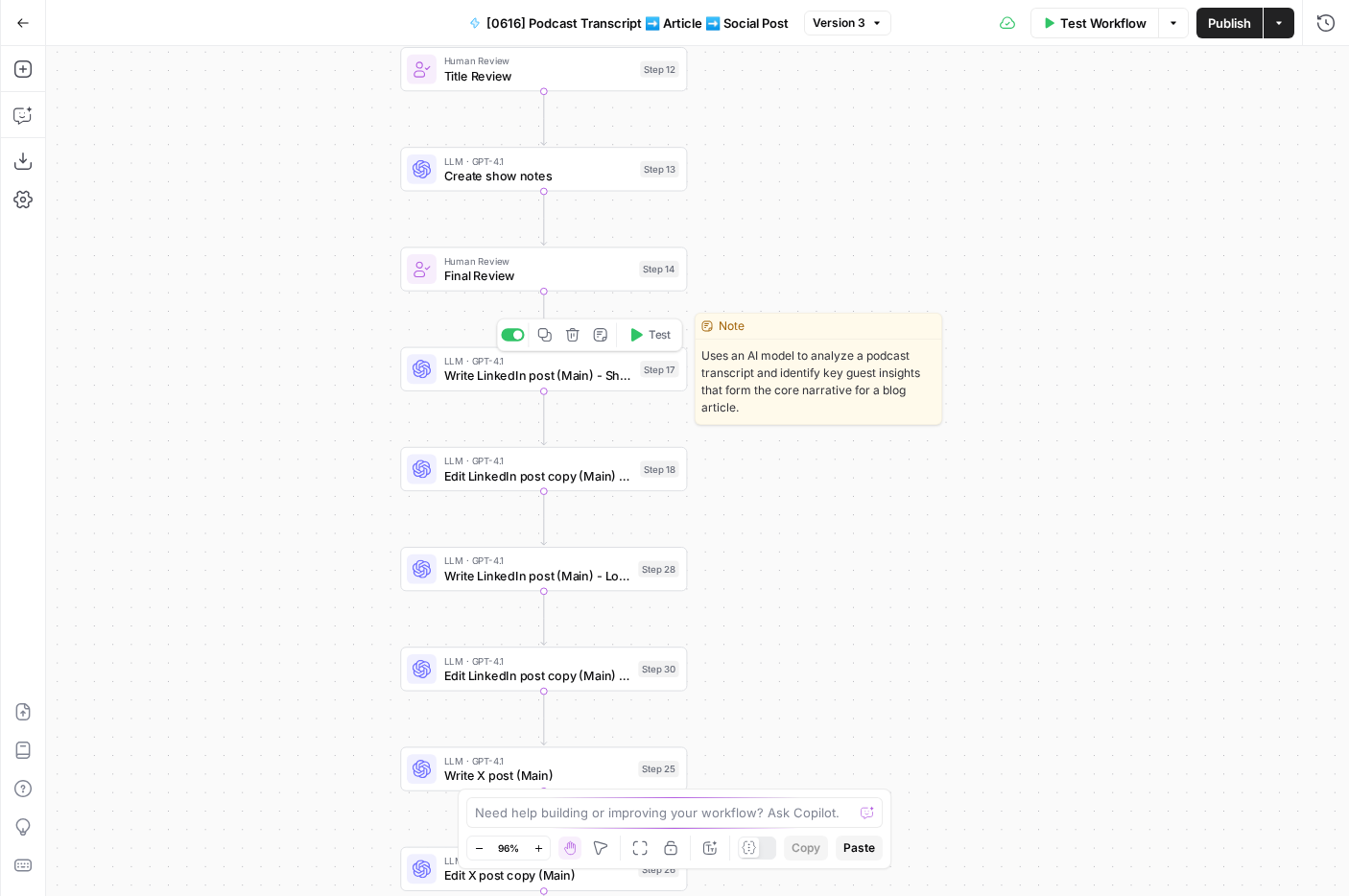 click on "Write LinkedIn post (Main) - Short" at bounding box center (538, 375) 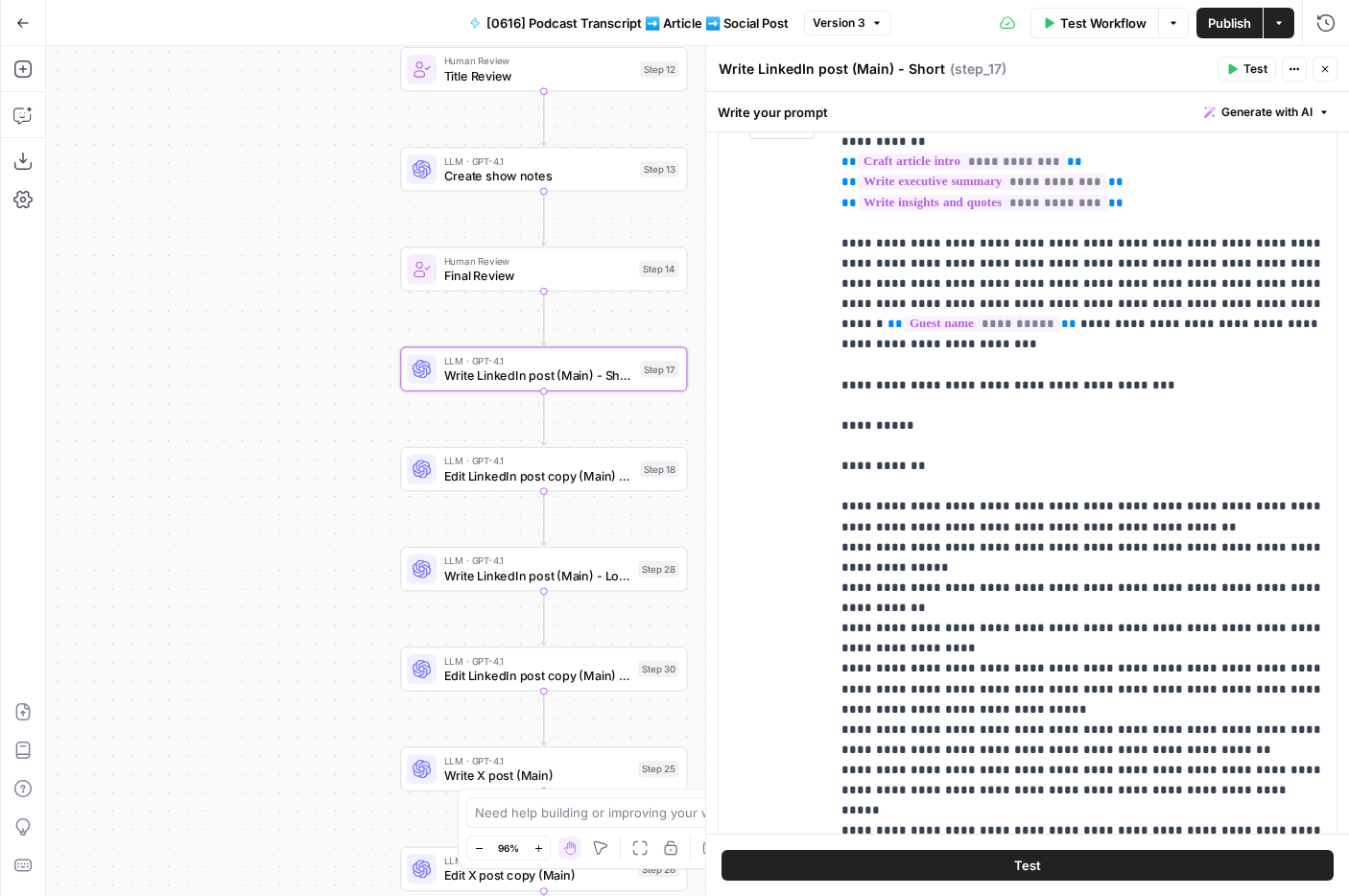 scroll, scrollTop: 507, scrollLeft: 0, axis: vertical 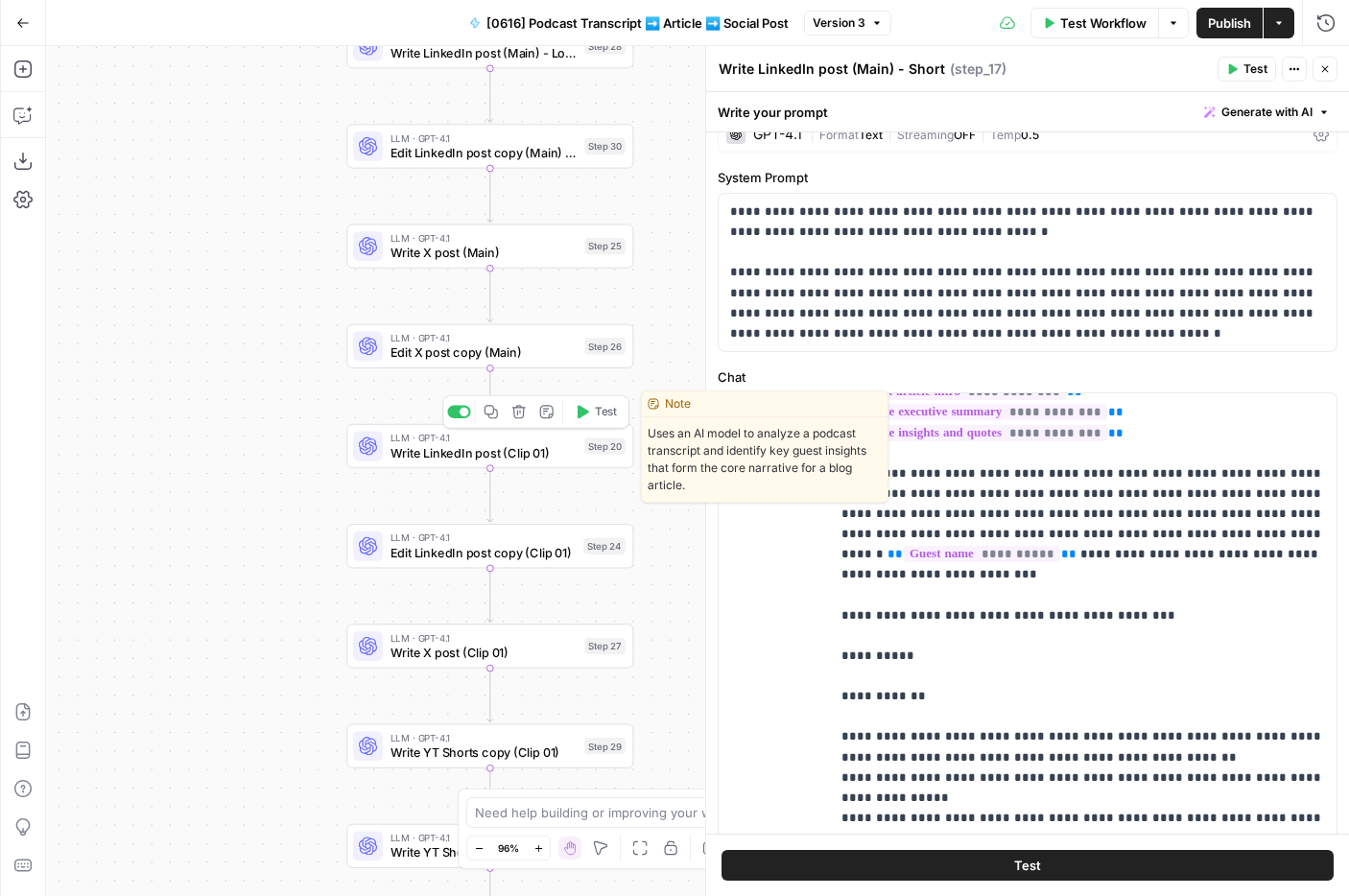 click on "Write LinkedIn post (Clip 01)" at bounding box center [484, 452] 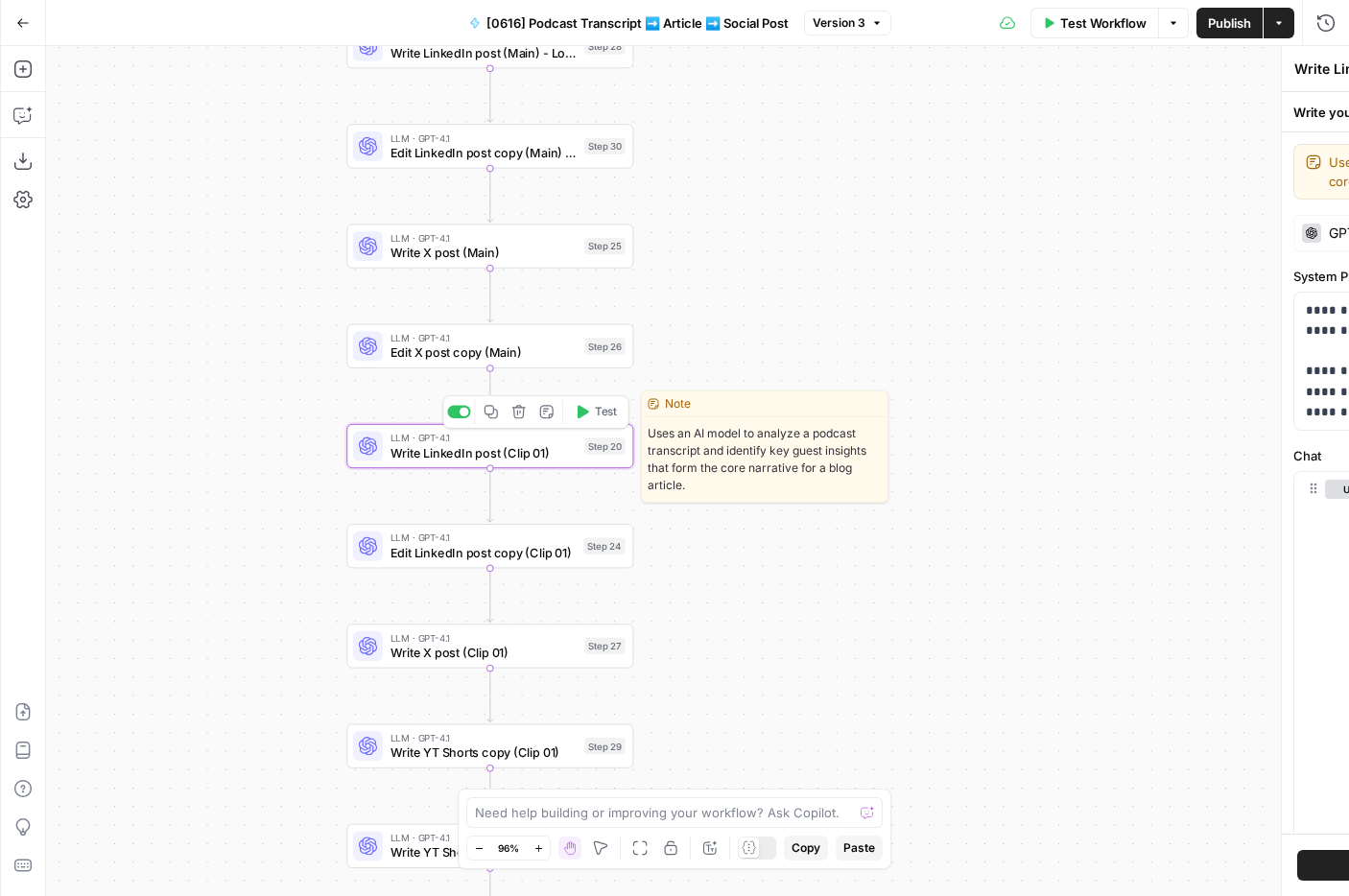 type on "Write LinkedIn post (Clip 01)" 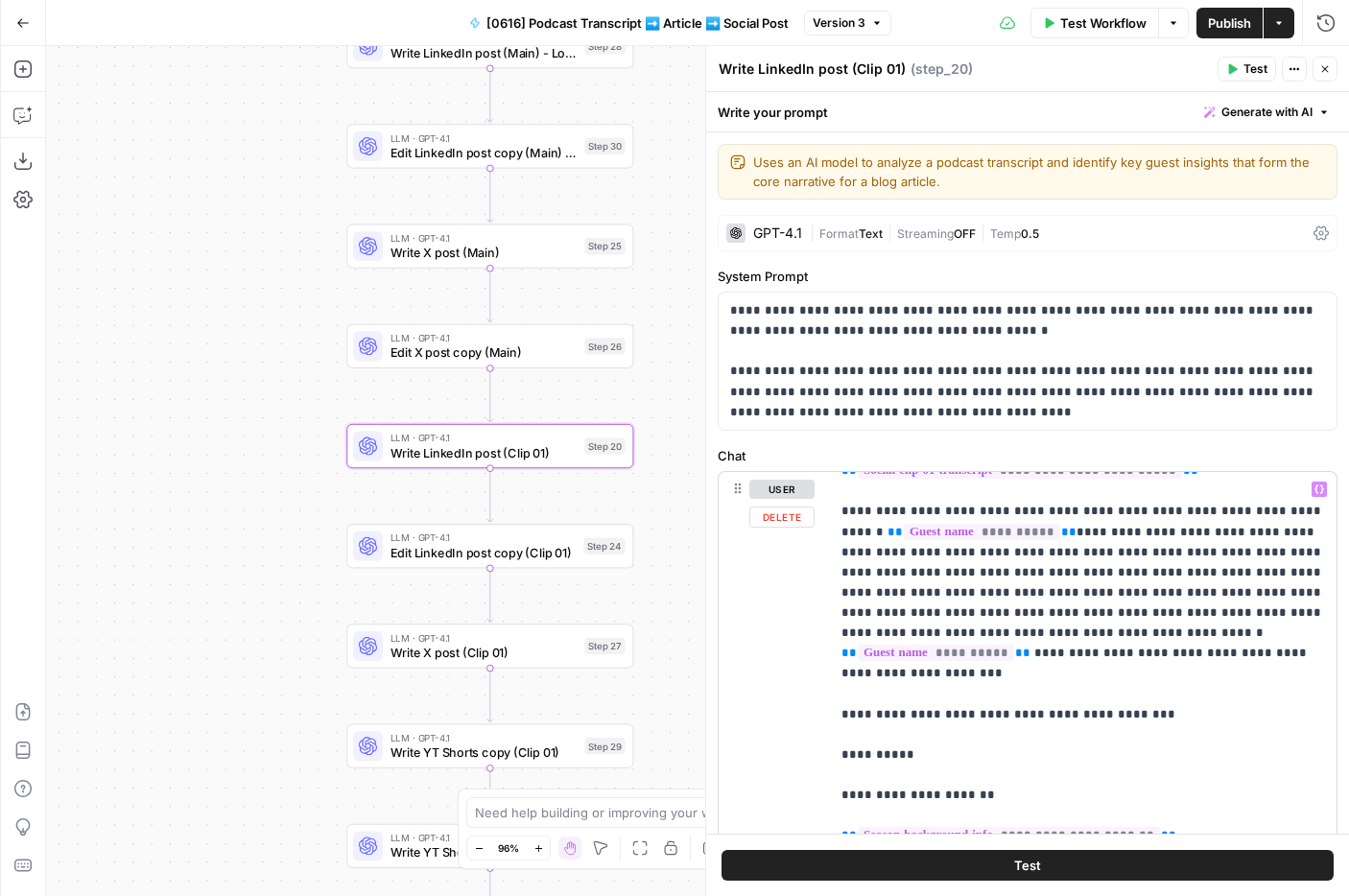 scroll, scrollTop: 0, scrollLeft: 0, axis: both 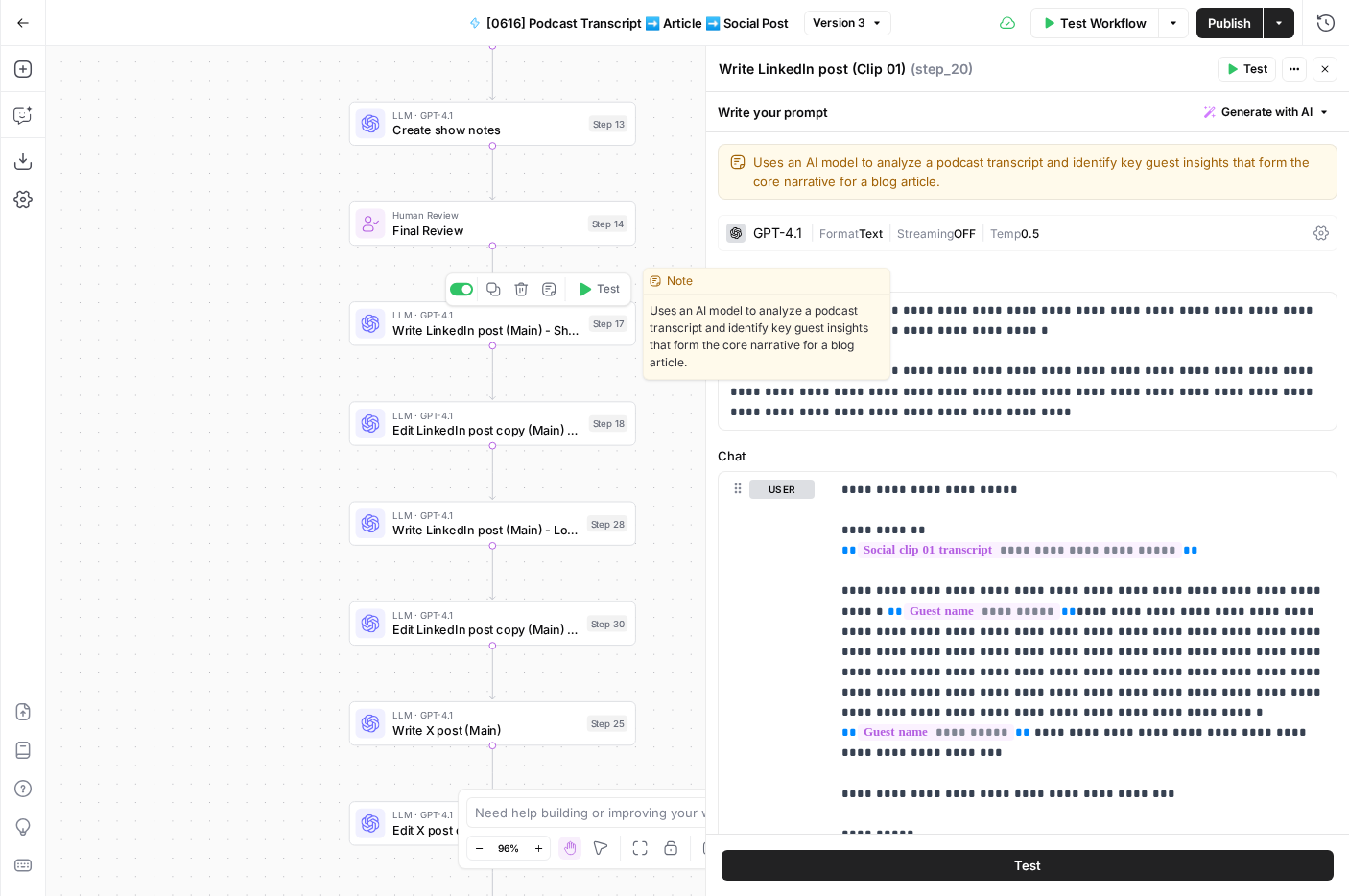 click on "Write LinkedIn post (Main) - Short" at bounding box center [486, 329] 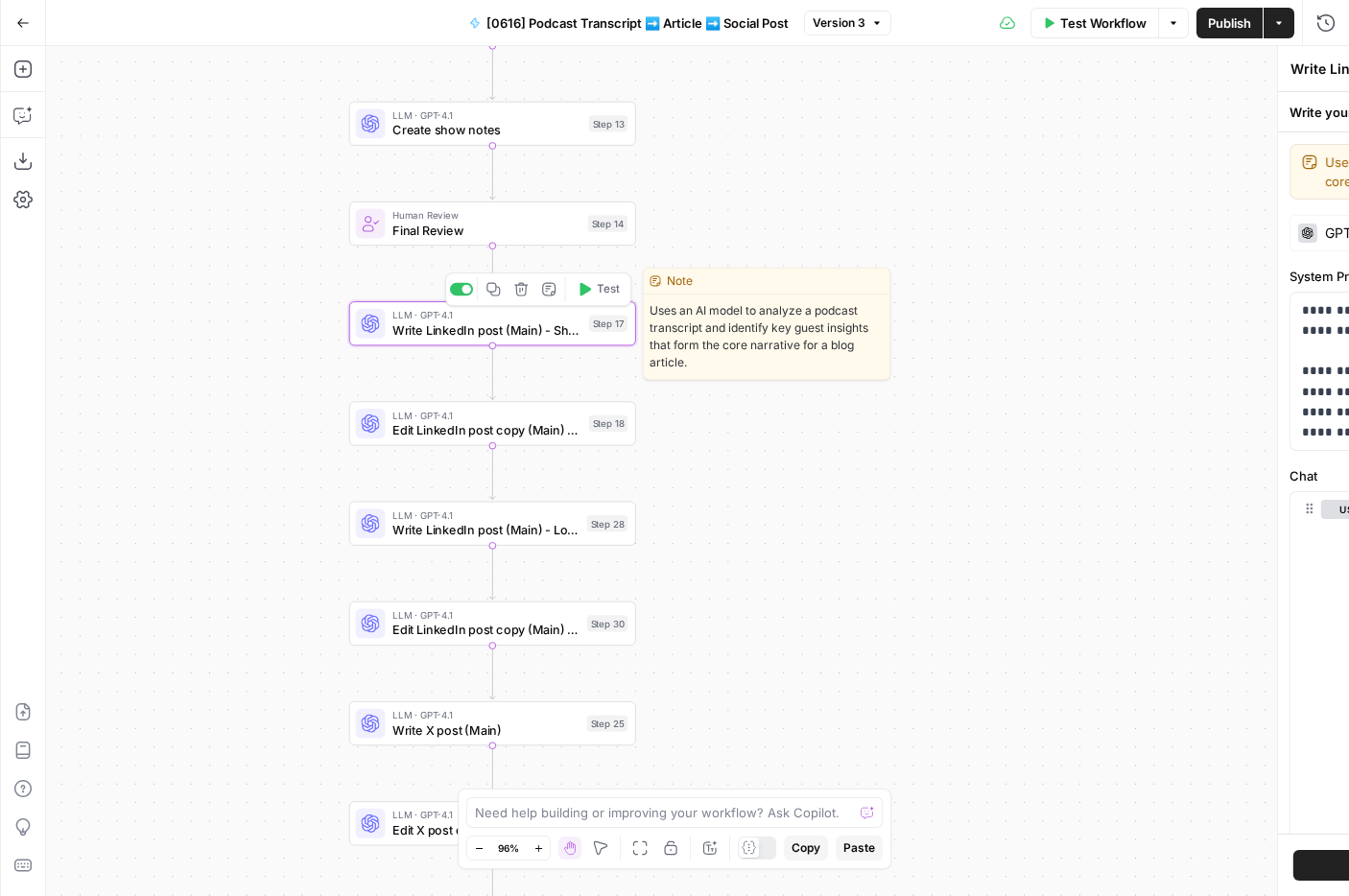 type on "Write LinkedIn post (Main) - Short" 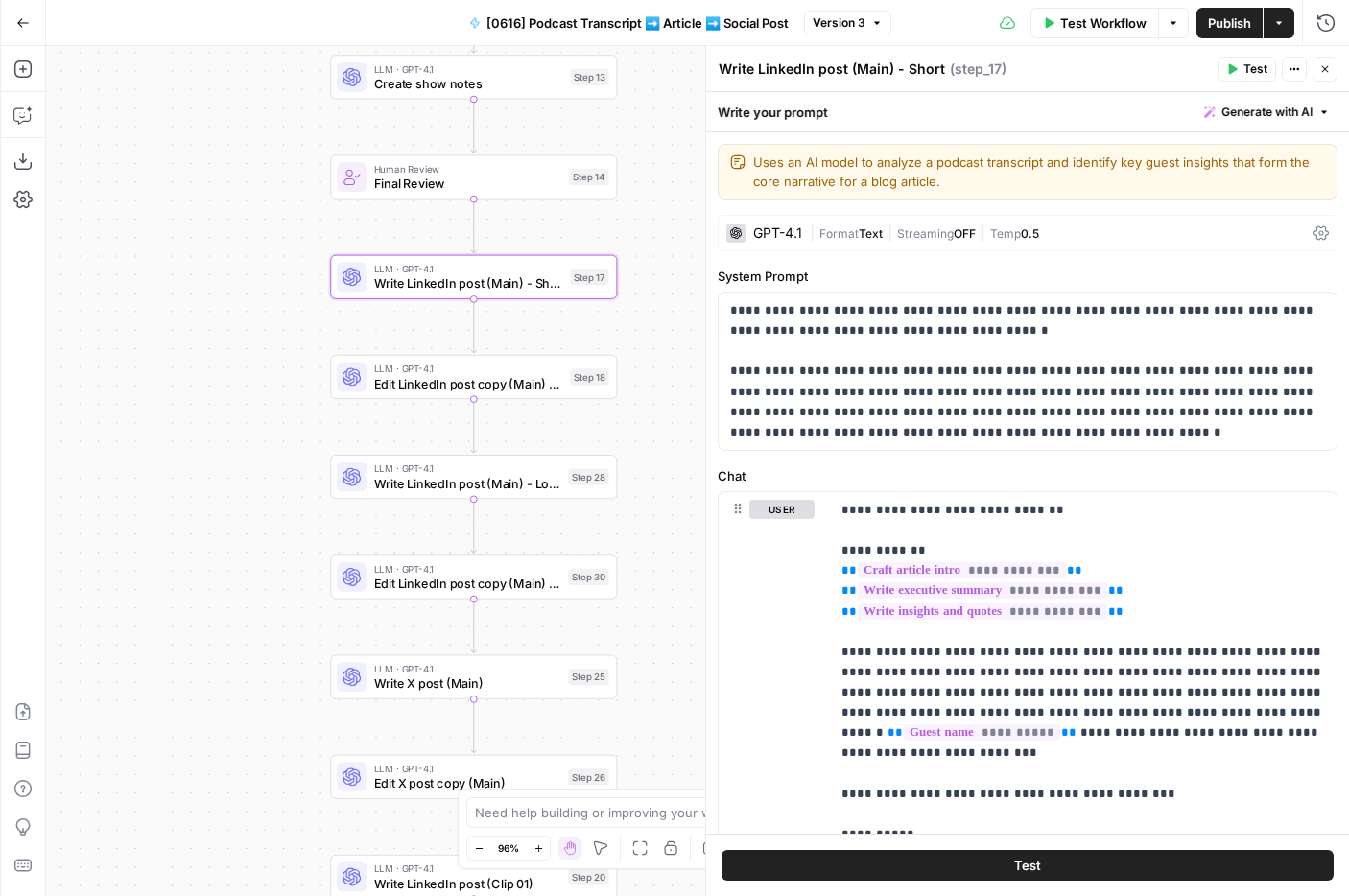 click on "Workflow Set Inputs Inputs LLM · O3 Extract info for each section Step 16 LLM · O3 Identify episode core message Step 36 LLM · GPT-4.1 Craft article intro Step 4 LLM · GPT-4.1 Write executive summary Step 5 LLM · GPT-4.1 Write guest introduction Step 3 LLM · GPT-4.1 Write insights and quotes Step 6 LLM · GPT-4.1 Write links and resources Step 7 LLM · GPT-4.1 Assemble complete article Step 8 Human Review Human Review Step 9 LLM · GPT-4.1 Polish and refine (GPT-4.1) Step 10 LLM · Claude Sonnet 4 Polish and refine (Claude Sonnet 4) Step 34 LLM · GPT-4.1 Generate title options Step 11 Human Review Title Review Step 12 LLM · GPT-4.1 Create show notes Step 13 Human Review Final Review Step 14 LLM · GPT-4.1 Write LinkedIn post (Main) - Short Step 17 LLM · GPT-4.1 Edit LinkedIn post copy (Main) - Short Step 18 Copy step Delete step Edit Note Test LLM · GPT-4.1 Write LinkedIn post (Main) - Long Step 28 LLM · GPT-4.1 Edit LinkedIn post copy (Main) - Long Step 30 LLM · GPT-4.1 Write X post (Main) End" at bounding box center (698, 471) 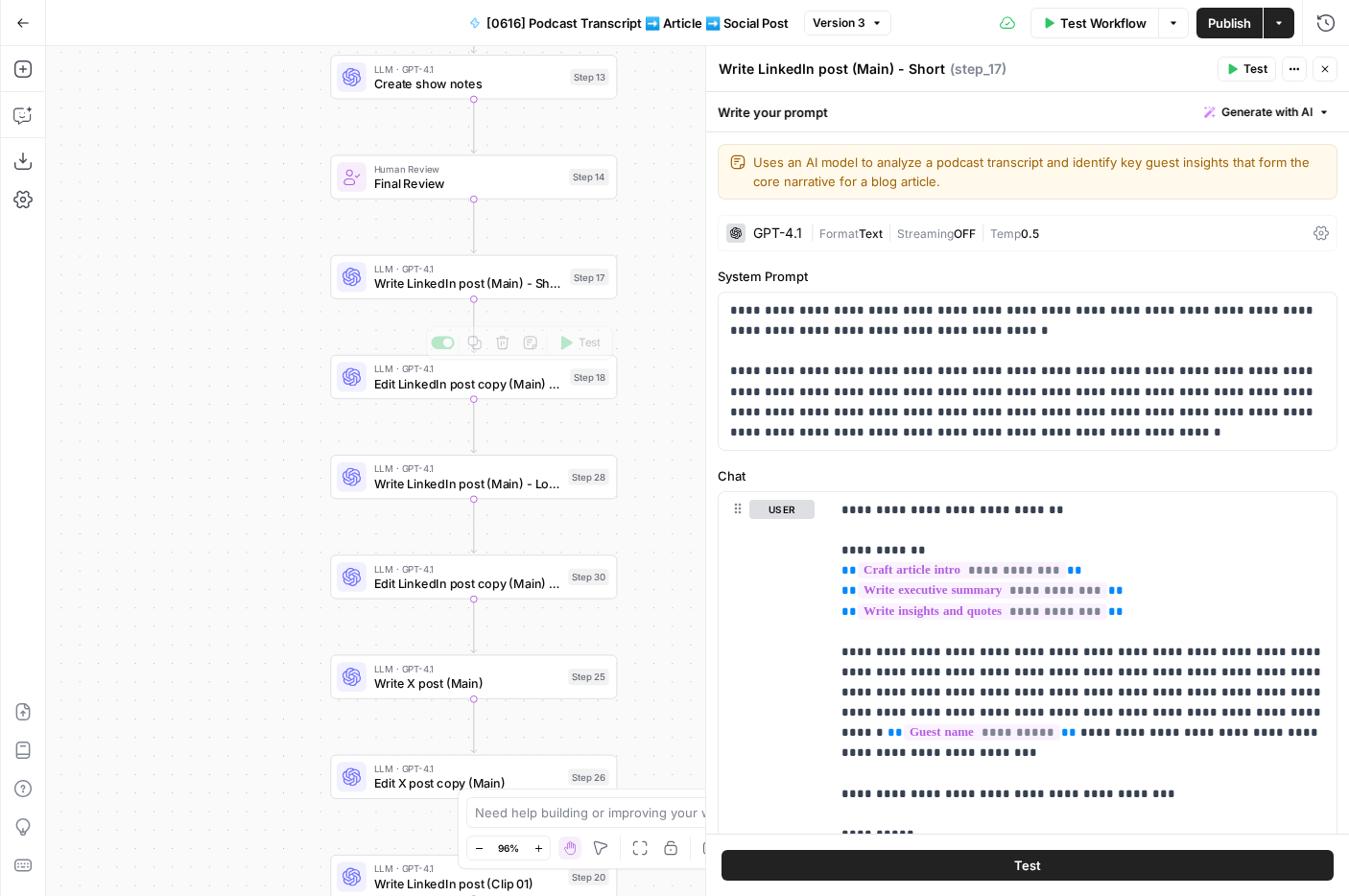 click on "Write LinkedIn post (Main) - Short" at bounding box center [468, 283] 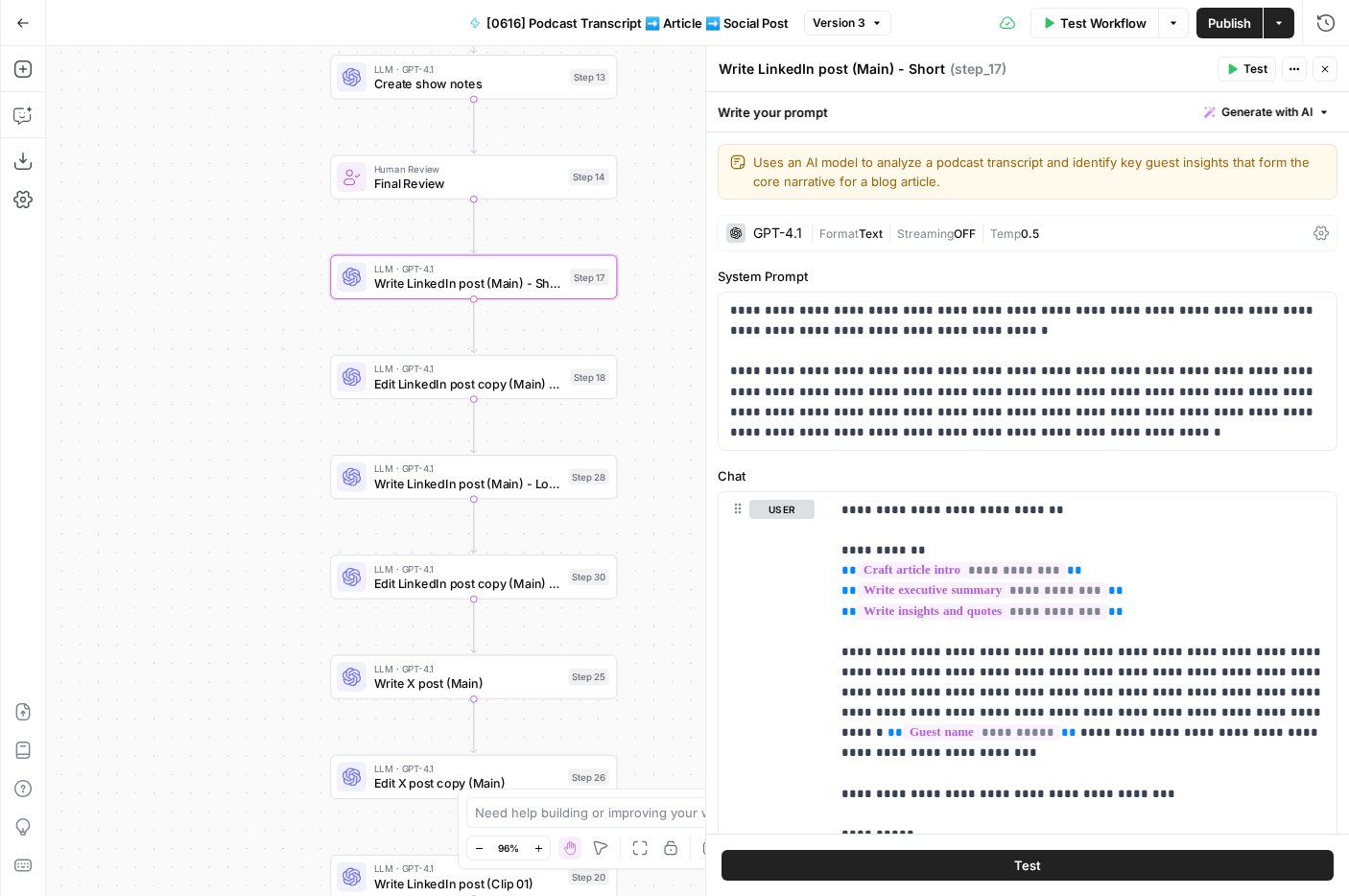 click on "Edit LinkedIn post copy (Main) - Short" at bounding box center [468, 383] 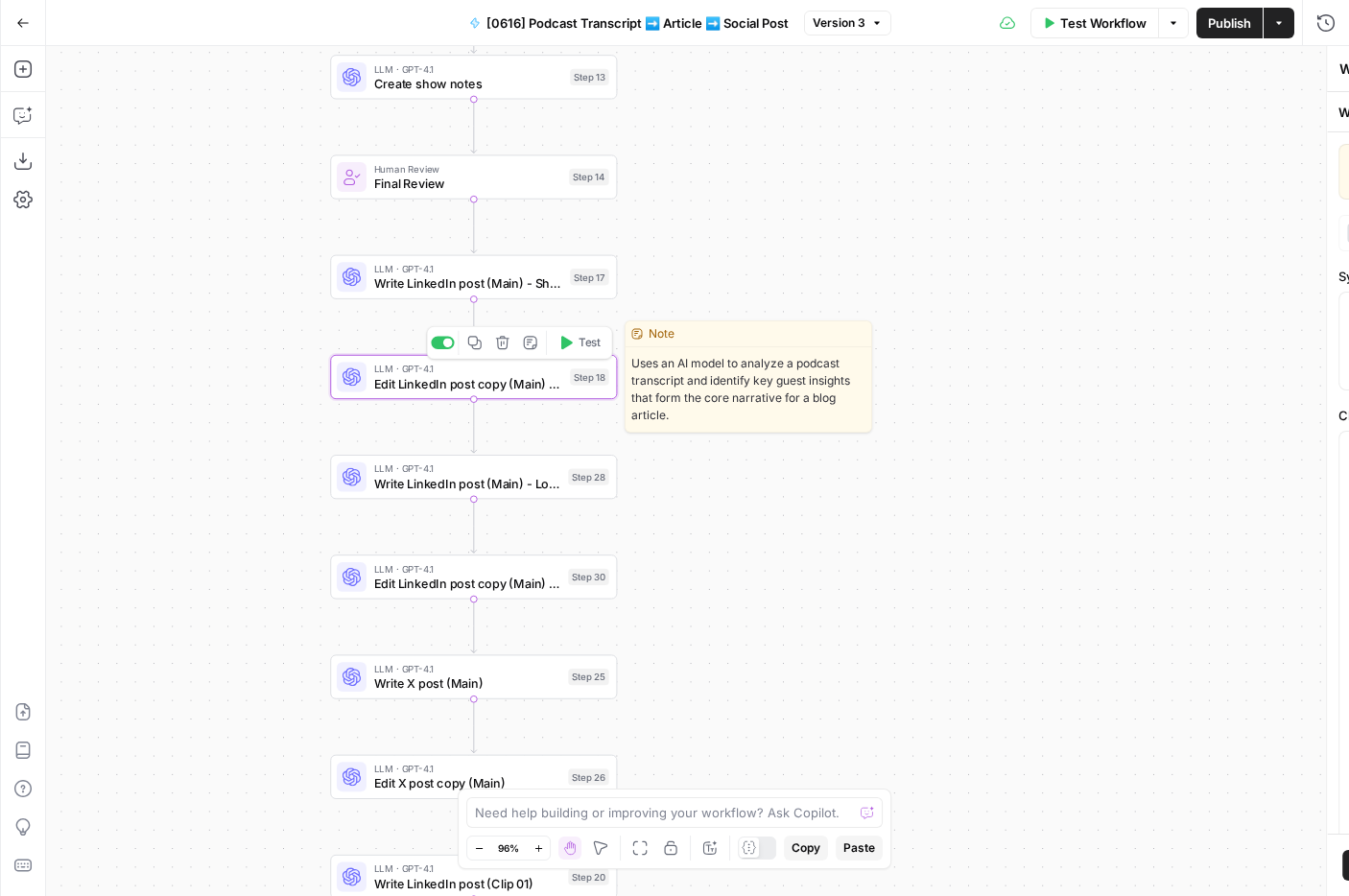 type on "Edit LinkedIn post copy (Main) - Short" 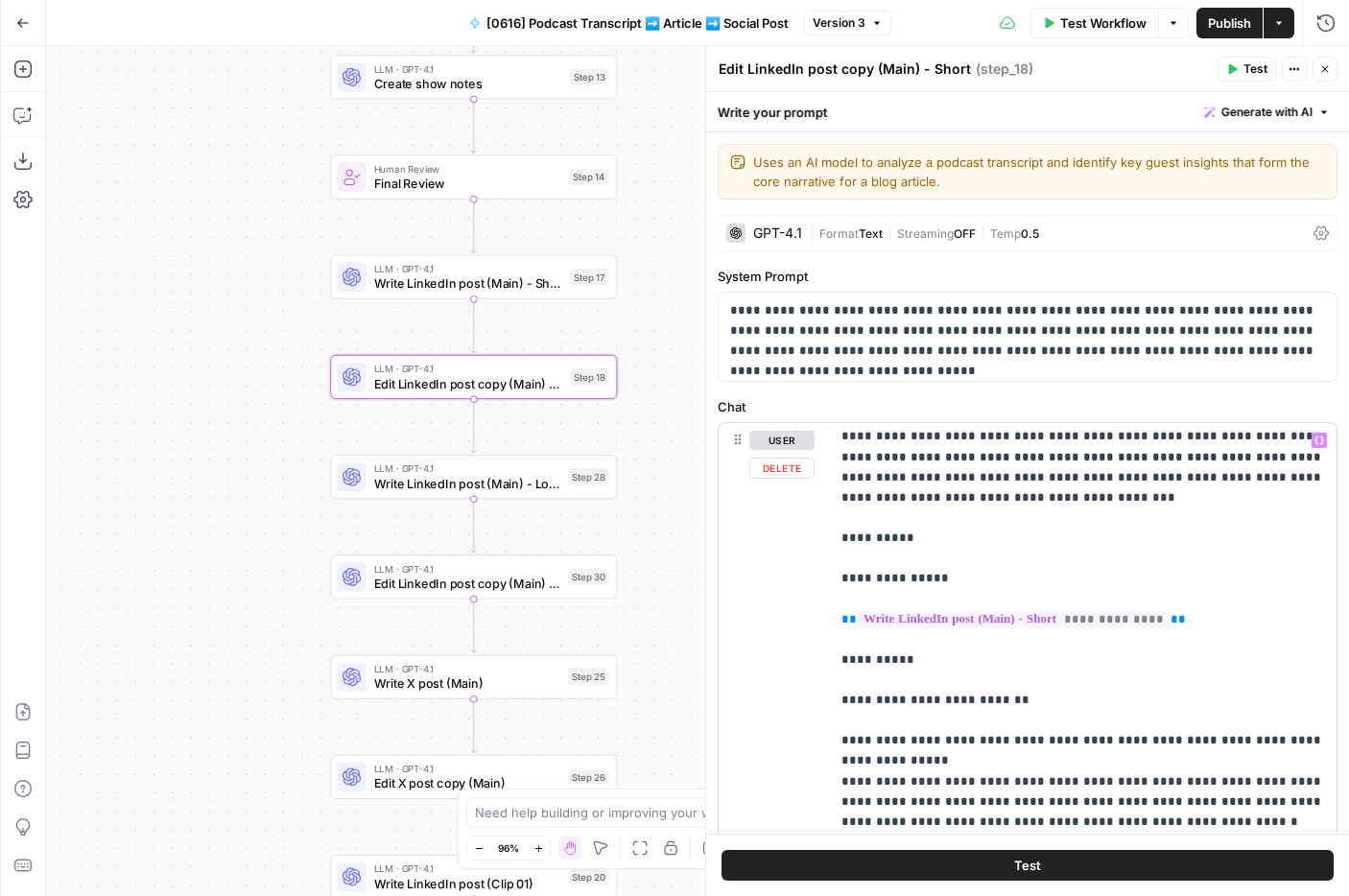 scroll, scrollTop: 0, scrollLeft: 0, axis: both 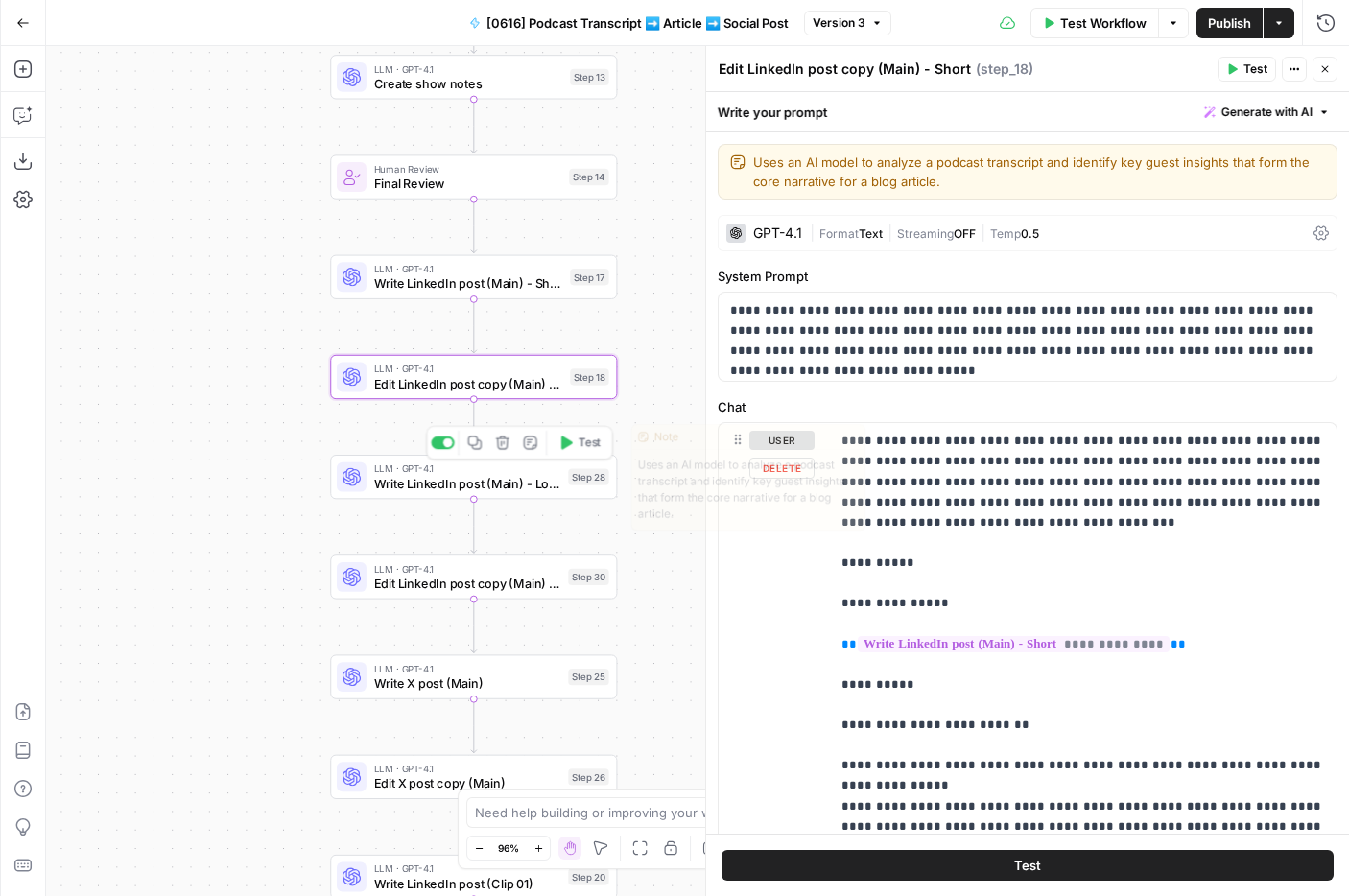 click on "Write LinkedIn post (Main) - Long" at bounding box center [467, 483] 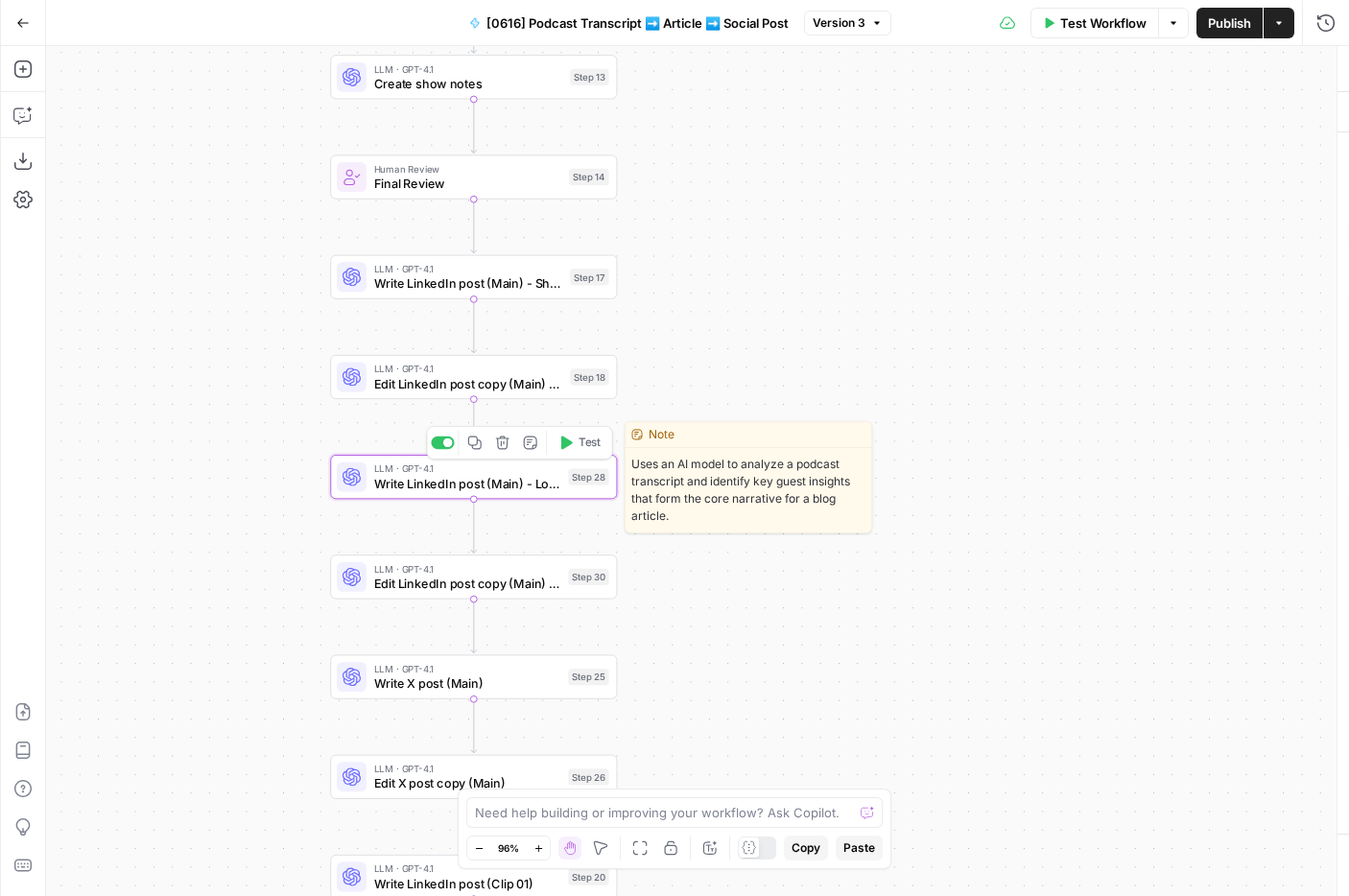 type on "Write LinkedIn post (Main) - Long" 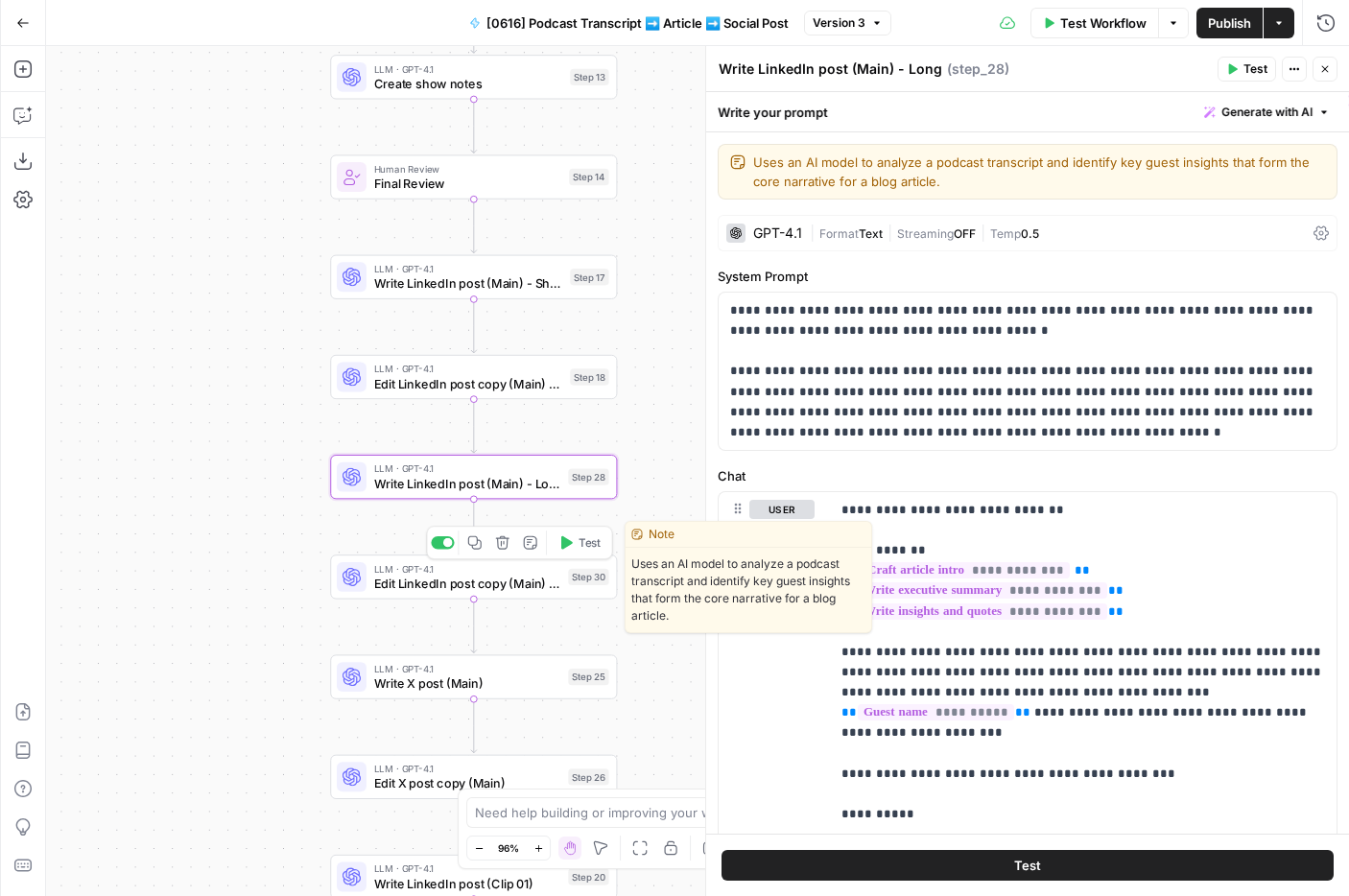 click on "LLM · GPT-4.1 Edit LinkedIn post copy (Main) - Long Step 30 Copy step Delete step Edit Note Test" at bounding box center (473, 577) 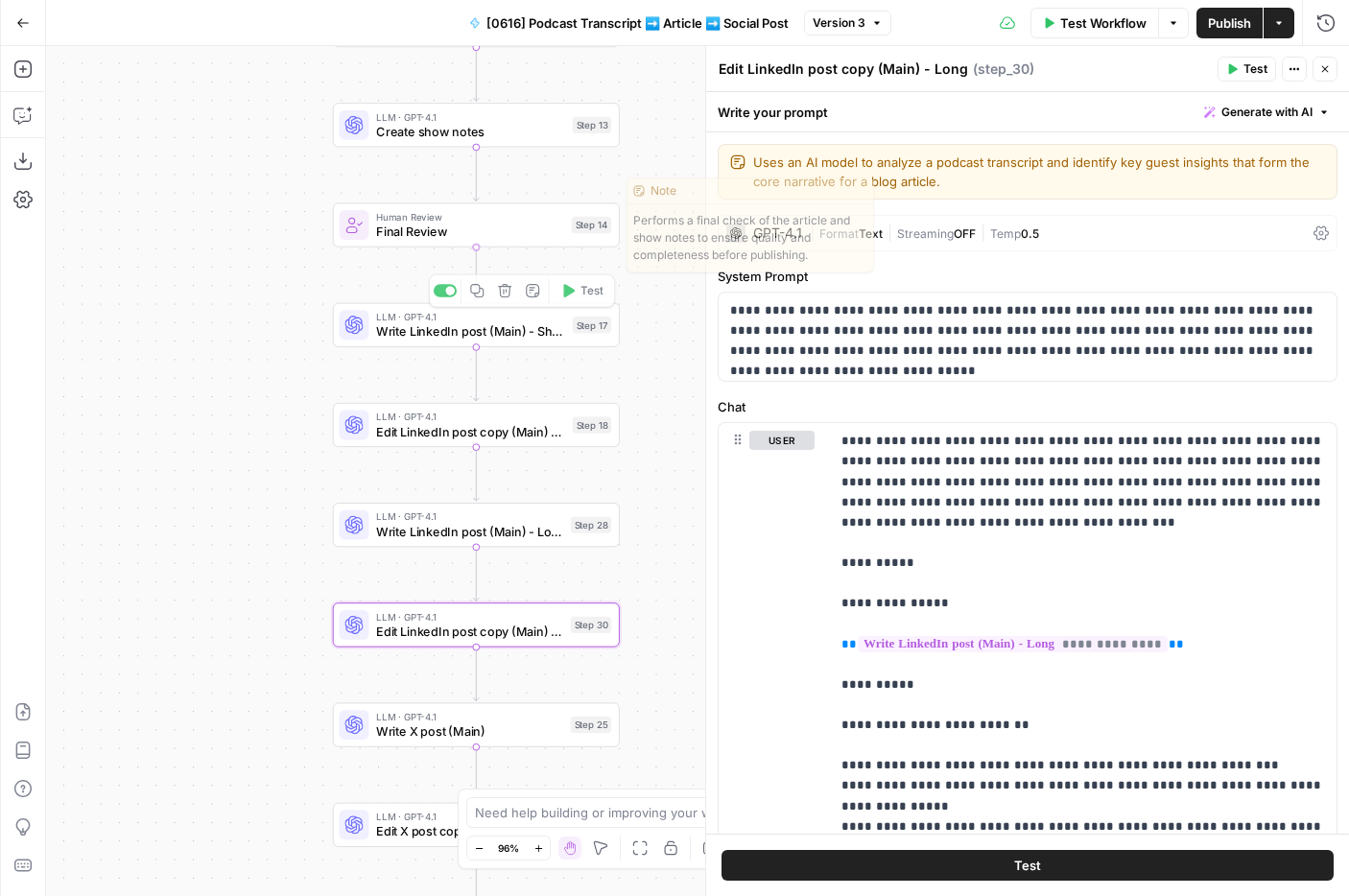 click on "Final Review" at bounding box center (470, 231) 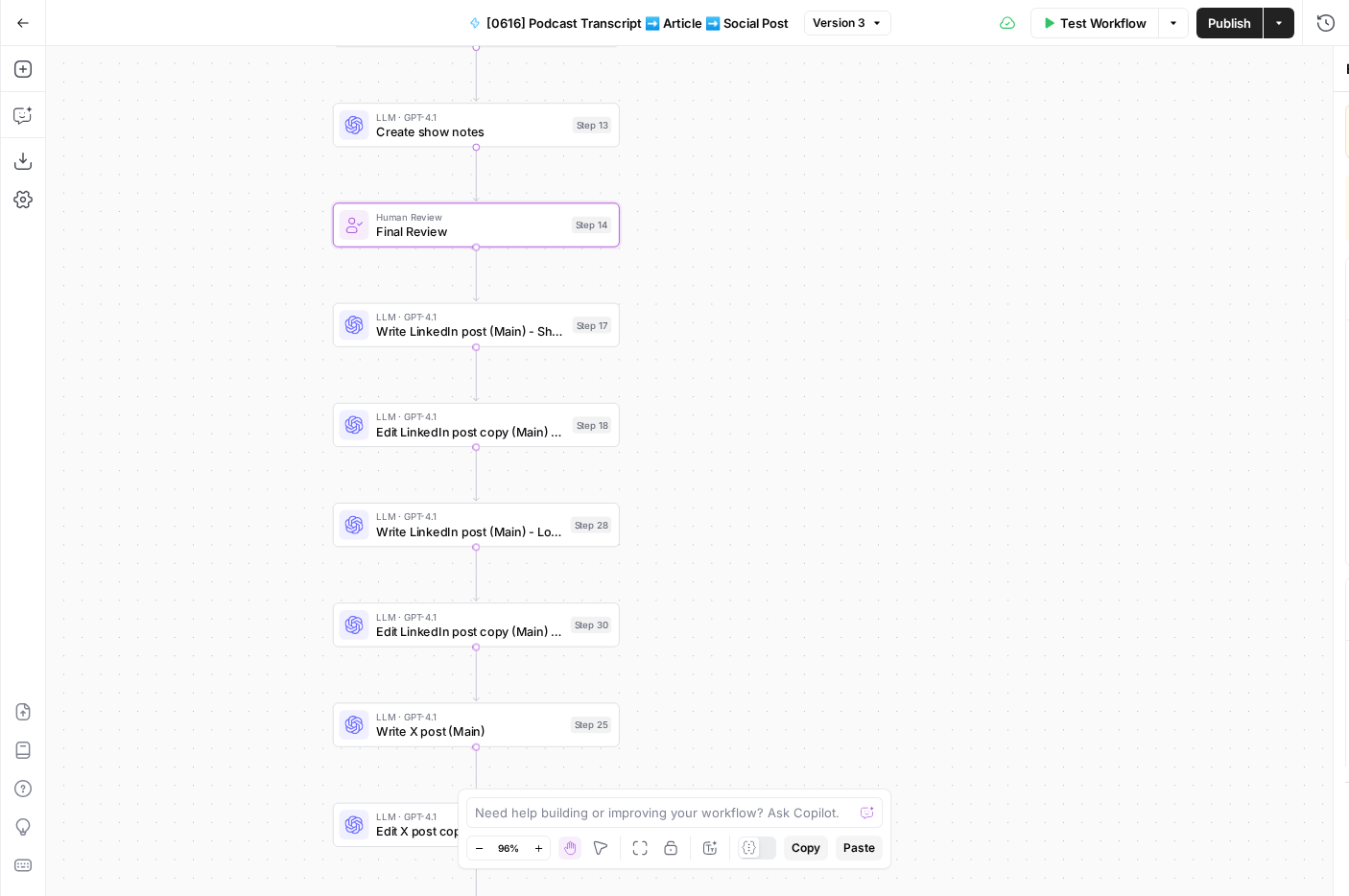 type on "Final Review" 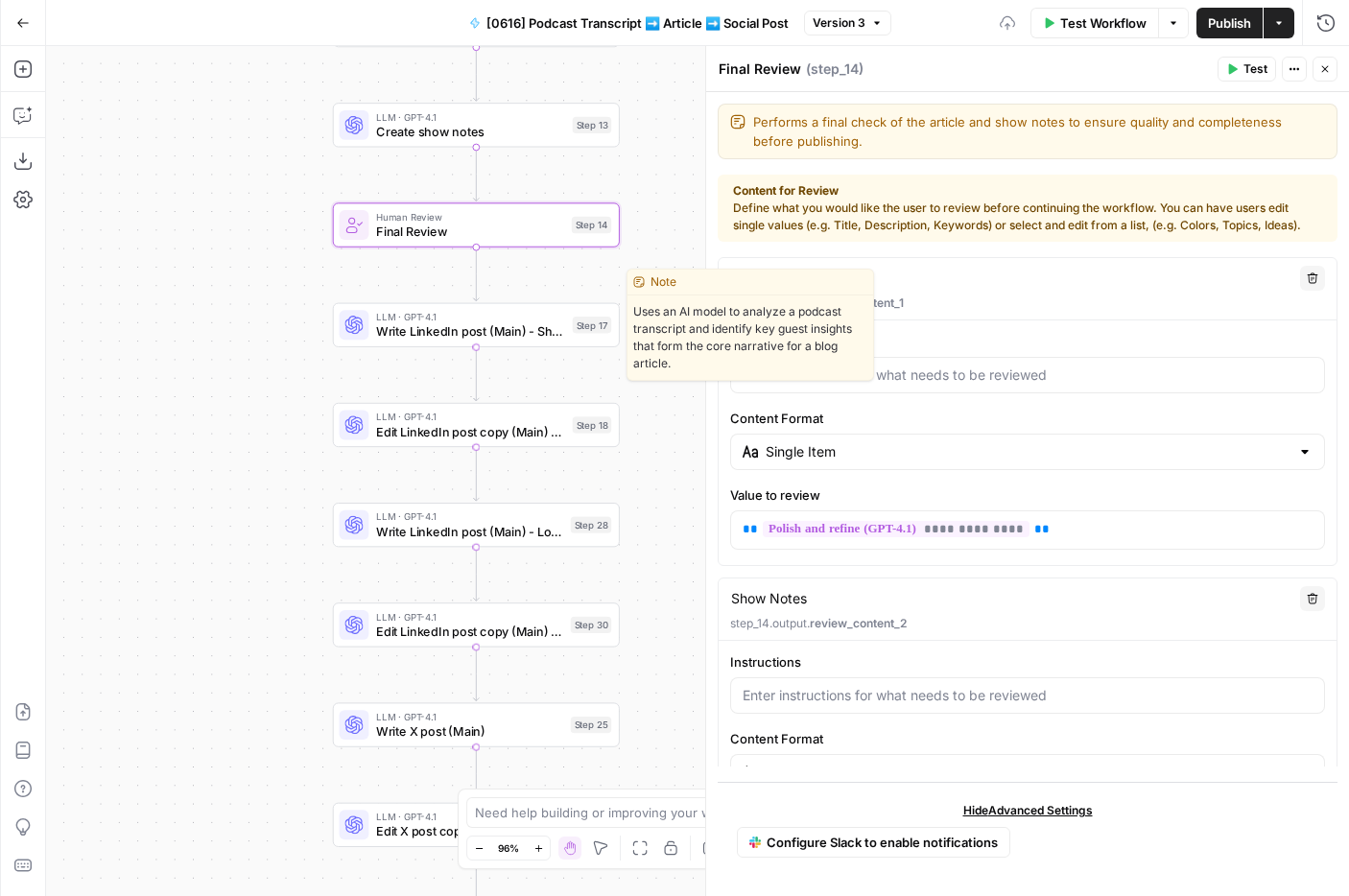 click on "Write LinkedIn post (Main) - Short" at bounding box center (470, 331) 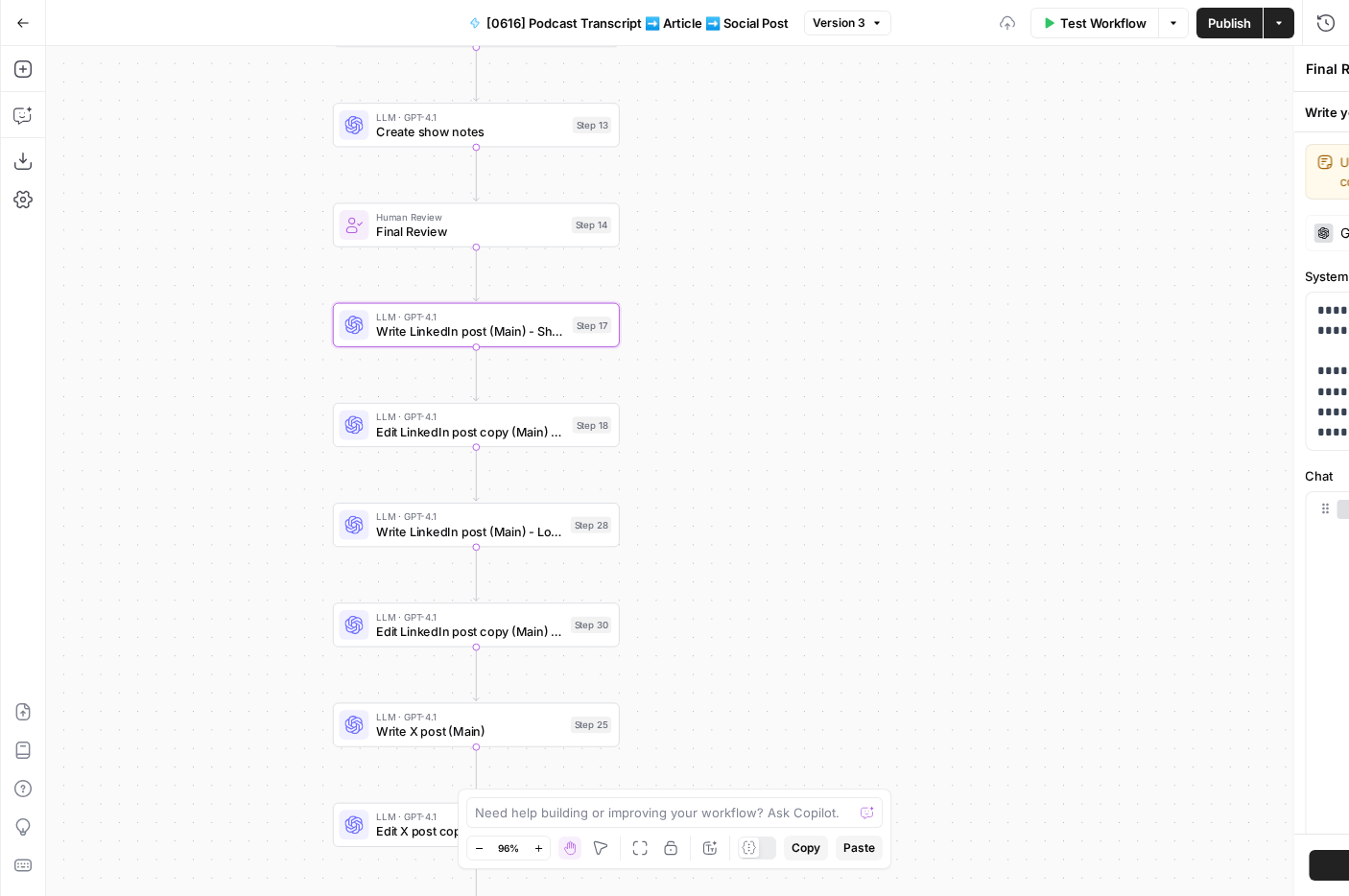 type on "Write LinkedIn post (Main) - Short" 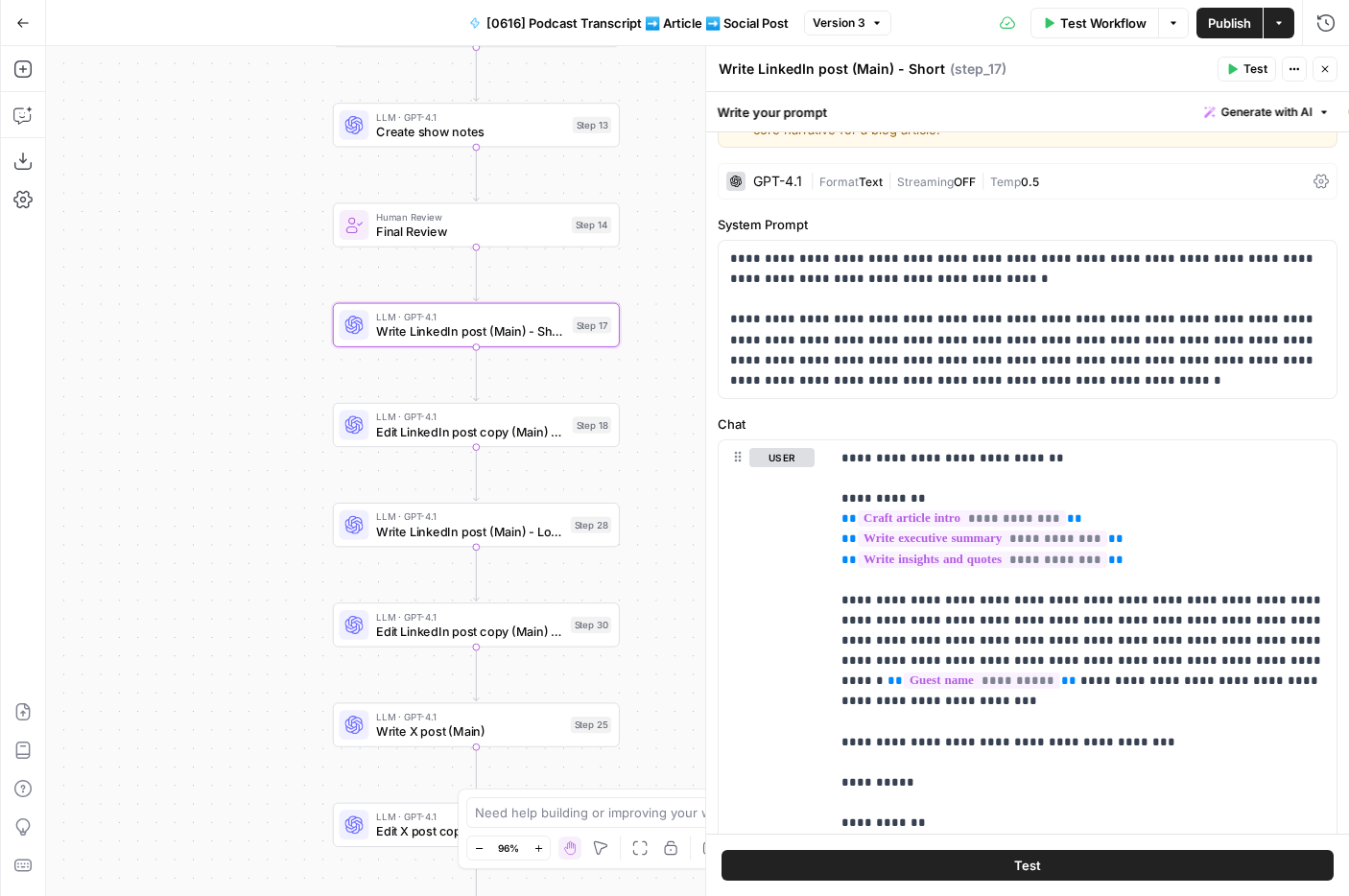 scroll, scrollTop: 59, scrollLeft: 0, axis: vertical 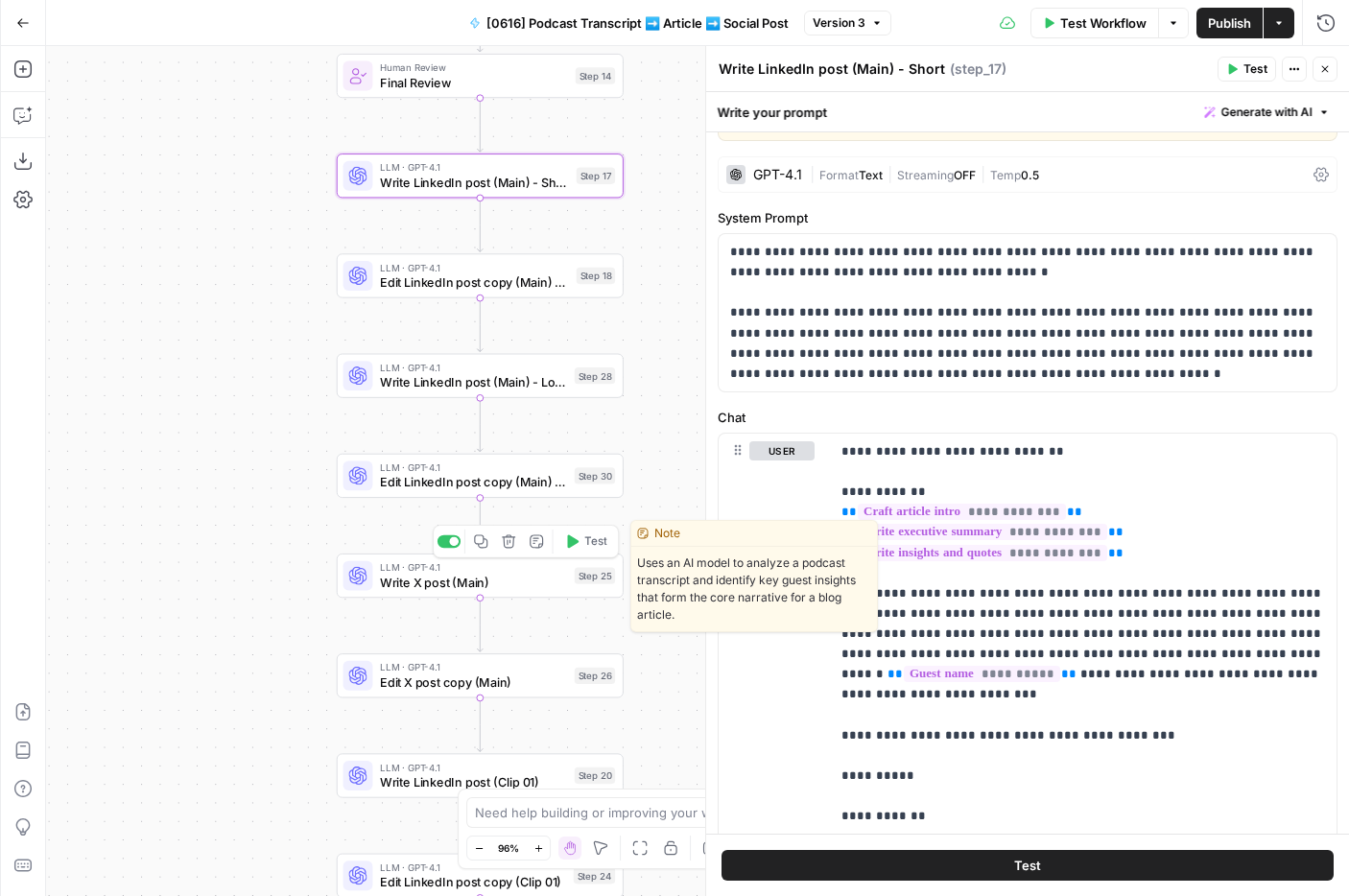 click on "Workflow Set Inputs Inputs LLM · O3 Extract info for each section Step 16 LLM · O3 Identify episode core message Step 36 LLM · GPT-4.1 Craft article intro Step 4 LLM · GPT-4.1 Write executive summary Step 5 LLM · GPT-4.1 Write guest introduction Step 3 LLM · GPT-4.1 Write insights and quotes Step 6 LLM · GPT-4.1 Write links and resources Step 7 LLM · GPT-4.1 Assemble complete article Step 8 Human Review Human Review Step 9 LLM · GPT-4.1 Polish and refine (GPT-4.1) Step 10 LLM · Claude Sonnet 4 Polish and refine (Claude Sonnet 4) Step 34 LLM · GPT-4.1 Generate title options Step 11 Human Review Title Review Step 12 LLM · GPT-4.1 Create show notes Step 13 Human Review Final Review Step 14 LLM · GPT-4.1 Write LinkedIn post (Main) - Short Step 17 LLM · GPT-4.1 Edit LinkedIn post copy (Main) - Short Step 18 LLM · GPT-4.1 Write LinkedIn post (Main) - Long Step 28 LLM · GPT-4.1 Edit LinkedIn post copy (Main) - Long Step 30 LLM · GPT-4.1 Write X post (Main) Step 25 Copy step Delete step Edit Note End" at bounding box center [698, 471] 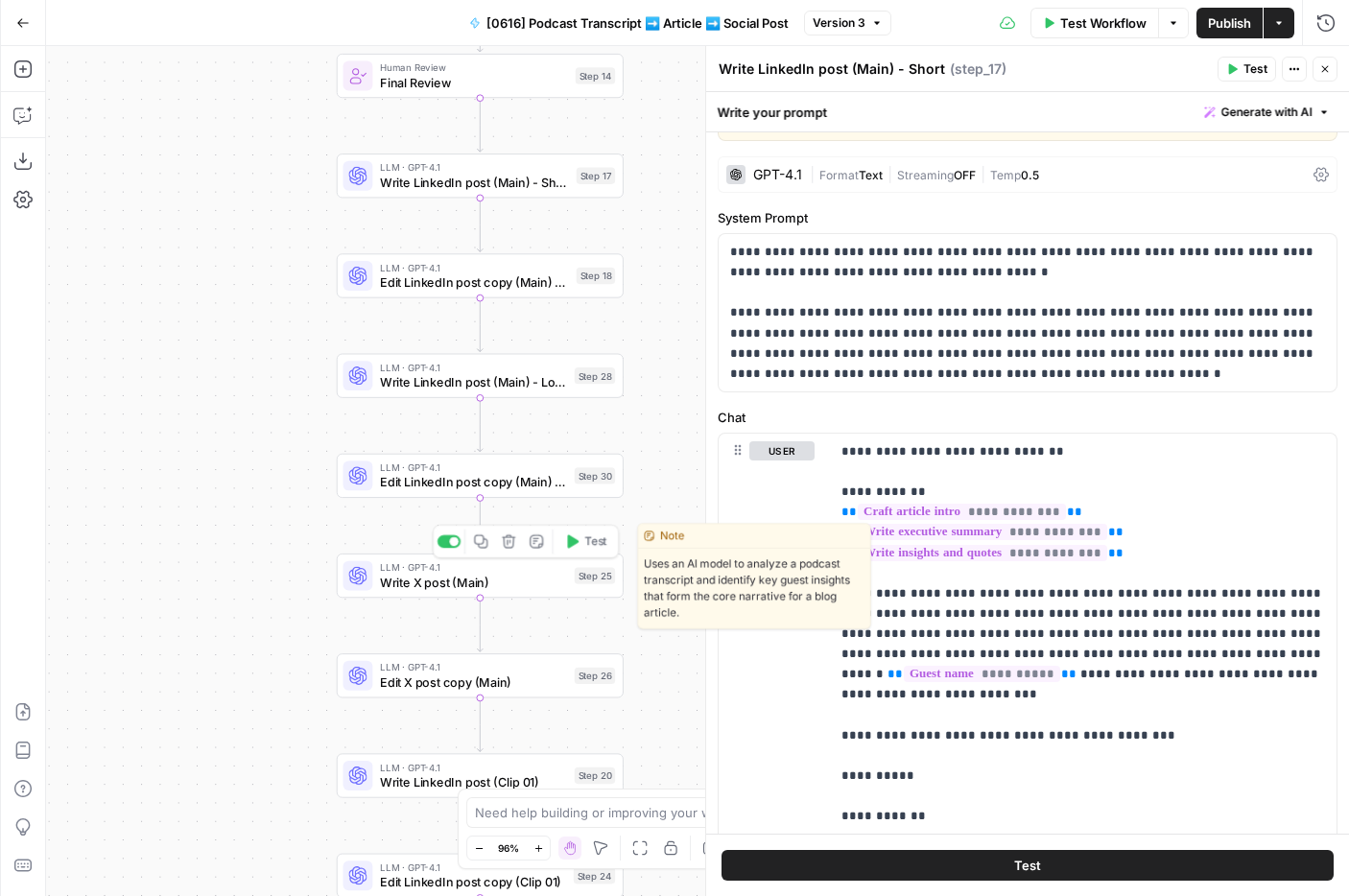 click on "Write X post (Main)" at bounding box center (473, 581) 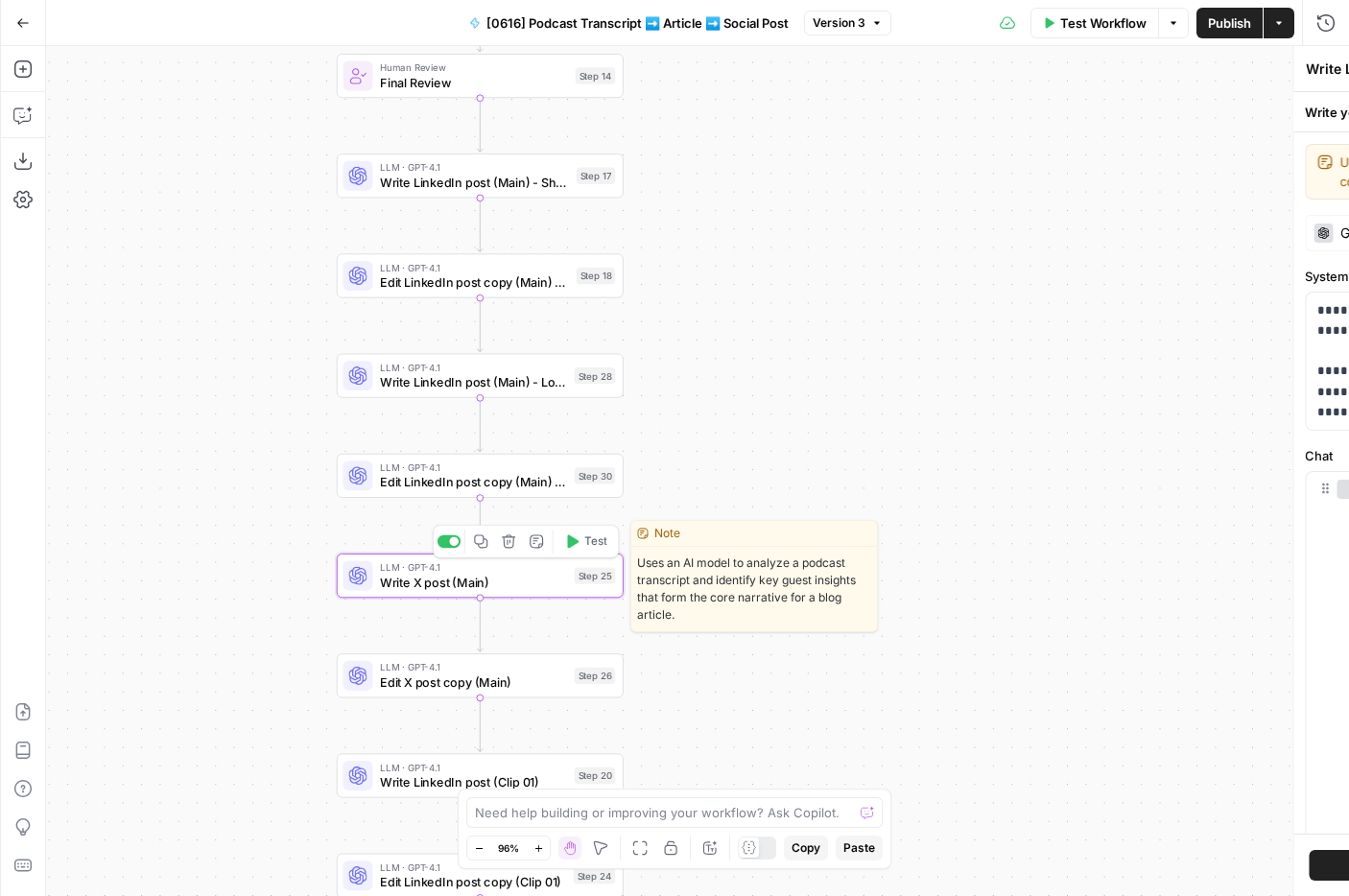 type on "Write X post (Main)" 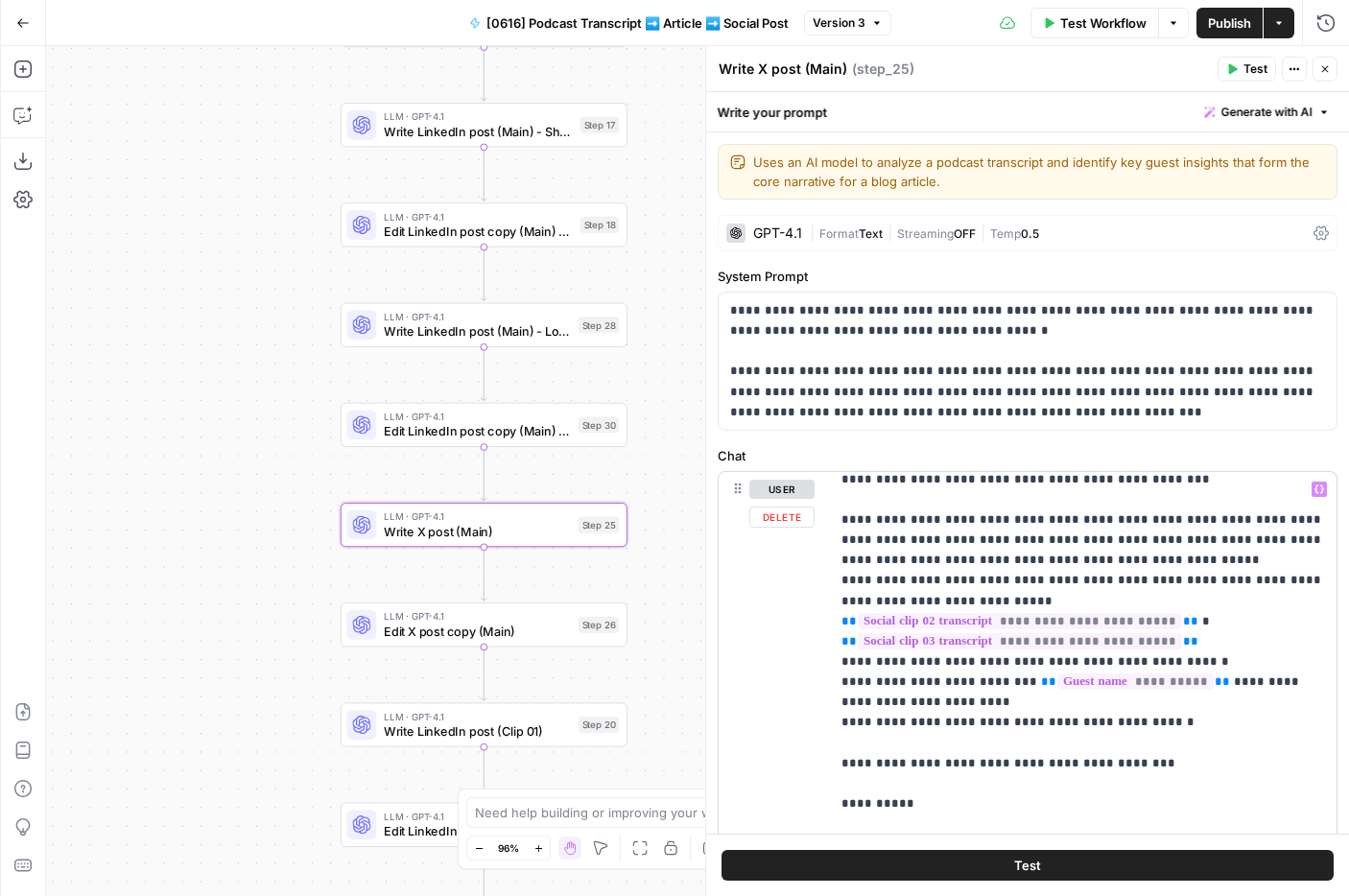 scroll, scrollTop: 0, scrollLeft: 0, axis: both 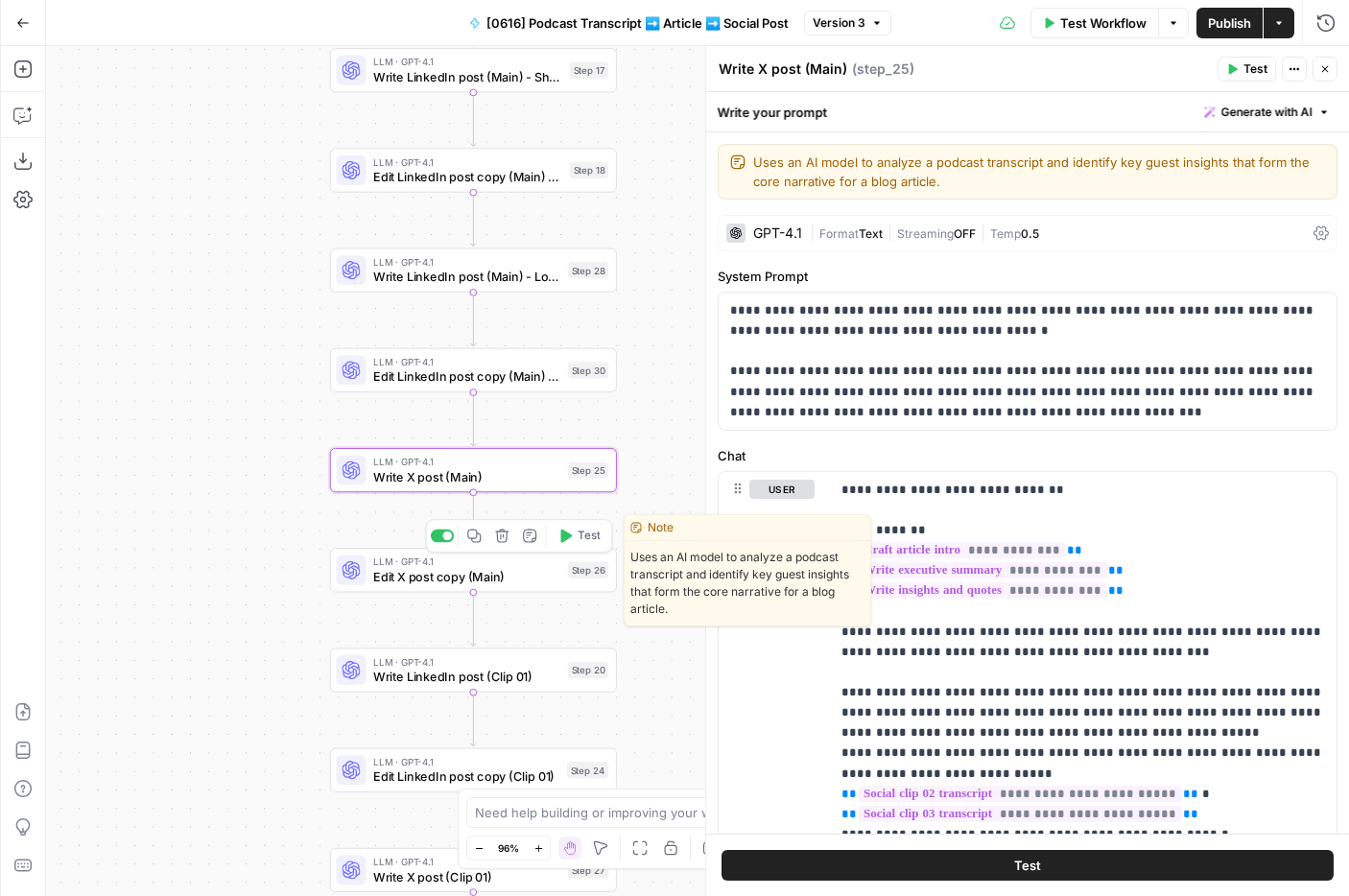 click on "Edit X post copy (Main)" at bounding box center (466, 576) 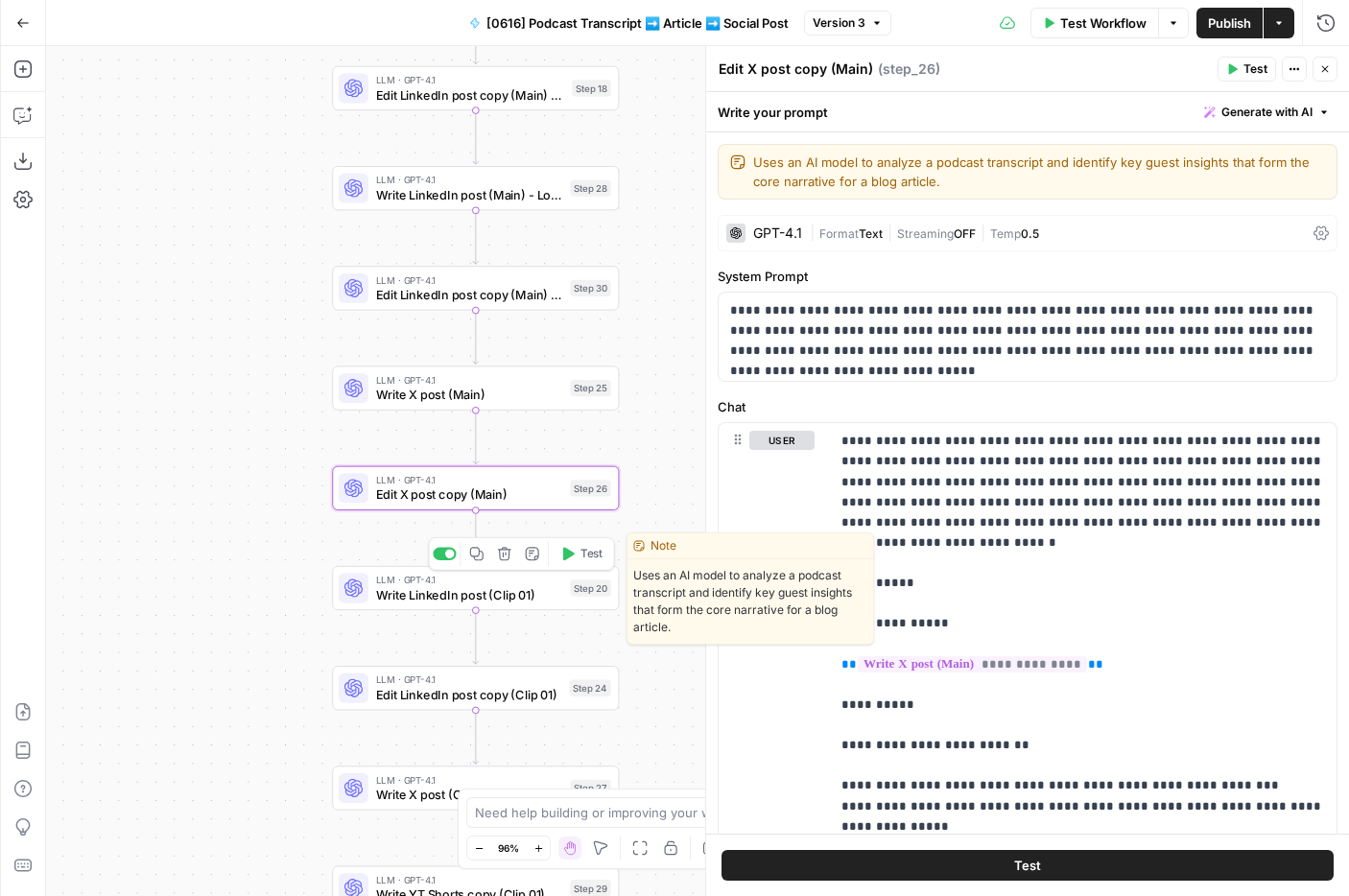 click on "LLM · GPT-4.1 Write LinkedIn post (Clip 01) Step 20 Copy step Delete step Edit Note Test" at bounding box center [475, 588] 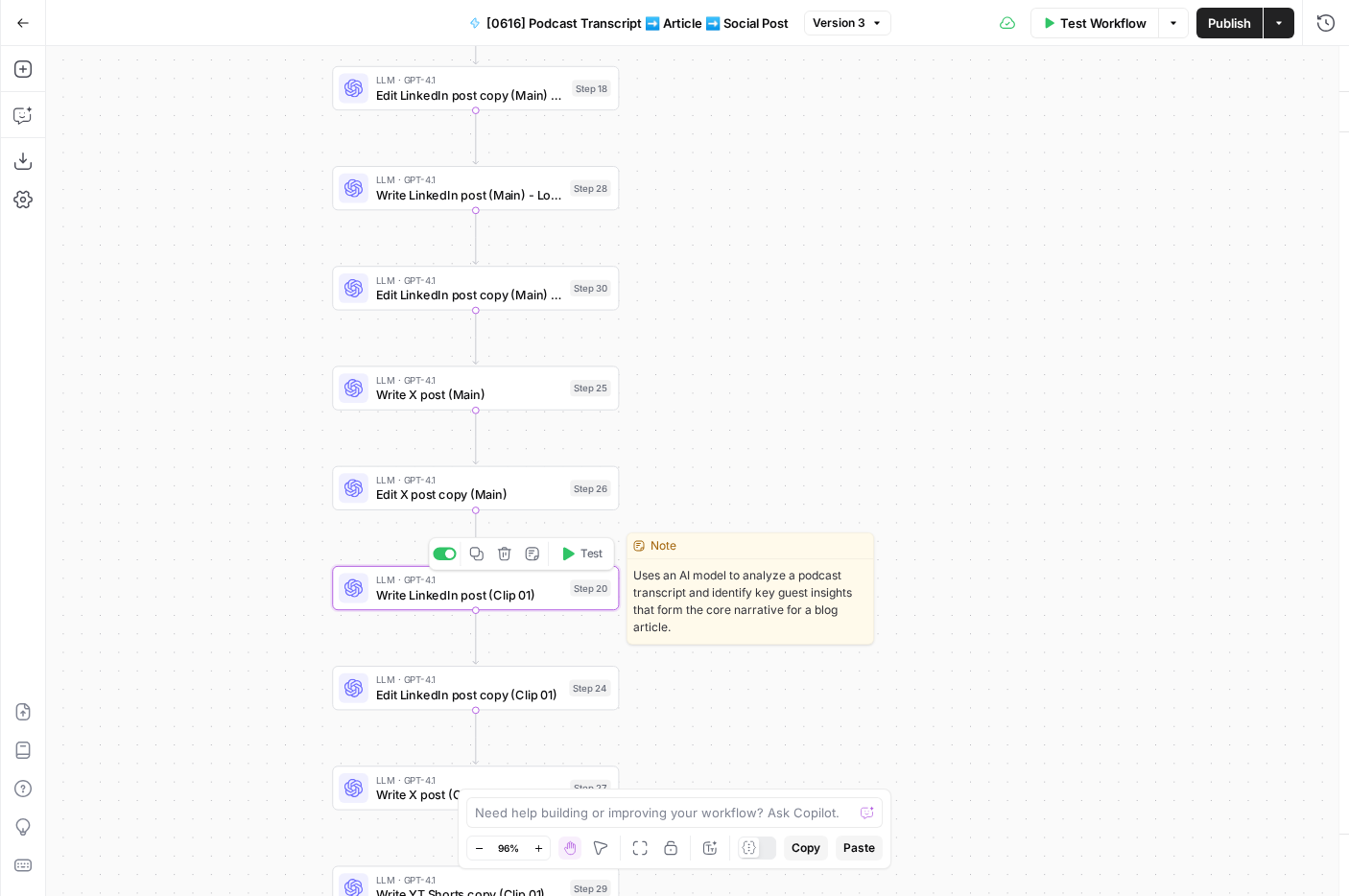 type on "Write LinkedIn post (Clip 01)" 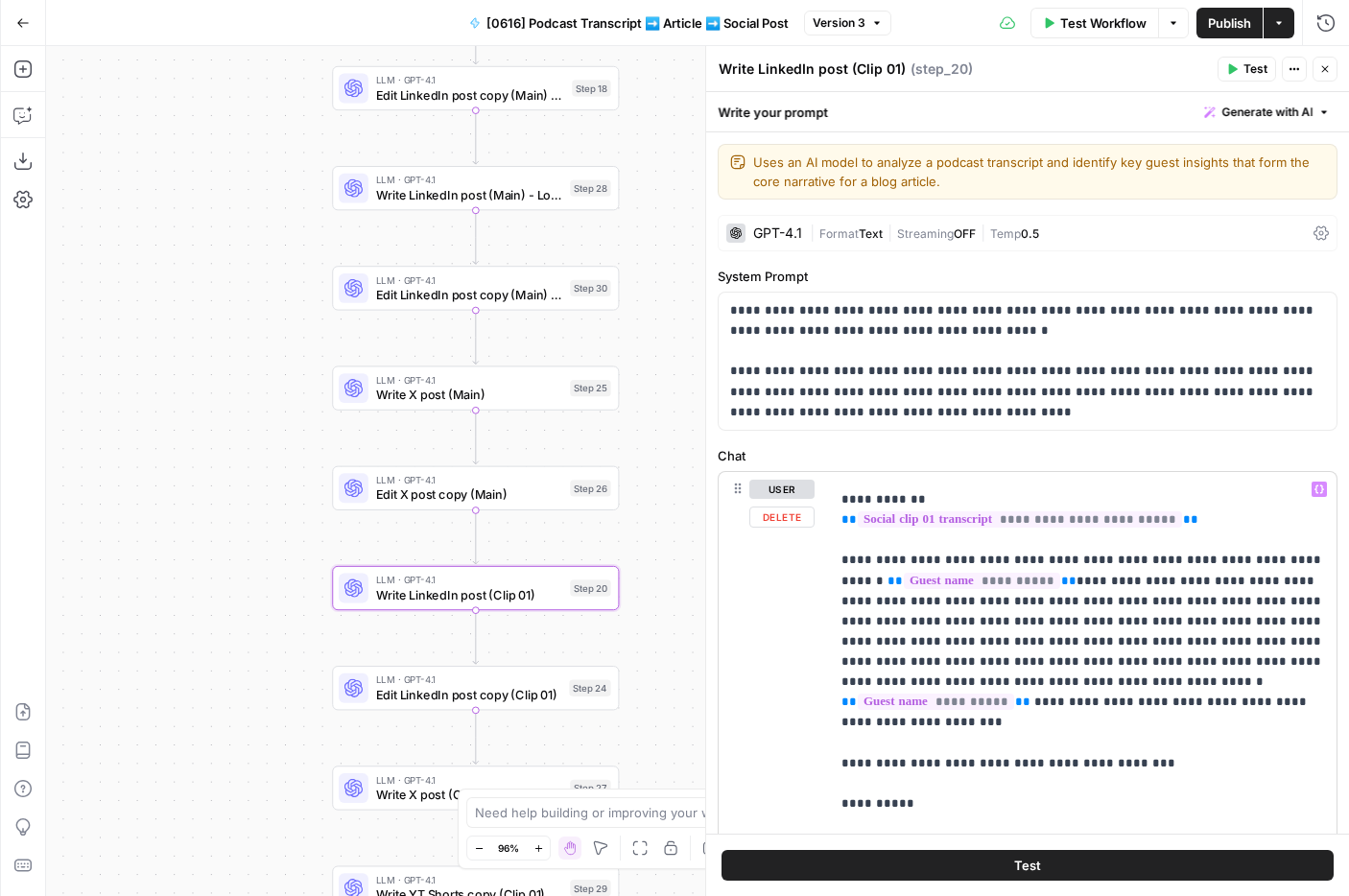 scroll, scrollTop: 32, scrollLeft: 0, axis: vertical 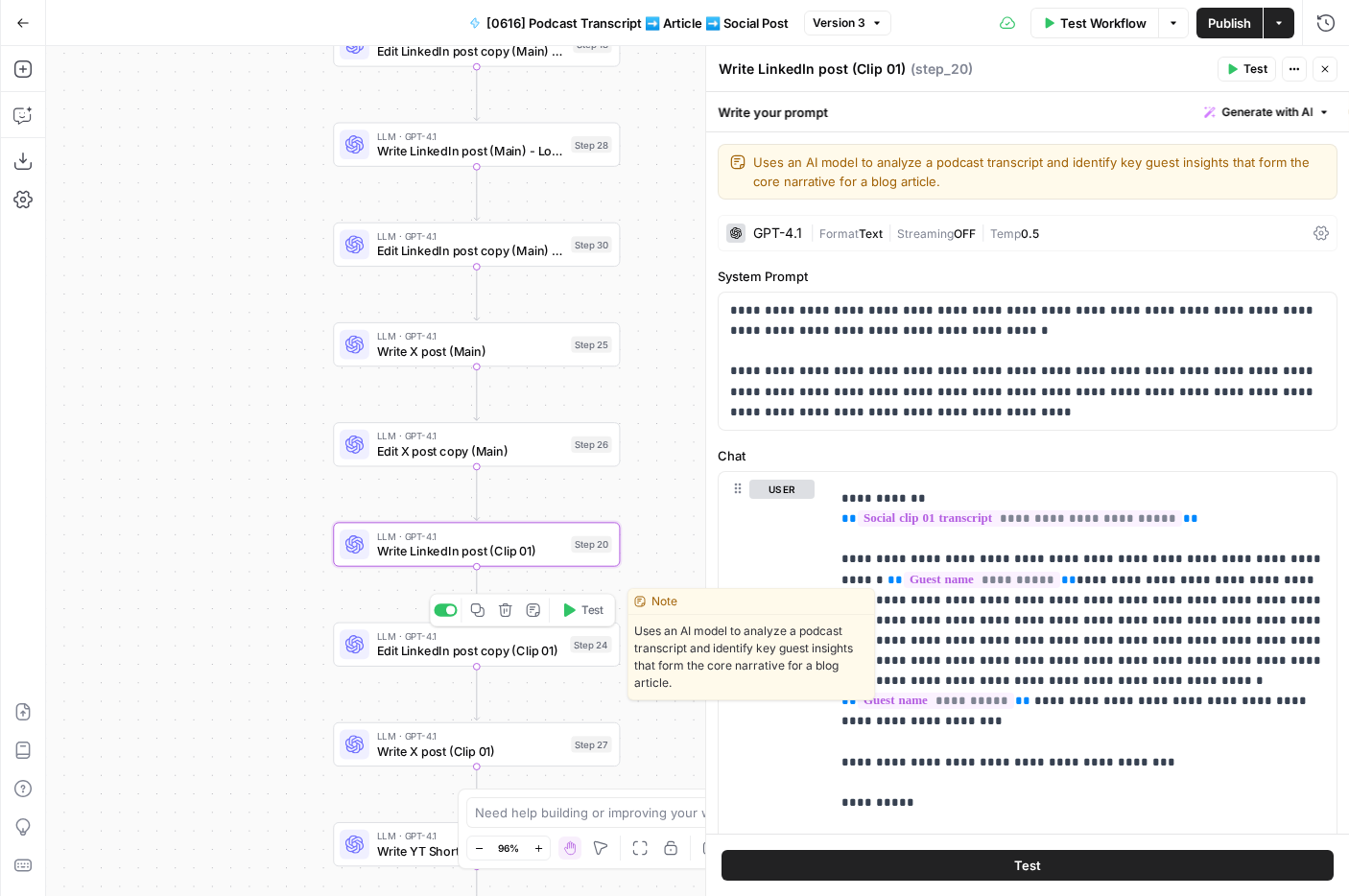 click on "Edit LinkedIn post copy (Clip 01)" at bounding box center (470, 650) 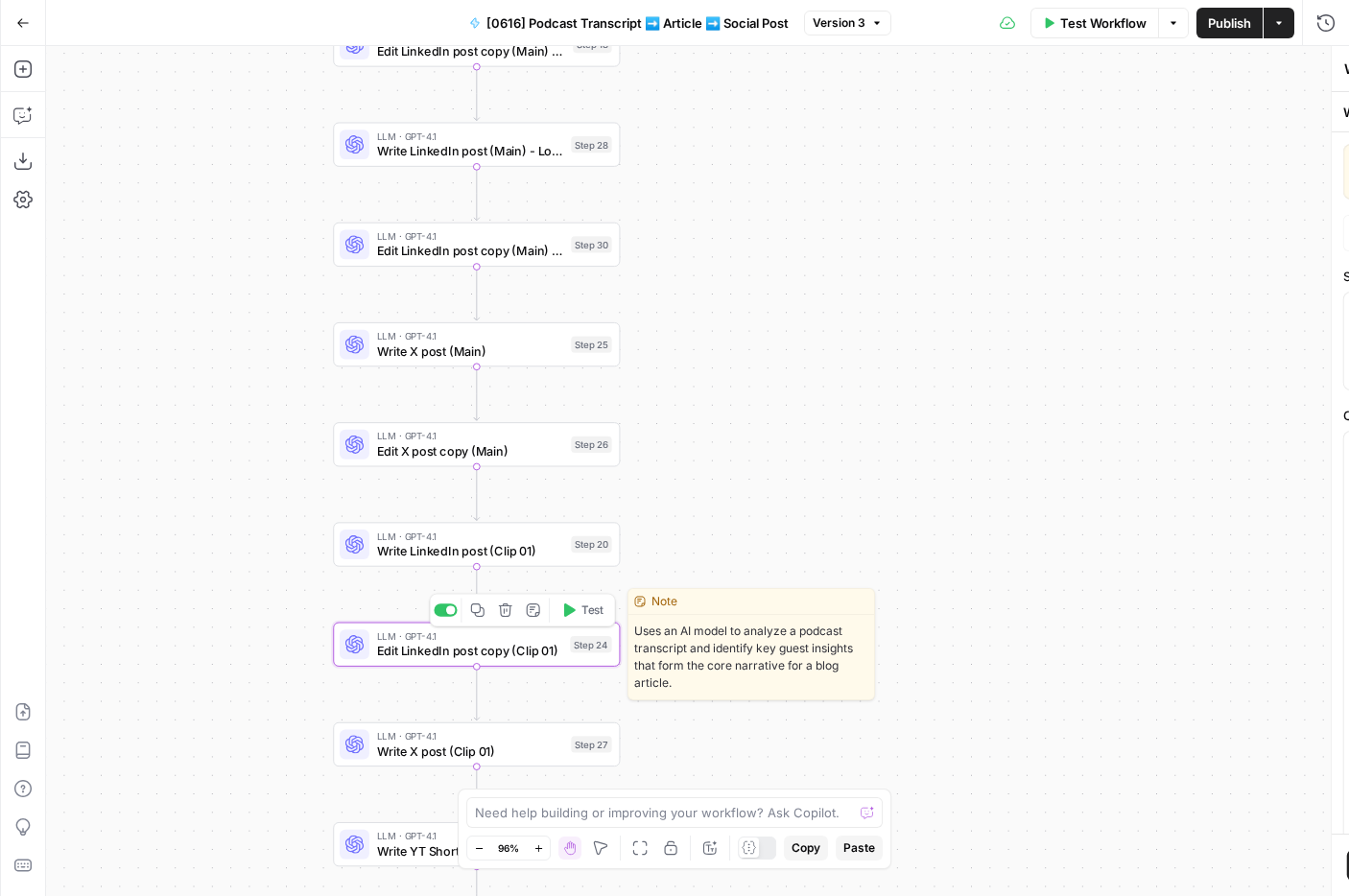 type on "Edit LinkedIn post copy (Clip 01)" 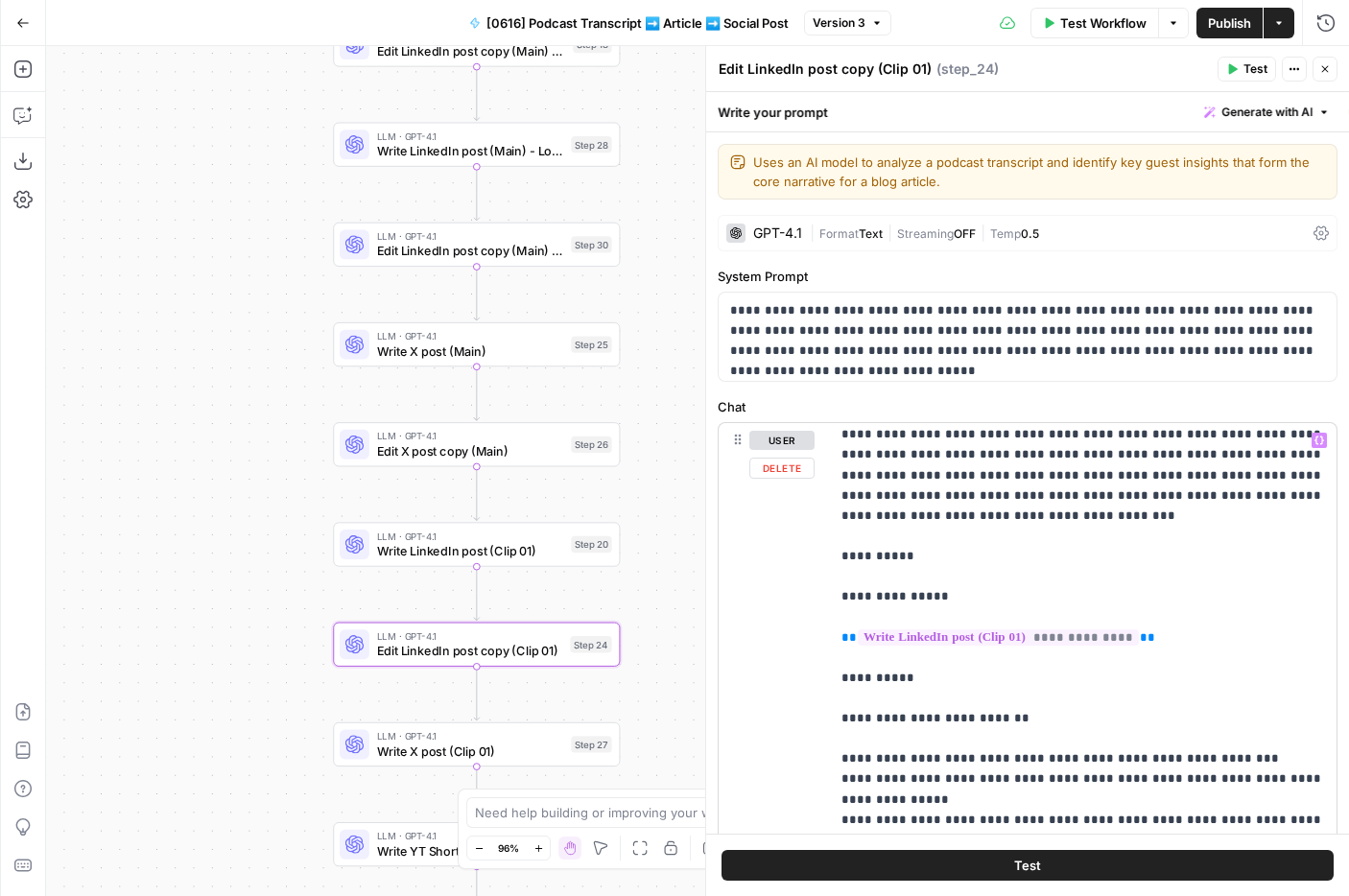 scroll, scrollTop: 0, scrollLeft: 0, axis: both 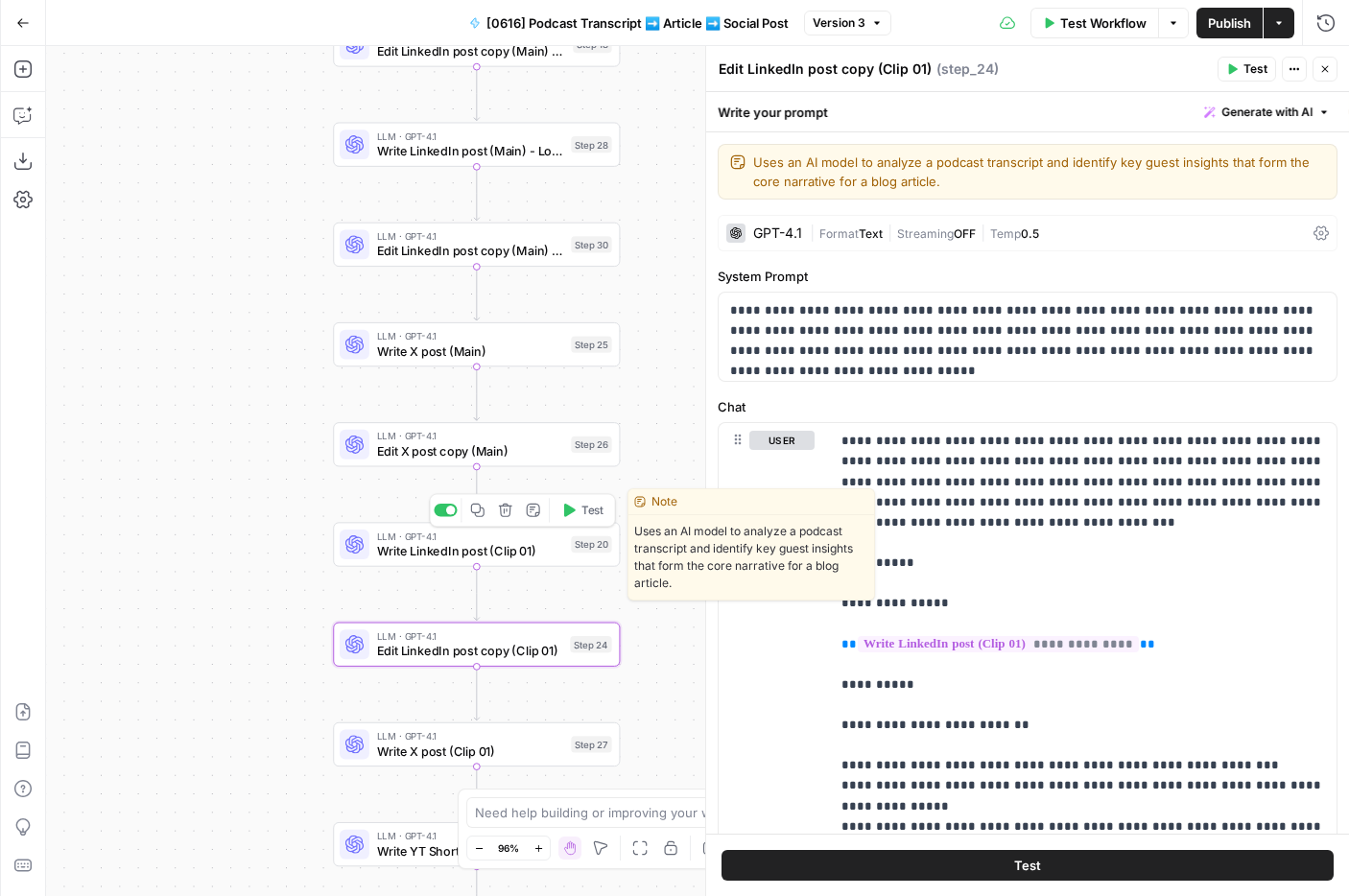 click on "Write LinkedIn post (Clip 01)" at bounding box center (470, 551) 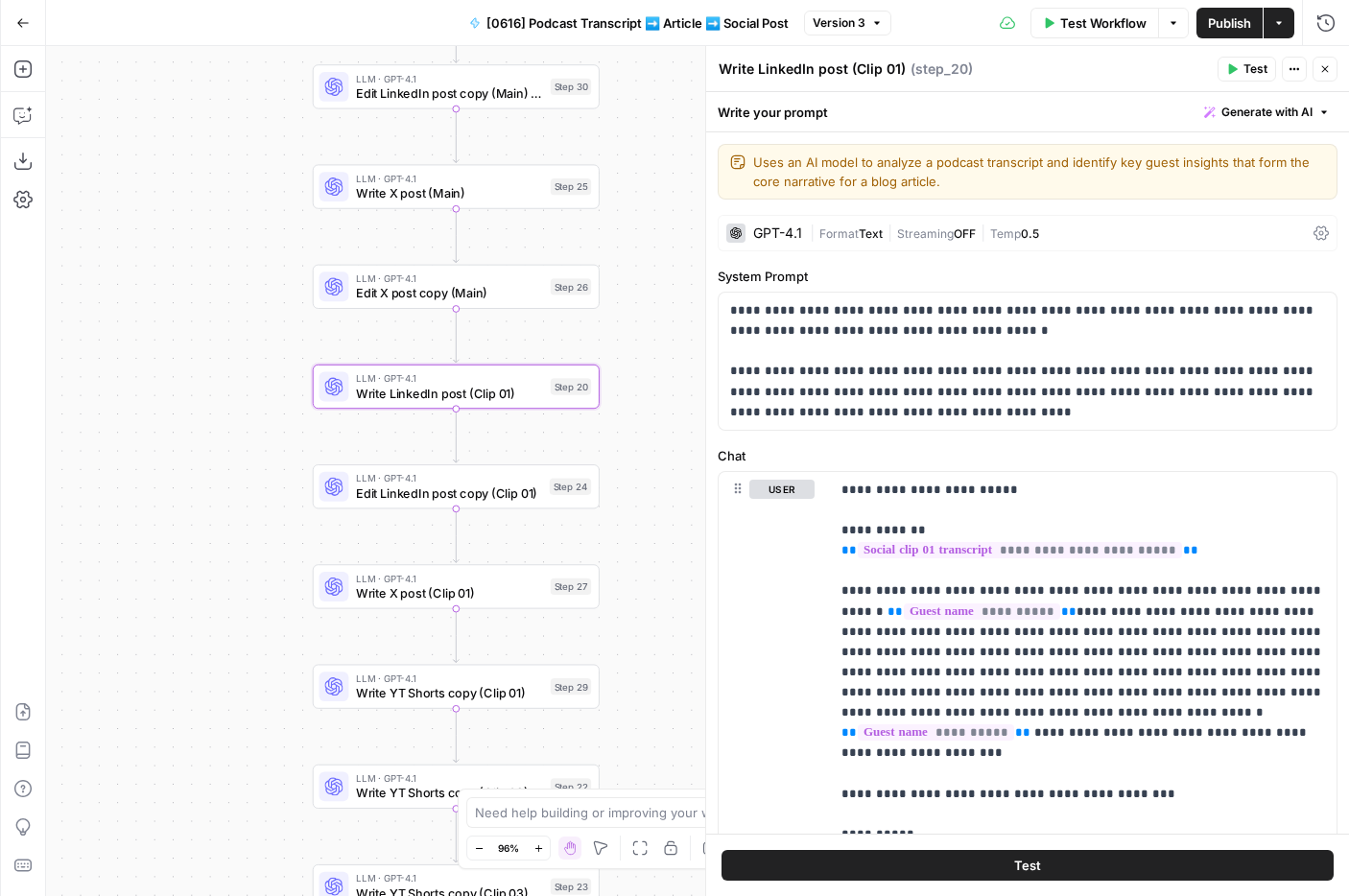 click on "LLM · GPT-4.1 Write X post (Clip 01) Step 27 Copy step Delete step Edit Note Test" at bounding box center (456, 586) 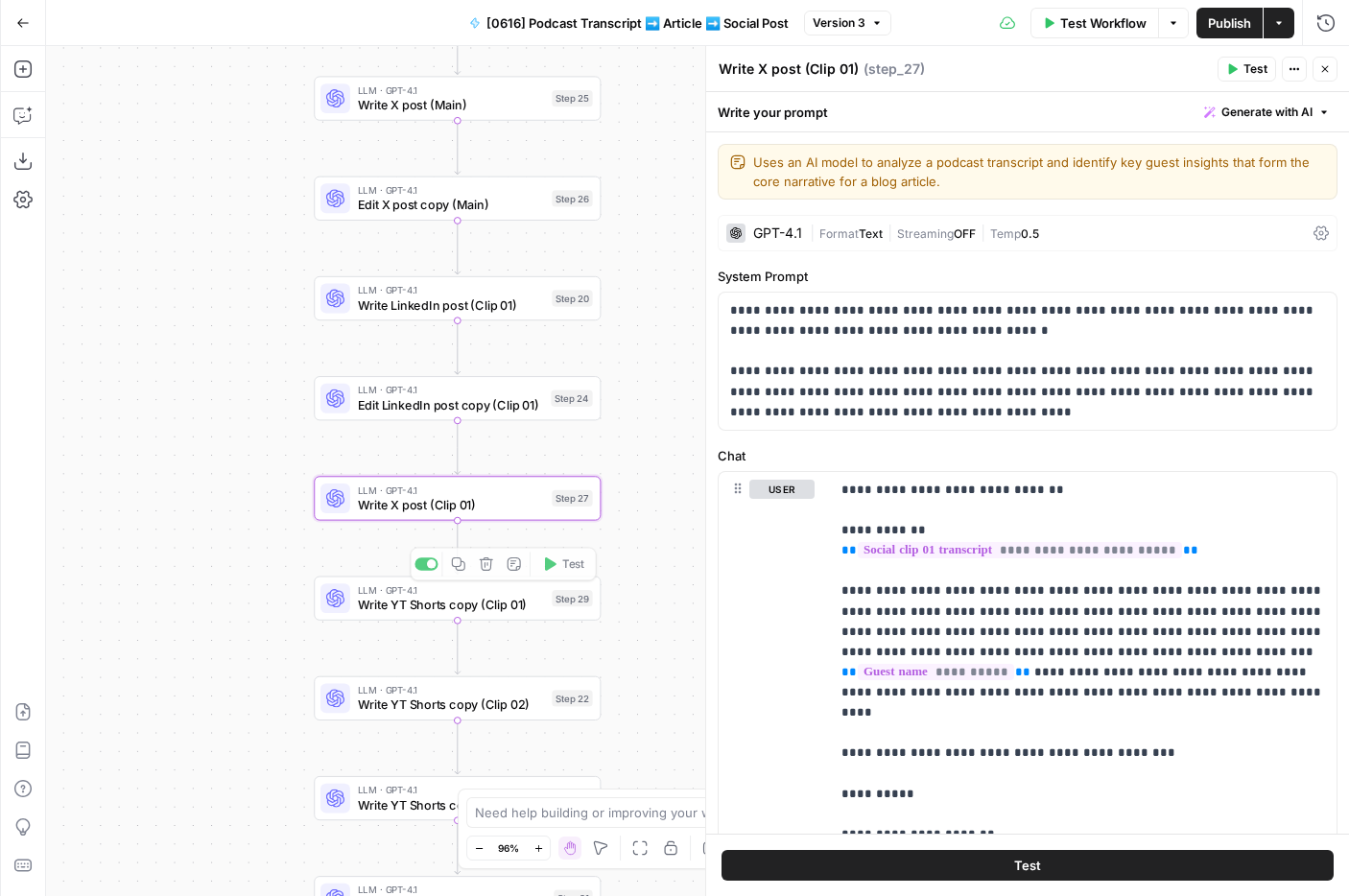 click on "Workflow Set Inputs Inputs LLM · O3 Extract info for each section Step 16 LLM · O3 Identify episode core message Step 36 LLM · GPT-4.1 Craft article intro Step 4 LLM · GPT-4.1 Write executive summary Step 5 LLM · GPT-4.1 Write guest introduction Step 3 LLM · GPT-4.1 Write insights and quotes Step 6 LLM · GPT-4.1 Write links and resources Step 7 LLM · GPT-4.1 Assemble complete article Step 8 Human Review Human Review Step 9 LLM · GPT-4.1 Polish and refine (GPT-4.1) Step 10 LLM · Claude Sonnet 4 Polish and refine (Claude Sonnet 4) Step 34 LLM · GPT-4.1 Generate title options Step 11 Human Review Title Review Step 12 LLM · GPT-4.1 Create show notes Step 13 Human Review Final Review Step 14 LLM · GPT-4.1 Write LinkedIn post (Main) - Short Step 17 LLM · GPT-4.1 Edit LinkedIn post copy (Main) - Short Step 18 LLM · GPT-4.1 Write LinkedIn post (Main) - Long Step 28 LLM · GPT-4.1 Edit LinkedIn post copy (Main) - Long Step 30 LLM · GPT-4.1 Write X post (Main) Step 25 LLM · GPT-4.1 Step 26 Step 20 Test" at bounding box center (698, 471) 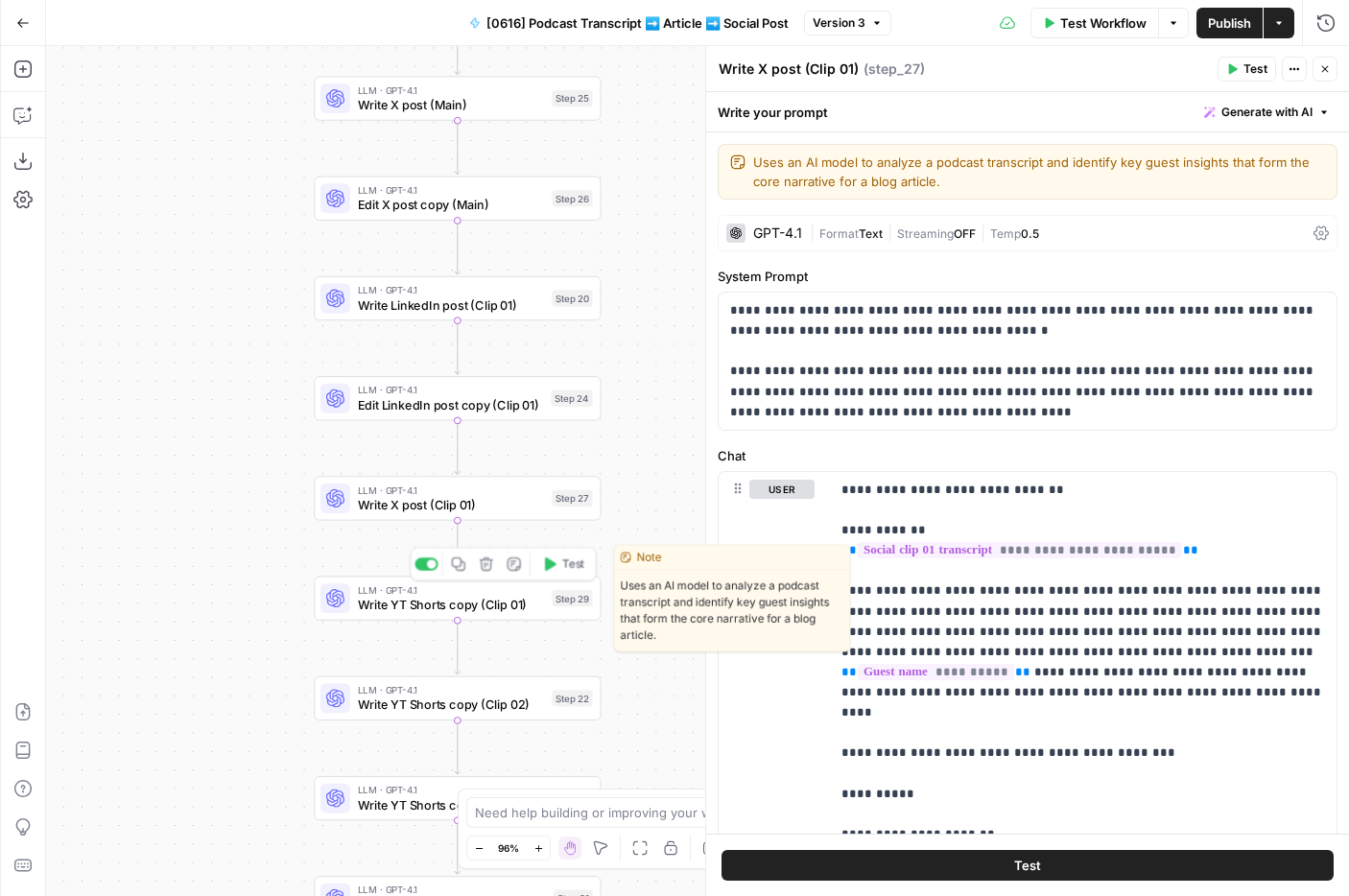 click on "Write YT Shorts copy (Clip 01)" at bounding box center [451, 604] 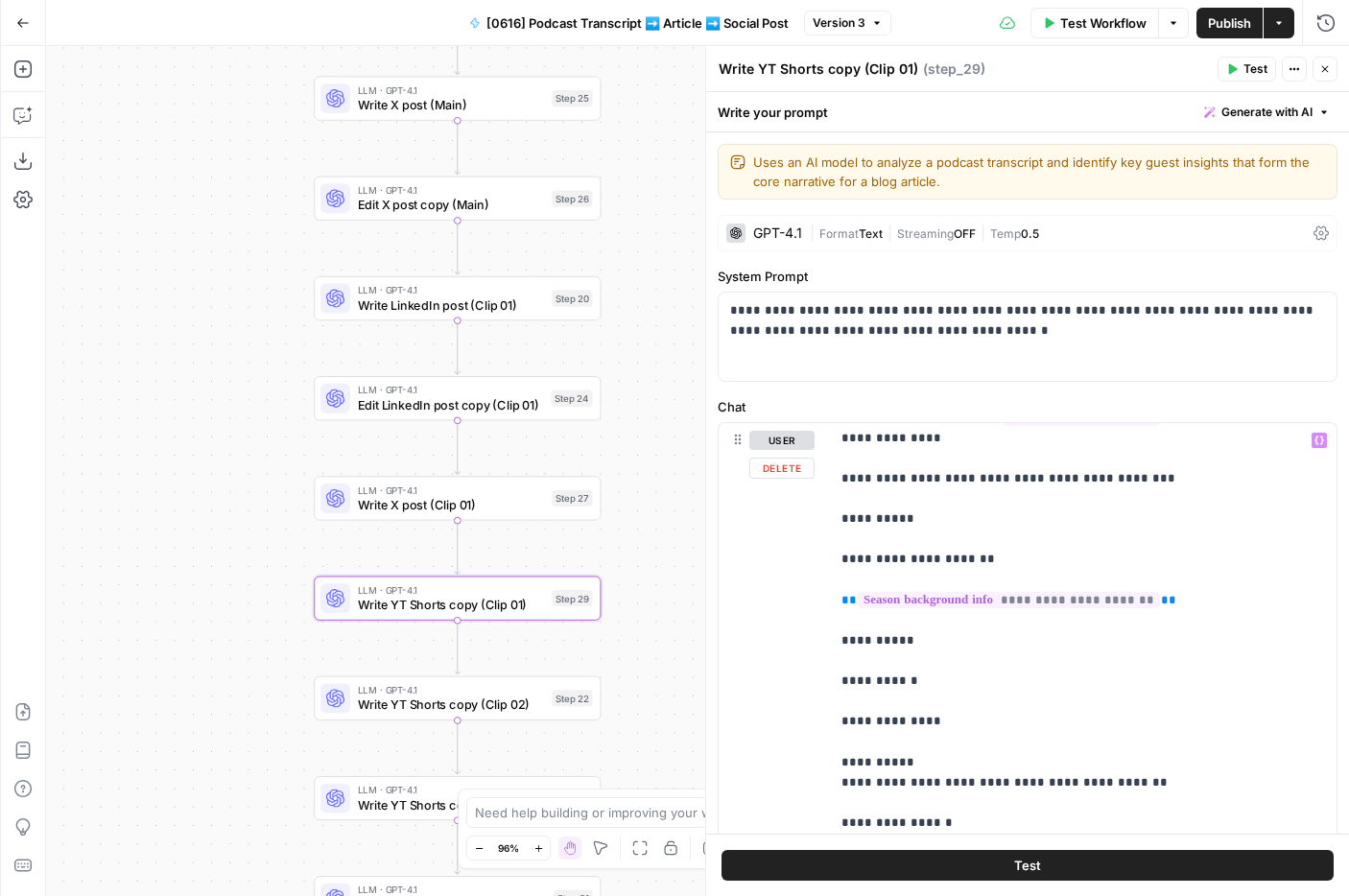 scroll, scrollTop: 0, scrollLeft: 0, axis: both 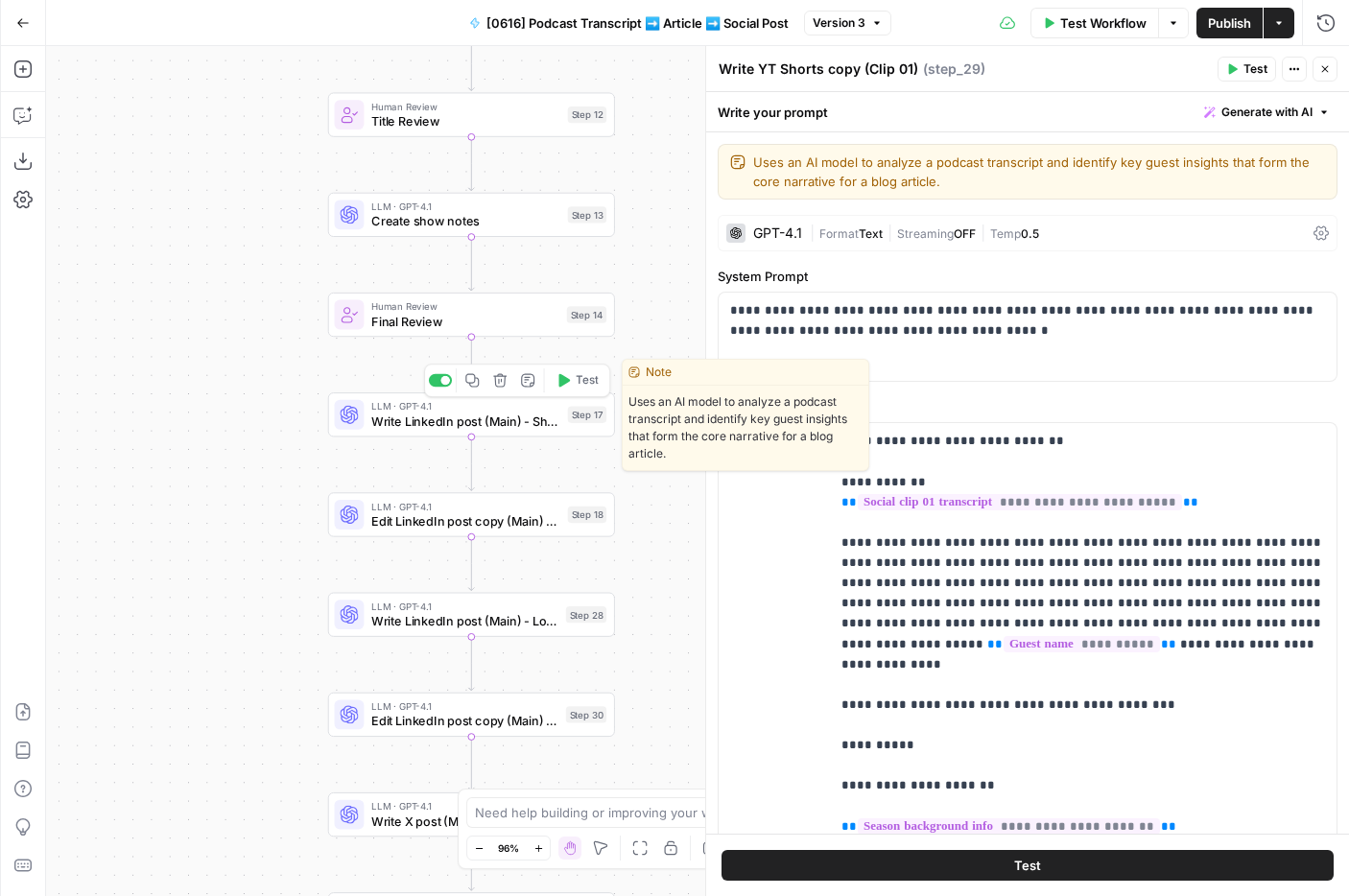 click on "LLM · GPT-4.1 Write LinkedIn post (Main) - Short Step 17 Copy step Delete step Edit Note Test" at bounding box center (471, 414) 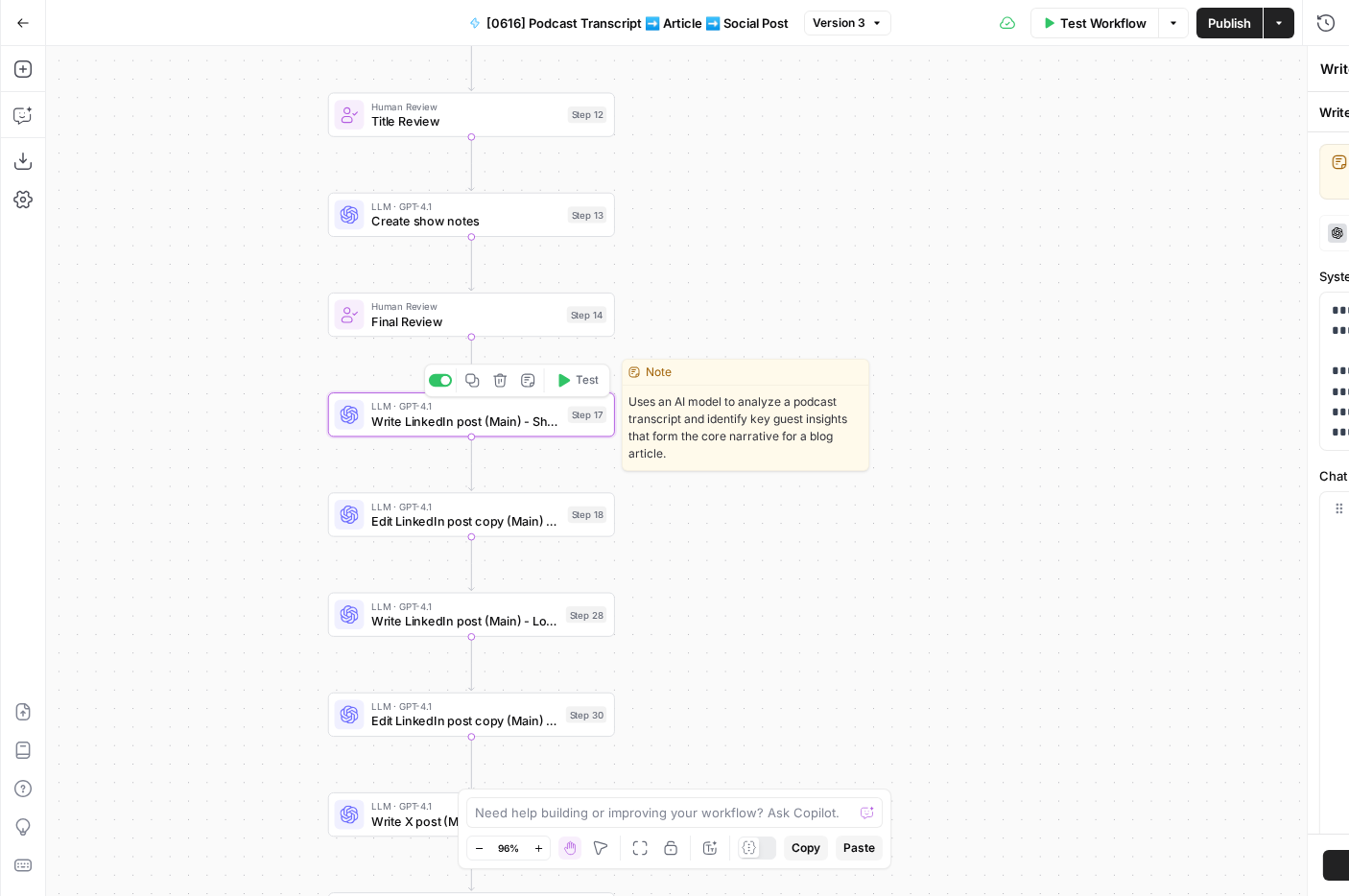 type on "Write LinkedIn post (Main) - Short" 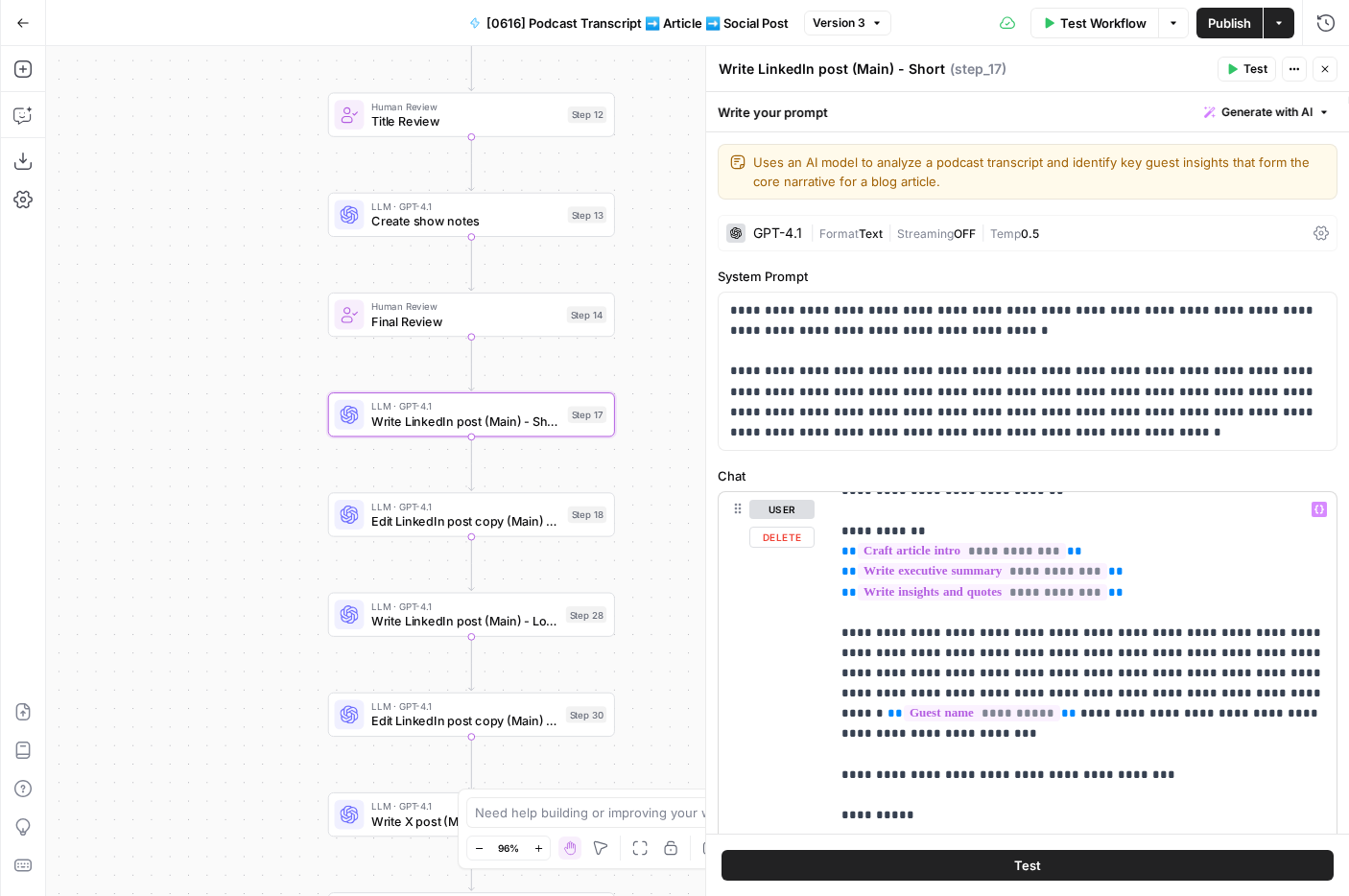 scroll, scrollTop: 0, scrollLeft: 0, axis: both 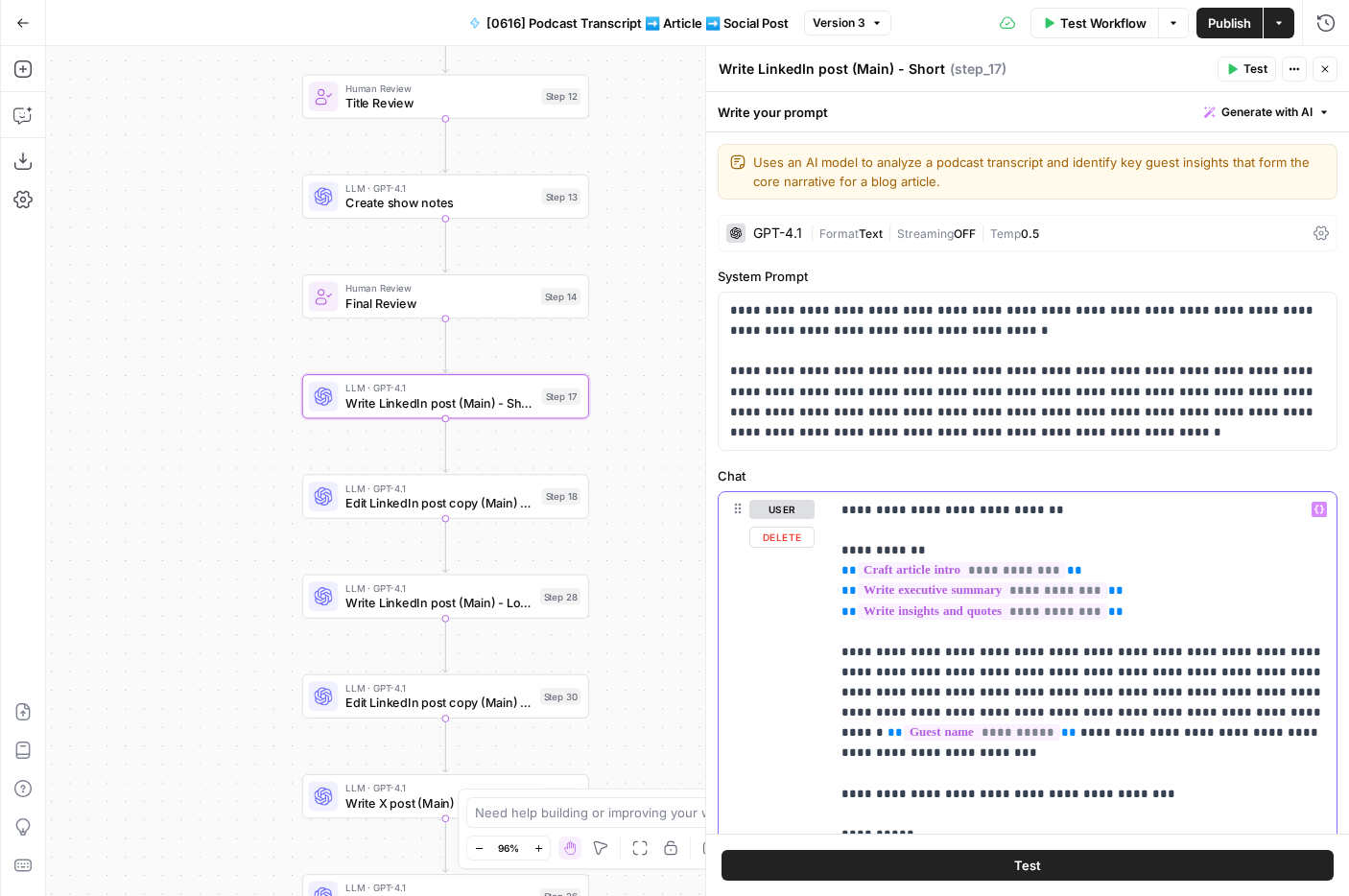 click on "**********" at bounding box center [1083, 2019] 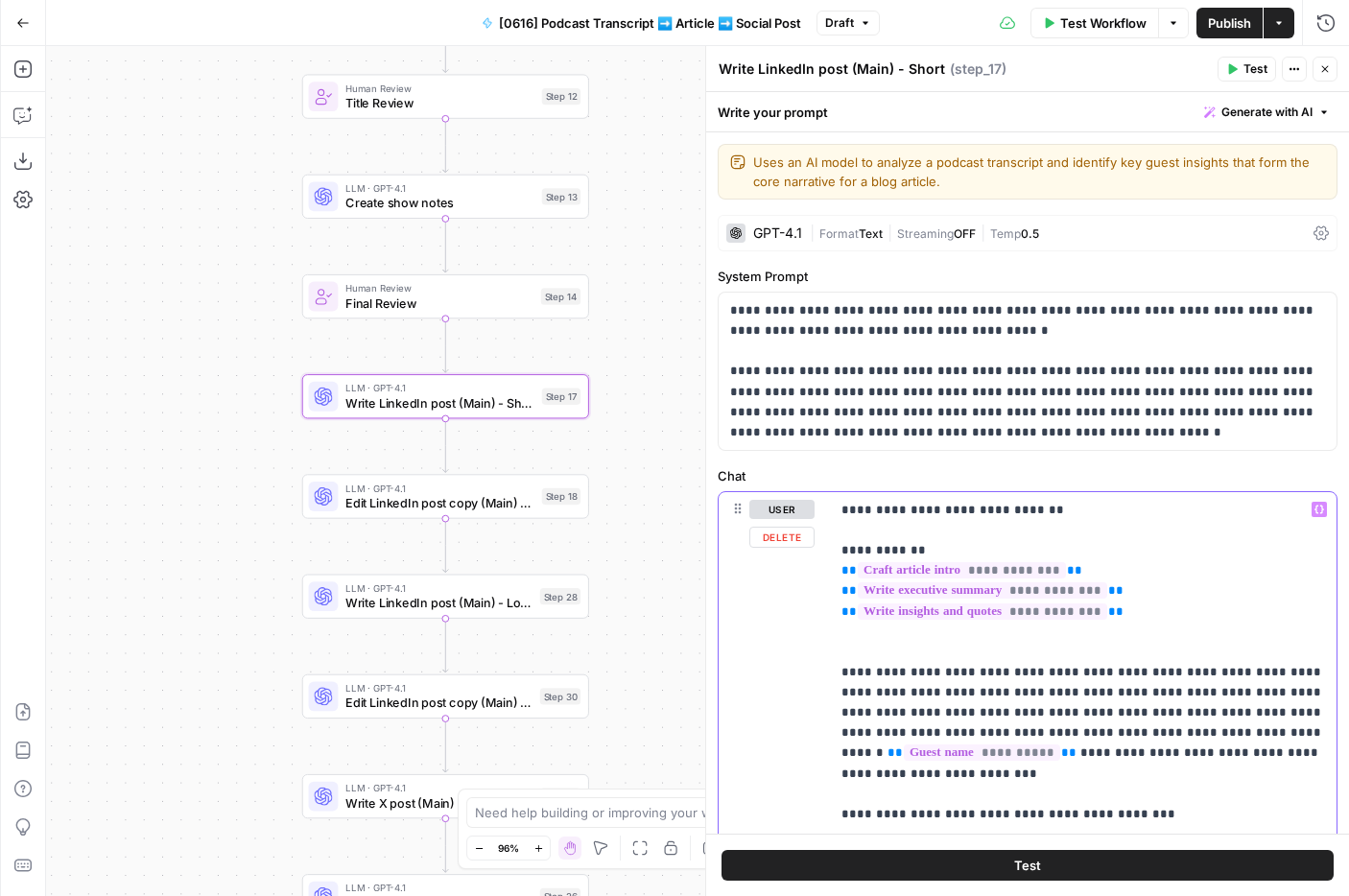 click on "**********" at bounding box center [1083, 2030] 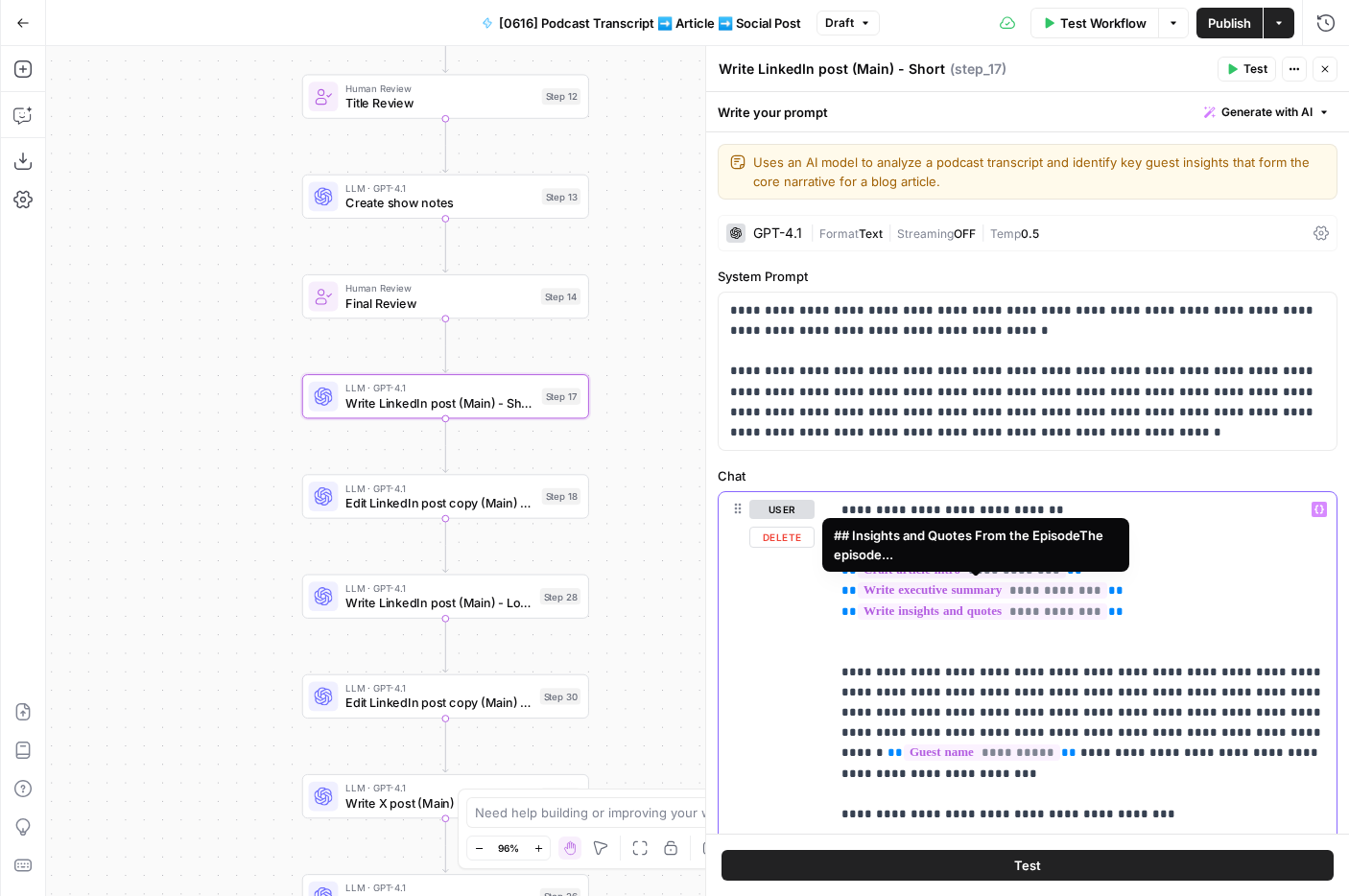 click on "**********" at bounding box center (1083, 2030) 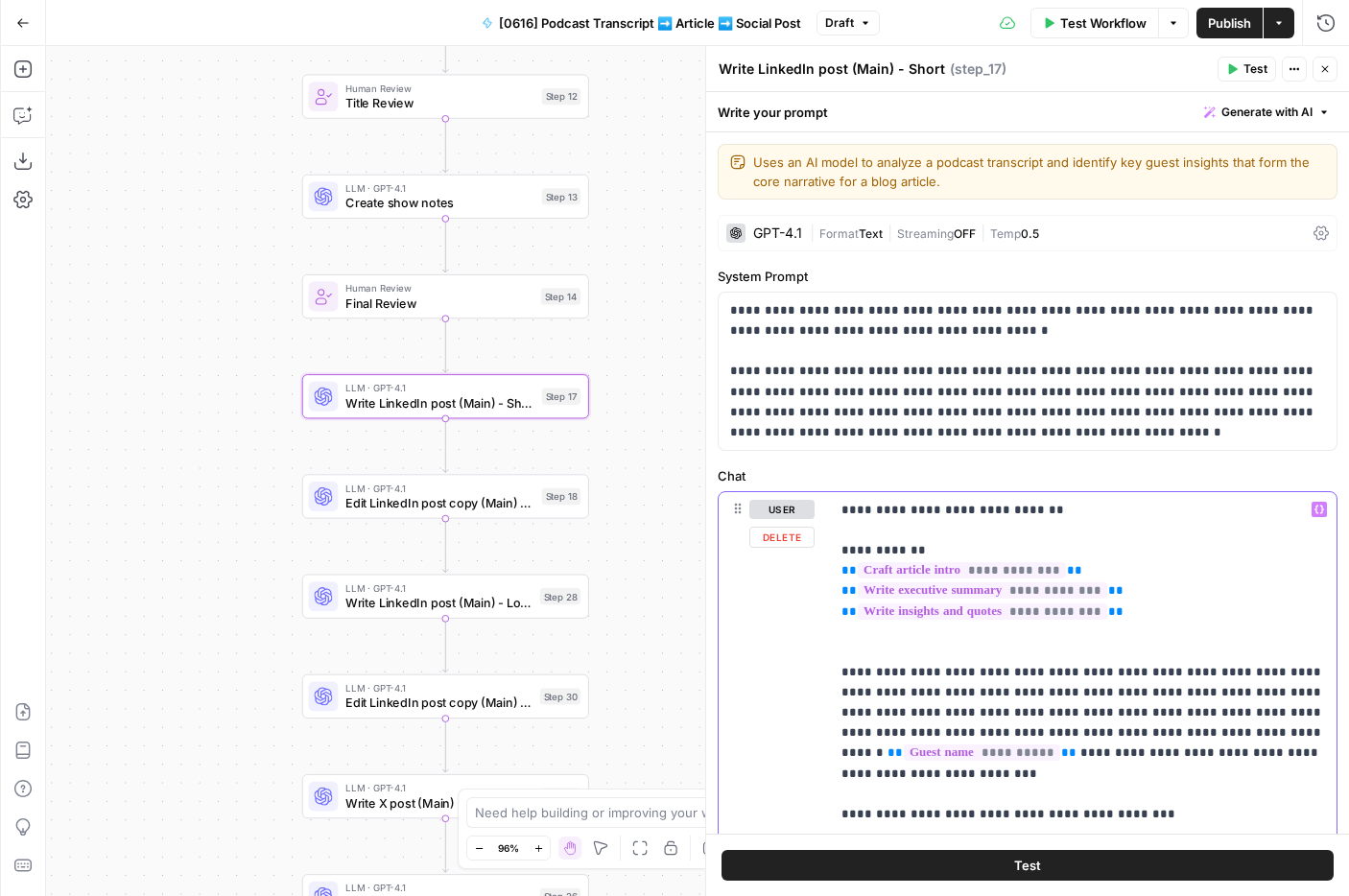 click 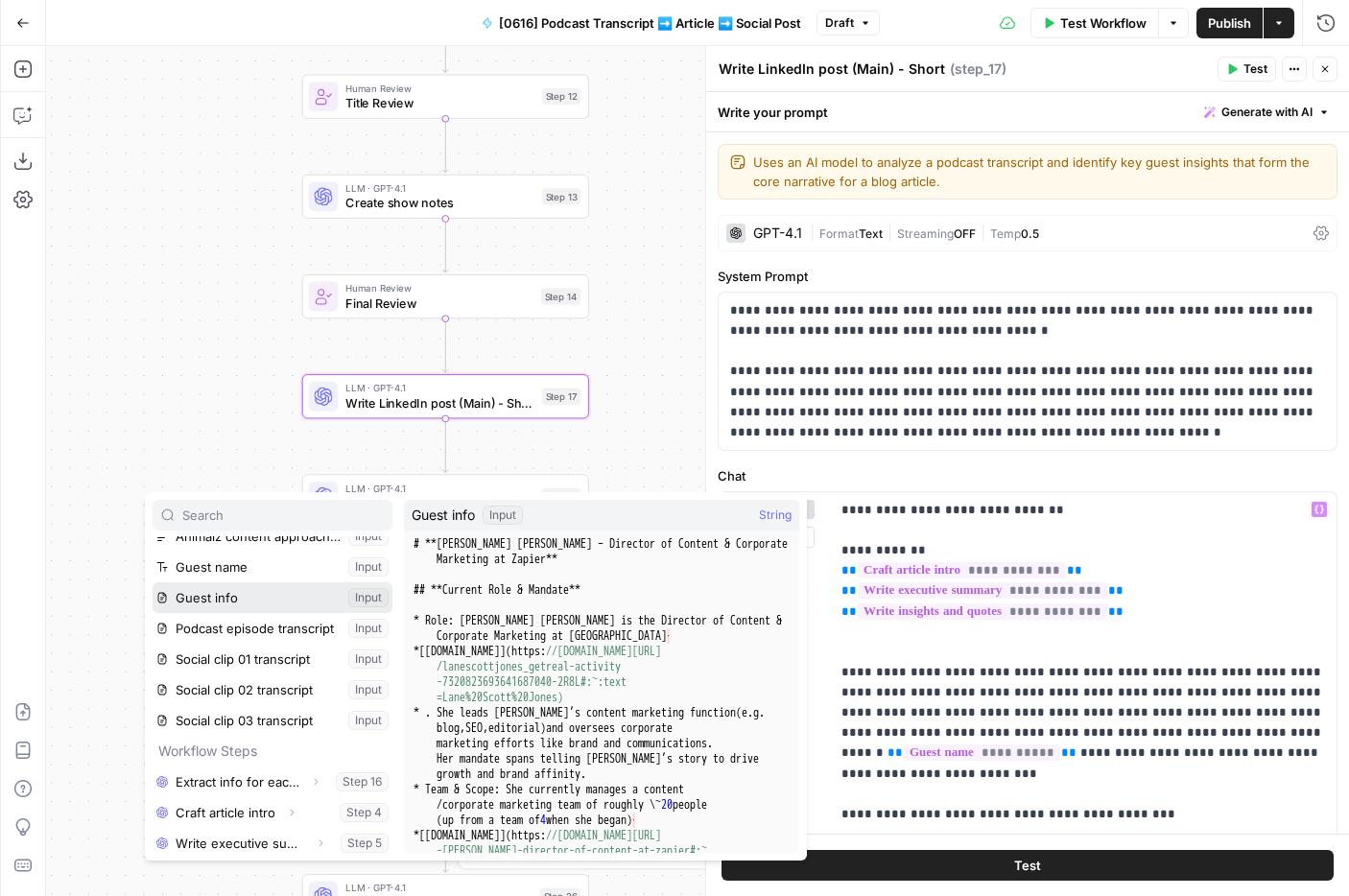 scroll, scrollTop: 144, scrollLeft: 0, axis: vertical 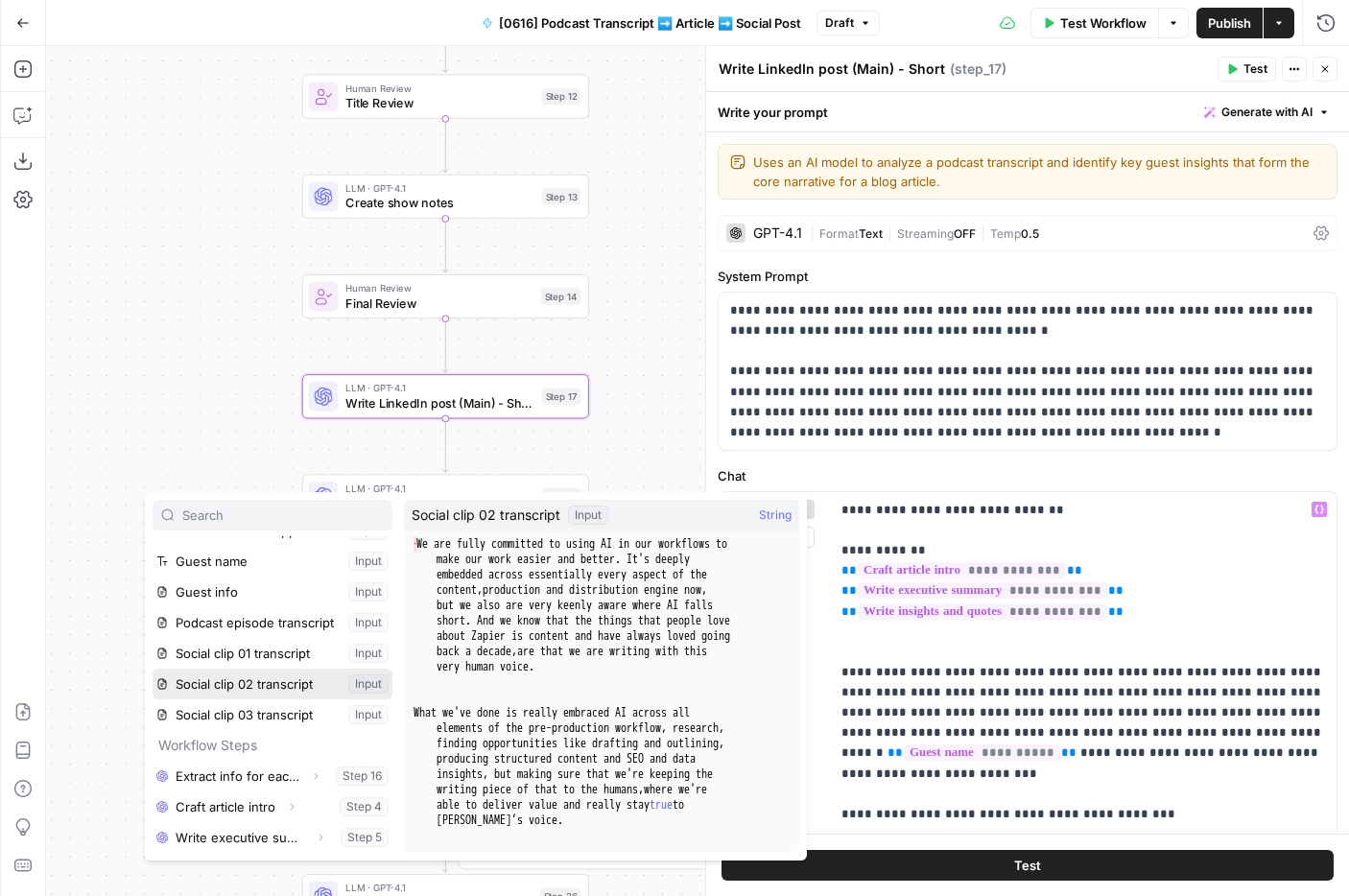 click at bounding box center (272, 684) 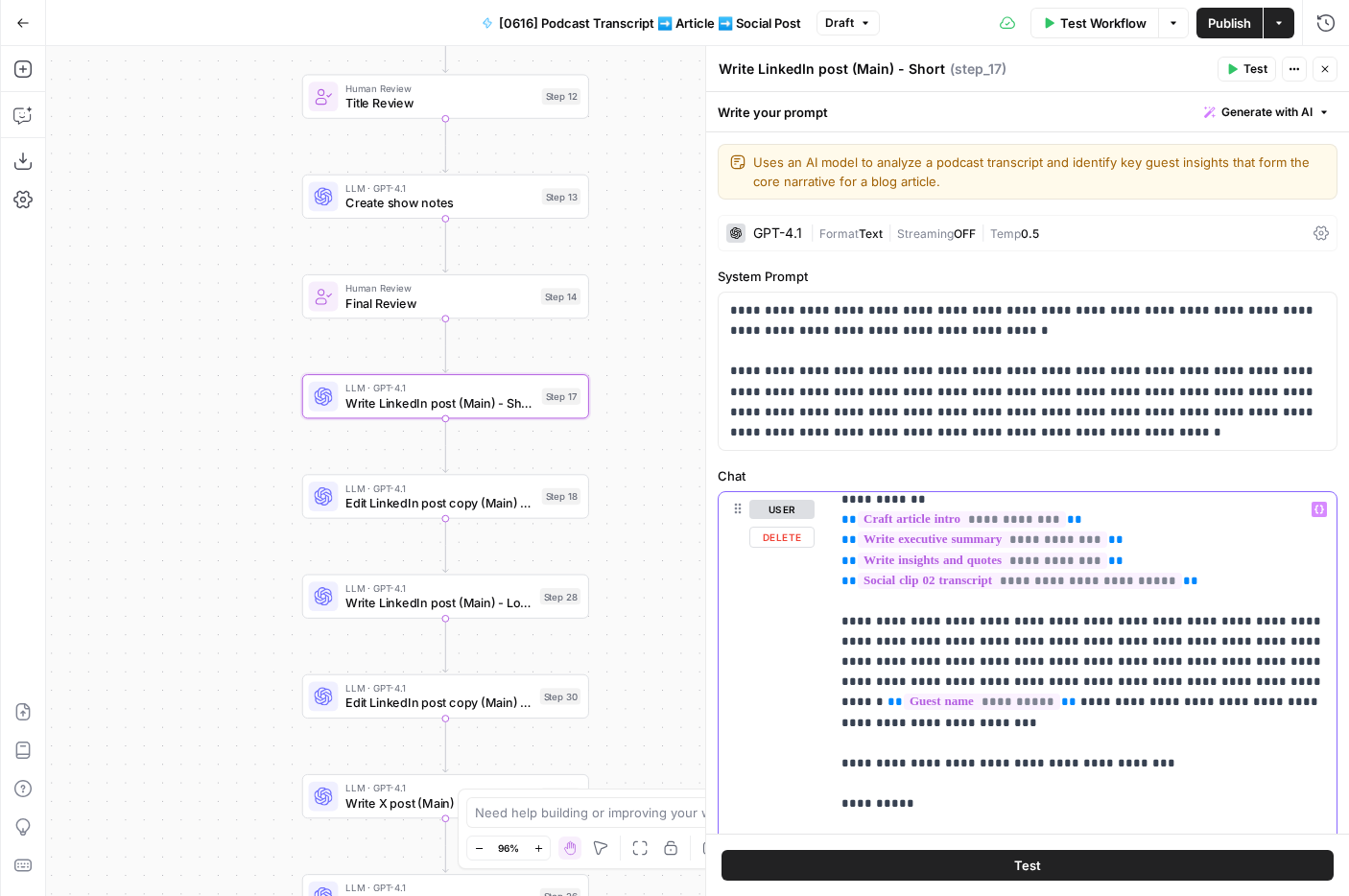scroll, scrollTop: 0, scrollLeft: 0, axis: both 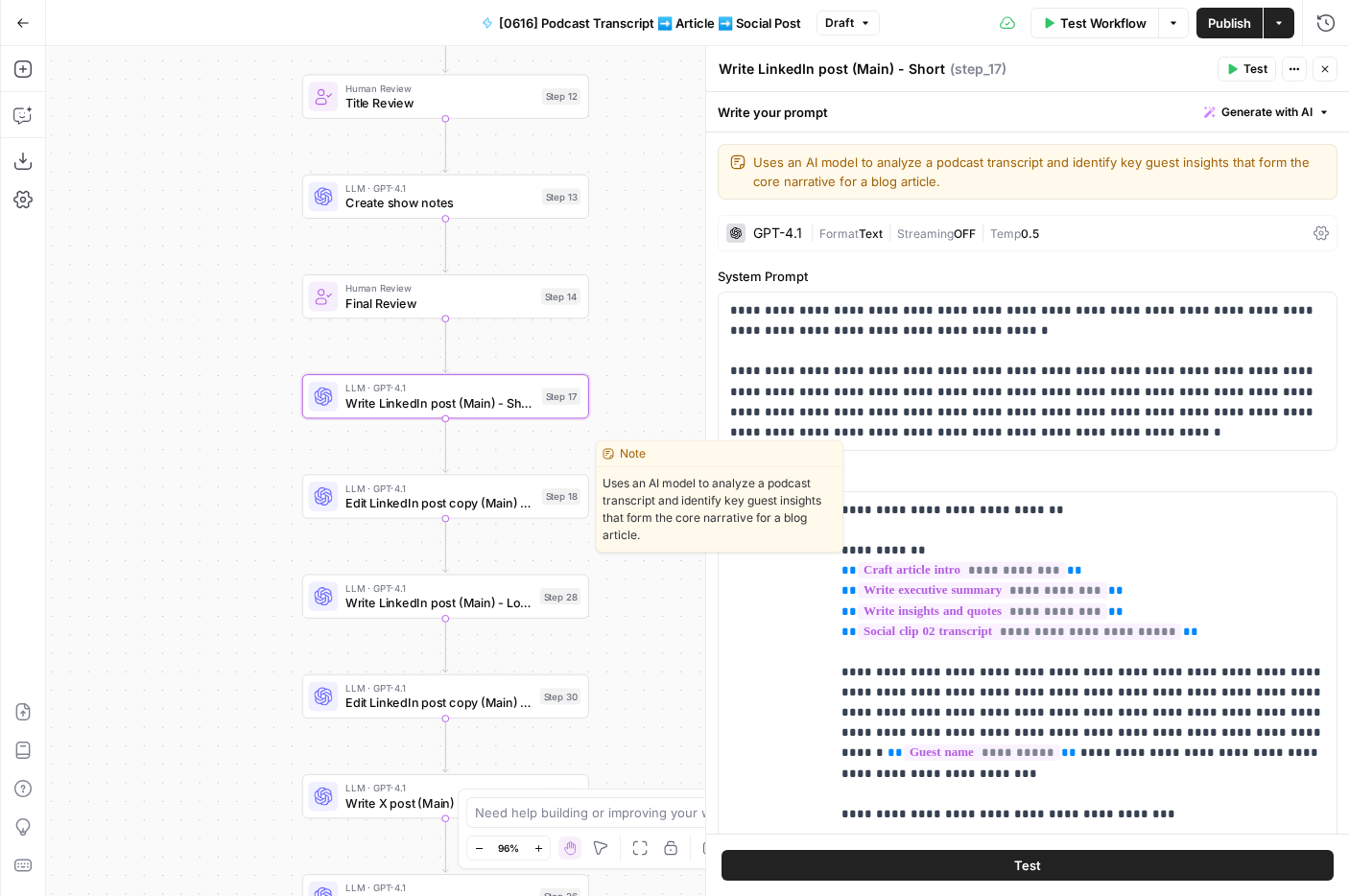 click on "Edit LinkedIn post copy (Main) - Short" at bounding box center (439, 503) 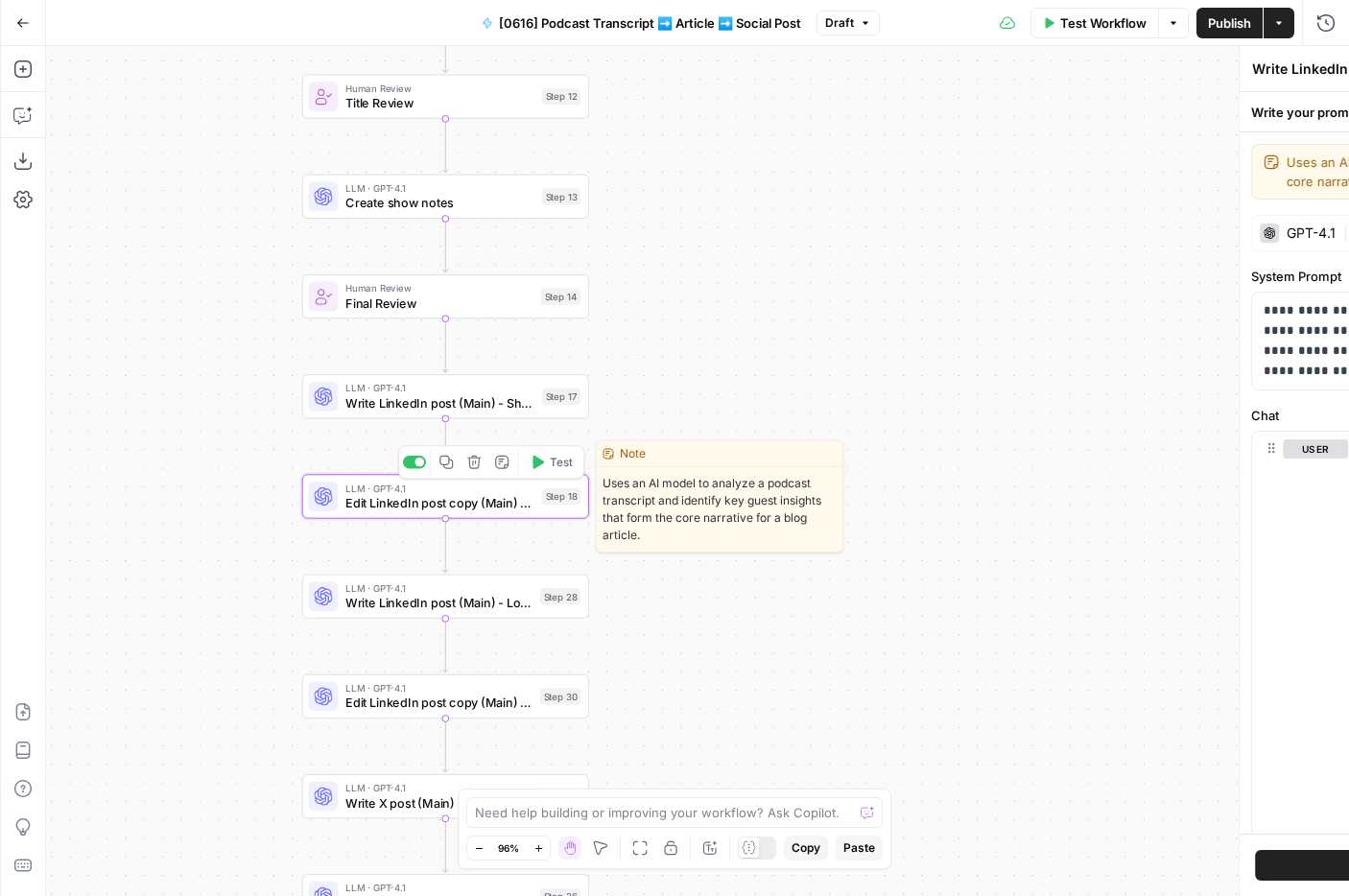type on "Edit LinkedIn post copy (Main) - Short" 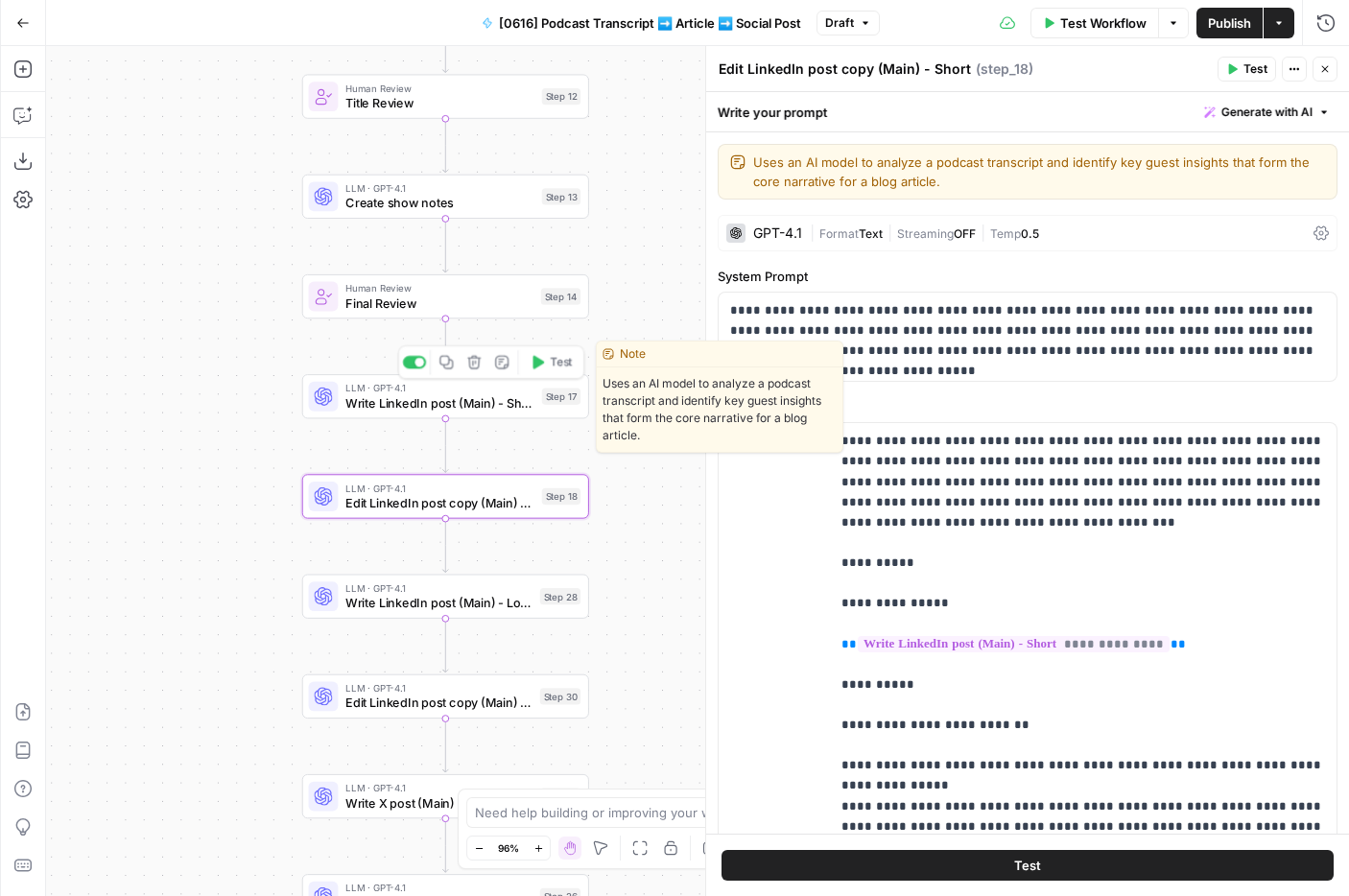 click on "Write LinkedIn post (Main) - Short" at bounding box center (439, 402) 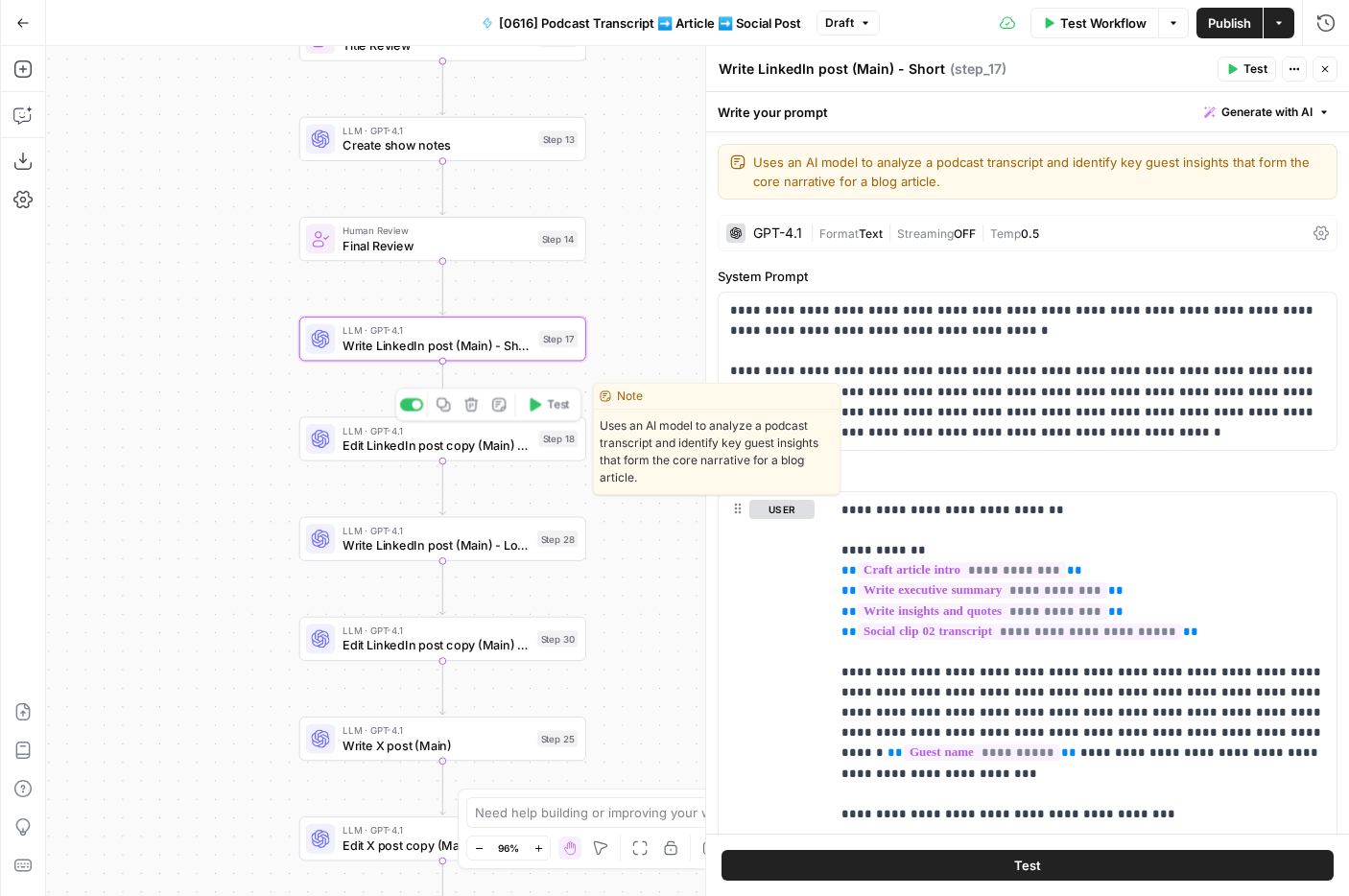 click on "Edit LinkedIn post copy (Main) - Short" at bounding box center [437, 445] 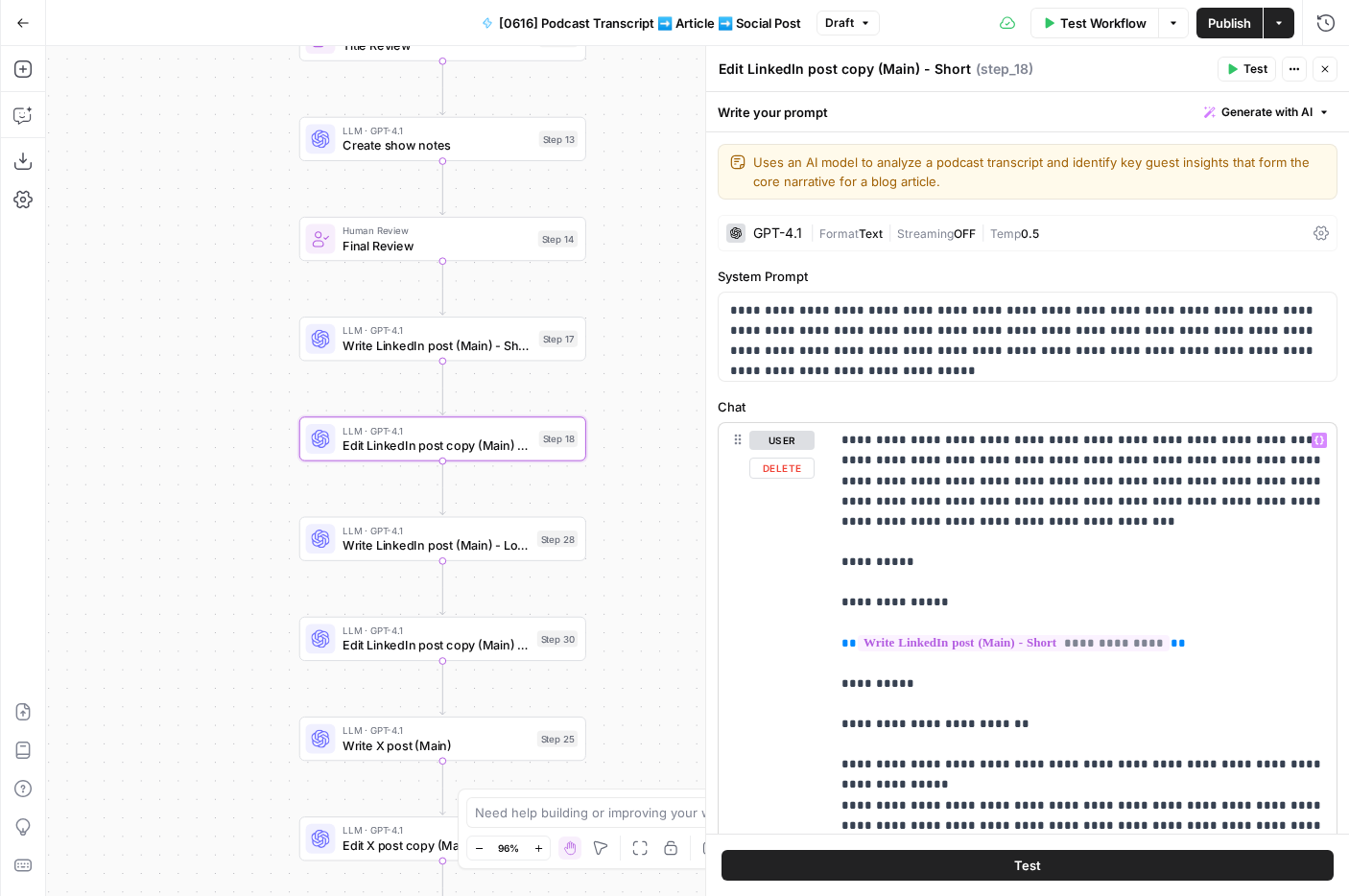 scroll, scrollTop: 0, scrollLeft: 0, axis: both 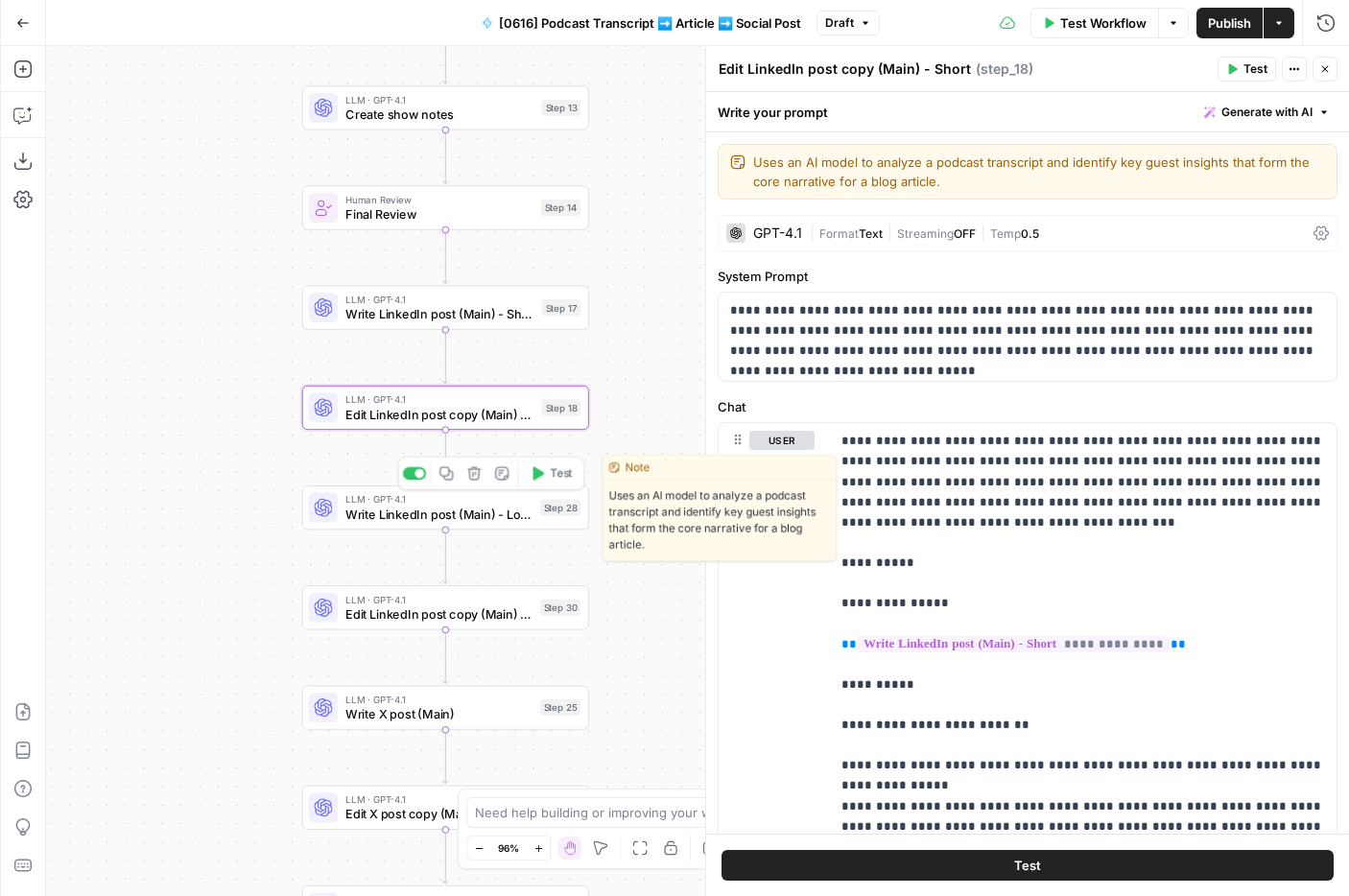 click on "Write LinkedIn post (Main) - Long" at bounding box center [438, 513] 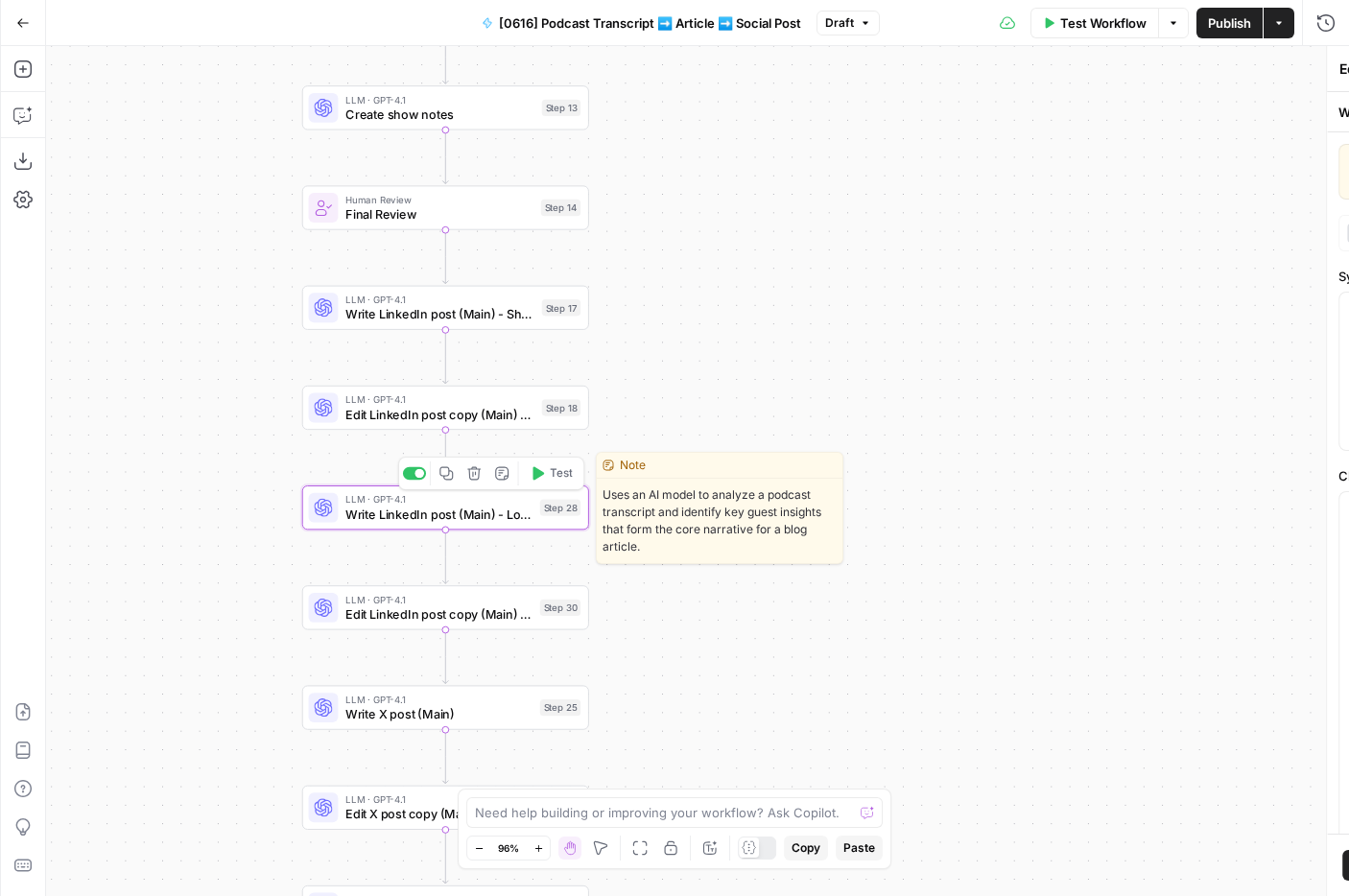 type on "Write LinkedIn post (Main) - Long" 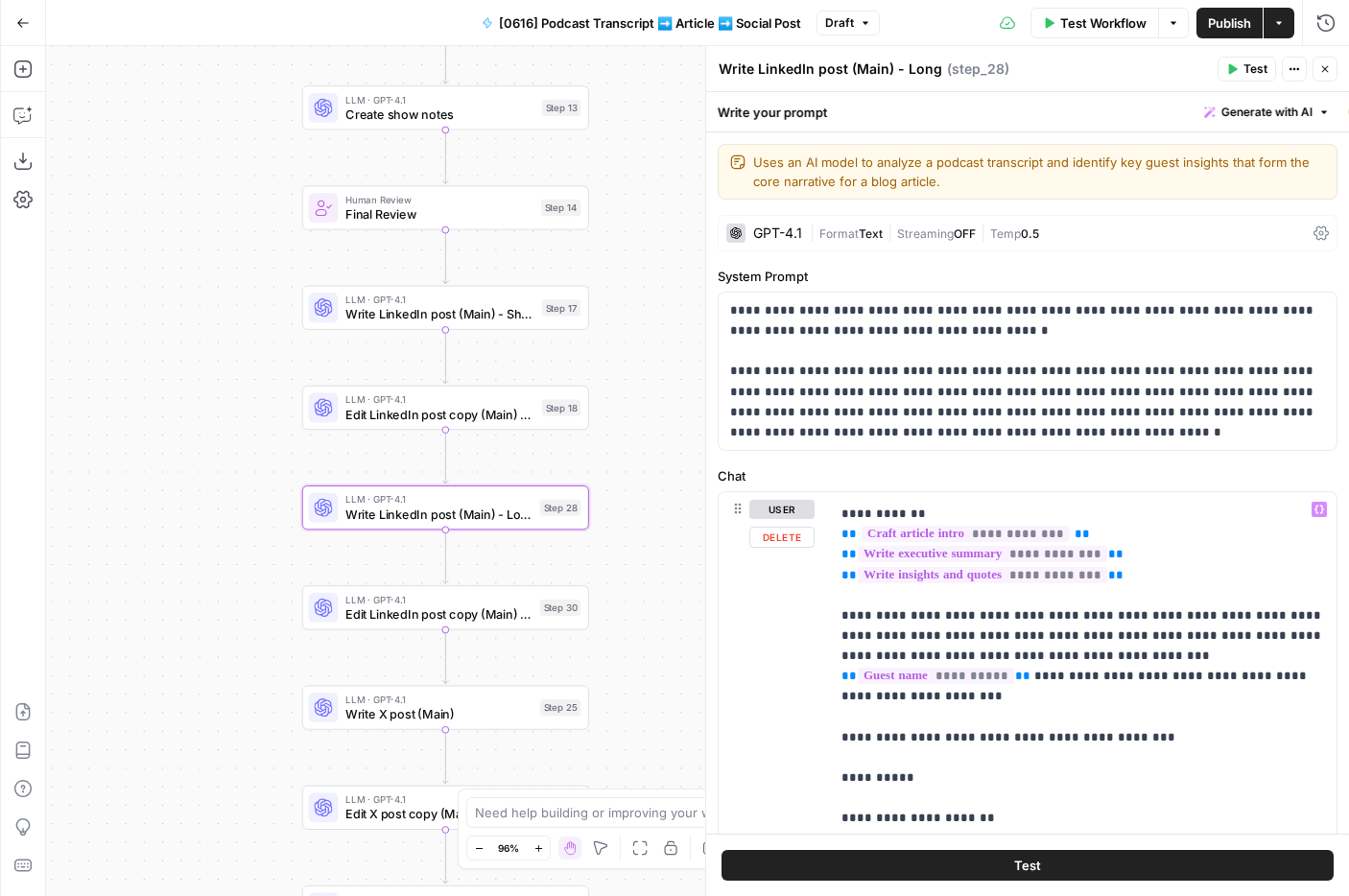 scroll, scrollTop: 0, scrollLeft: 0, axis: both 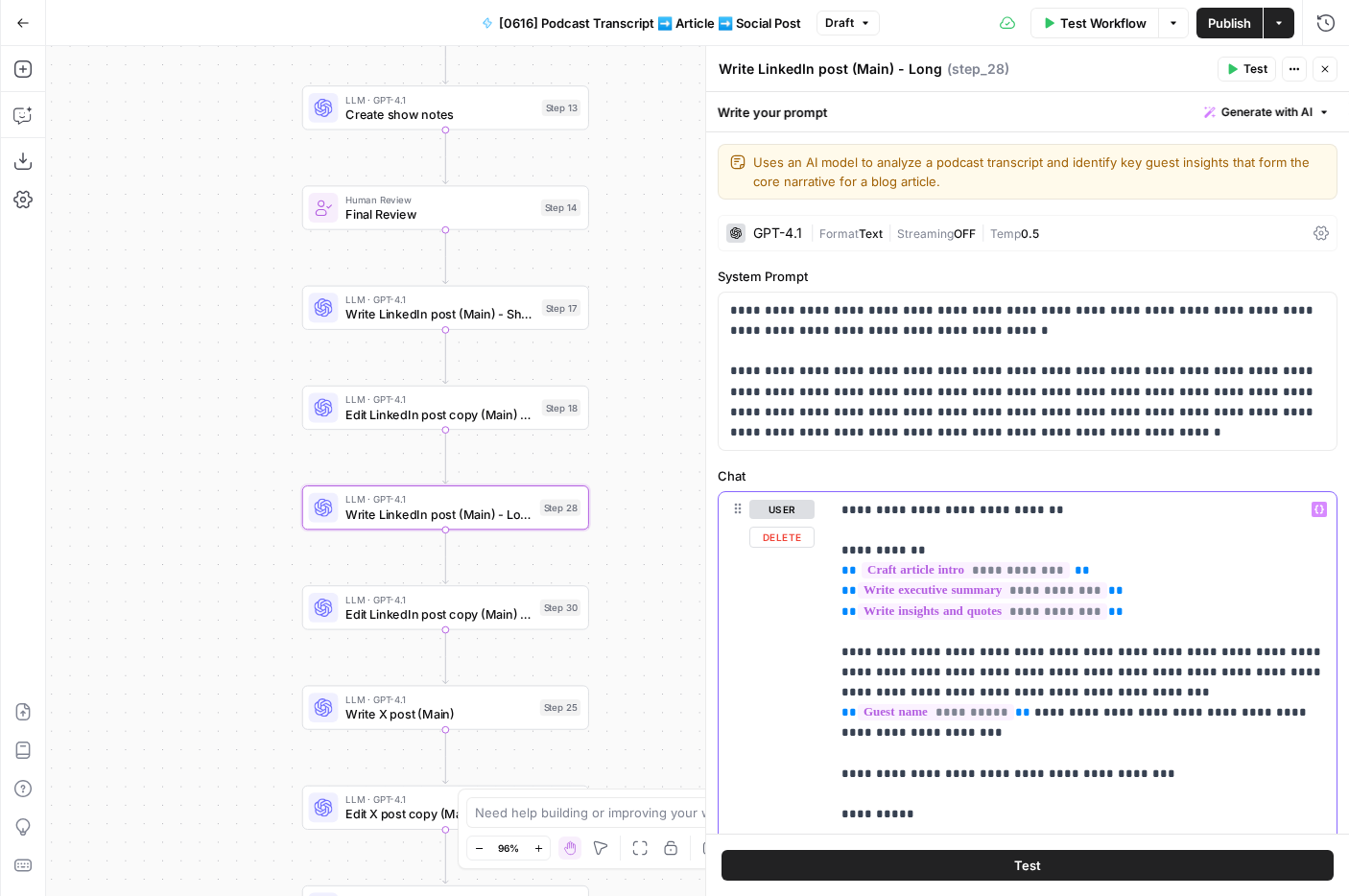 click on "**********" at bounding box center (1083, 1573) 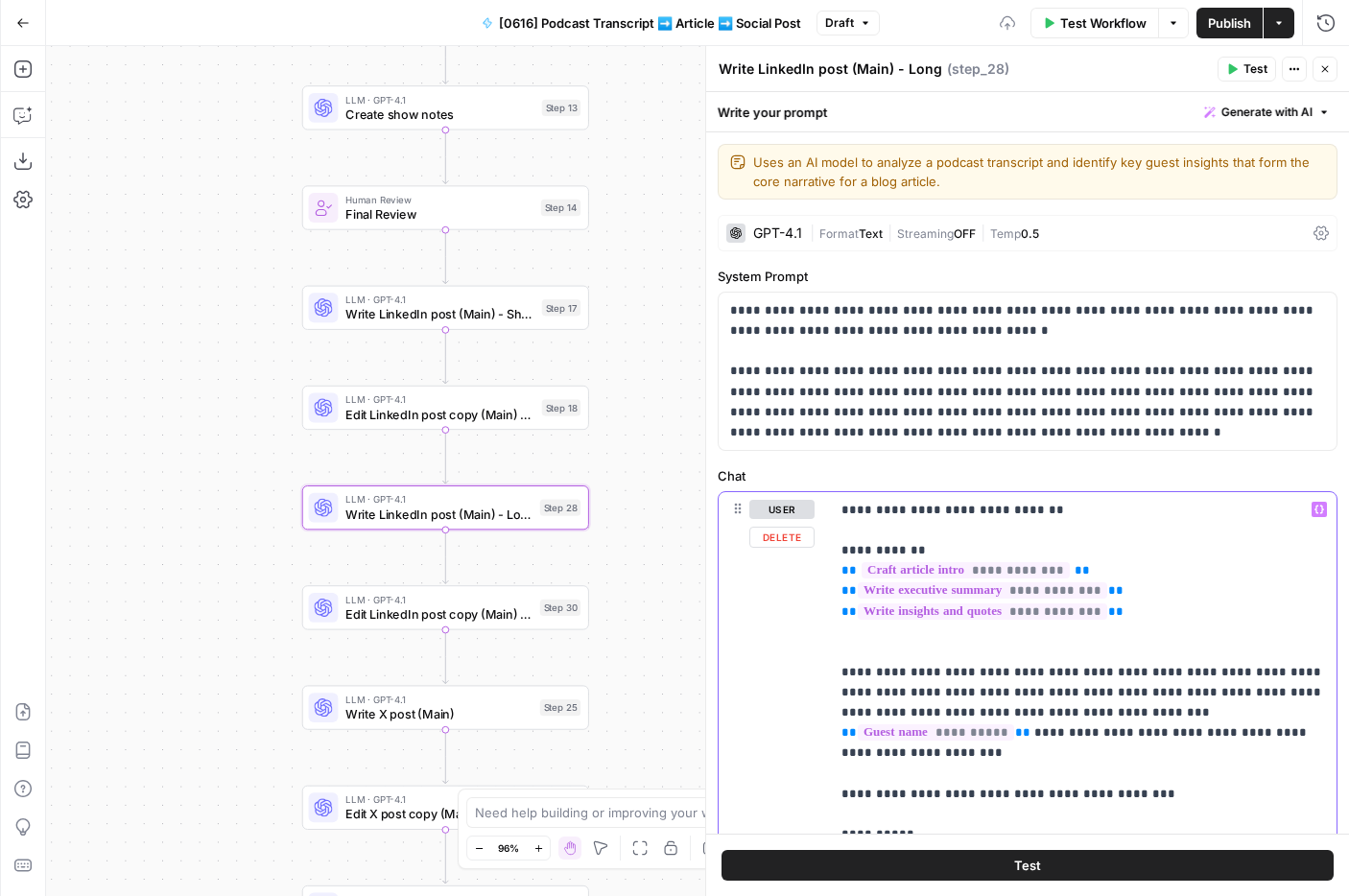 click 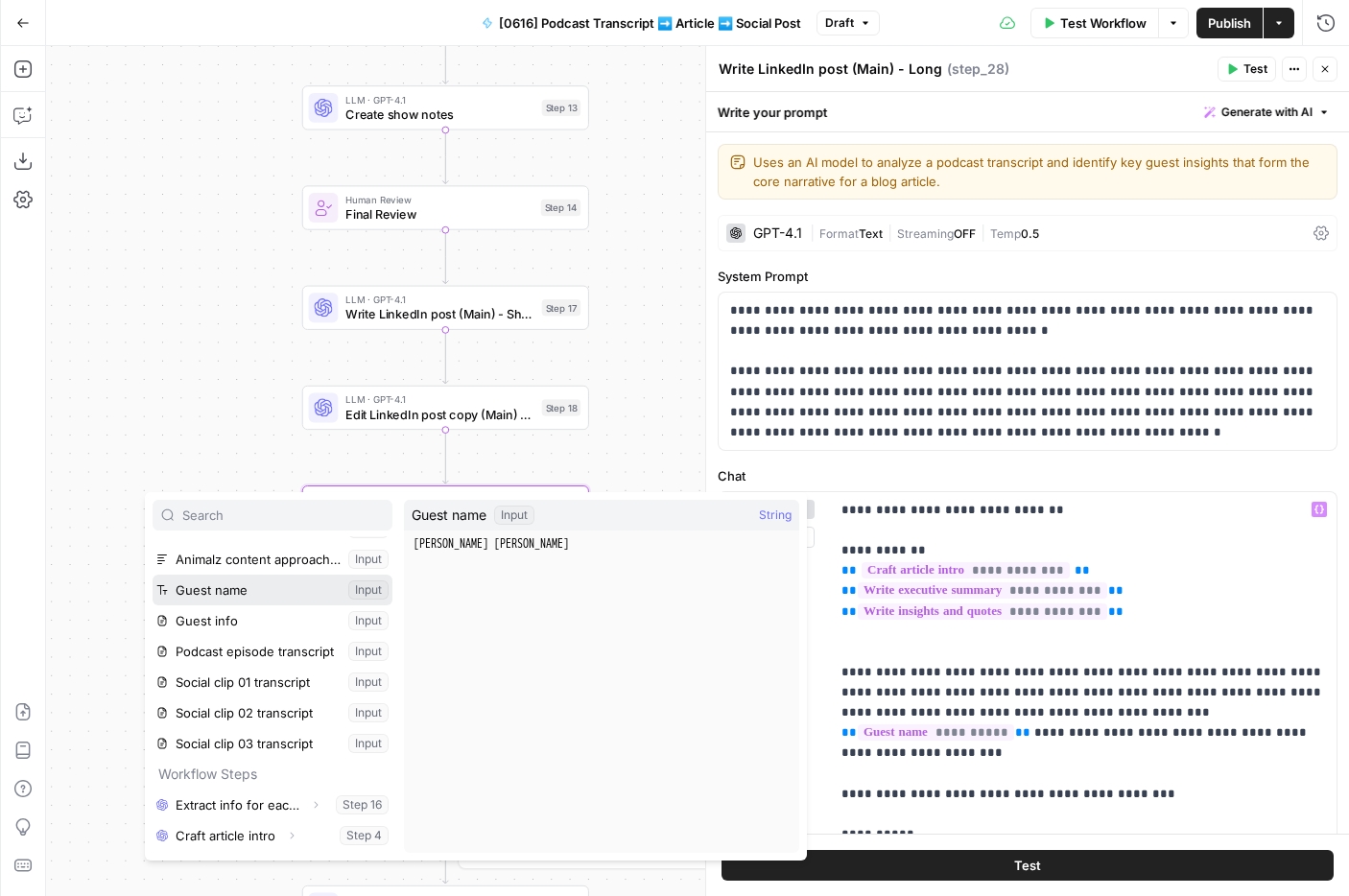 scroll, scrollTop: 122, scrollLeft: 0, axis: vertical 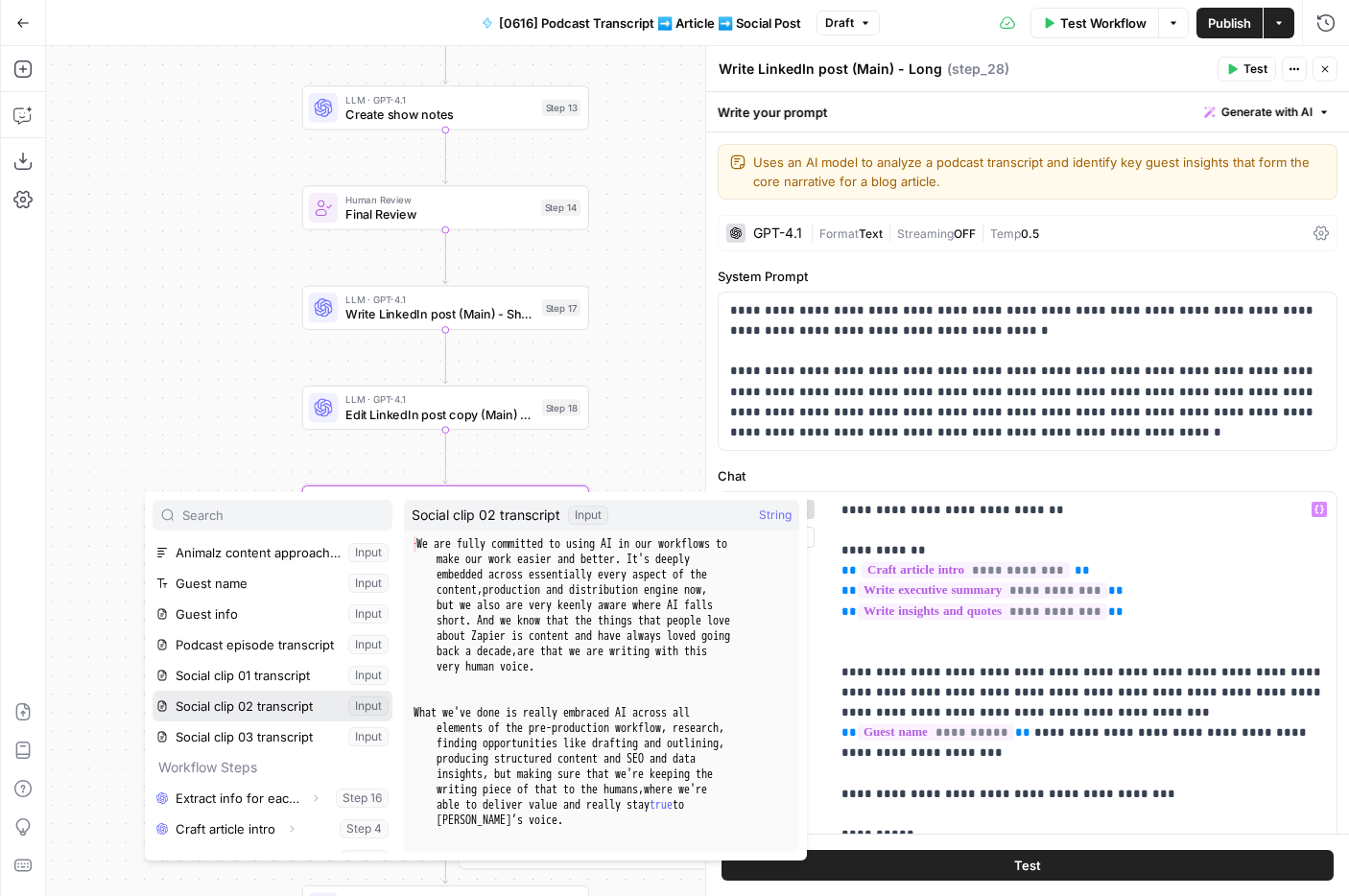 click at bounding box center [272, 706] 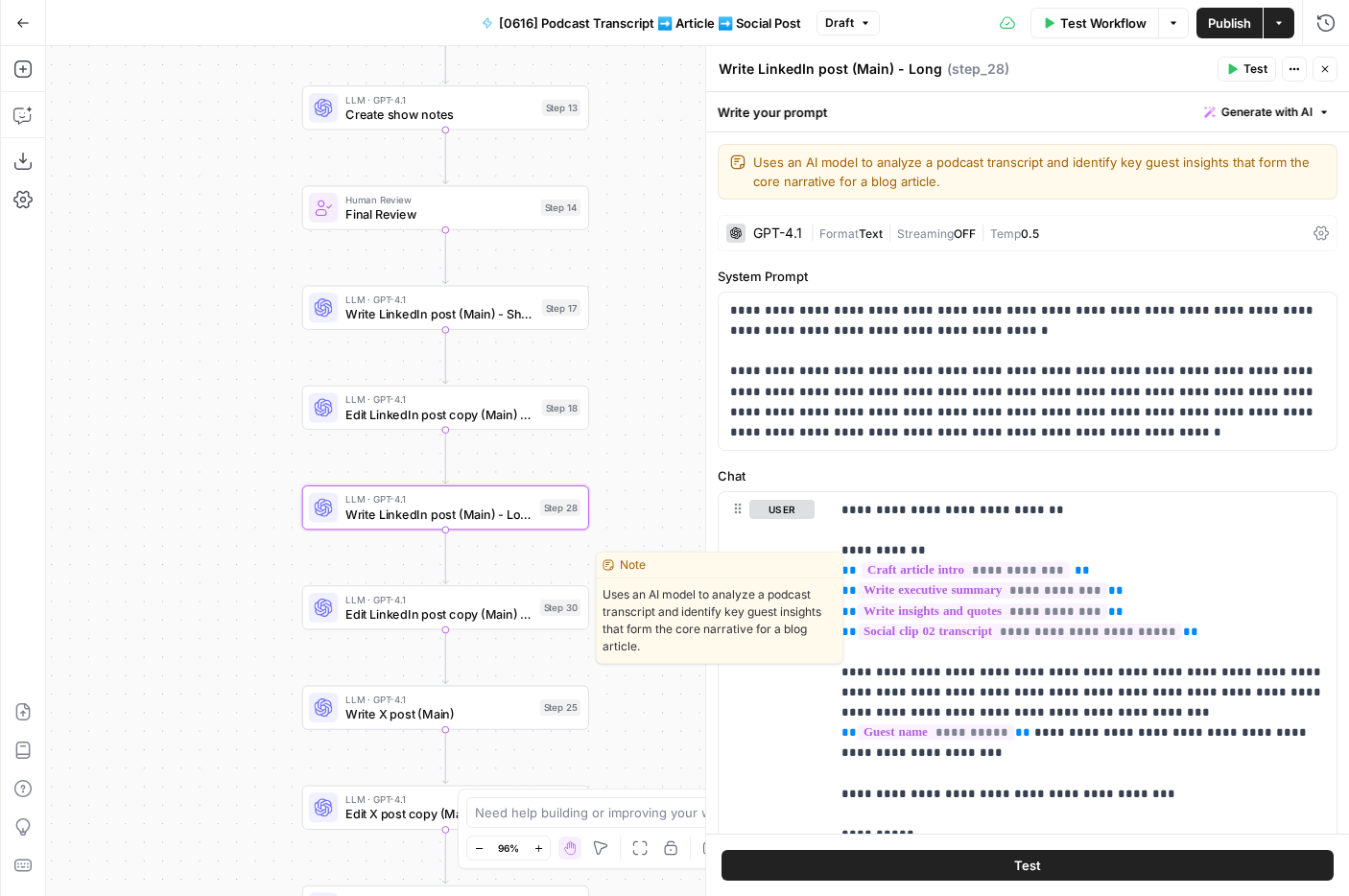 click on "Edit LinkedIn post copy (Main) - Long" at bounding box center (438, 613) 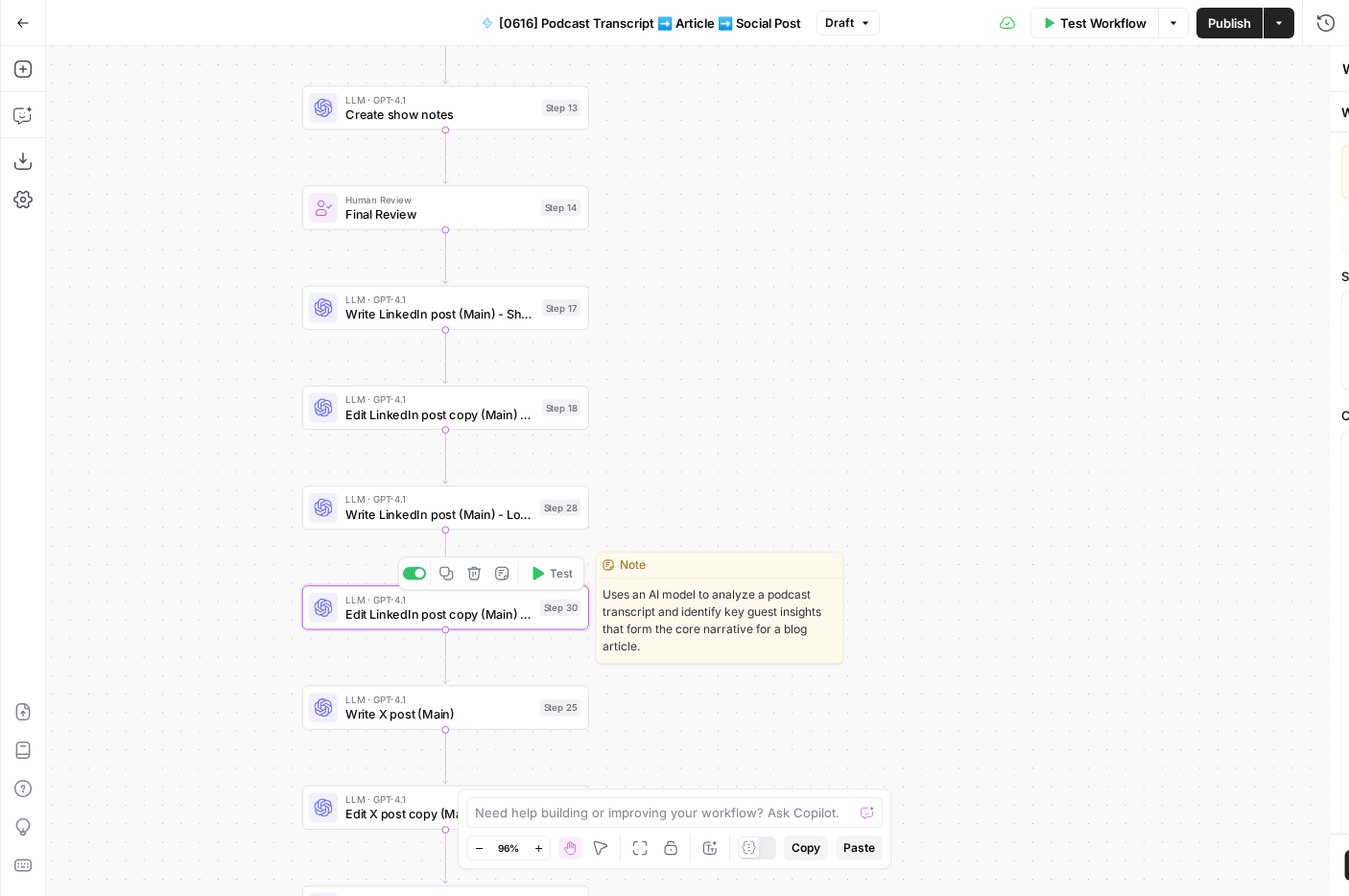 type on "Edit LinkedIn post copy (Main) - Long" 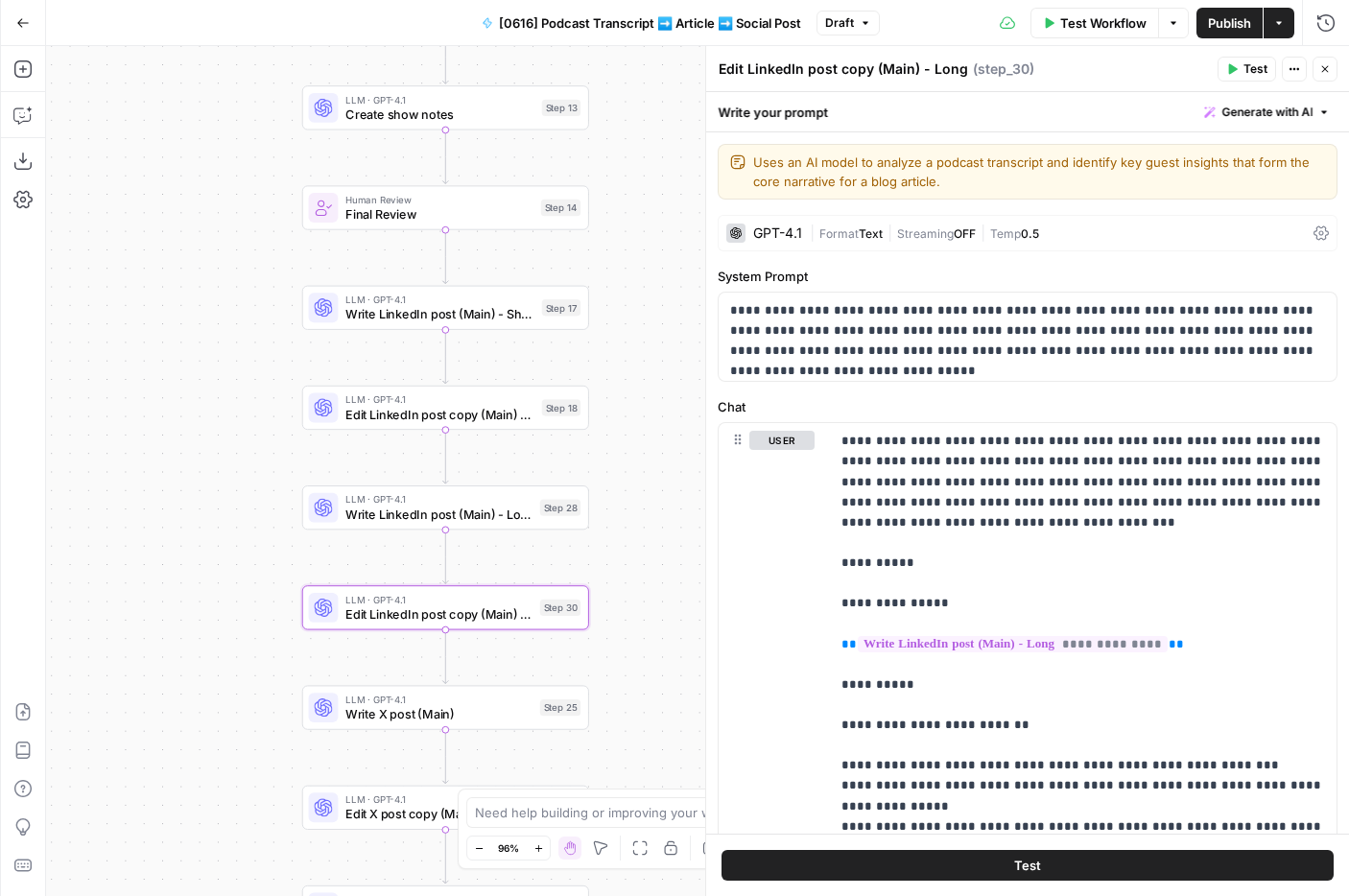 click on "Workflow Set Inputs Inputs LLM · O3 Extract info for each section Step 16 LLM · O3 Identify episode core message Step 36 LLM · GPT-4.1 Craft article intro Step 4 LLM · GPT-4.1 Write executive summary Step 5 LLM · GPT-4.1 Write guest introduction Step 3 LLM · GPT-4.1 Write insights and quotes Step 6 LLM · GPT-4.1 Write links and resources Step 7 LLM · GPT-4.1 Assemble complete article Step 8 Human Review Human Review Step 9 LLM · GPT-4.1 Polish and refine (GPT-4.1) Step 10 LLM · Claude Sonnet 4 Polish and refine (Claude Sonnet 4) Step 34 LLM · GPT-4.1 Generate title options Step 11 Human Review Title Review Step 12 LLM · GPT-4.1 Create show notes Step 13 Human Review Final Review Step 14 LLM · GPT-4.1 Write LinkedIn post (Main) - Short Step 17 LLM · GPT-4.1 Edit LinkedIn post copy (Main) - Short Step 18 LLM · GPT-4.1 Write LinkedIn post (Main) - Long Step 28 LLM · GPT-4.1 Edit LinkedIn post copy (Main) - Long Step 30 LLM · GPT-4.1 Write X post (Main) Step 25 LLM · GPT-4.1 Step 26 Step 20 End" at bounding box center (698, 471) 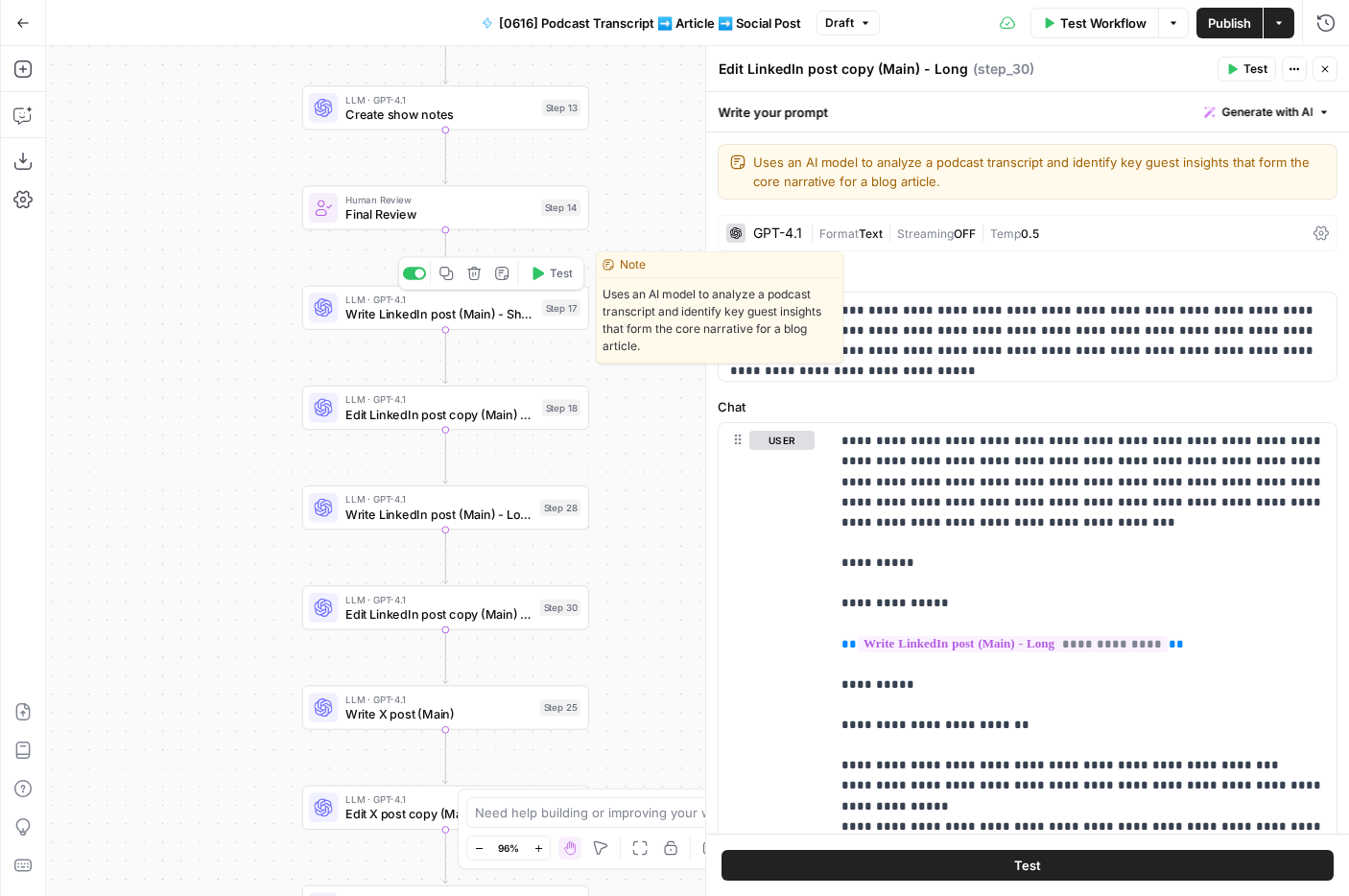 click on "Write LinkedIn post (Main) - Short" at bounding box center [439, 314] 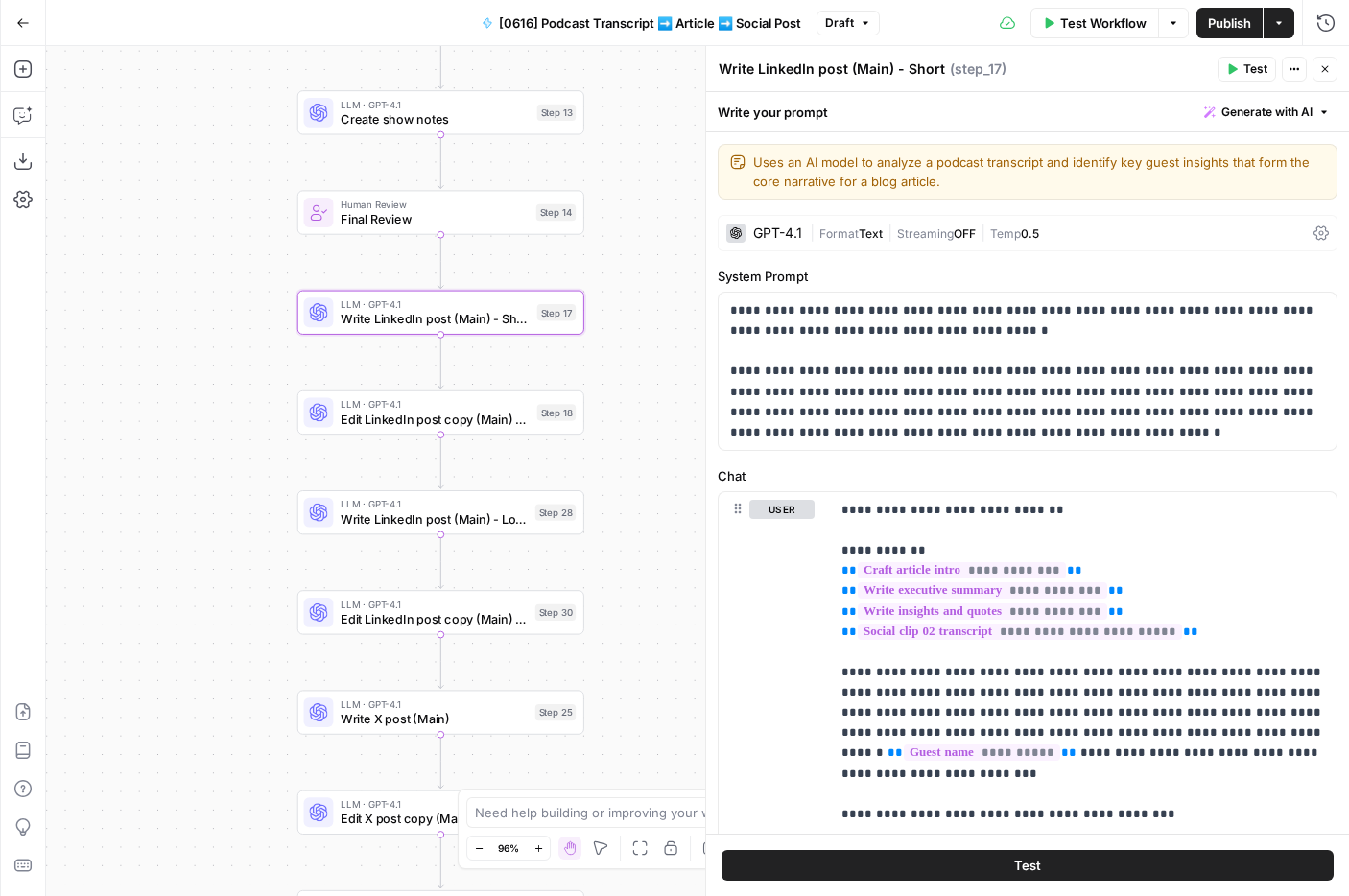 click on "LLM · GPT-4.1 Edit LinkedIn post copy (Main) - Short Step 18 Copy step Delete step Edit Note Test" at bounding box center (440, 413) 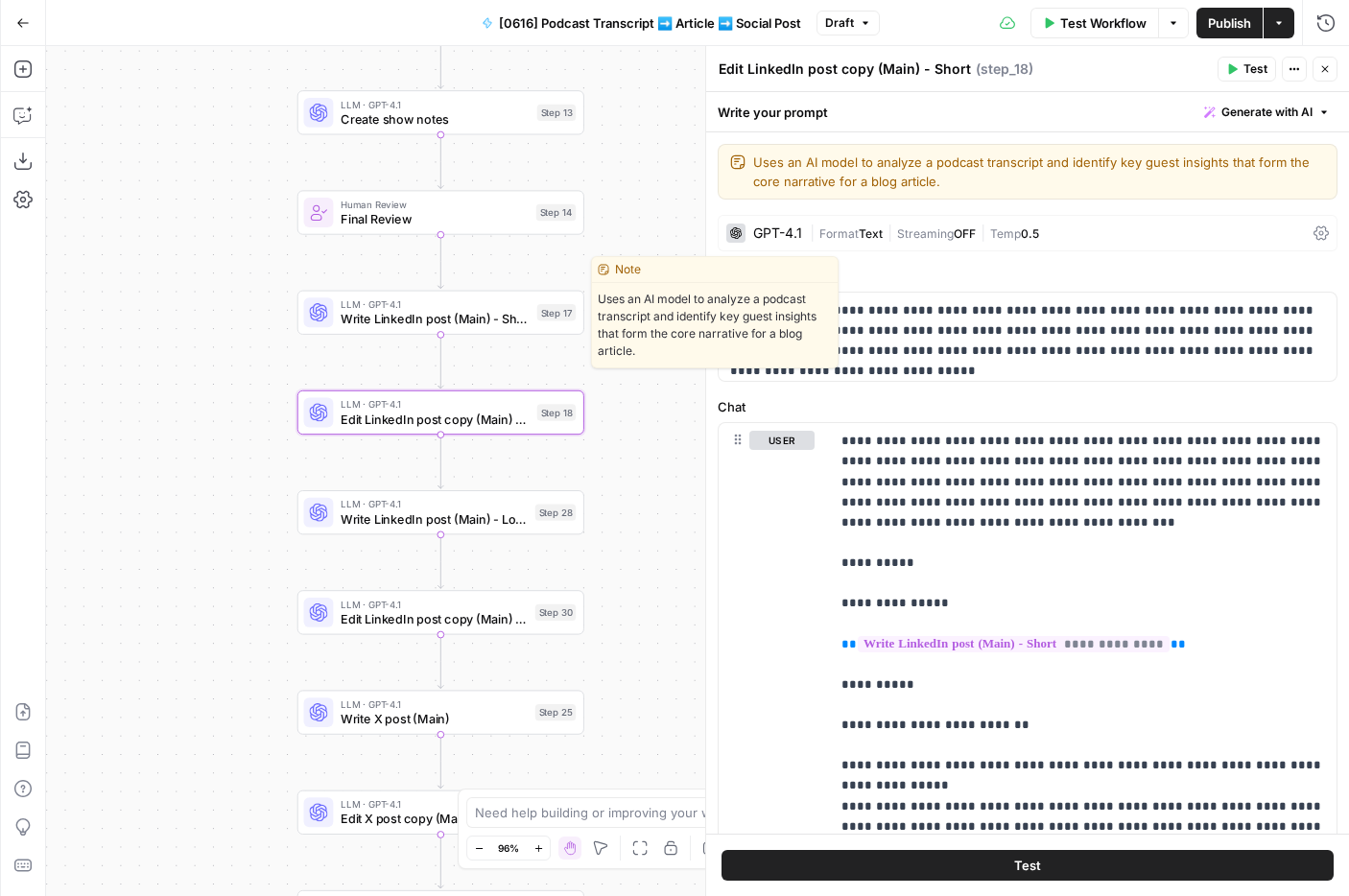 click on "Write LinkedIn post (Main) - Short" at bounding box center [435, 318] 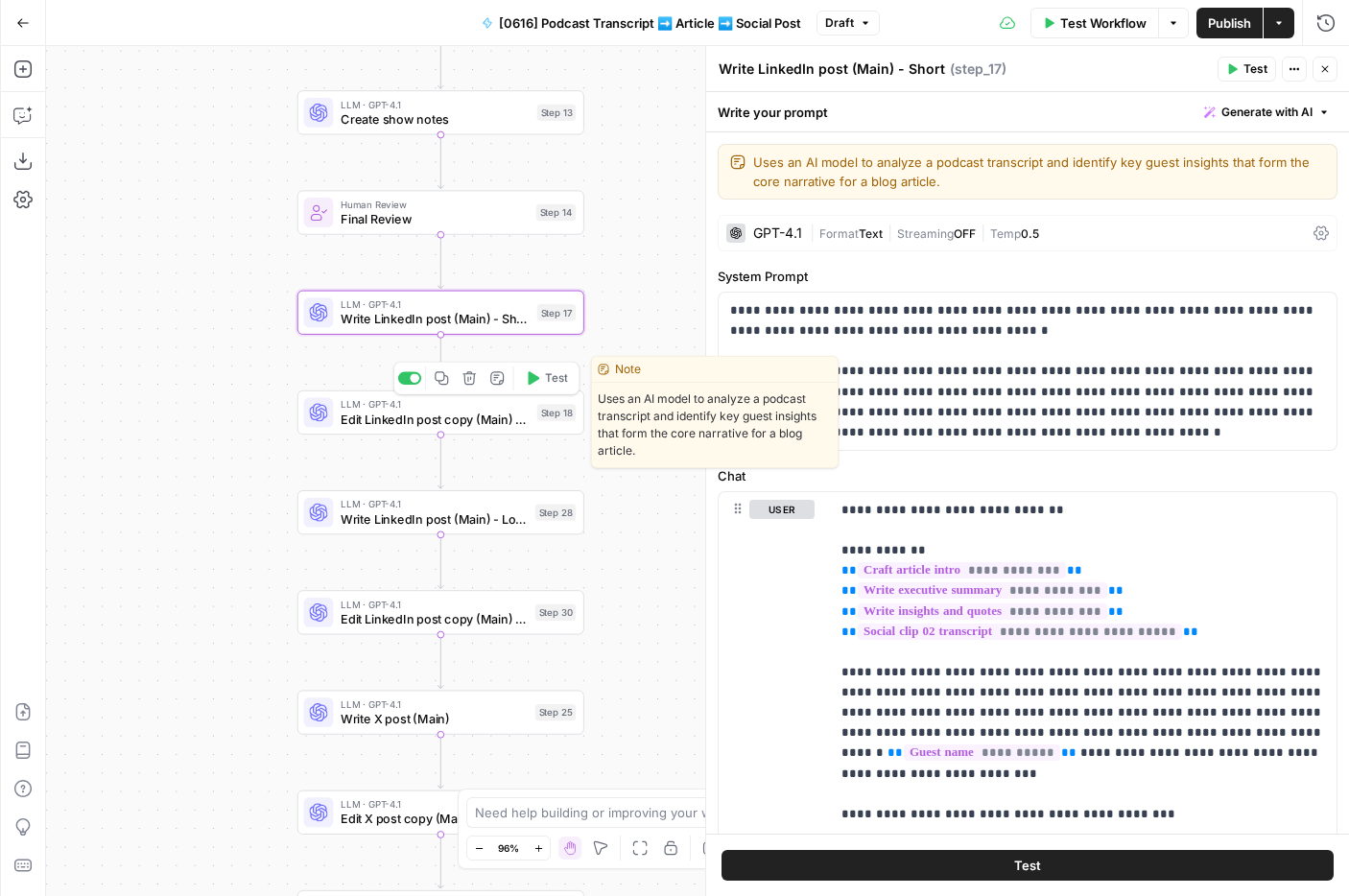 click on "Edit LinkedIn post copy (Main) - Short" at bounding box center [435, 418] 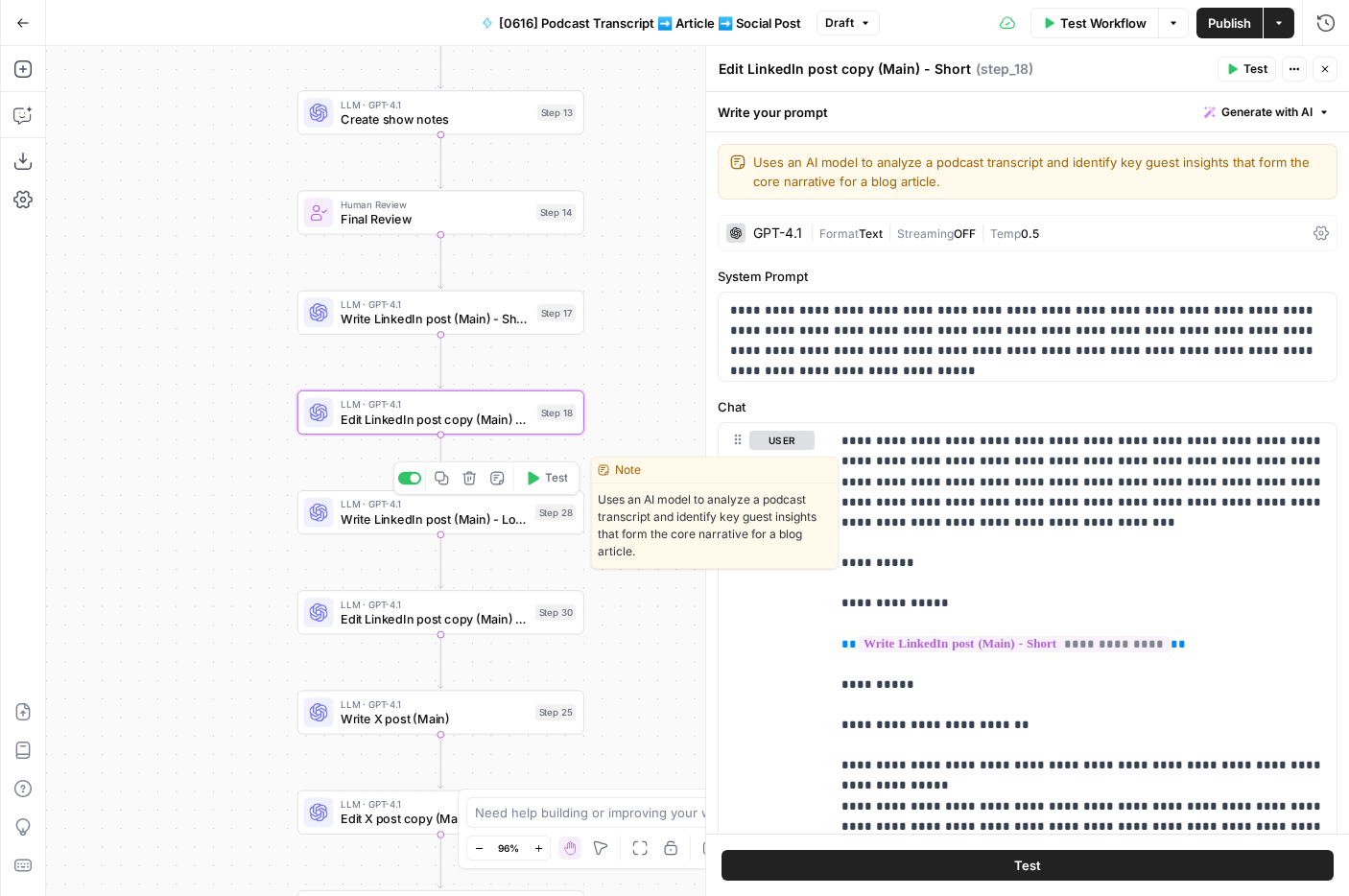 click on "Write LinkedIn post (Main) - Long" at bounding box center (434, 518) 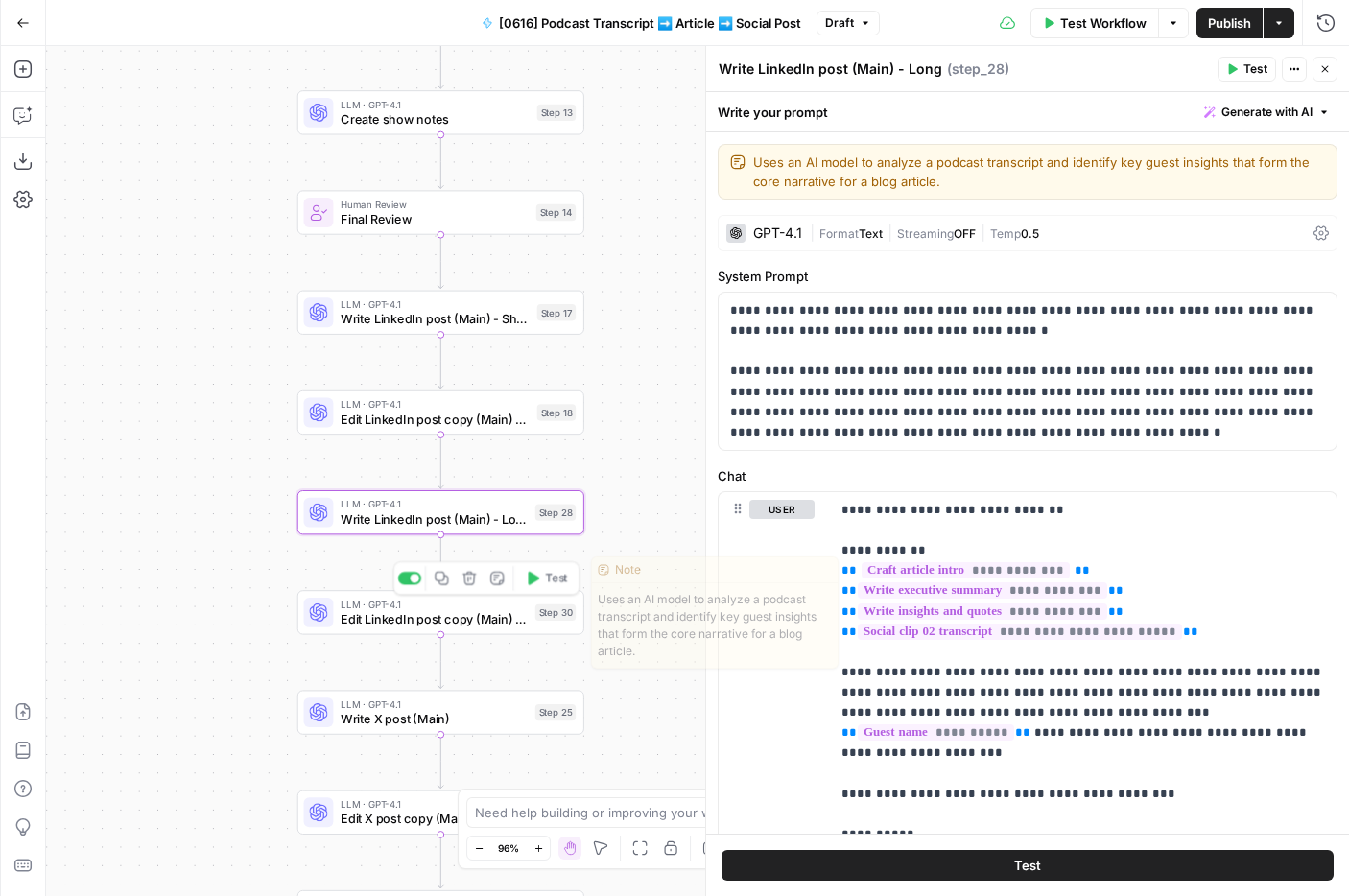 click on "Edit LinkedIn post copy (Main) - Long" at bounding box center [434, 618] 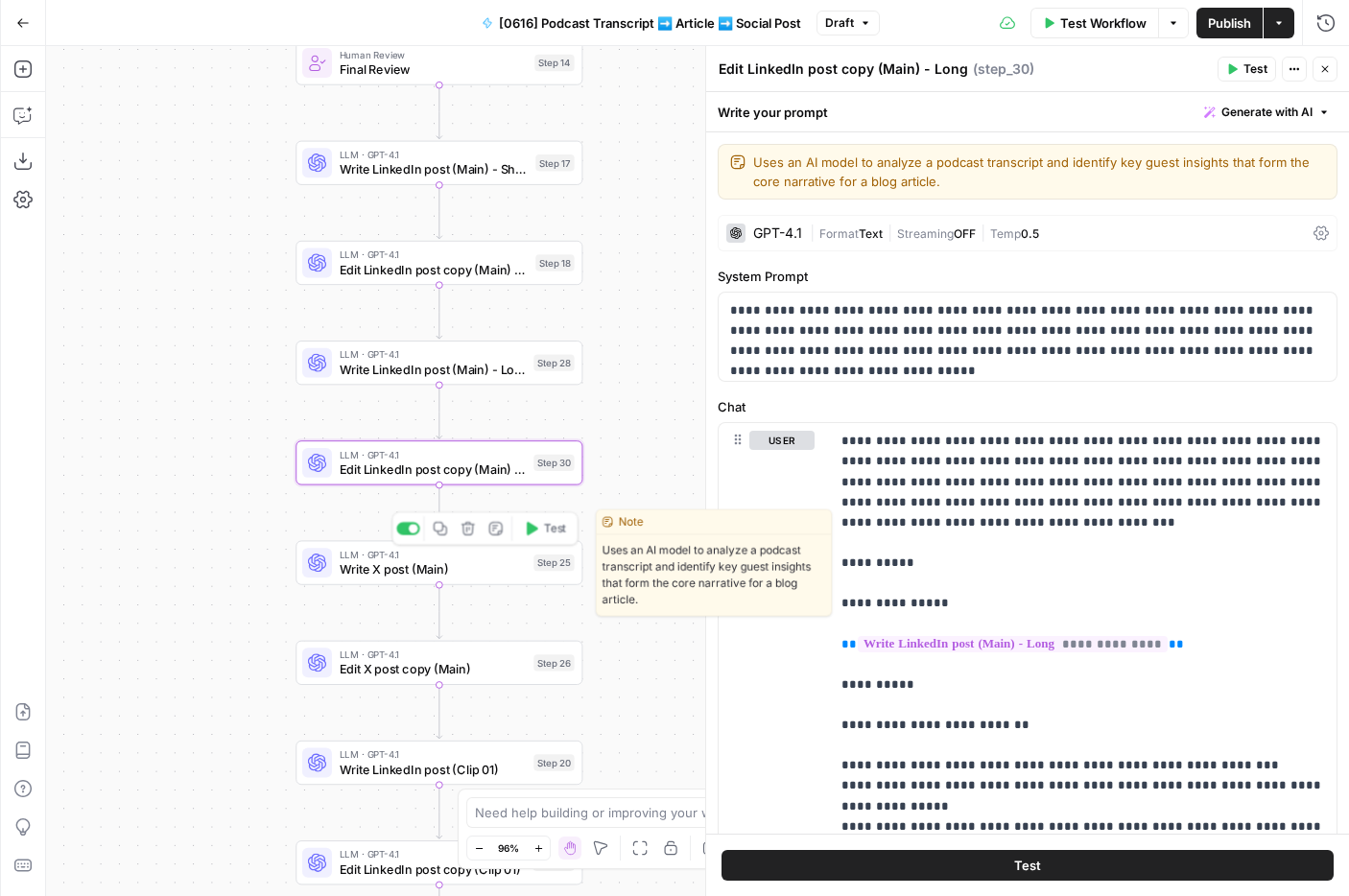 click on "LLM · GPT-4.1 Write X post (Main) Step 25 Copy step Delete step Edit Note Test" at bounding box center [438, 562] 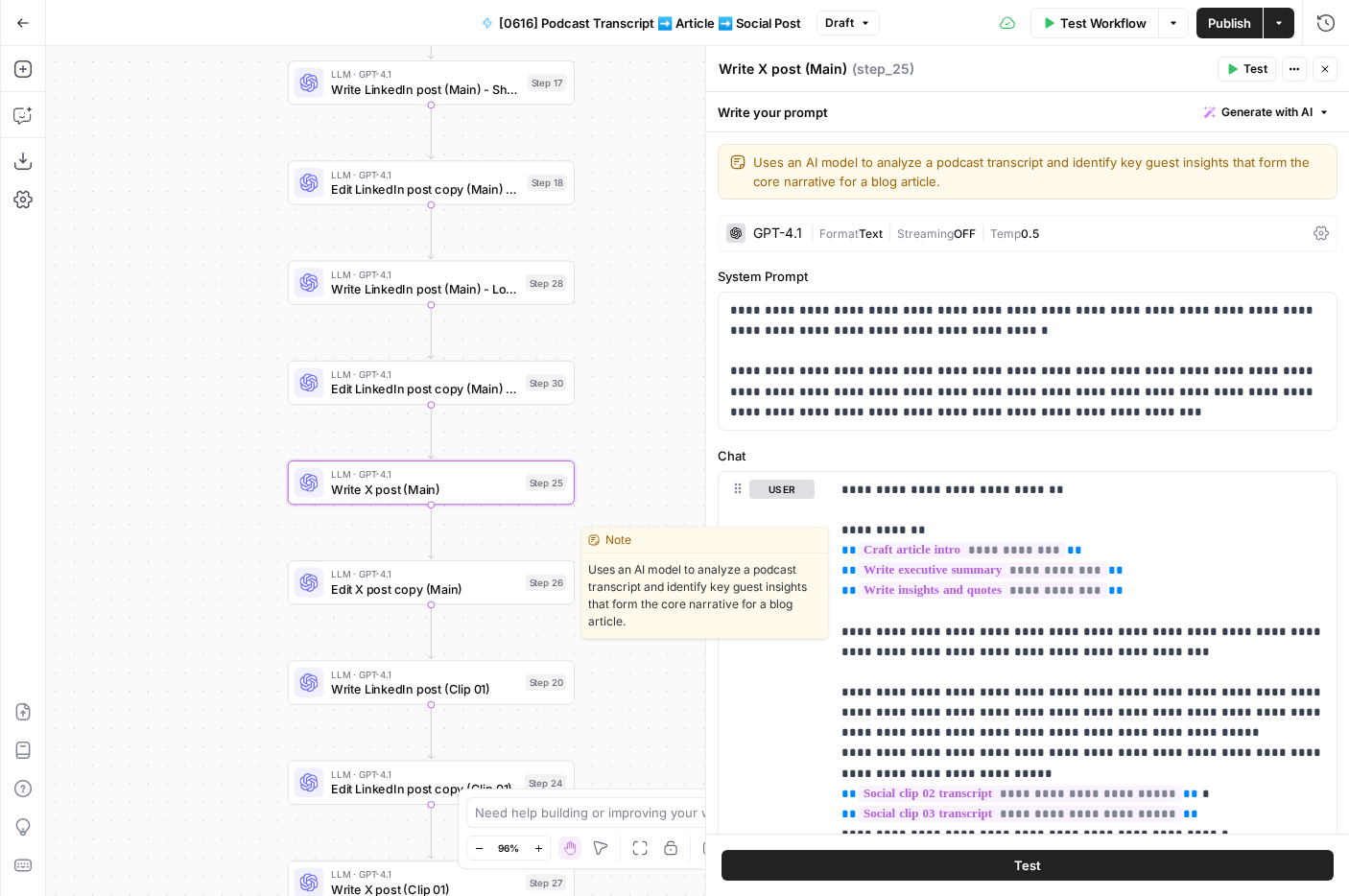 click on "Edit X post copy (Main)" at bounding box center (424, 588) 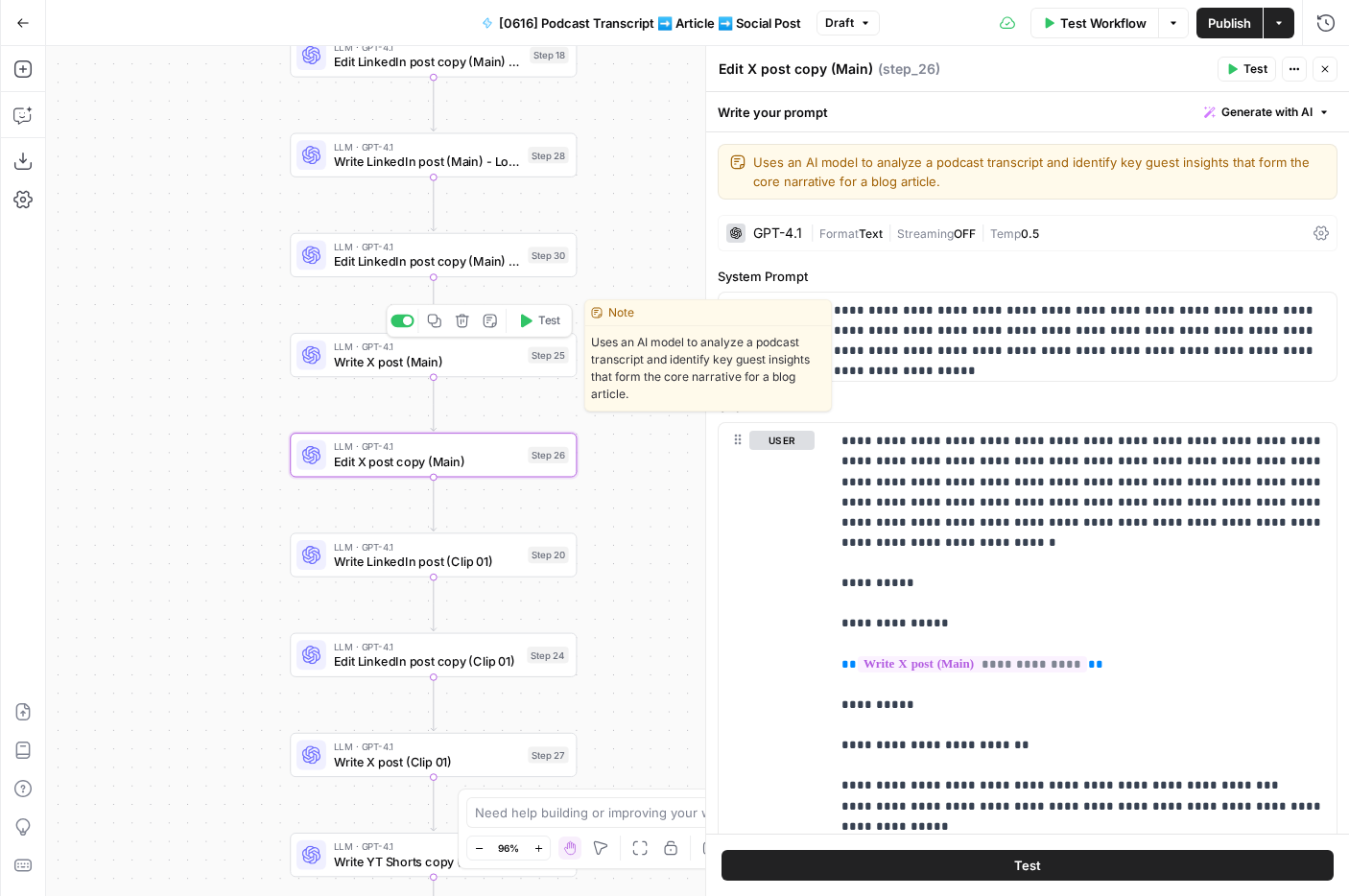 click on "Write X post (Main)" at bounding box center [427, 361] 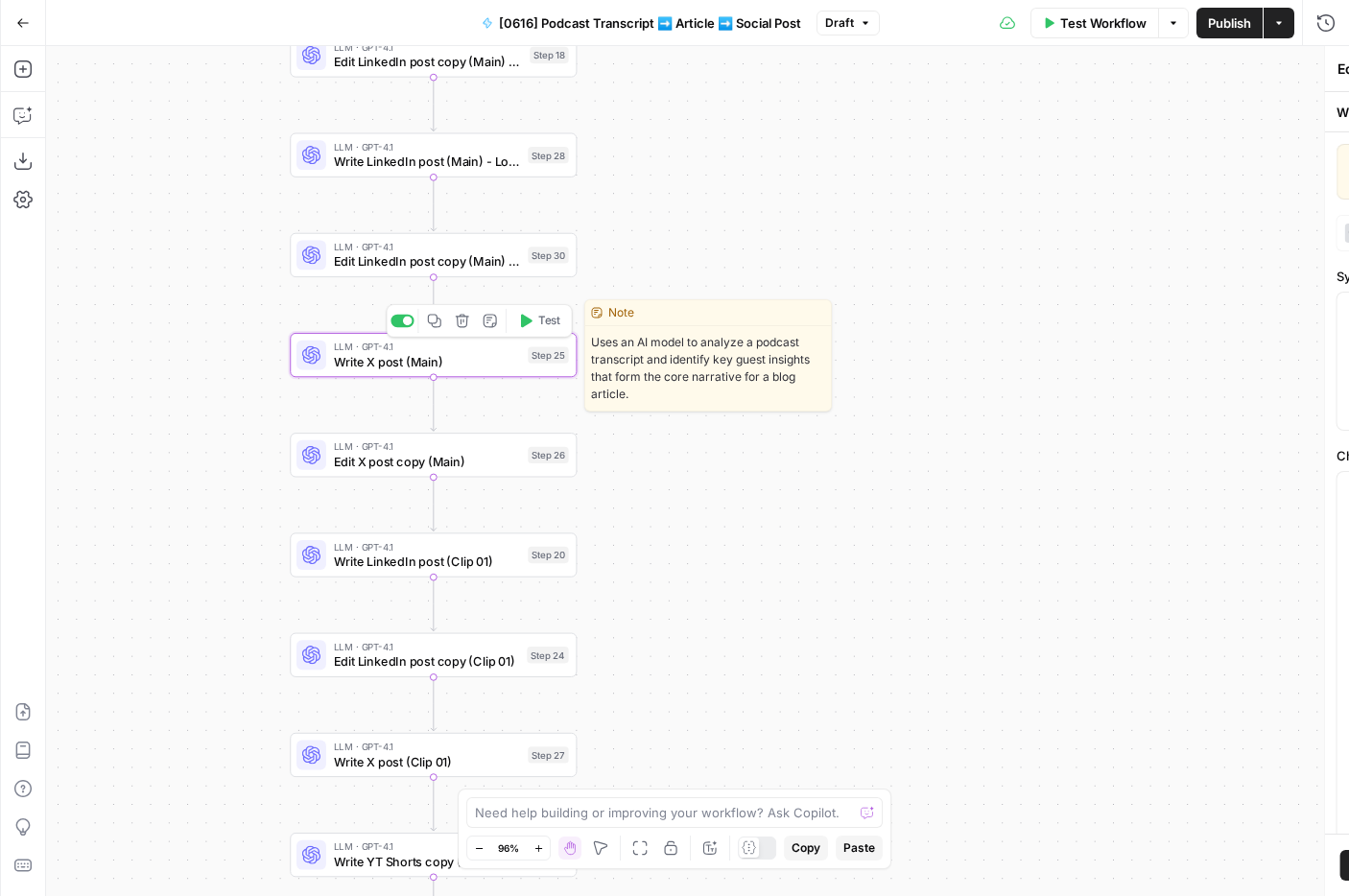 type on "Write X post (Main)" 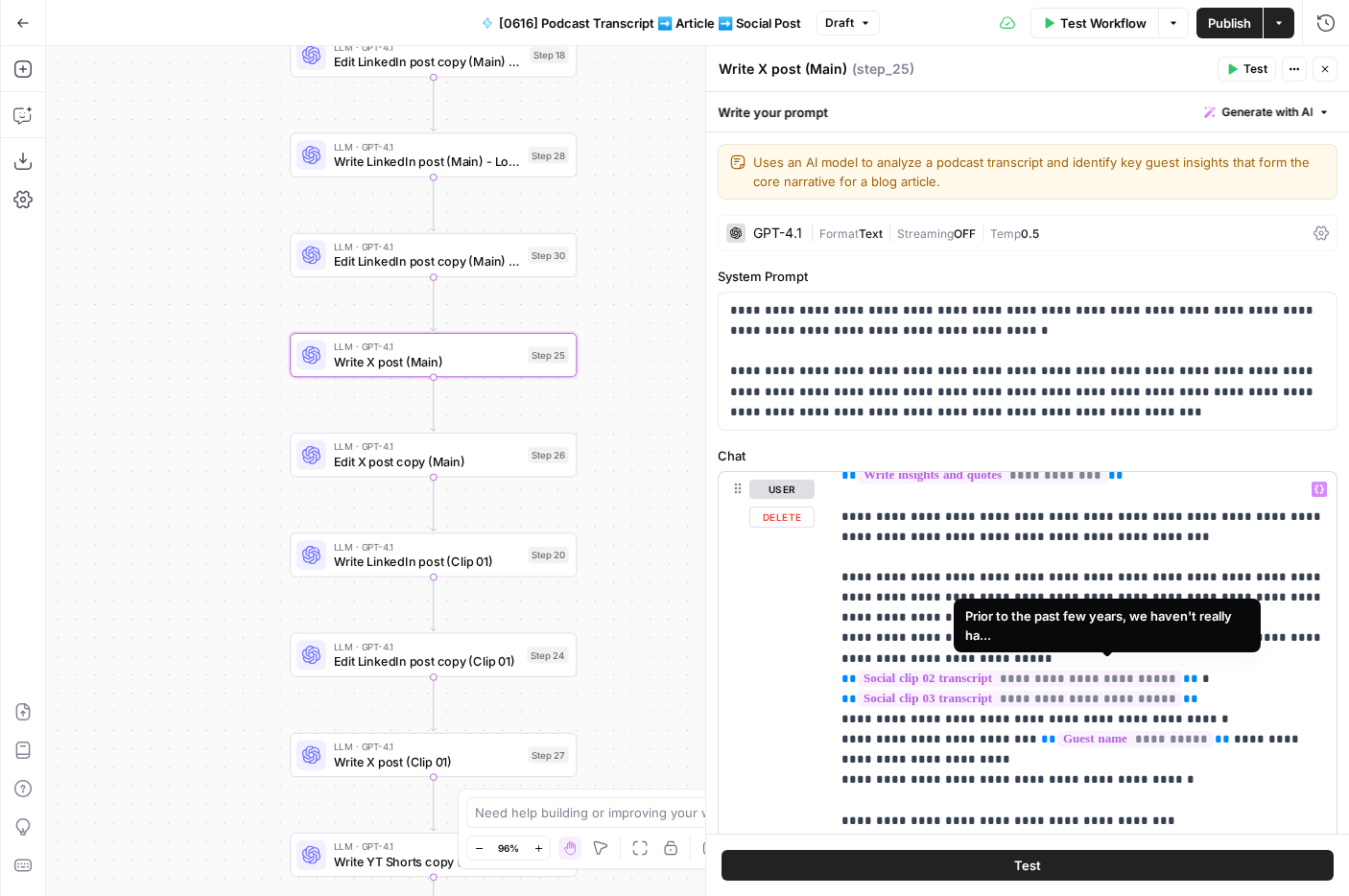 scroll, scrollTop: 152, scrollLeft: 0, axis: vertical 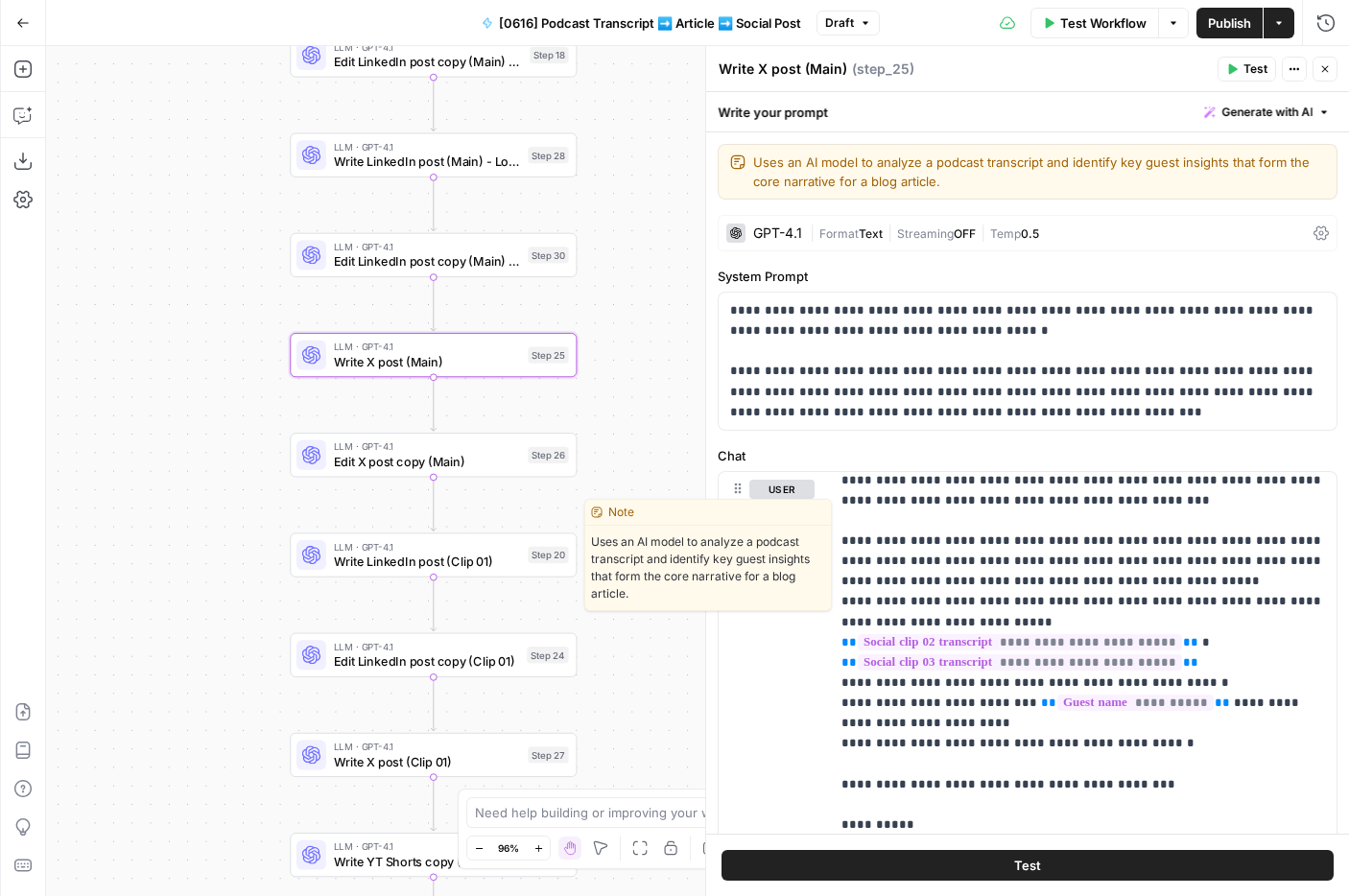 click on "Write LinkedIn post (Clip 01)" at bounding box center (427, 561) 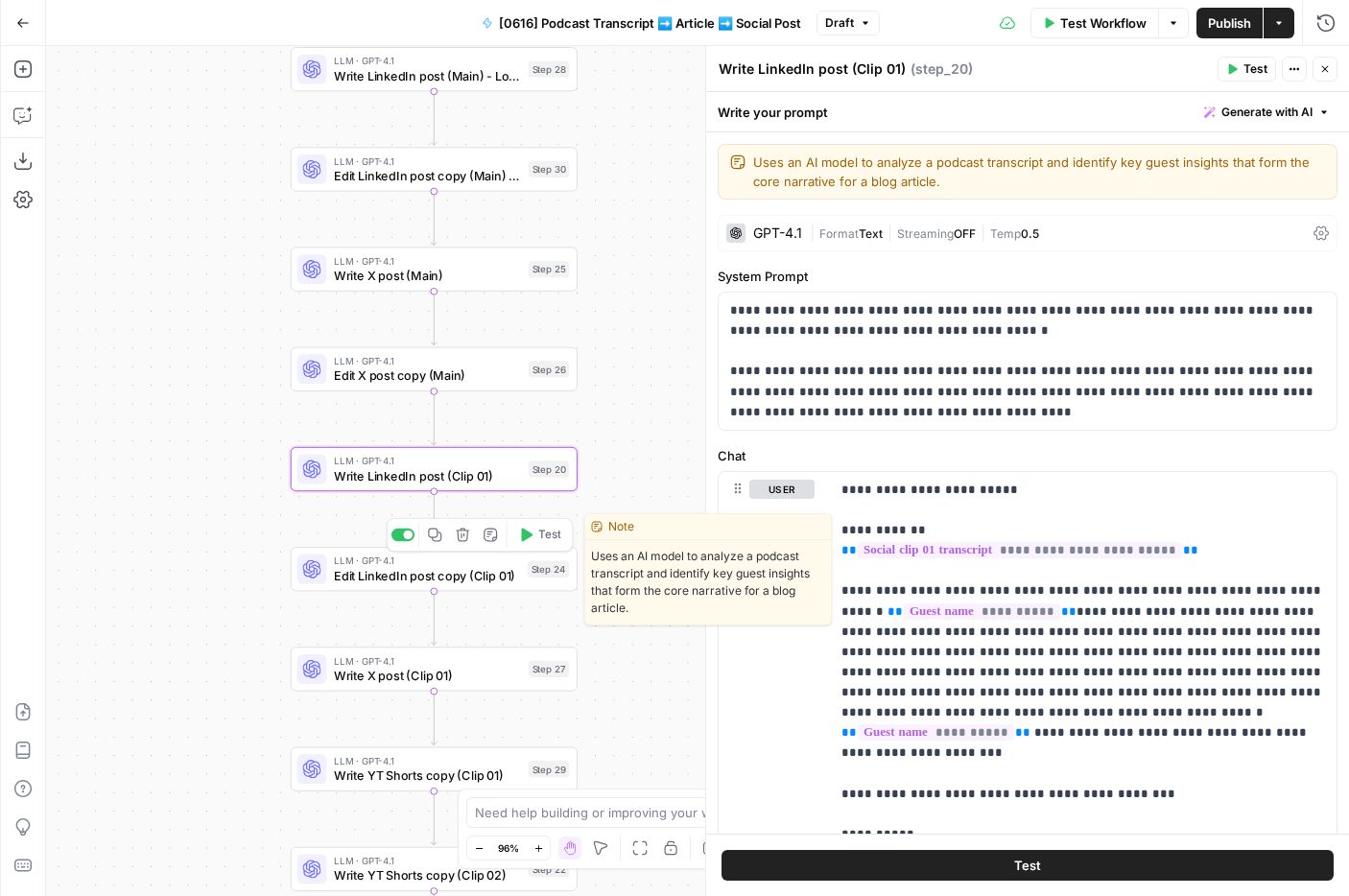 click on "Edit LinkedIn post copy (Clip 01)" at bounding box center [427, 575] 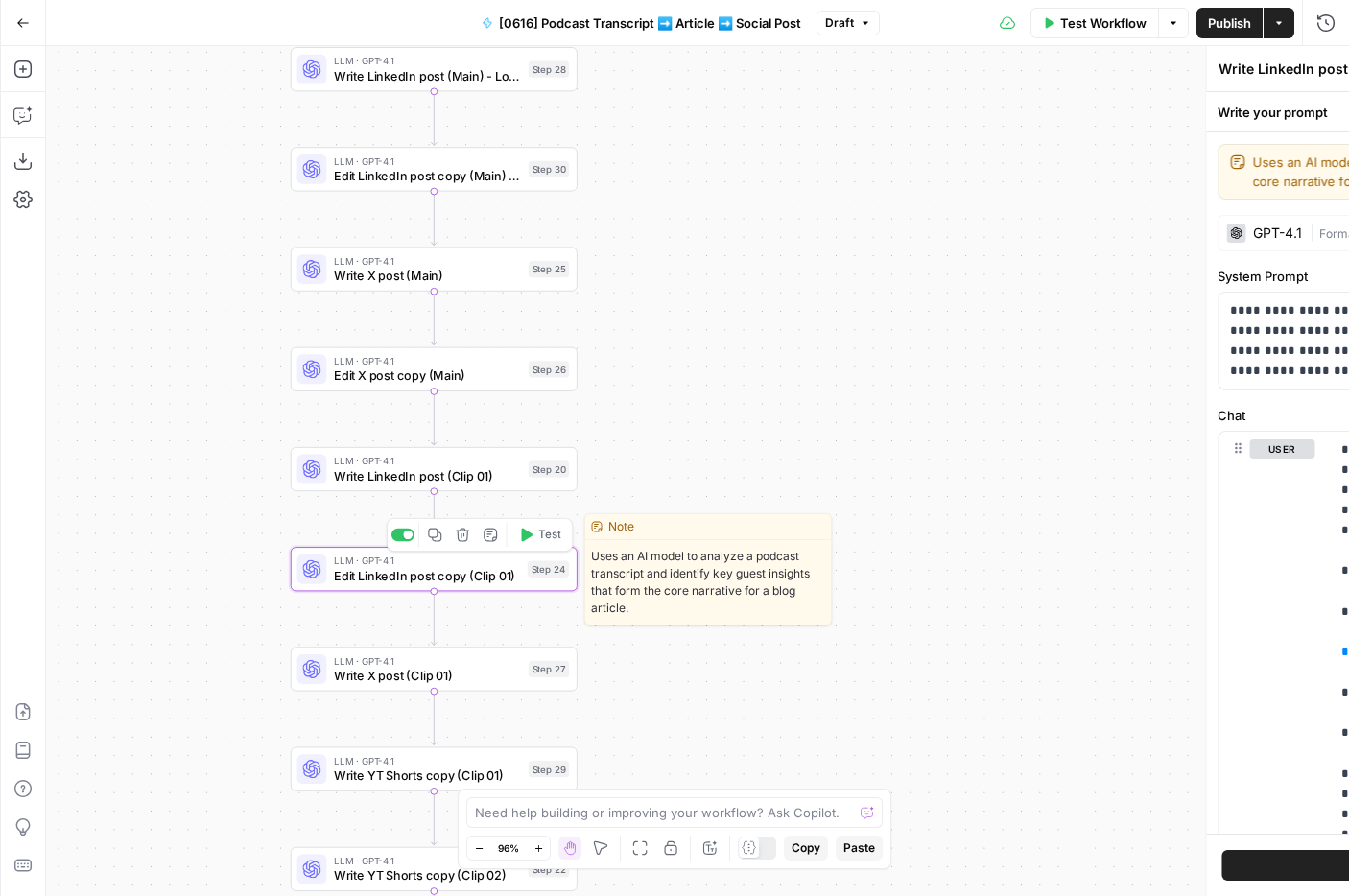 type on "Edit LinkedIn post copy (Clip 01)" 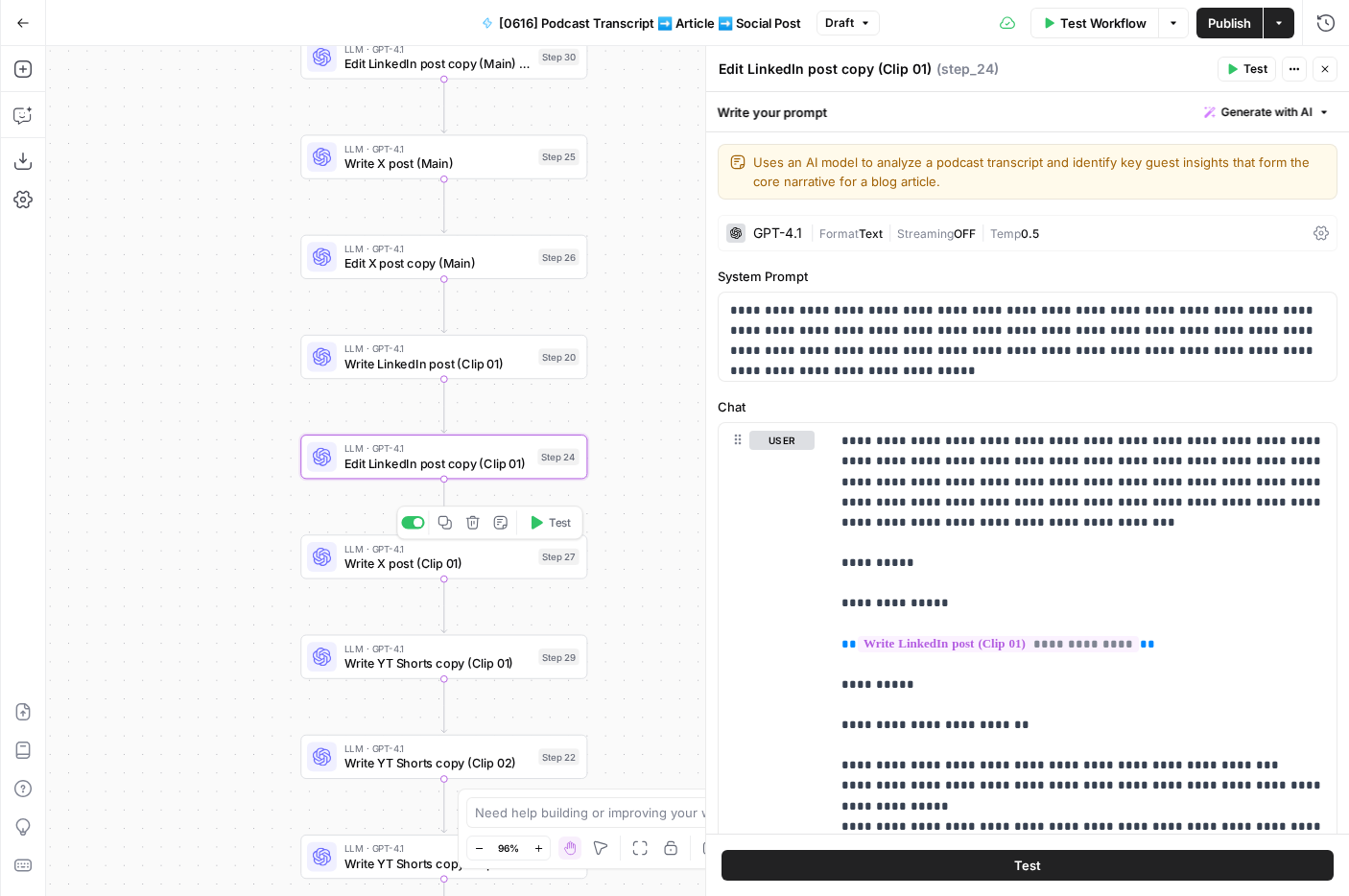 click on "Step 27" at bounding box center [558, 556] 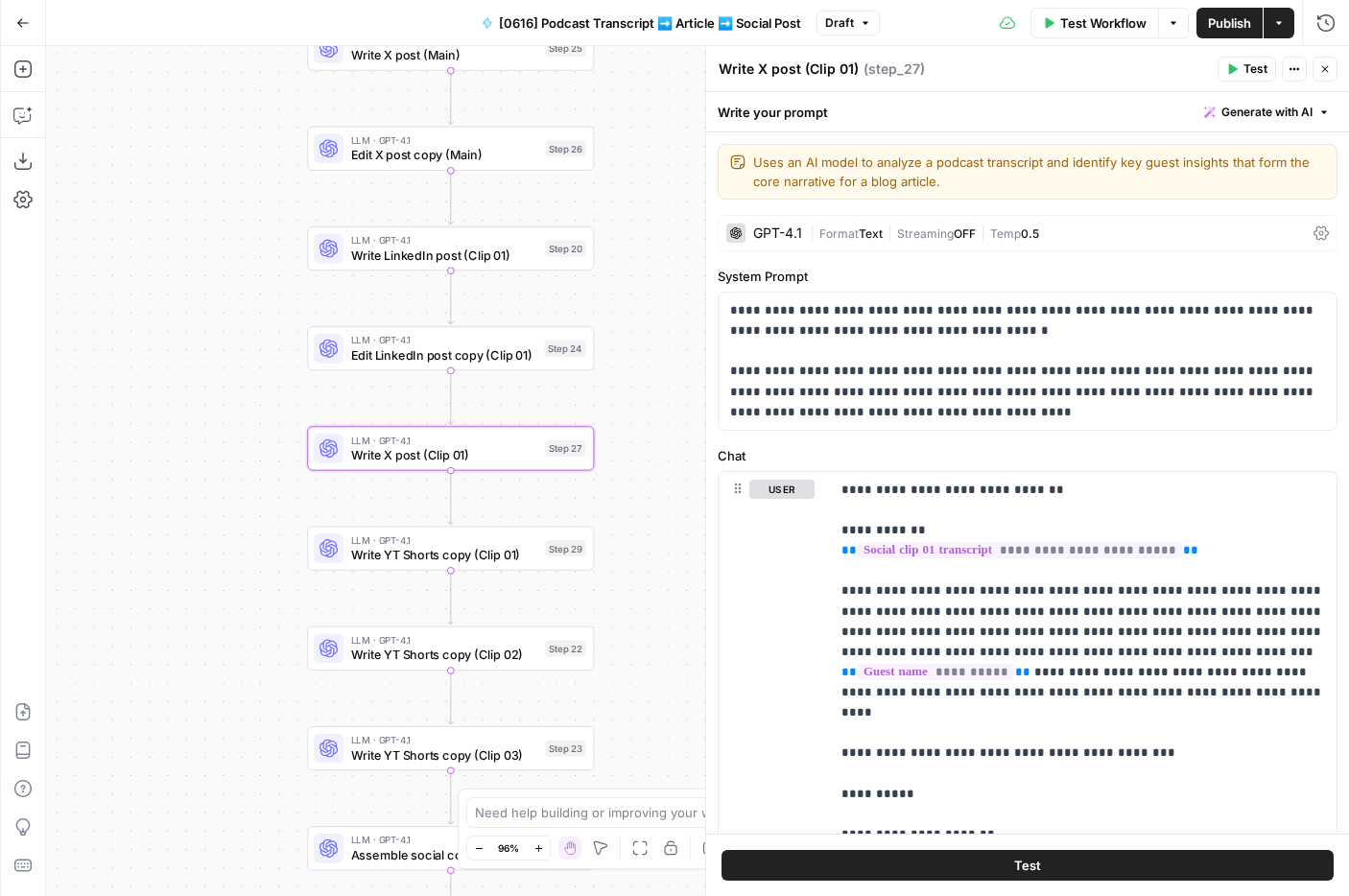 click on "Write YT Shorts copy (Clip 01)" at bounding box center [444, 554] 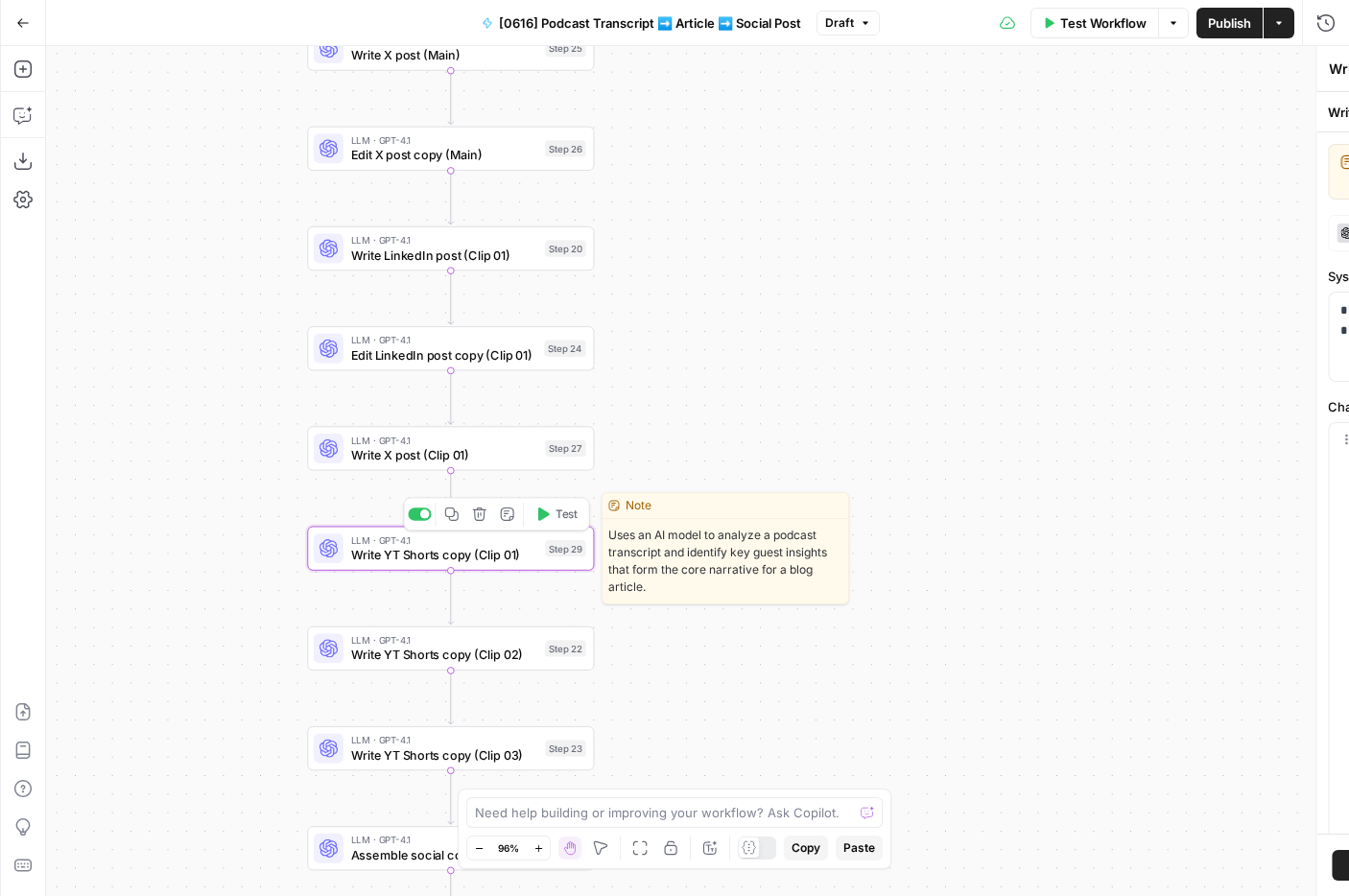 type on "Write YT Shorts copy (Clip 01)" 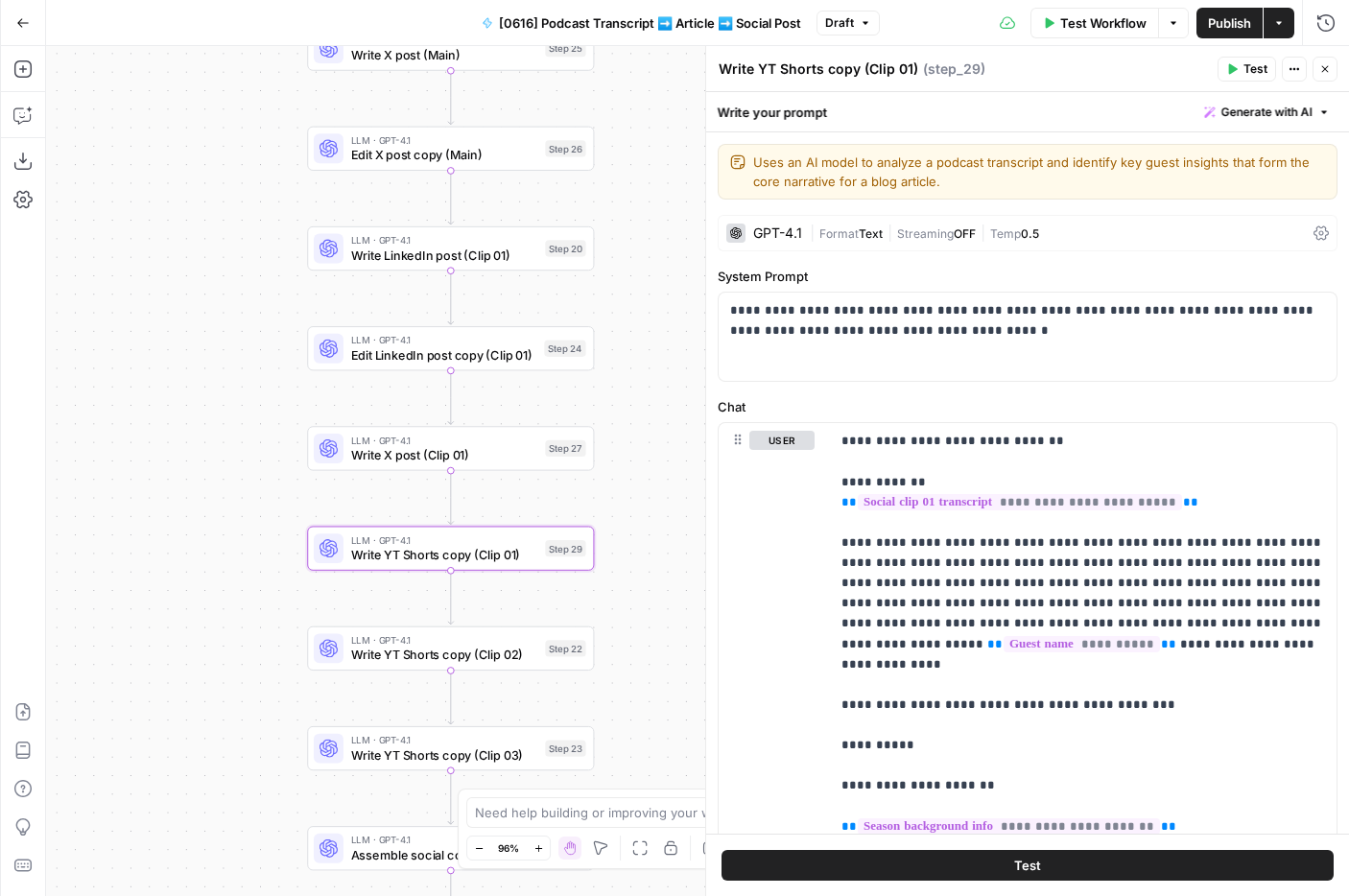 click on "Workflow Set Inputs Inputs LLM · O3 Extract info for each section Step 16 LLM · O3 Identify episode core message Step 36 LLM · GPT-4.1 Craft article intro Step 4 LLM · GPT-4.1 Write executive summary Step 5 LLM · GPT-4.1 Write guest introduction Step 3 LLM · GPT-4.1 Write insights and quotes Step 6 LLM · GPT-4.1 Write links and resources Step 7 LLM · GPT-4.1 Assemble complete article Step 8 Human Review Human Review Step 9 LLM · GPT-4.1 Polish and refine (GPT-4.1) Step 10 LLM · Claude Sonnet 4 Polish and refine (Claude Sonnet 4) Step 34 LLM · GPT-4.1 Generate title options Step 11 Human Review Title Review Step 12 LLM · GPT-4.1 Create show notes Step 13 Human Review Final Review Step 14 LLM · GPT-4.1 Write LinkedIn post (Main) - Short Step 17 LLM · GPT-4.1 Edit LinkedIn post copy (Main) - Short Step 18 LLM · GPT-4.1 Write LinkedIn post (Main) - Long Step 28 LLM · GPT-4.1 Edit LinkedIn post copy (Main) - Long Step 30 LLM · GPT-4.1 Write X post (Main) Step 25 LLM · GPT-4.1 Step 26 Step 20 End" at bounding box center [698, 471] 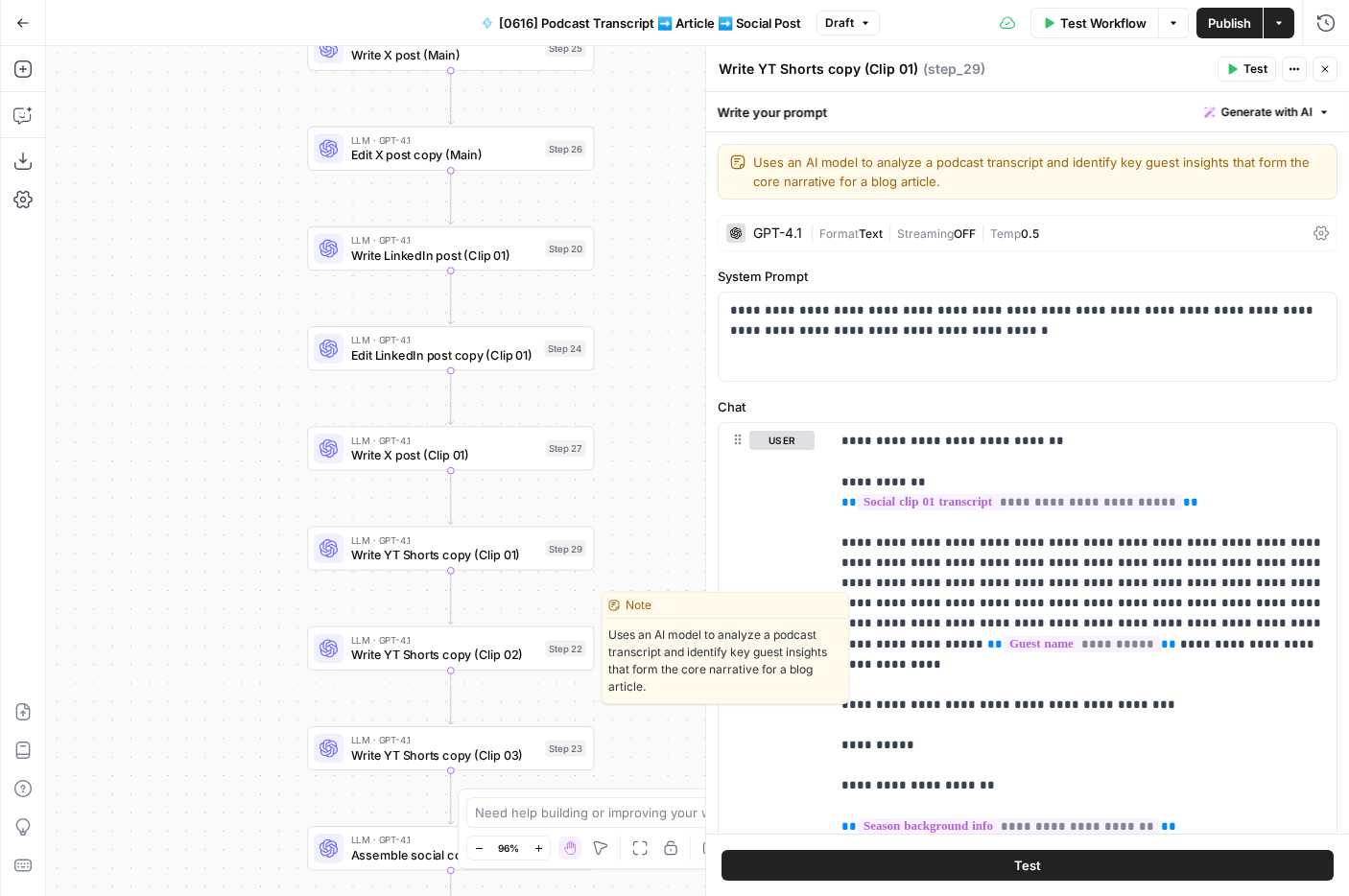 click on "Write YT Shorts copy (Clip 02)" at bounding box center (444, 654) 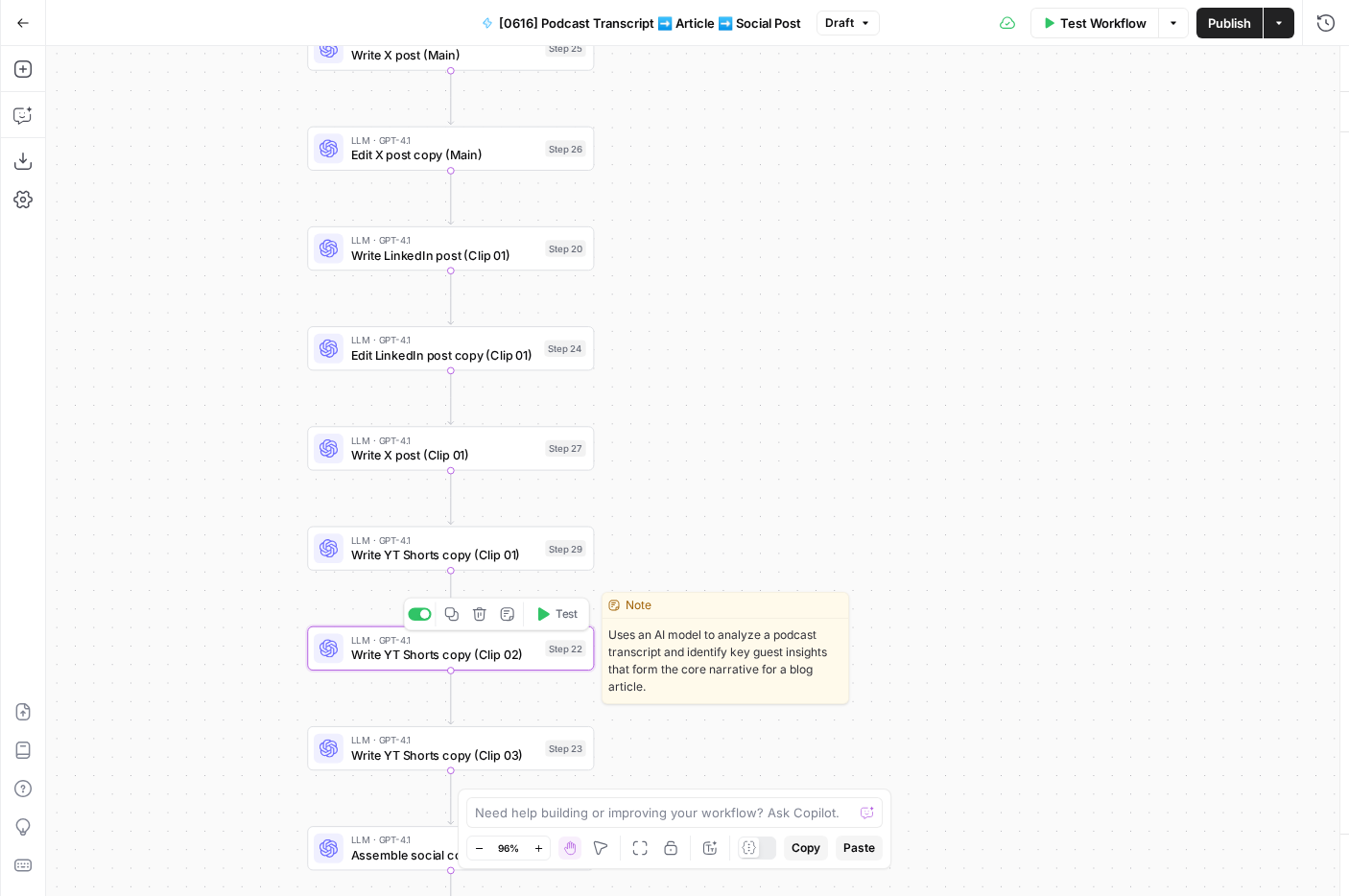 type on "Write YT Shorts copy (Clip 02)" 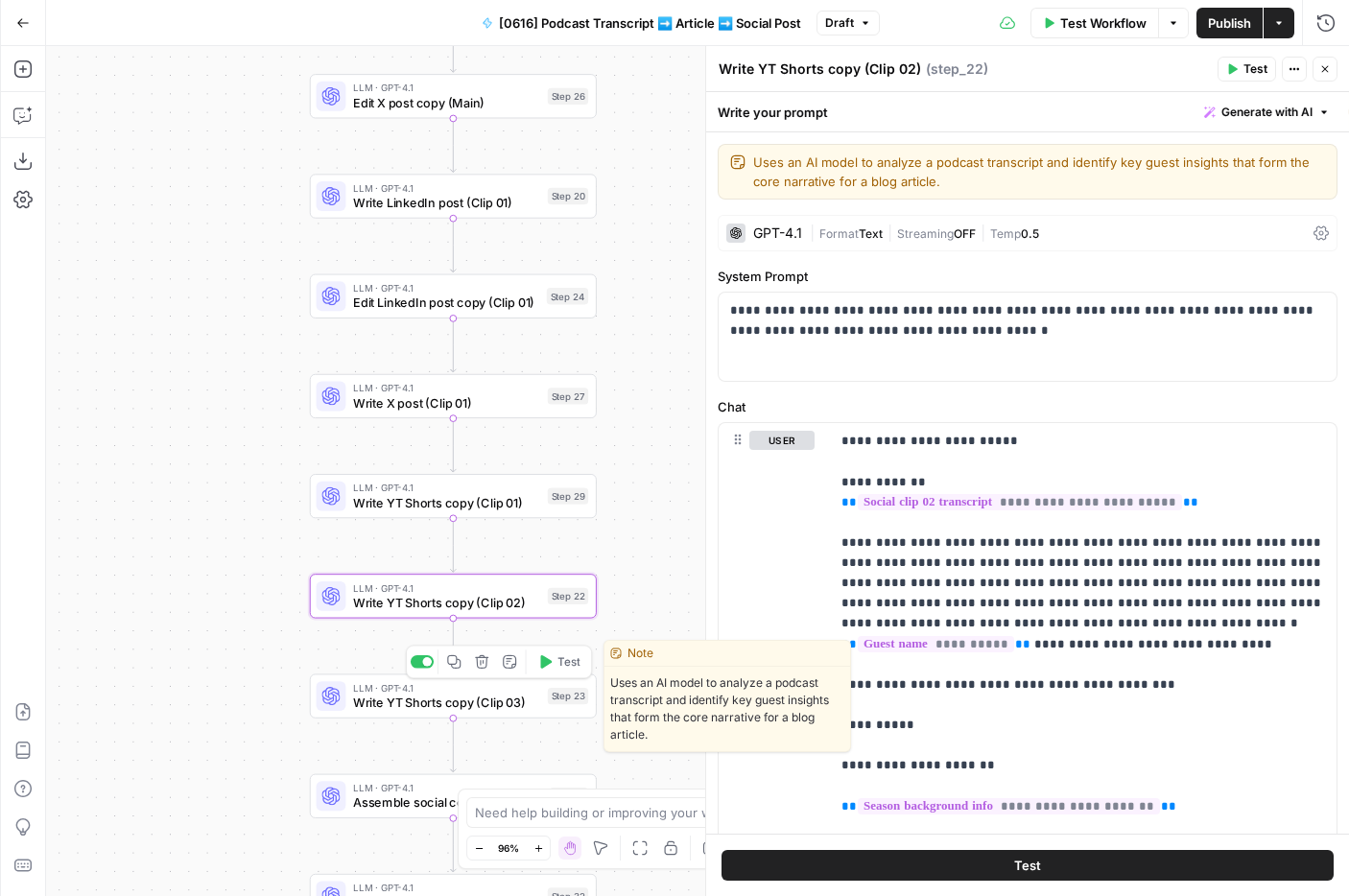 click on "Write YT Shorts copy (Clip 03)" at bounding box center [446, 702] 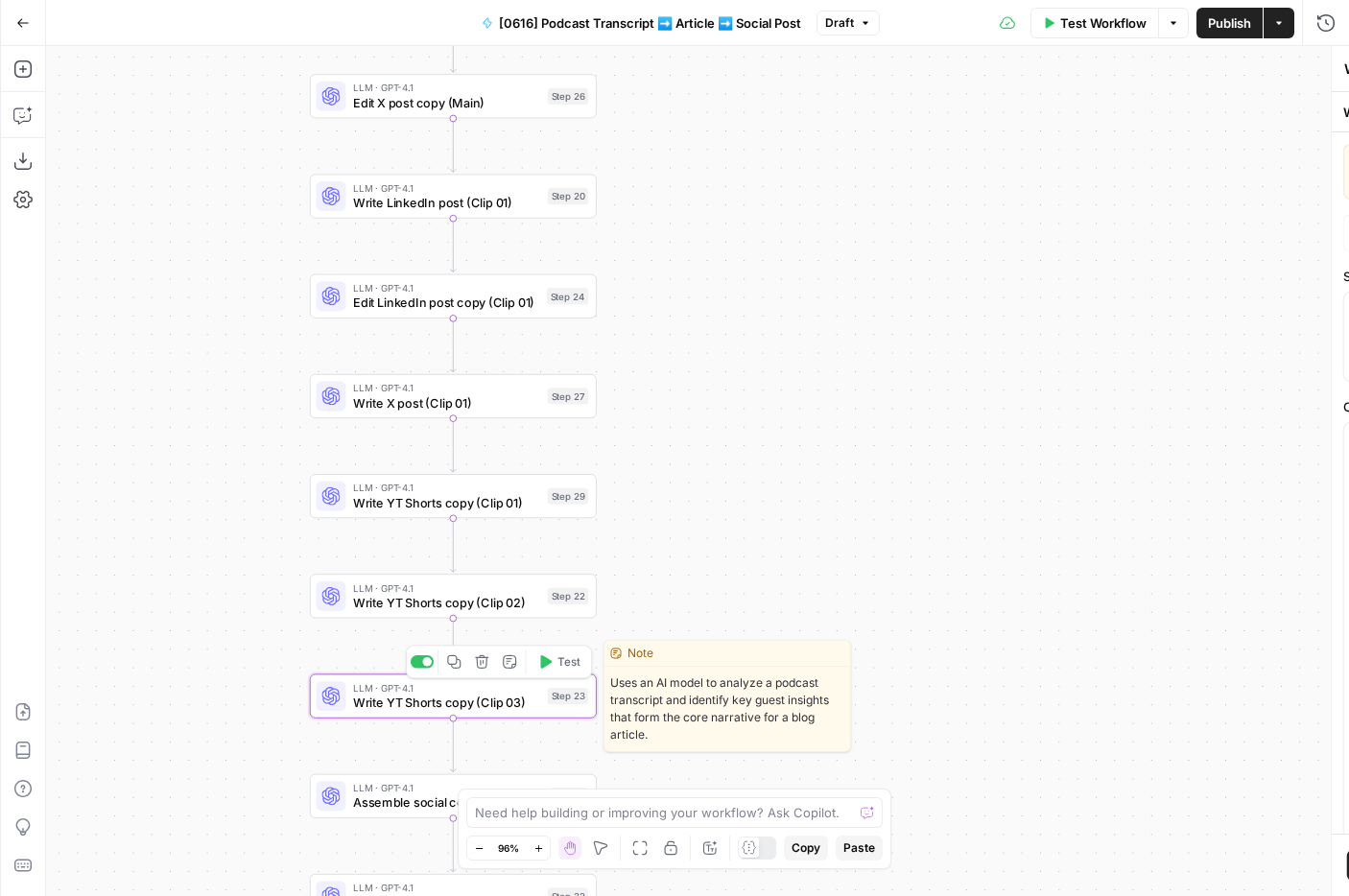 type on "Write YT Shorts copy (Clip 03)" 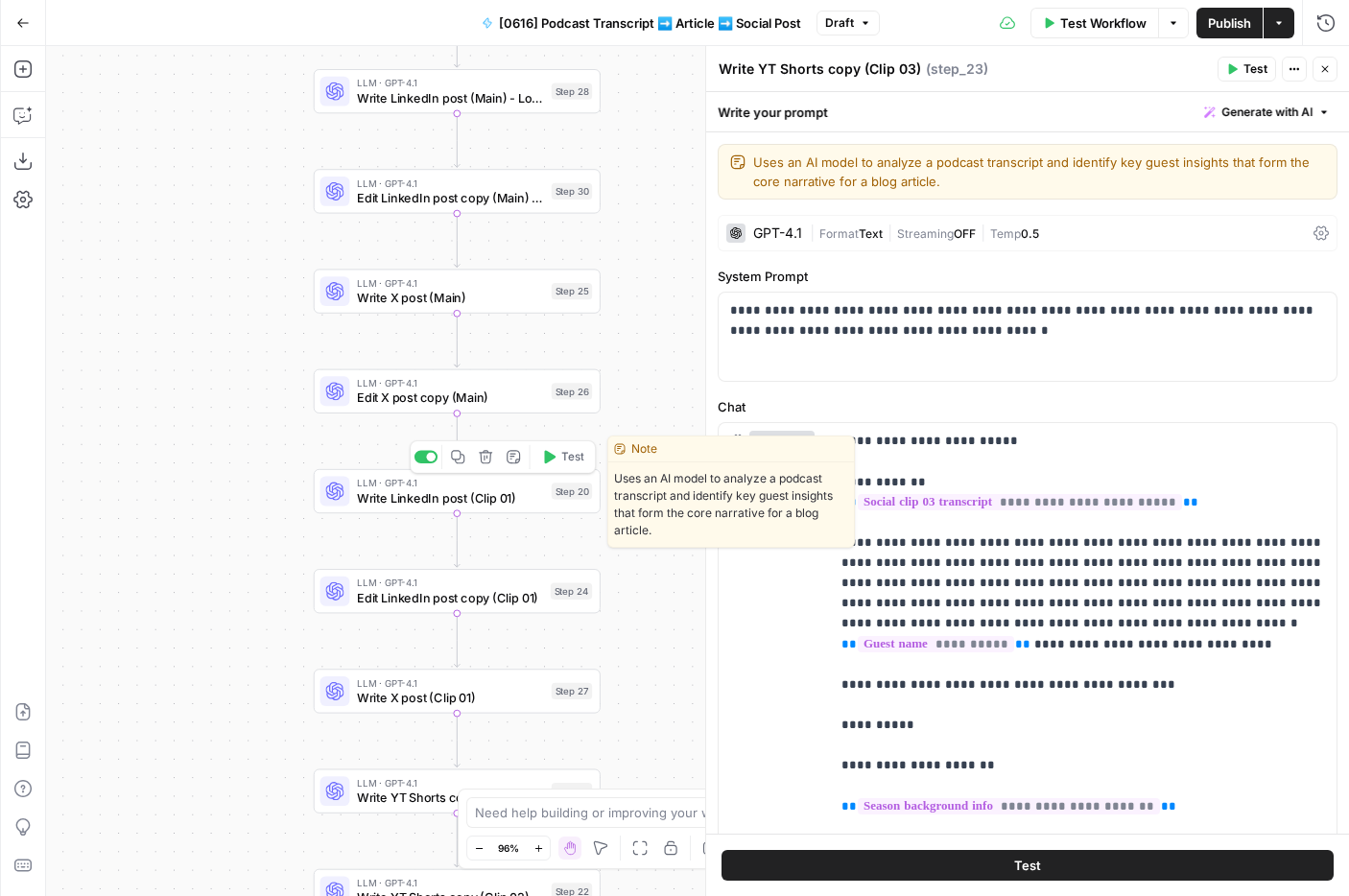 click on "Write LinkedIn post (Clip 01)" at bounding box center (450, 497) 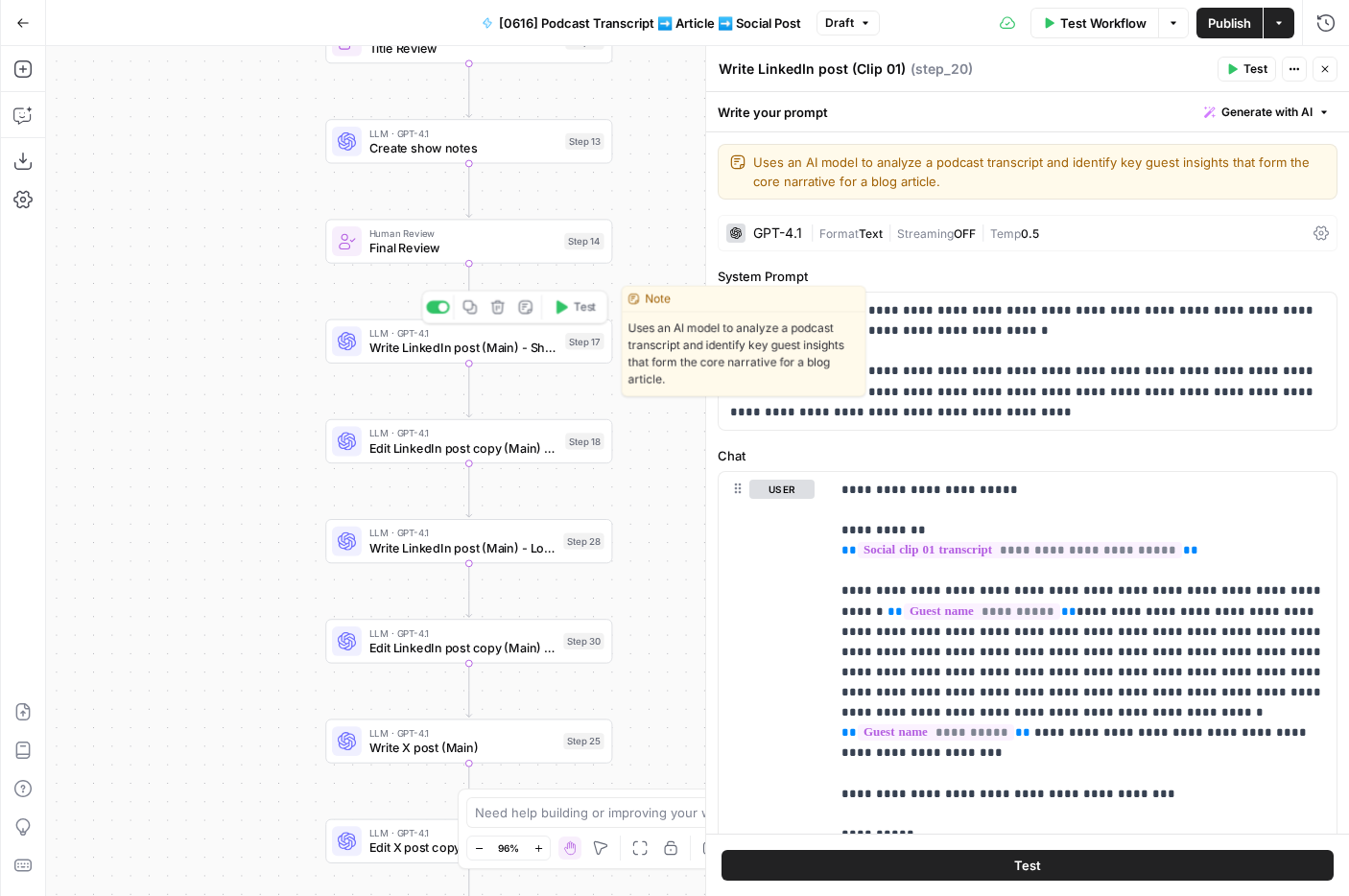 click on "LLM · GPT-4.1 Write LinkedIn post (Main) - Short Step 17 Copy step Delete step Edit Note Test" at bounding box center [468, 342] 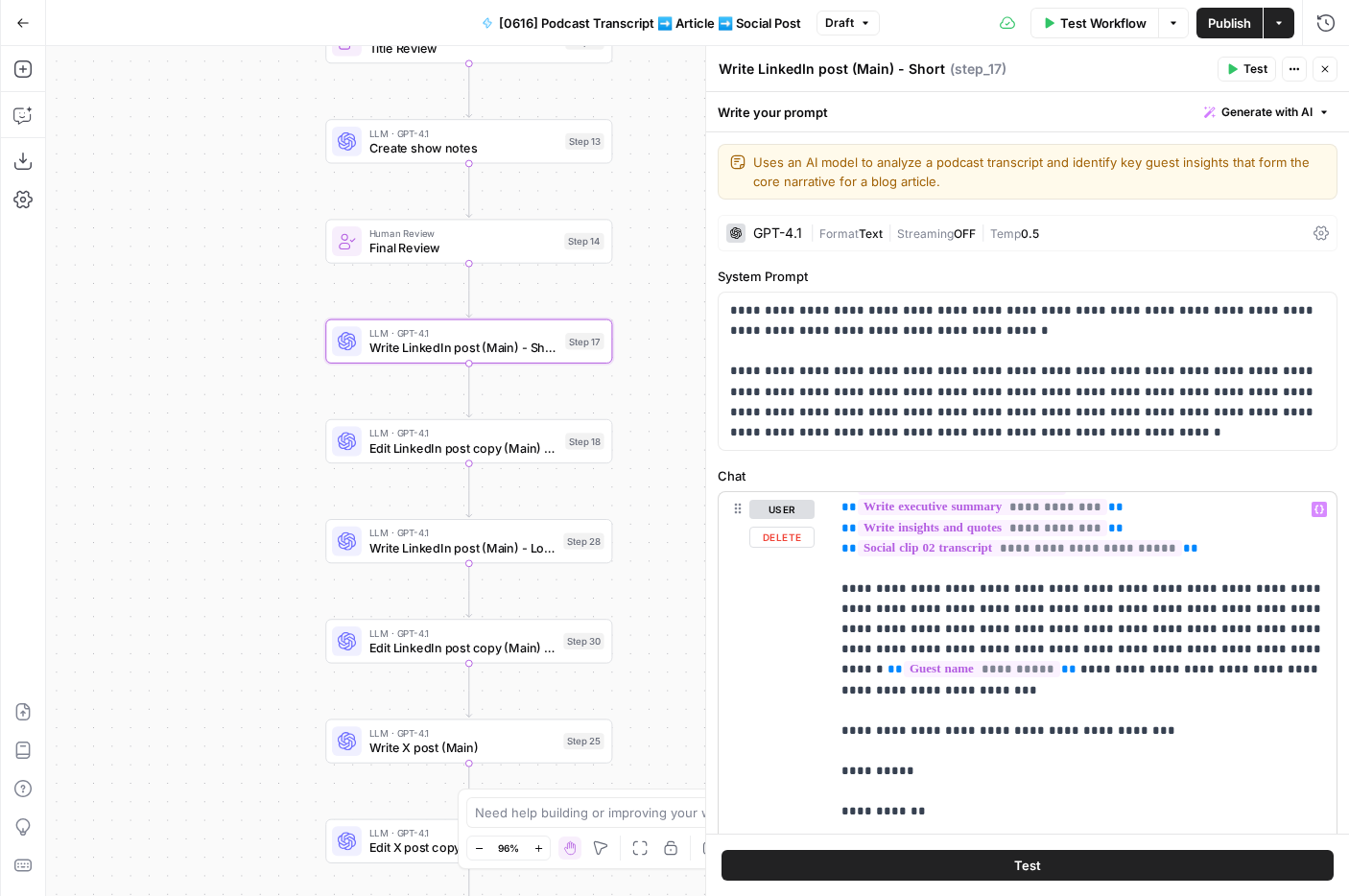 scroll, scrollTop: 91, scrollLeft: 0, axis: vertical 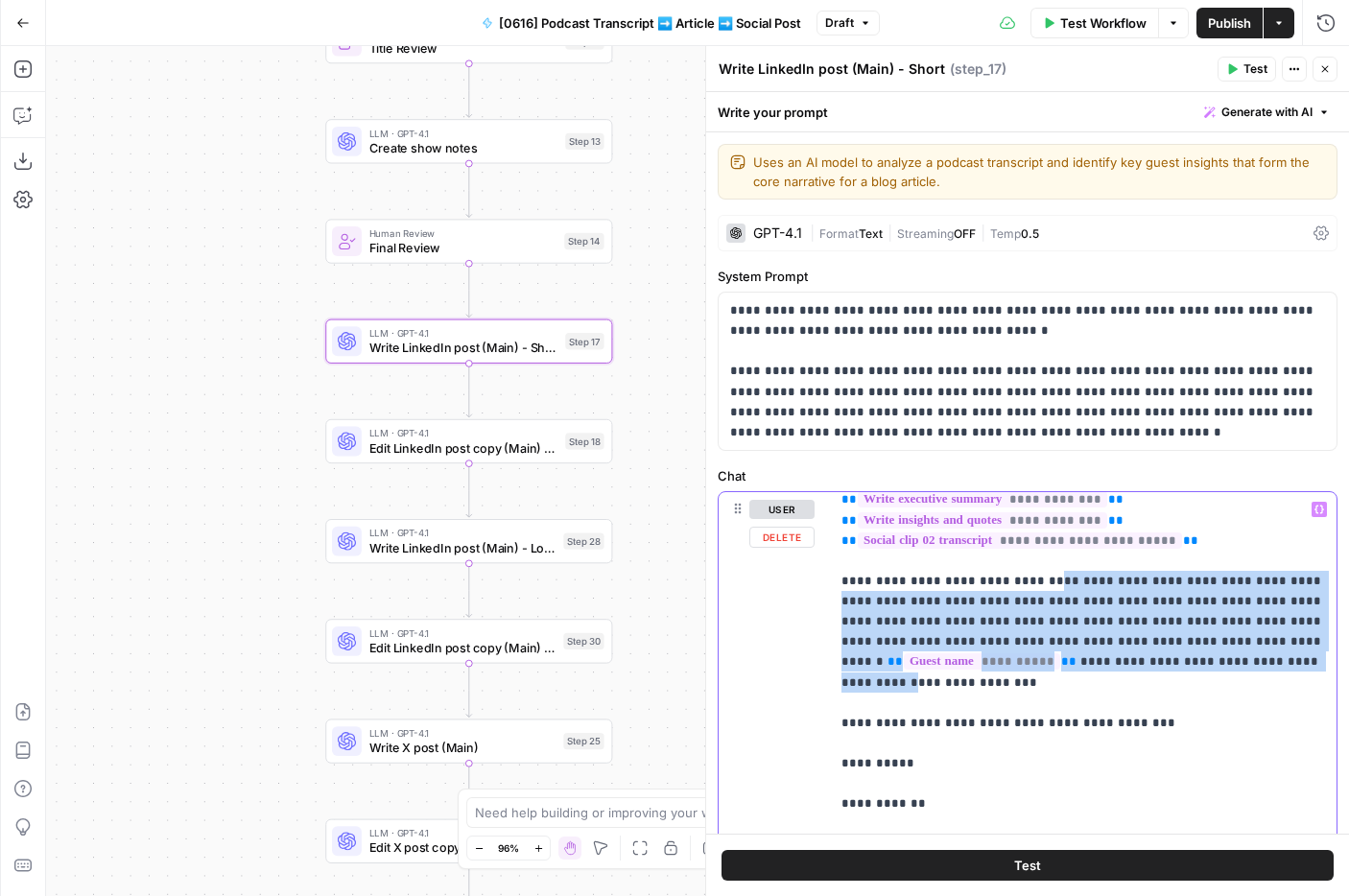 drag, startPoint x: 1021, startPoint y: 578, endPoint x: 1081, endPoint y: 661, distance: 102.41582 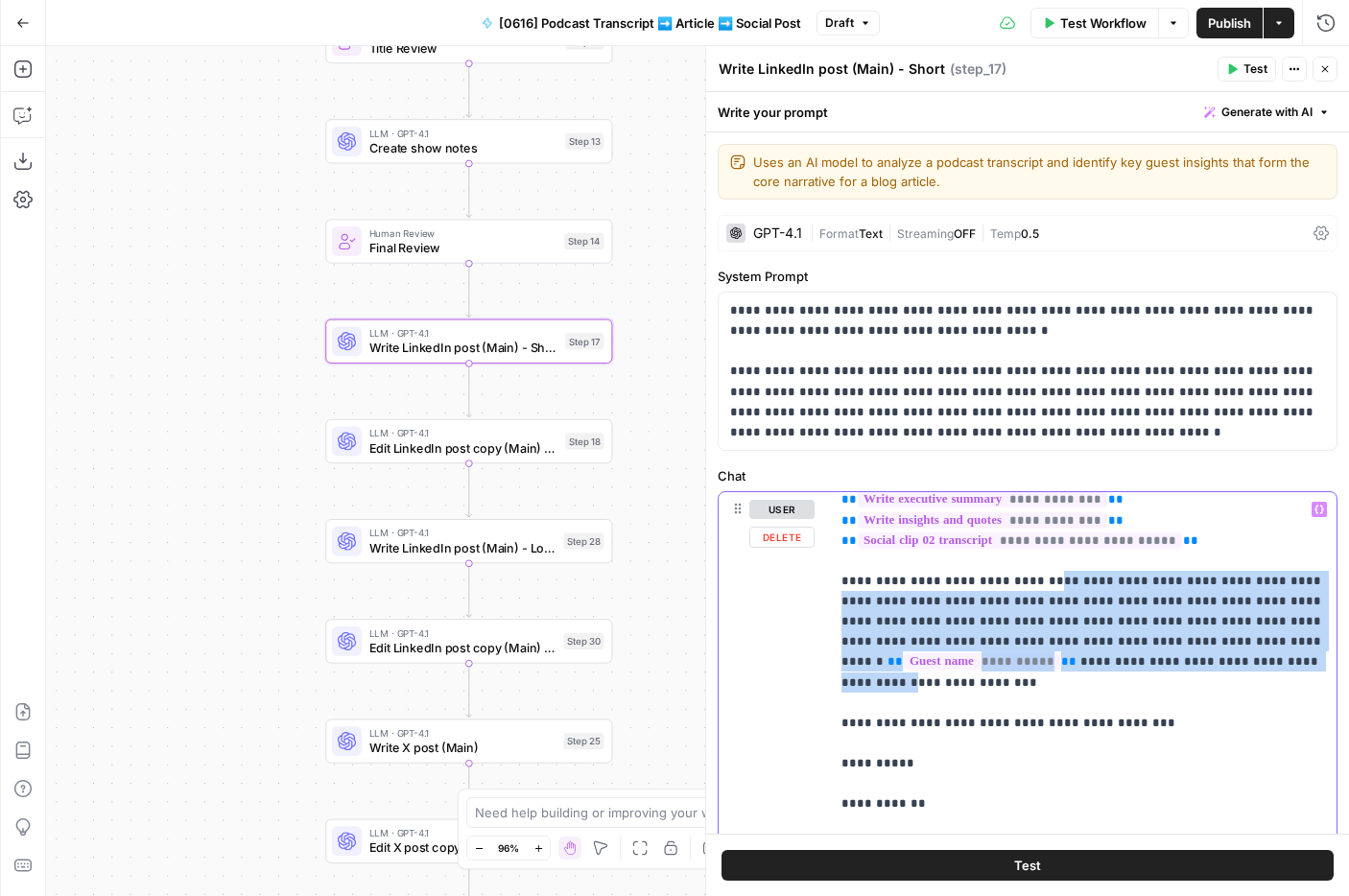 click on "**********" at bounding box center (1083, 1939) 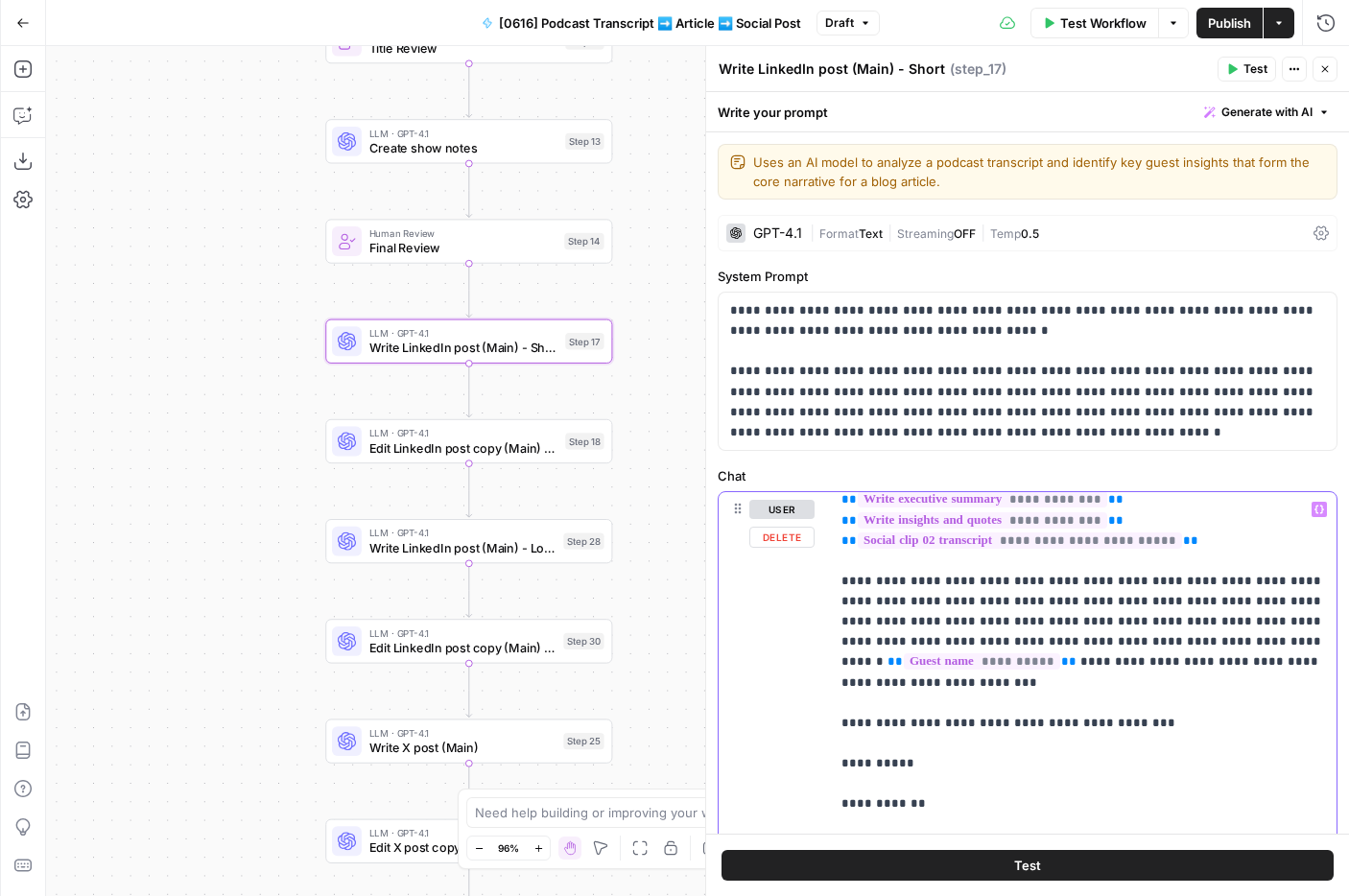 click on "**********" at bounding box center [1083, 1939] 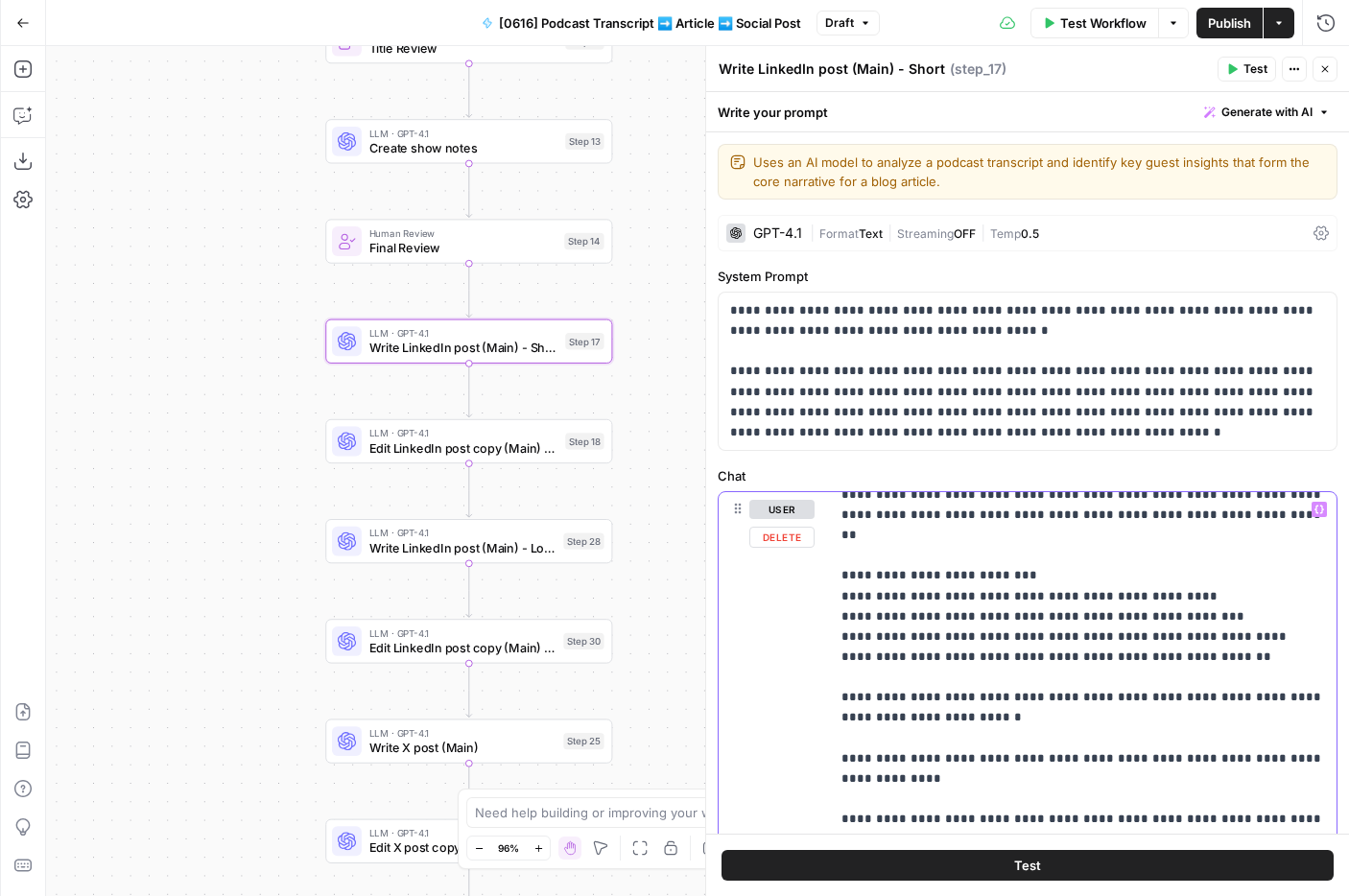 scroll, scrollTop: 1137, scrollLeft: 0, axis: vertical 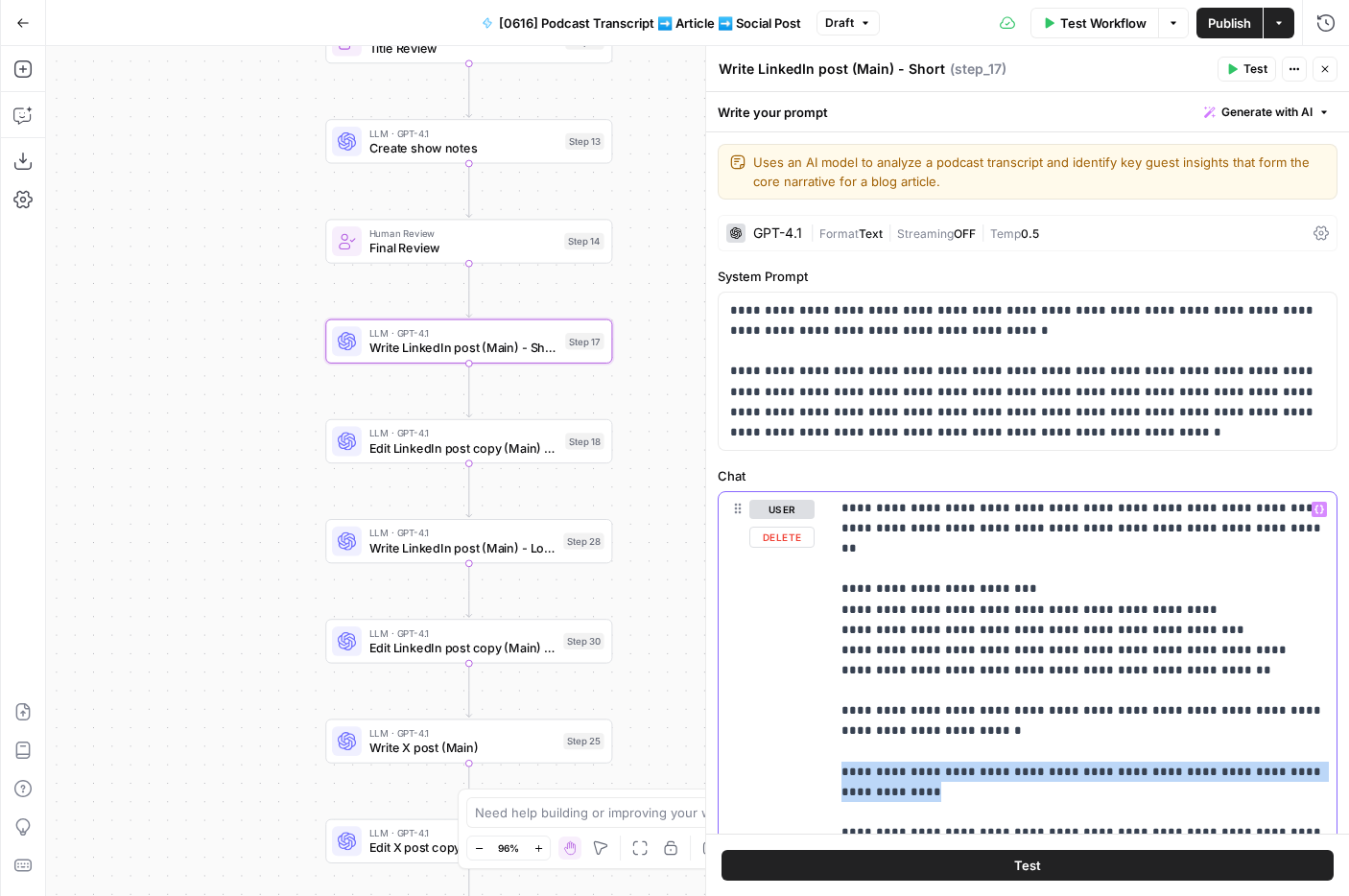 drag, startPoint x: 901, startPoint y: 695, endPoint x: 828, endPoint y: 665, distance: 78.92401 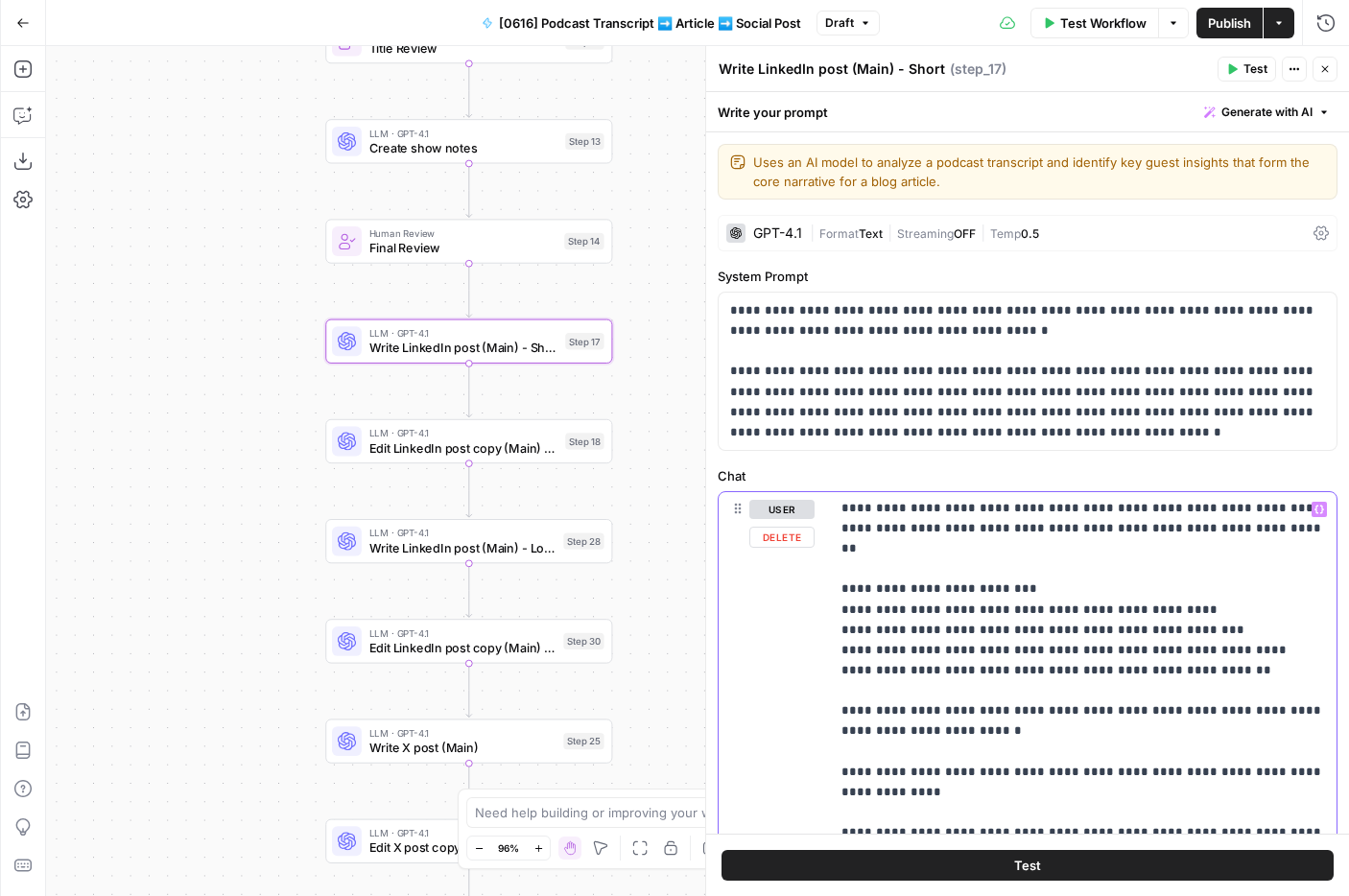 click on "**********" at bounding box center (1083, 893) 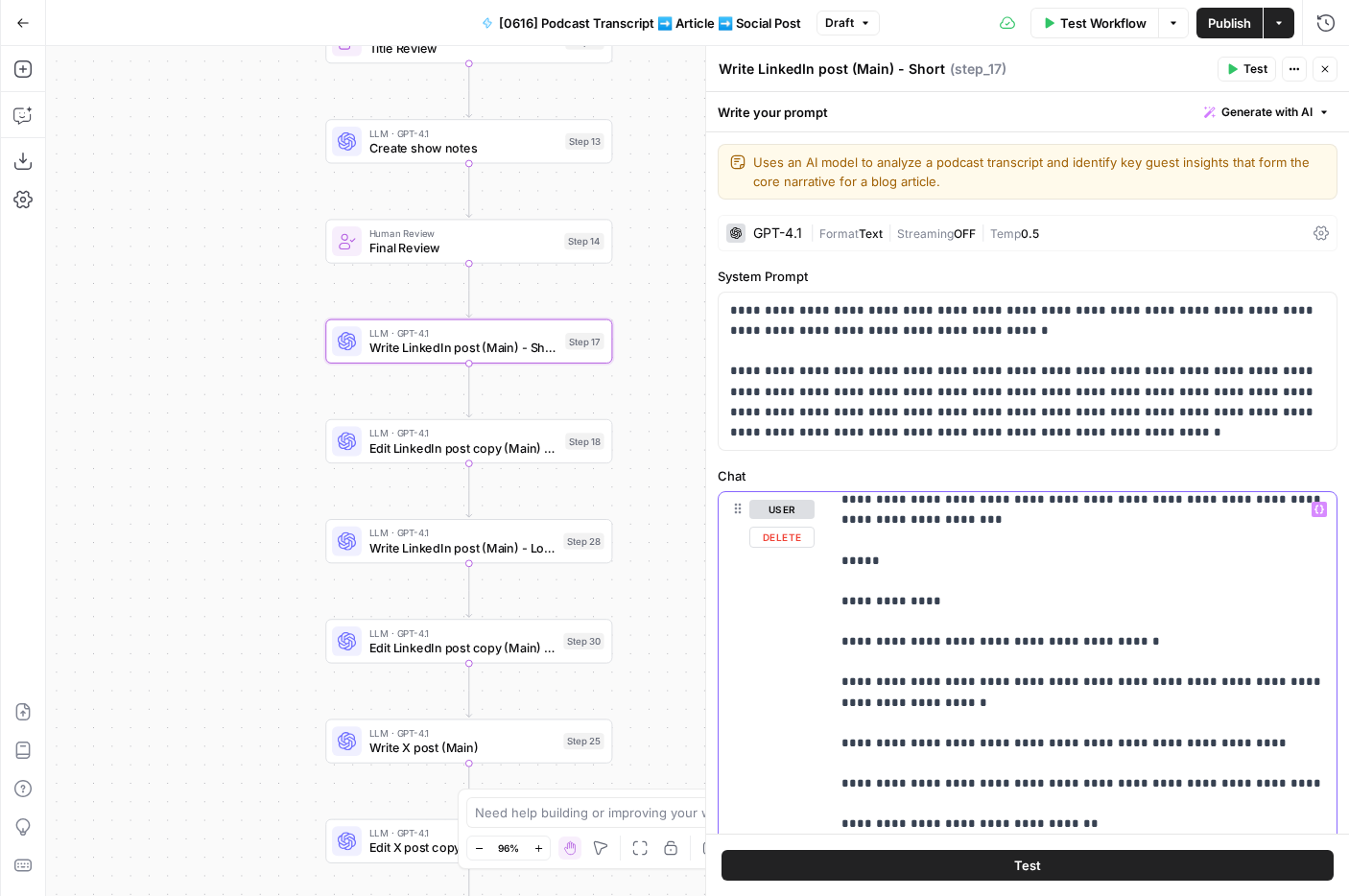 scroll, scrollTop: 2294, scrollLeft: 0, axis: vertical 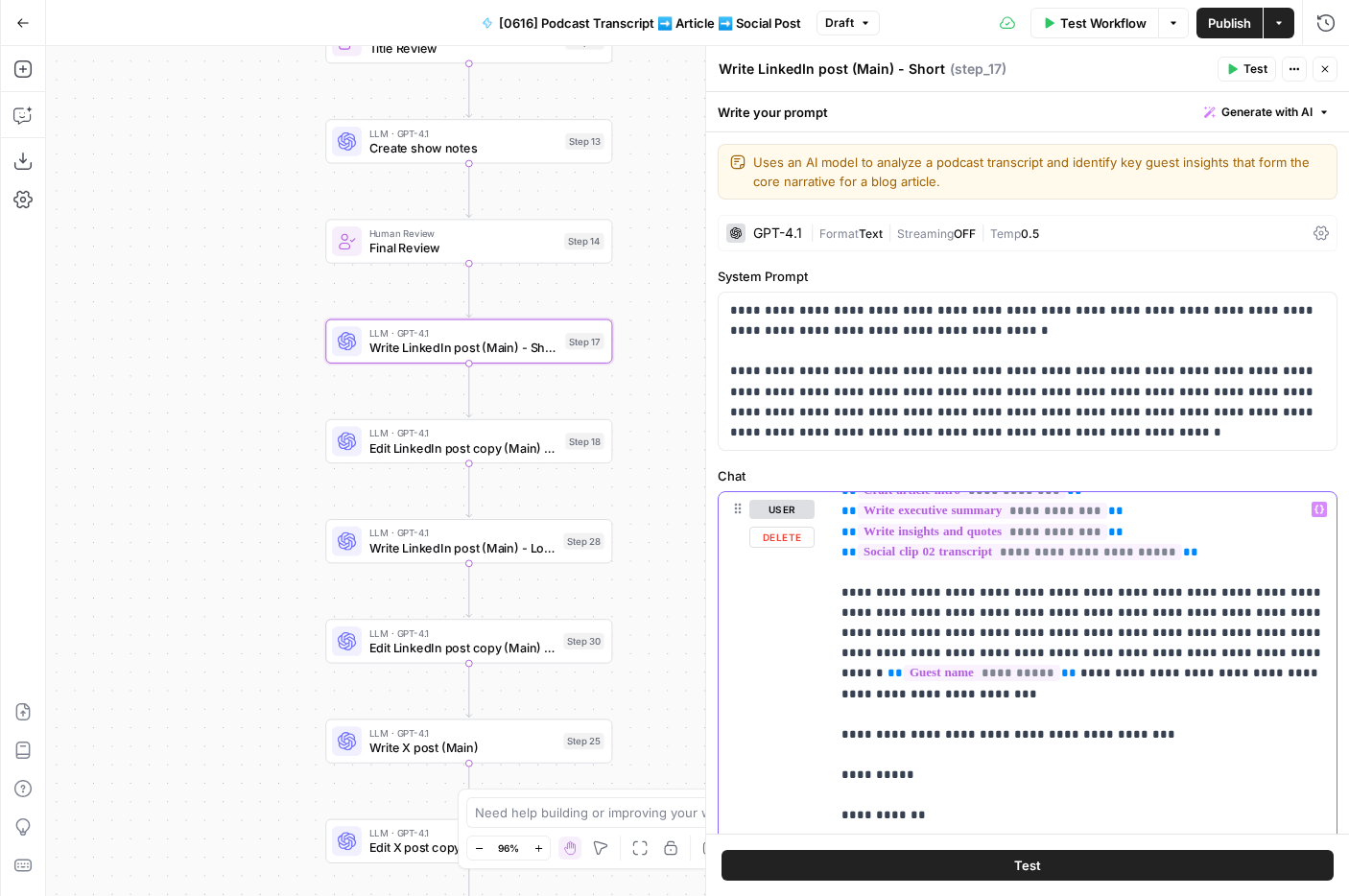 click on "**********" at bounding box center (1083, 1950) 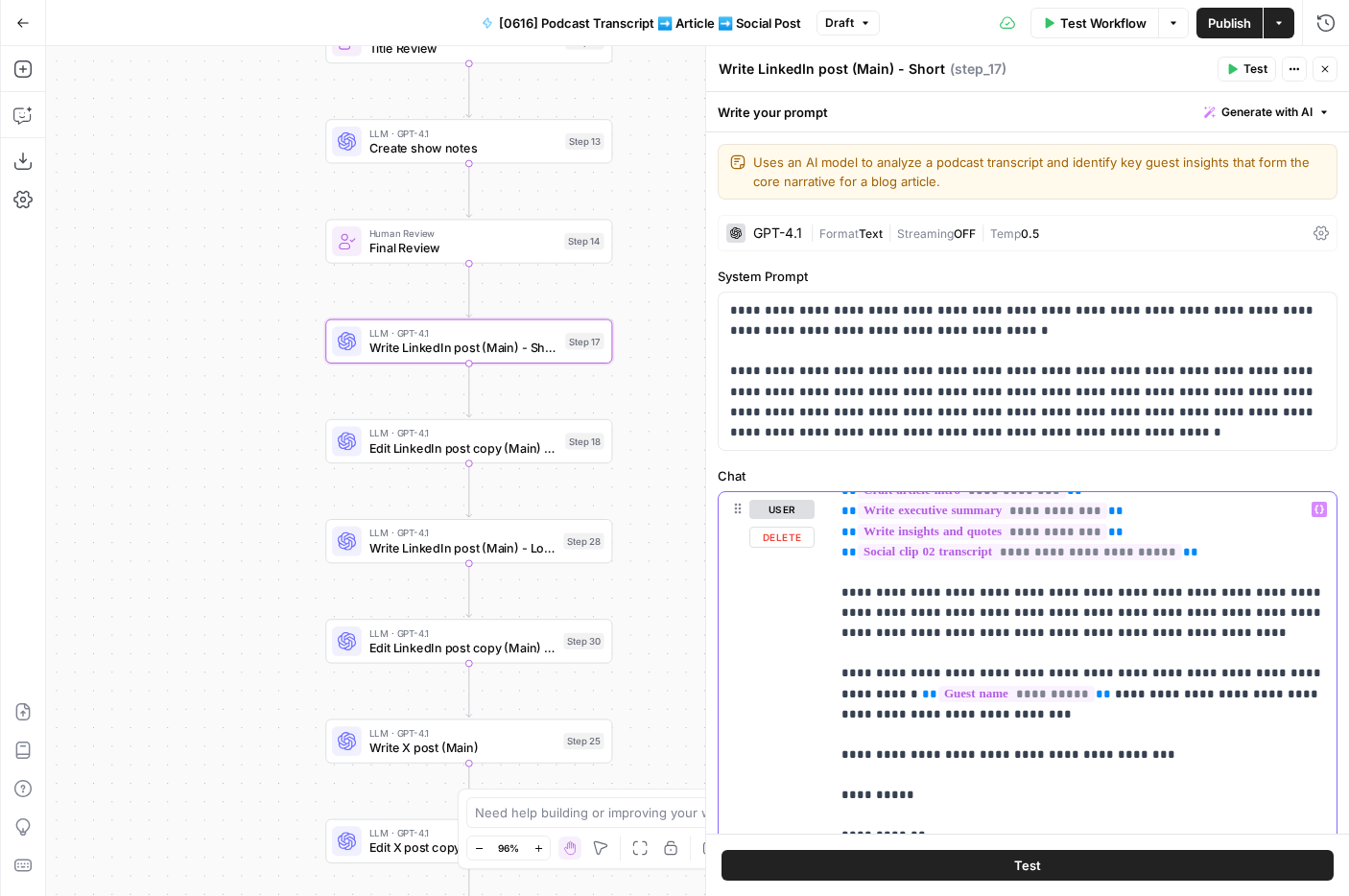 type 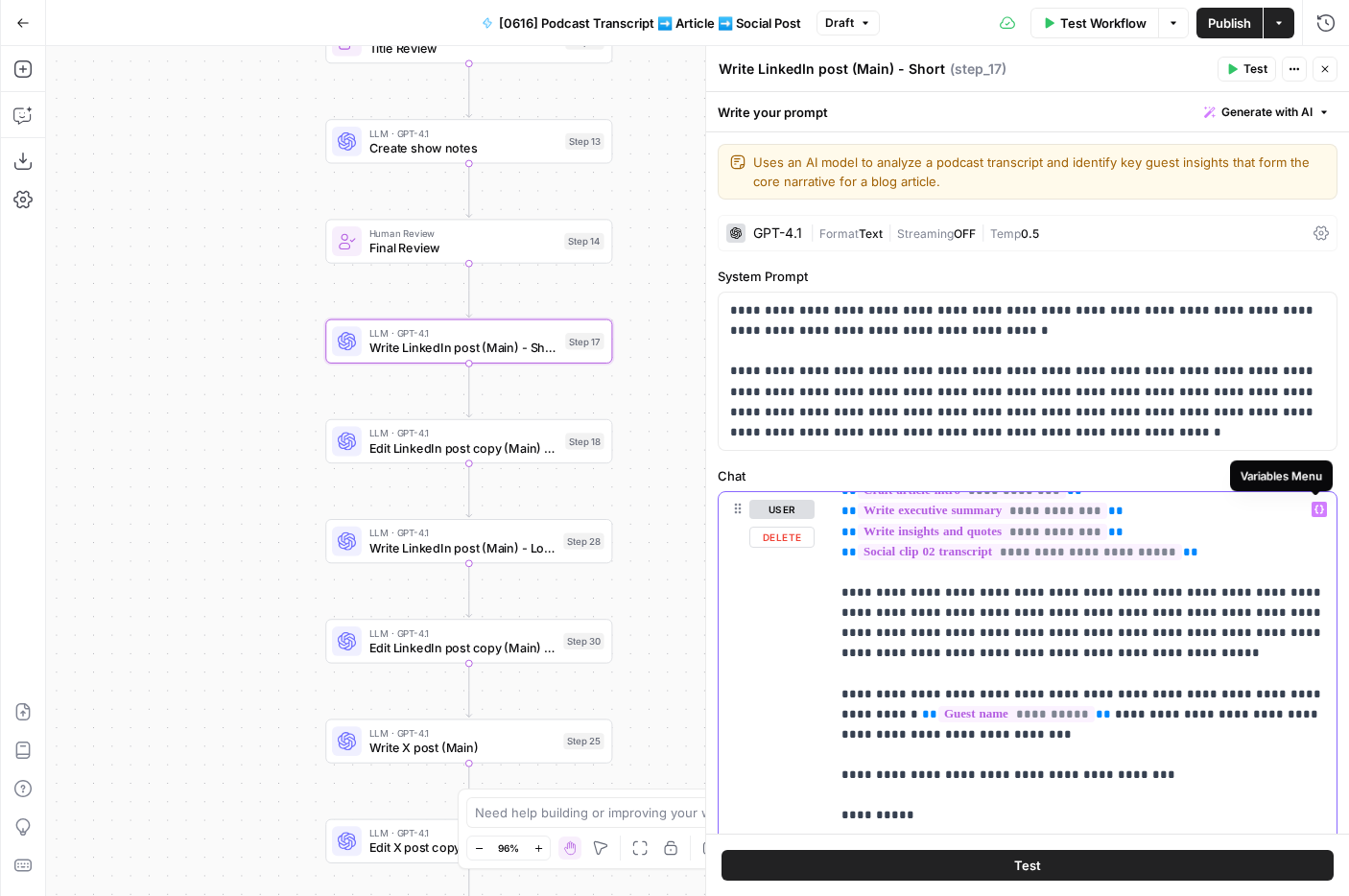 click 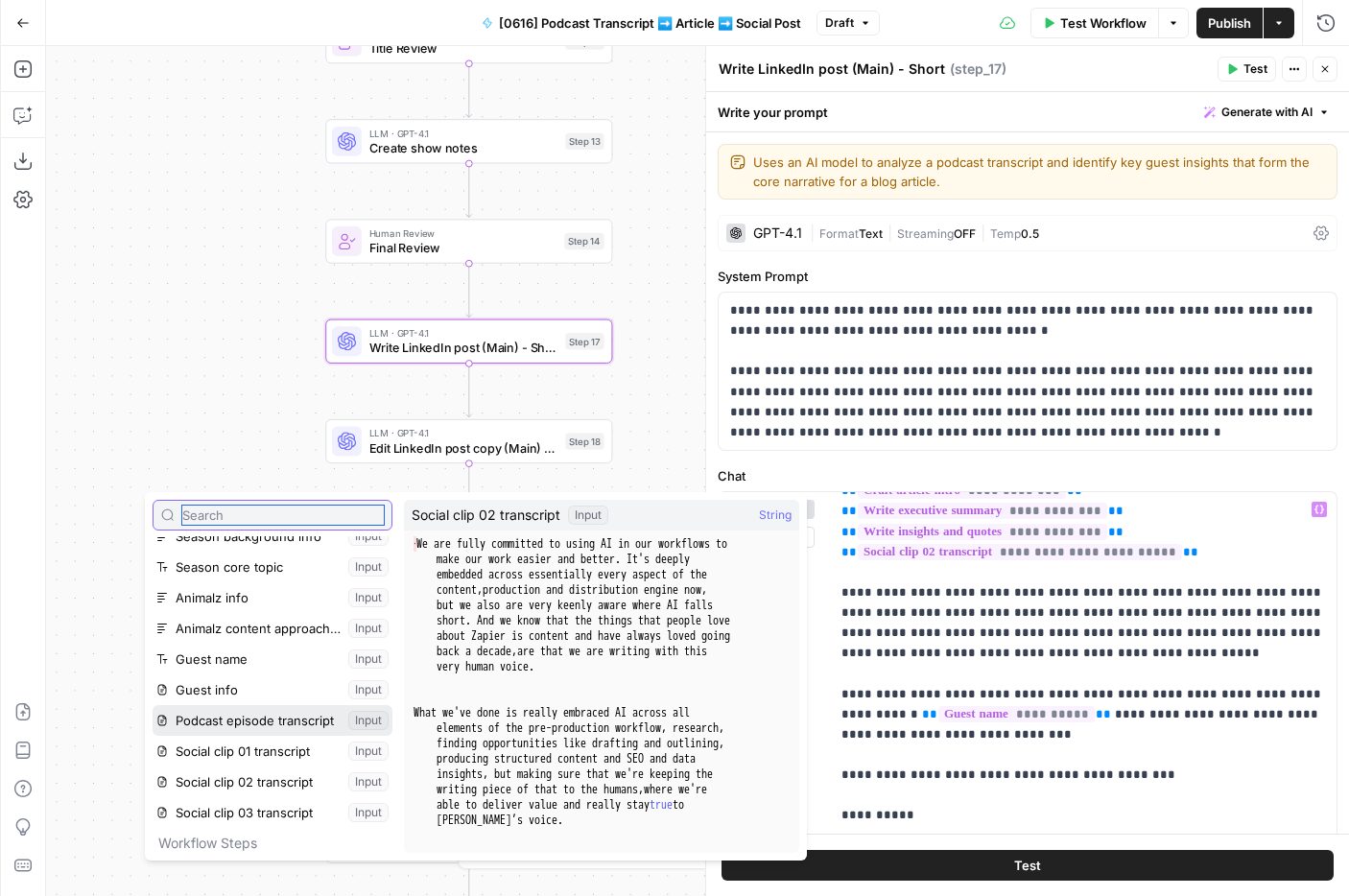 scroll, scrollTop: 56, scrollLeft: 0, axis: vertical 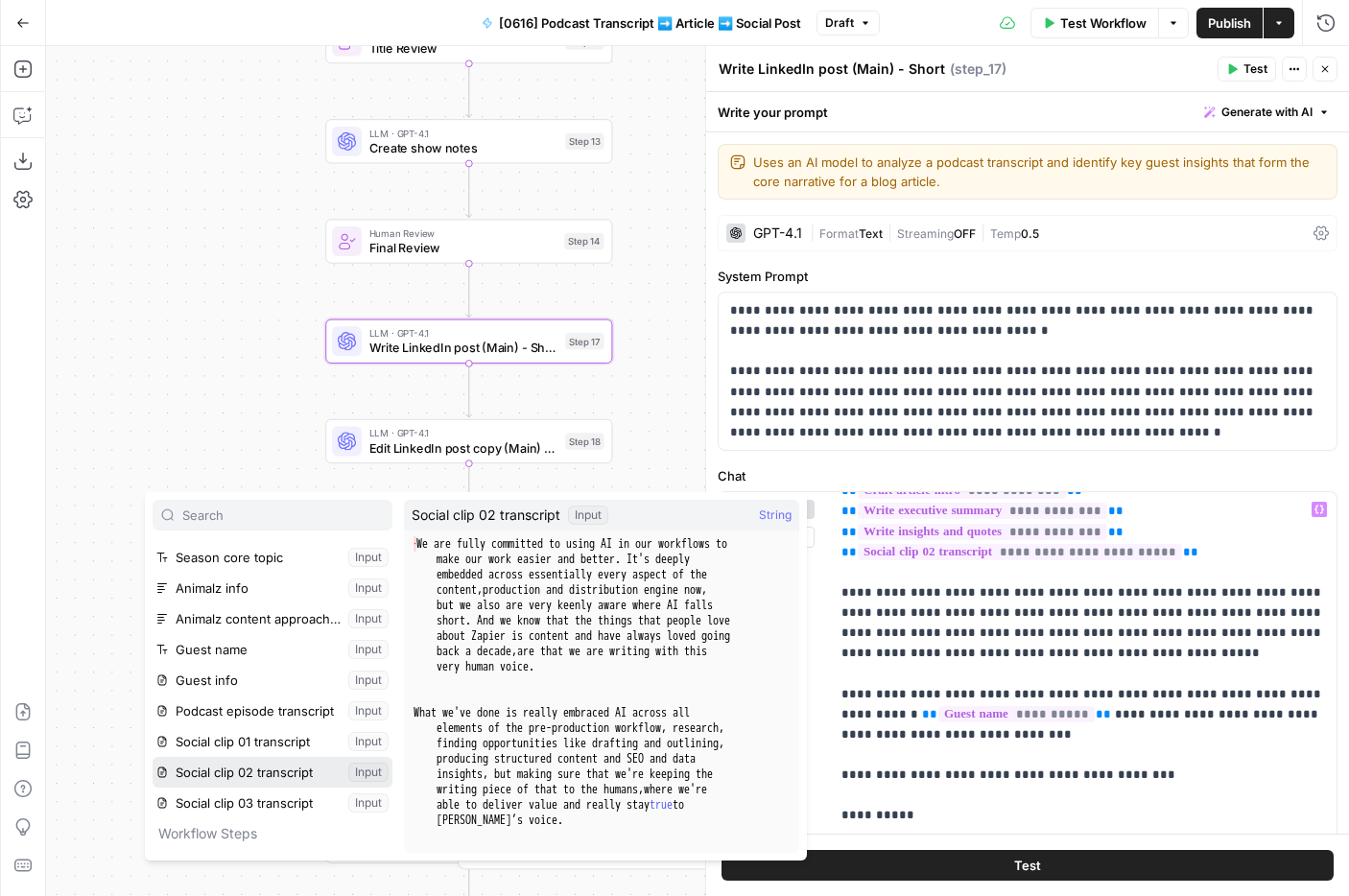 click at bounding box center [272, 772] 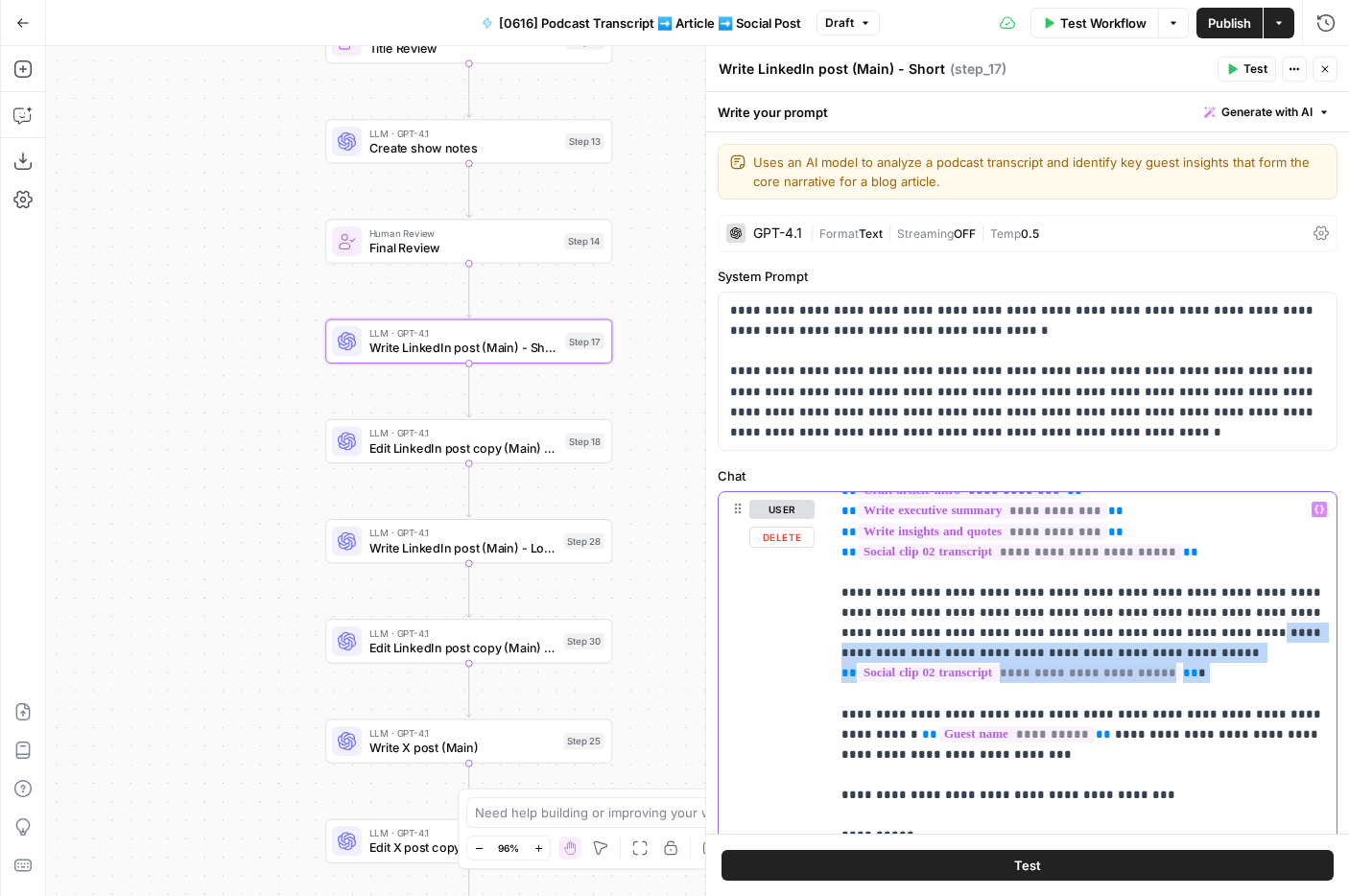 drag, startPoint x: 1093, startPoint y: 632, endPoint x: 1336, endPoint y: 666, distance: 245.36707 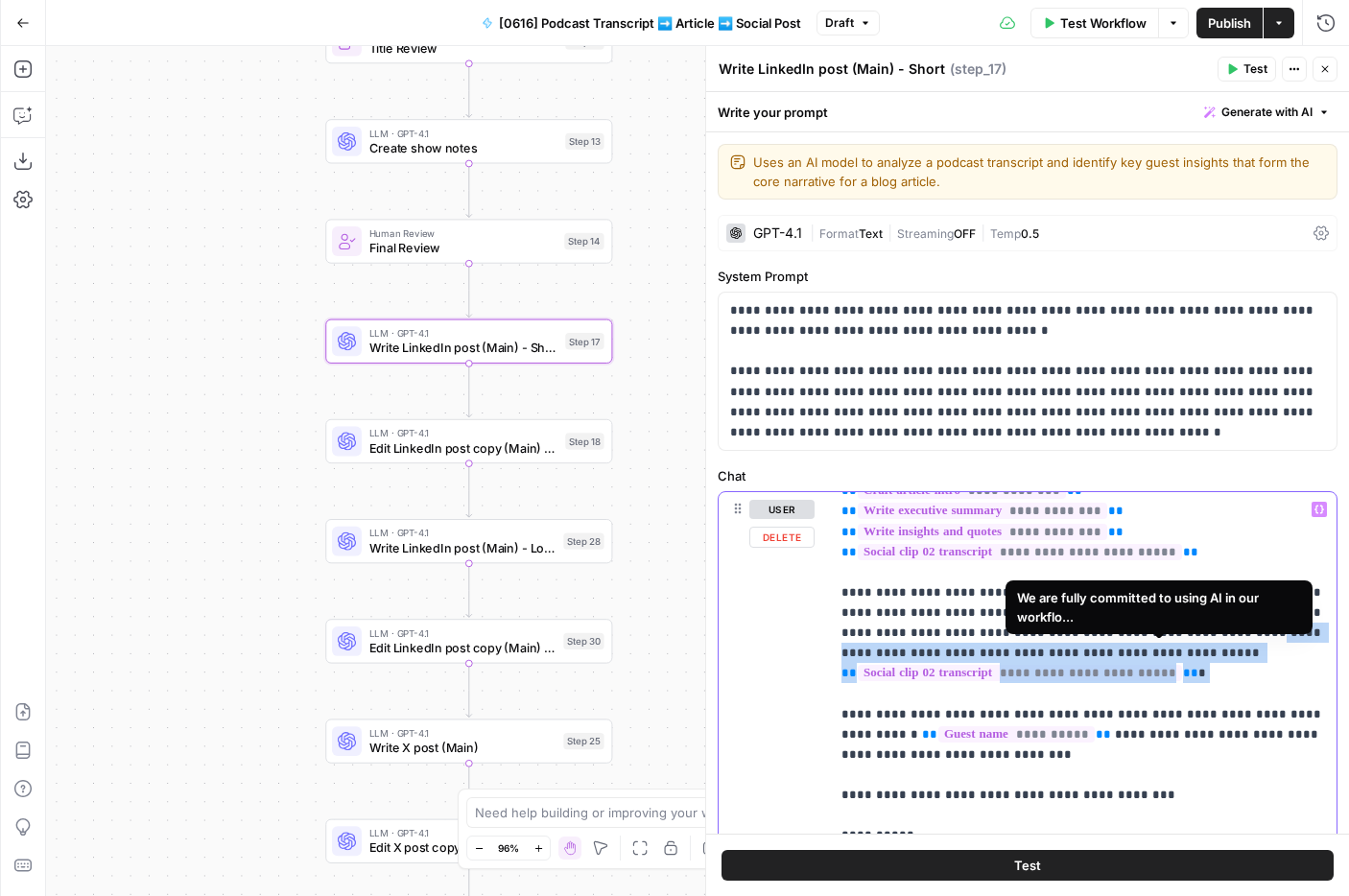 click on "**********" at bounding box center [1083, 1980] 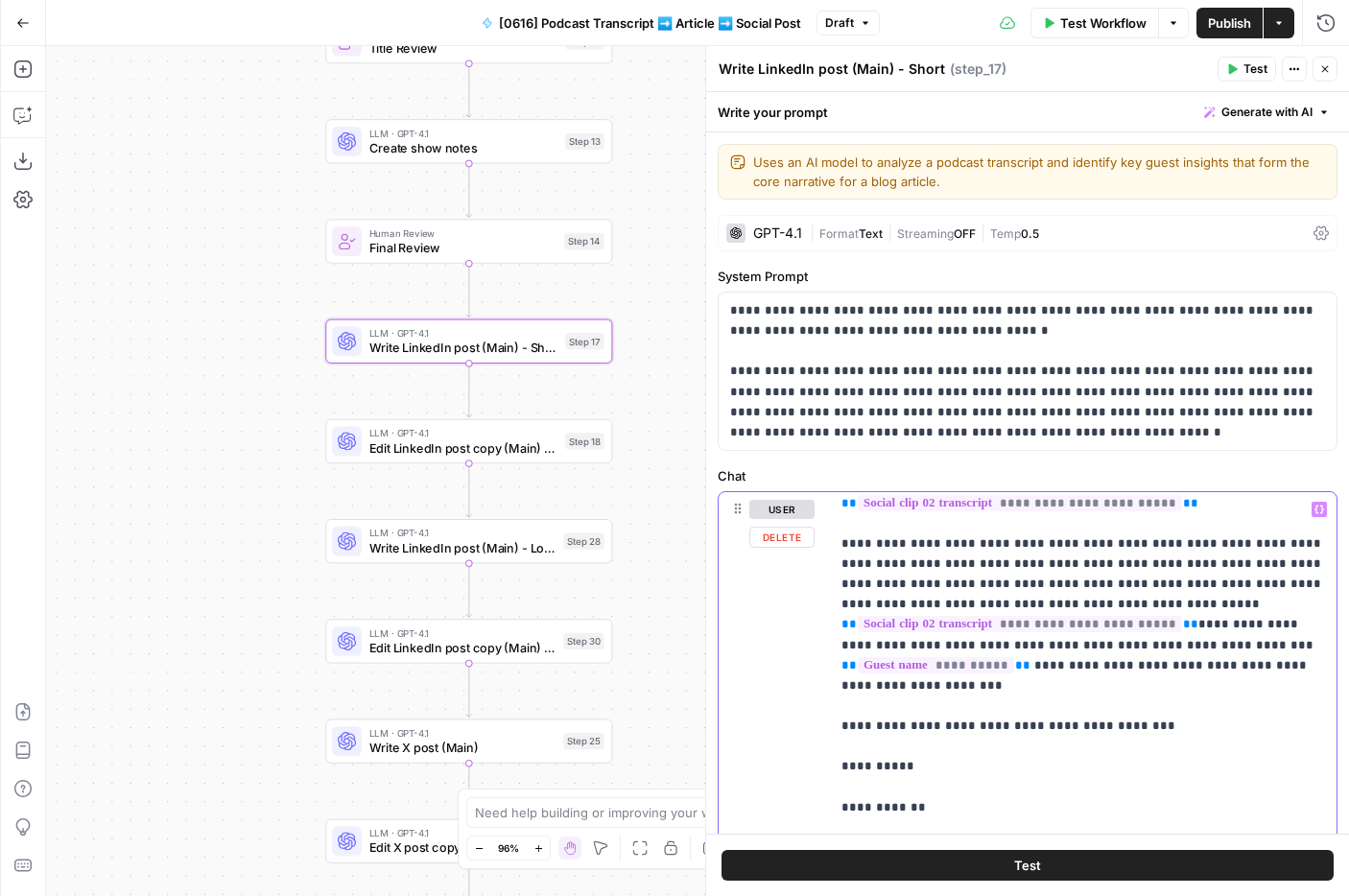 scroll, scrollTop: 126, scrollLeft: 0, axis: vertical 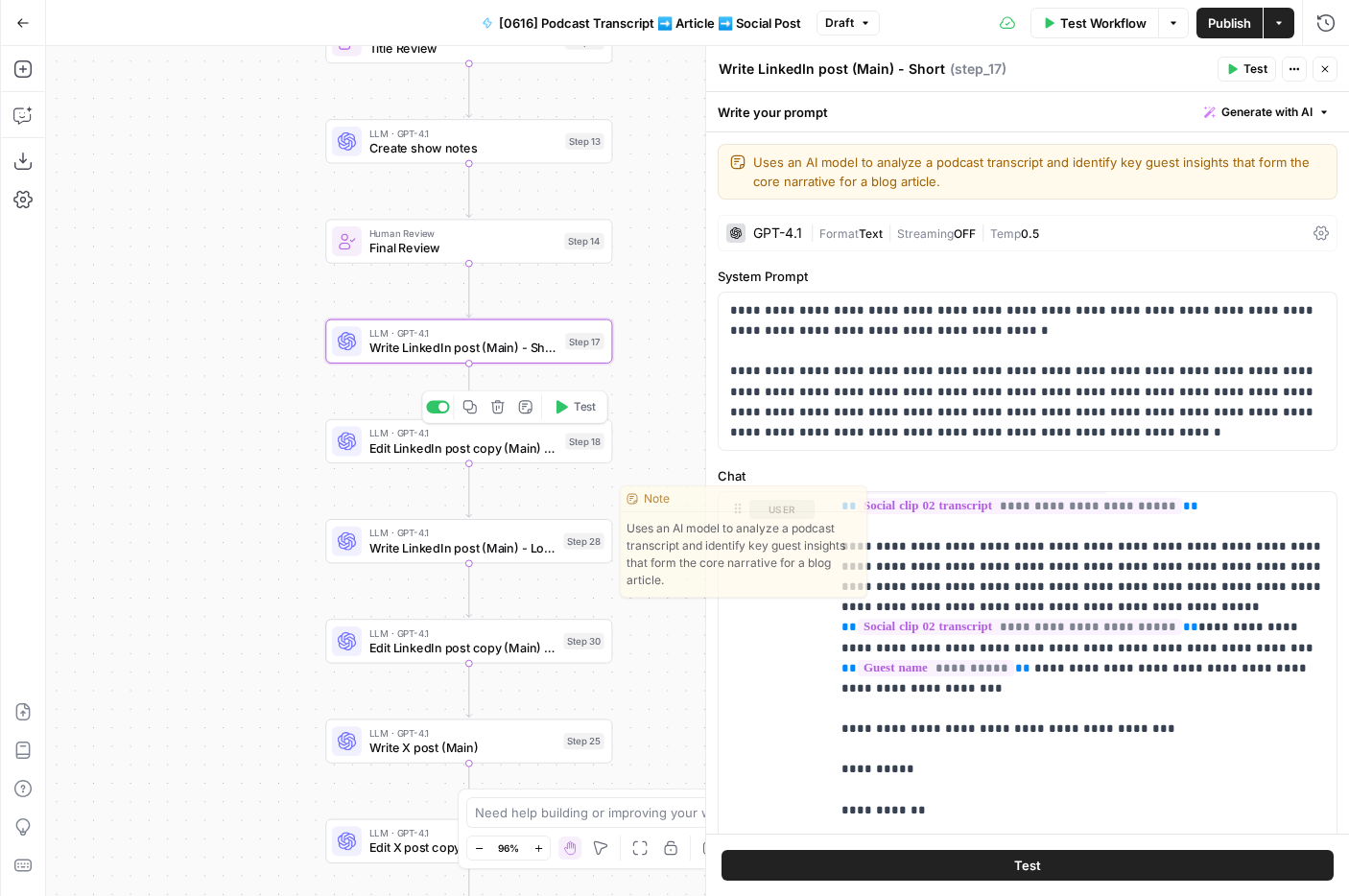 click on "Workflow Set Inputs Inputs LLM · O3 Extract info for each section Step 16 LLM · O3 Identify episode core message Step 36 LLM · GPT-4.1 Craft article intro Step 4 LLM · GPT-4.1 Write executive summary Step 5 LLM · GPT-4.1 Write guest introduction Step 3 LLM · GPT-4.1 Write insights and quotes Step 6 LLM · GPT-4.1 Write links and resources Step 7 LLM · GPT-4.1 Assemble complete article Step 8 Human Review Human Review Step 9 LLM · GPT-4.1 Polish and refine (GPT-4.1) Step 10 LLM · Claude Sonnet 4 Polish and refine (Claude Sonnet 4) Step 34 LLM · GPT-4.1 Generate title options Step 11 Human Review Title Review Step 12 LLM · GPT-4.1 Create show notes Step 13 Human Review Final Review Step 14 LLM · GPT-4.1 Write LinkedIn post (Main) - Short Step 17 LLM · GPT-4.1 Edit LinkedIn post copy (Main) - Short Step 18 Copy step Delete step Edit Note Test LLM · GPT-4.1 Write LinkedIn post (Main) - Long Step 28 Copy step Delete step Edit Note Test LLM · GPT-4.1 Edit LinkedIn post copy (Main) - Long Step 30 End" at bounding box center (698, 471) 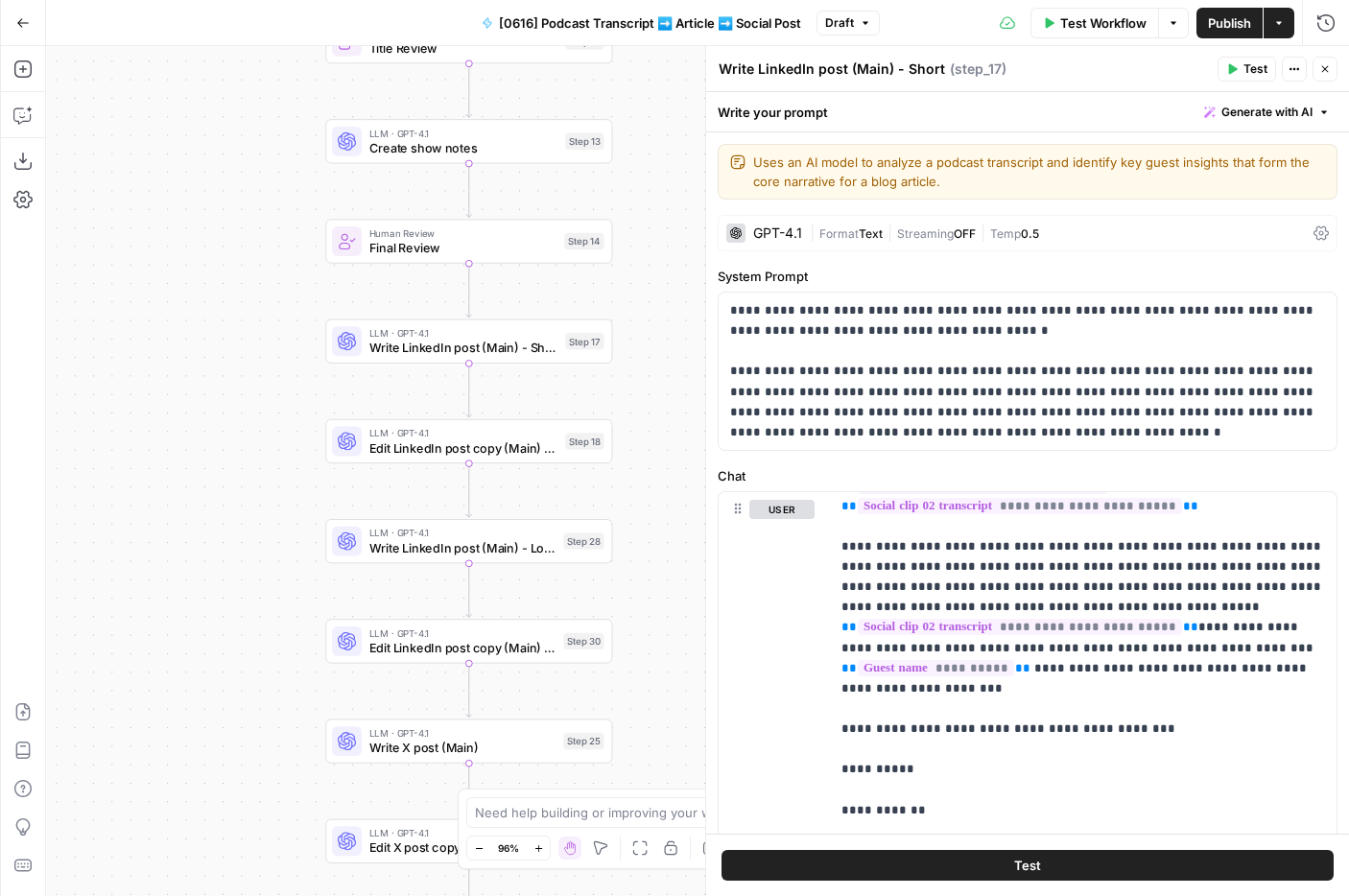 click on "Write LinkedIn post (Main) - Long" at bounding box center (462, 547) 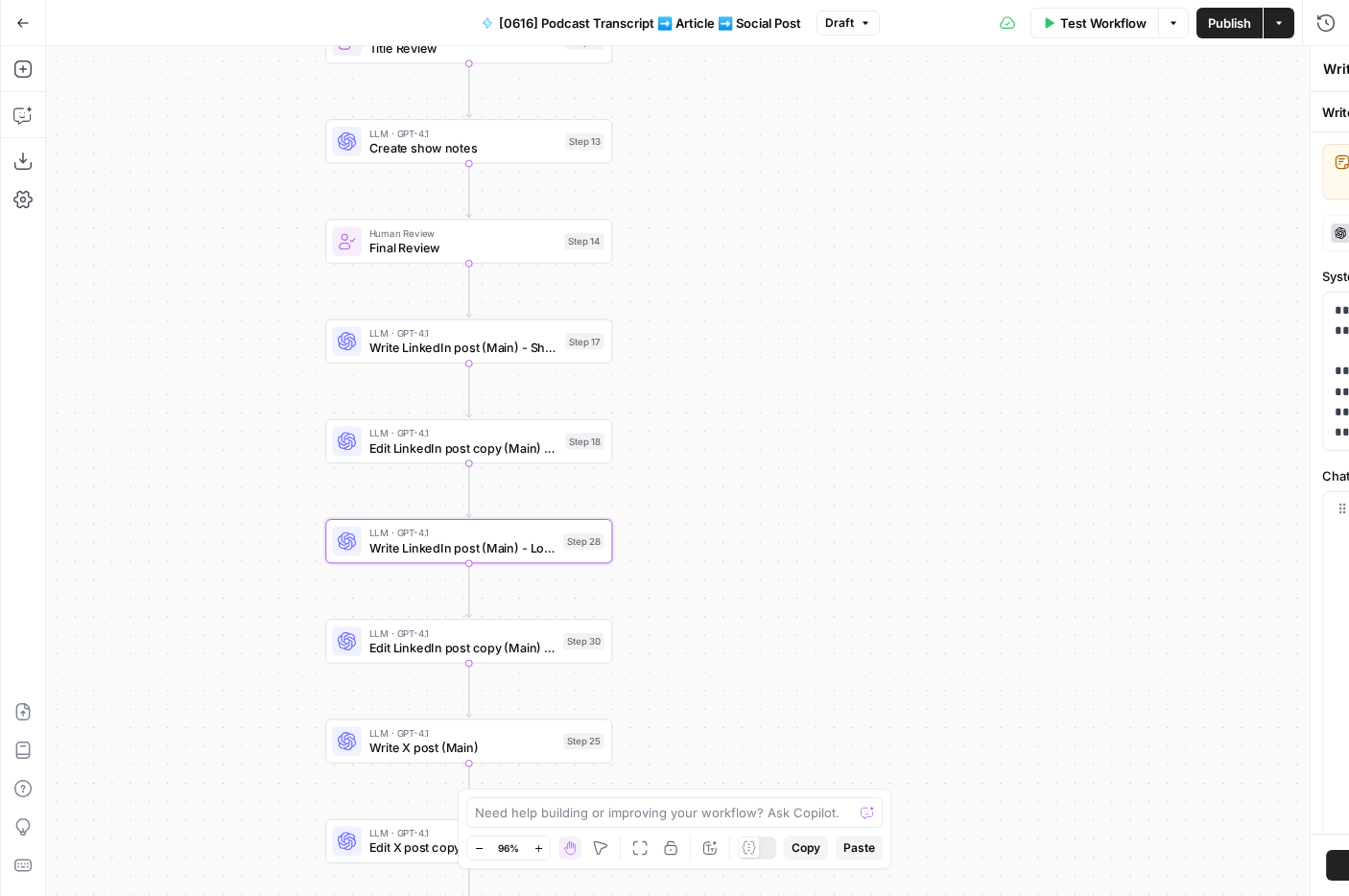 type on "Write LinkedIn post (Main) - Long" 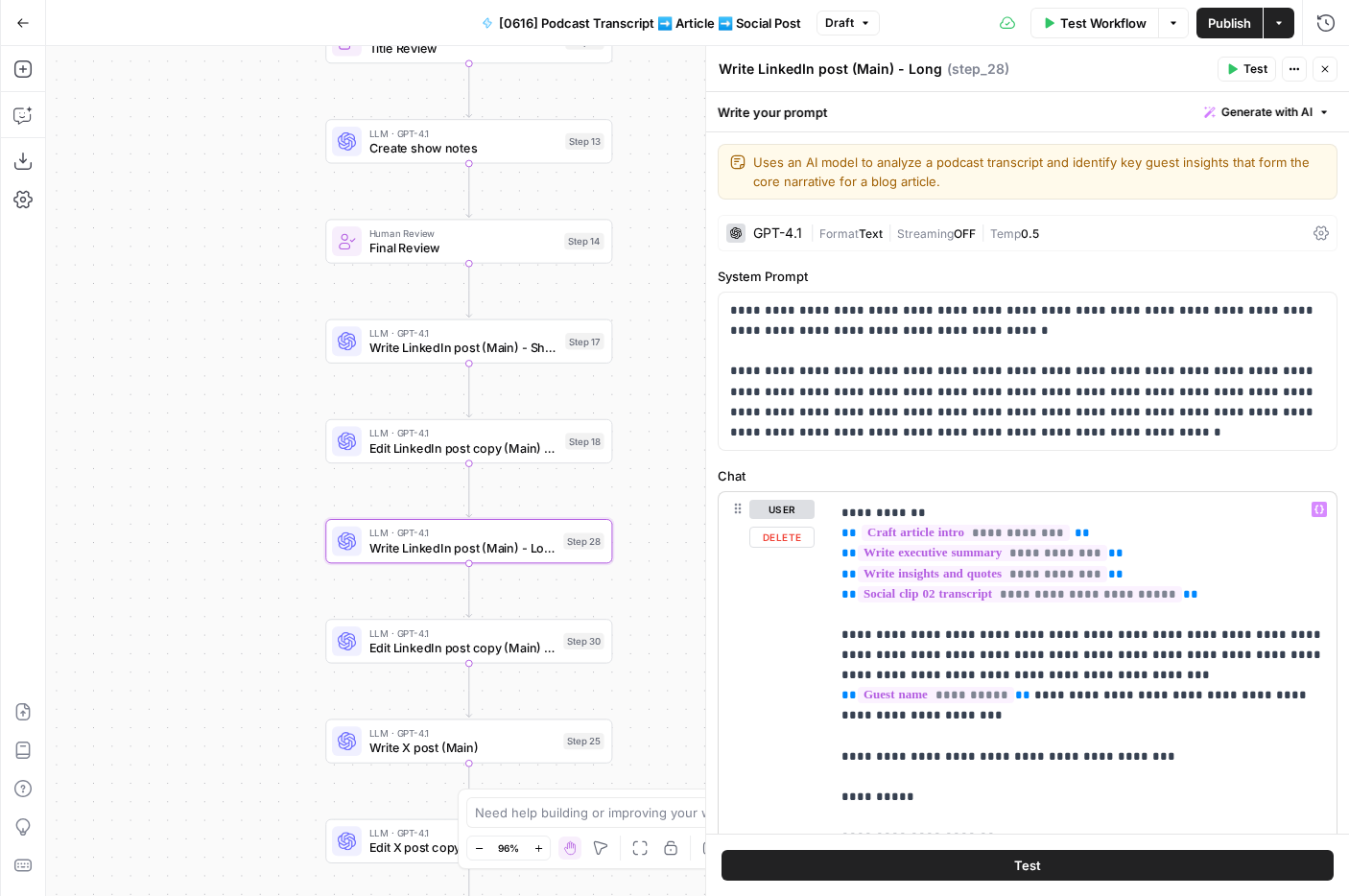 scroll, scrollTop: 39, scrollLeft: 0, axis: vertical 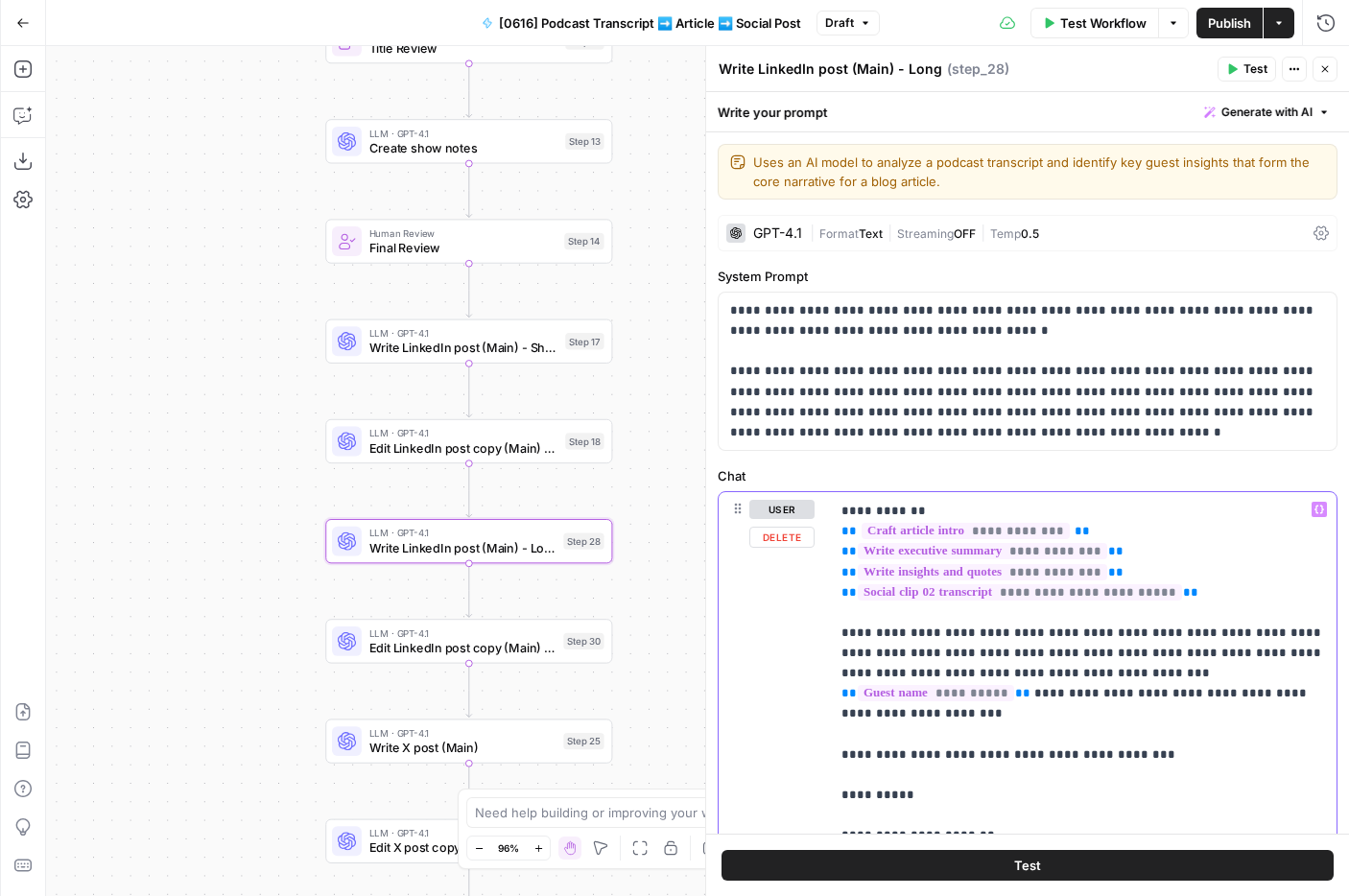 click on "**********" at bounding box center [1083, 1544] 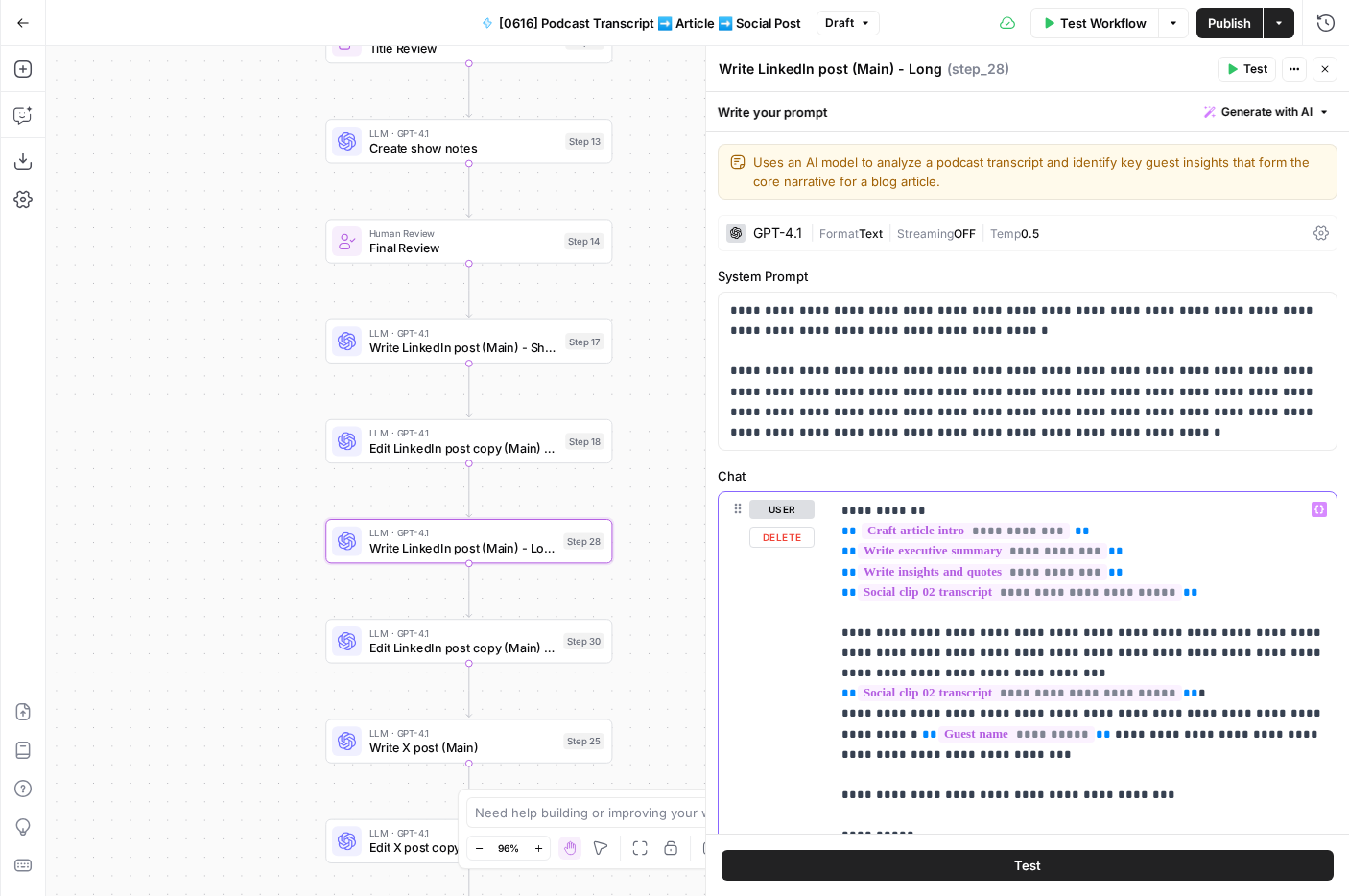 click on "**********" at bounding box center (1083, 1565) 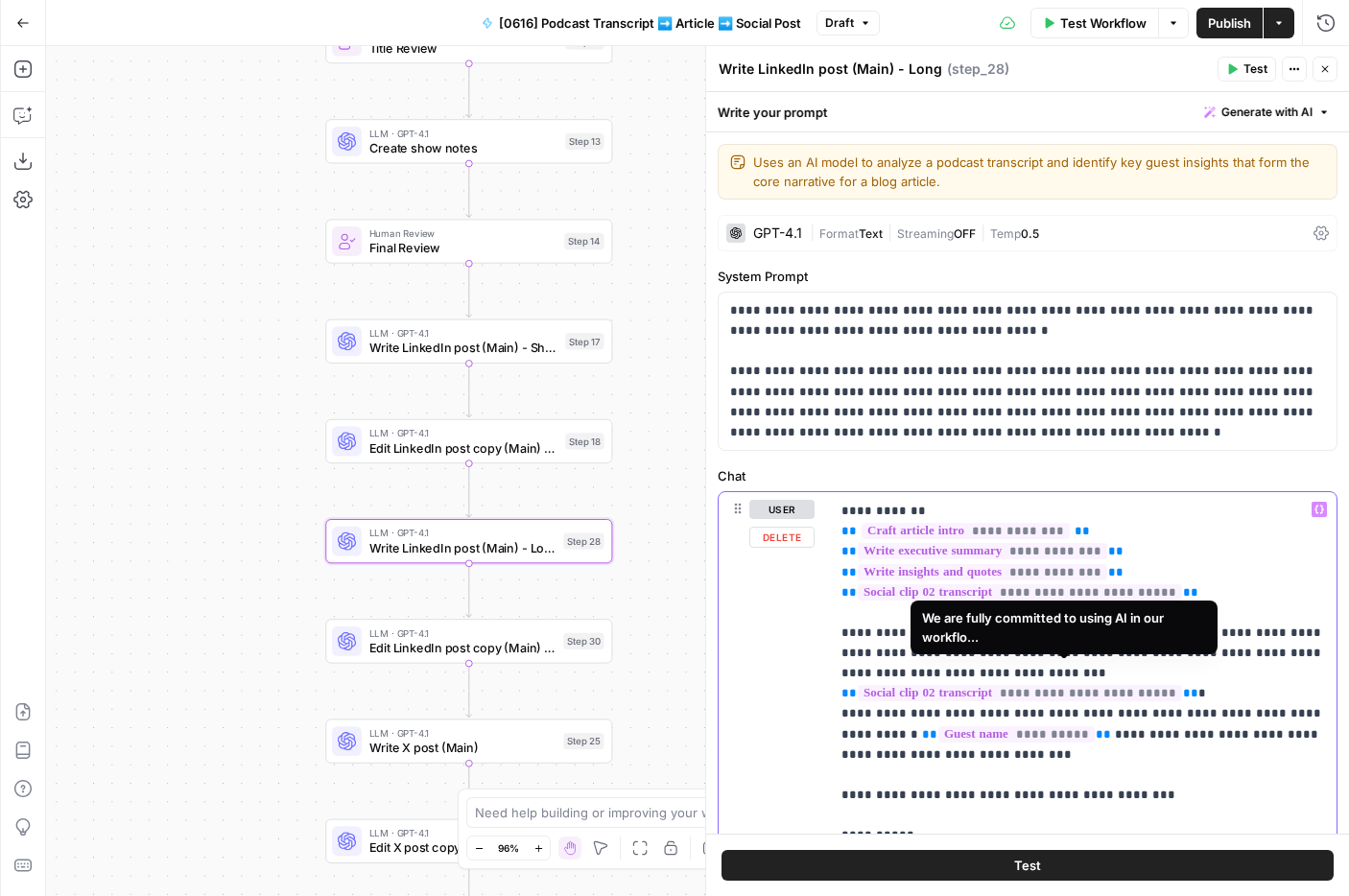 type 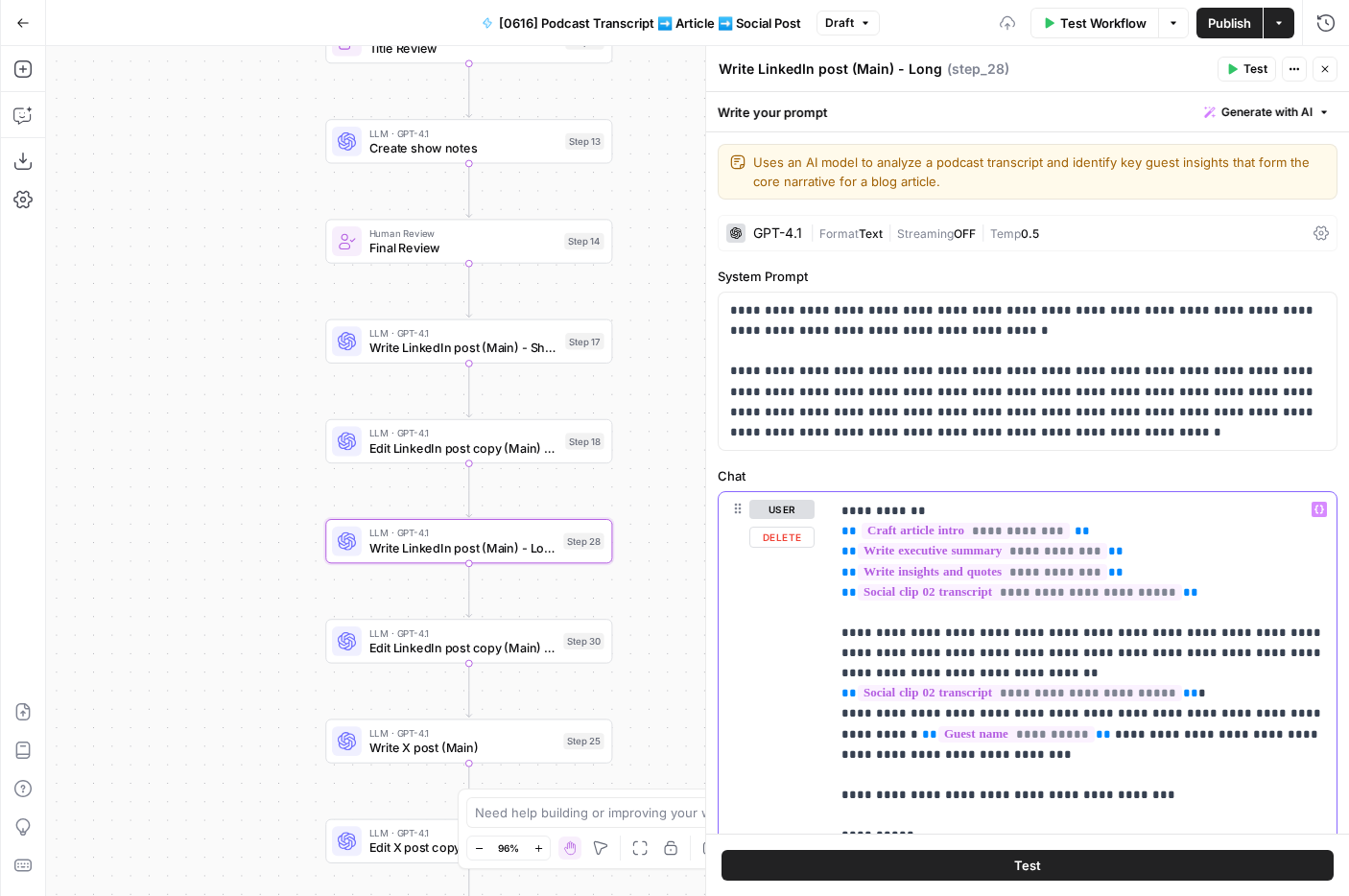 click on "**********" at bounding box center [1083, 1565] 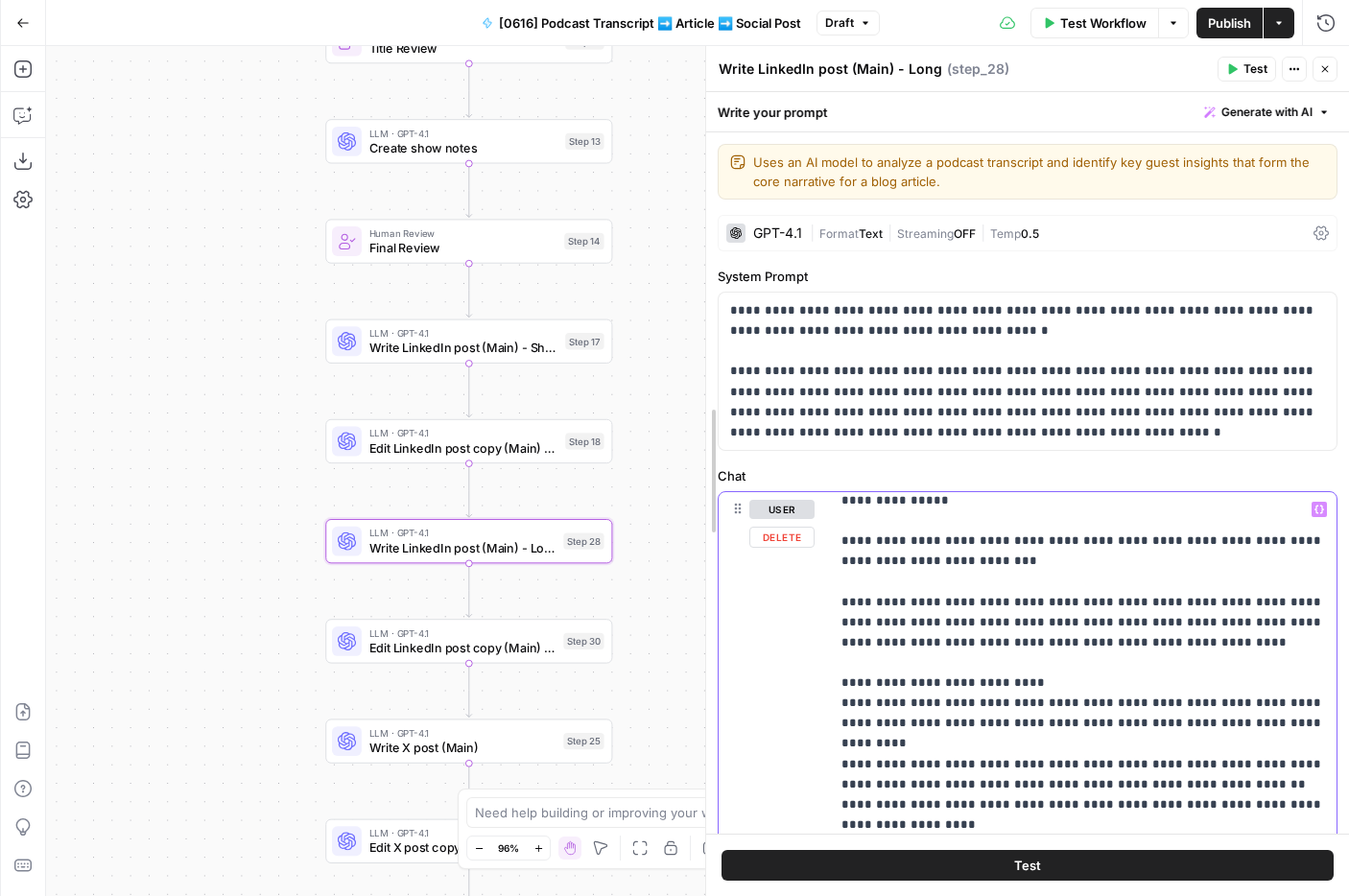 scroll, scrollTop: 669, scrollLeft: 0, axis: vertical 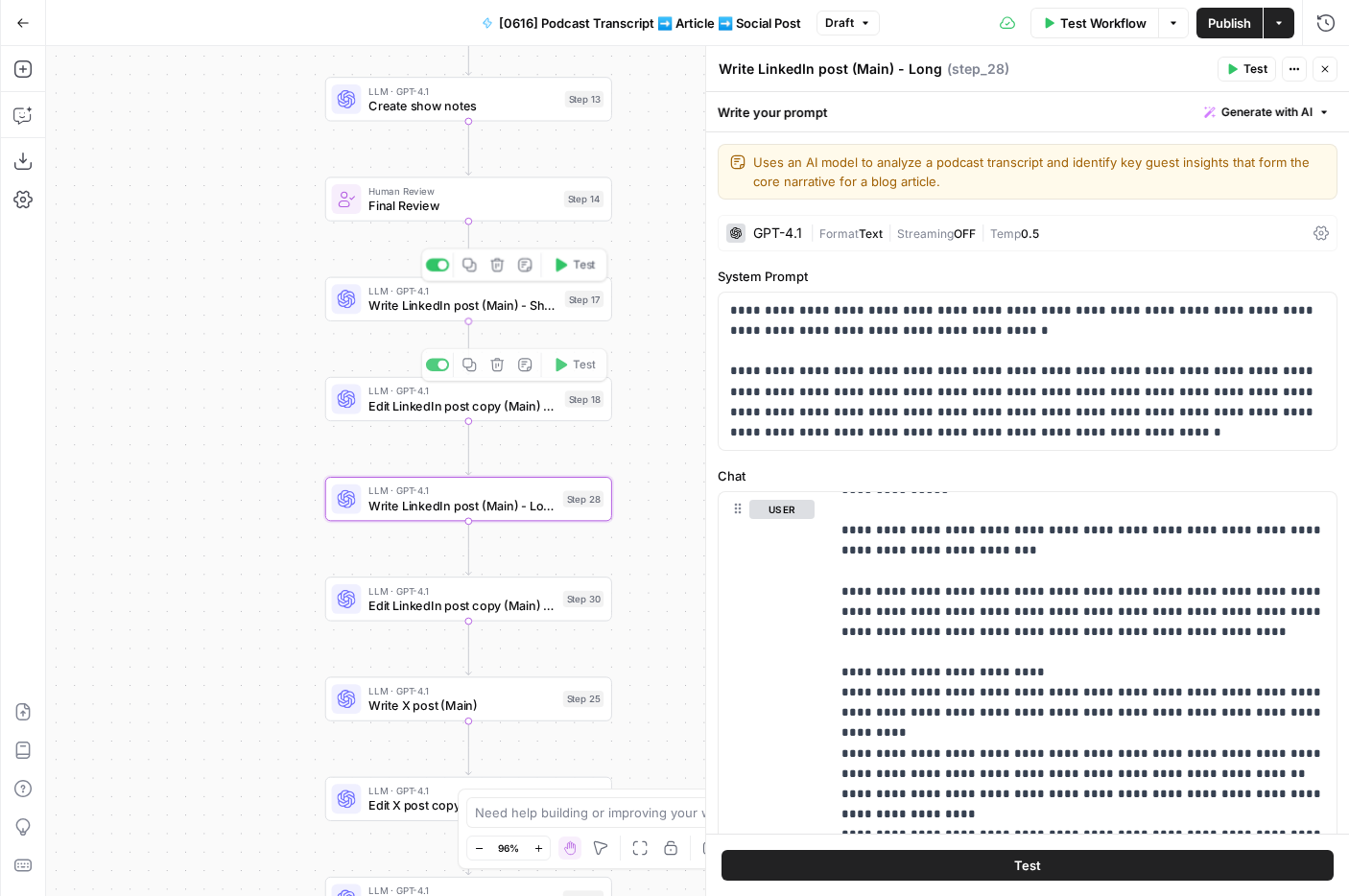 click on "Write LinkedIn post (Main) - Short" at bounding box center [462, 305] 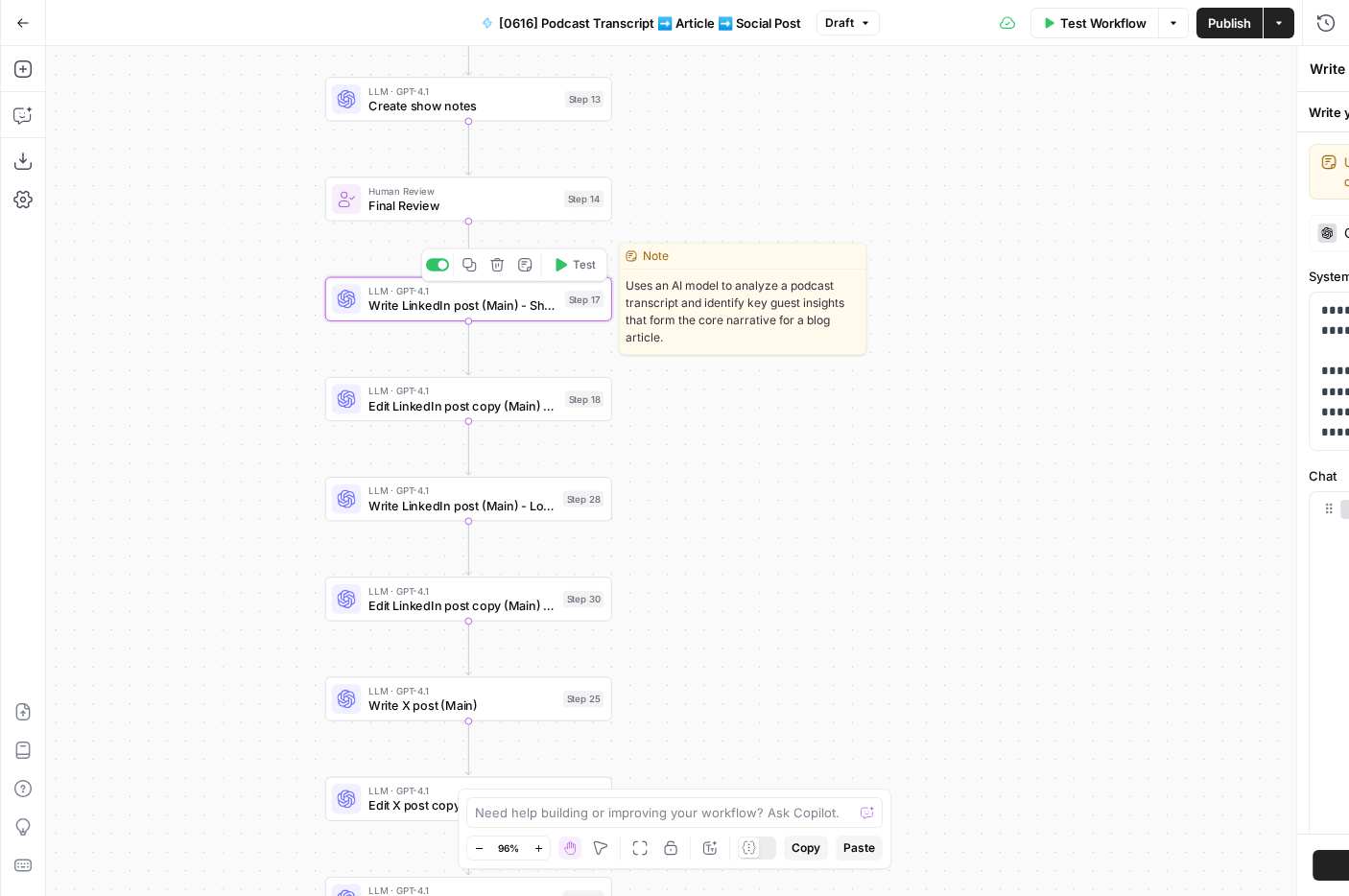 type on "Write LinkedIn post (Main) - Short" 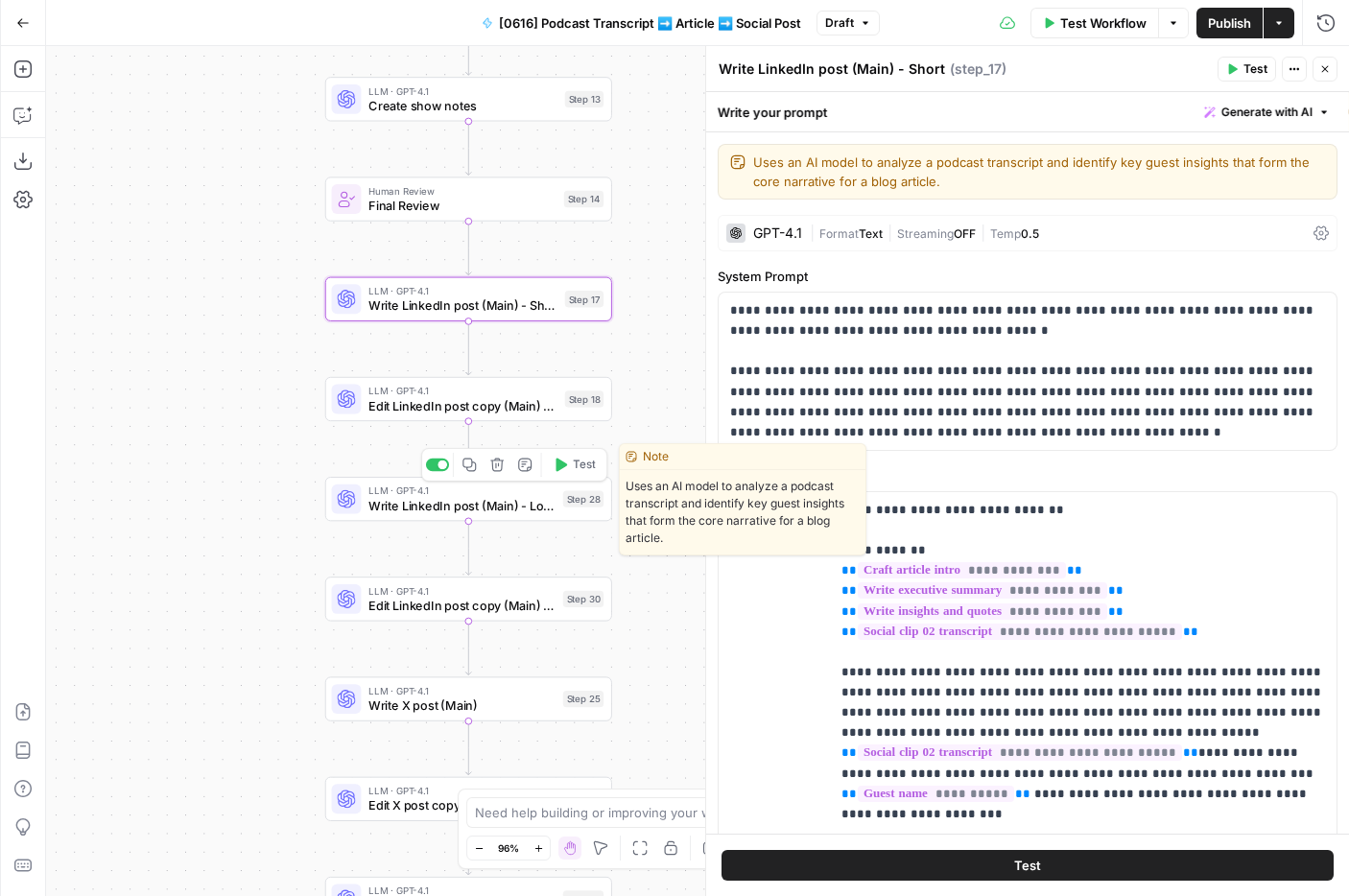 click on "Write LinkedIn post (Main) - Long" at bounding box center (462, 505) 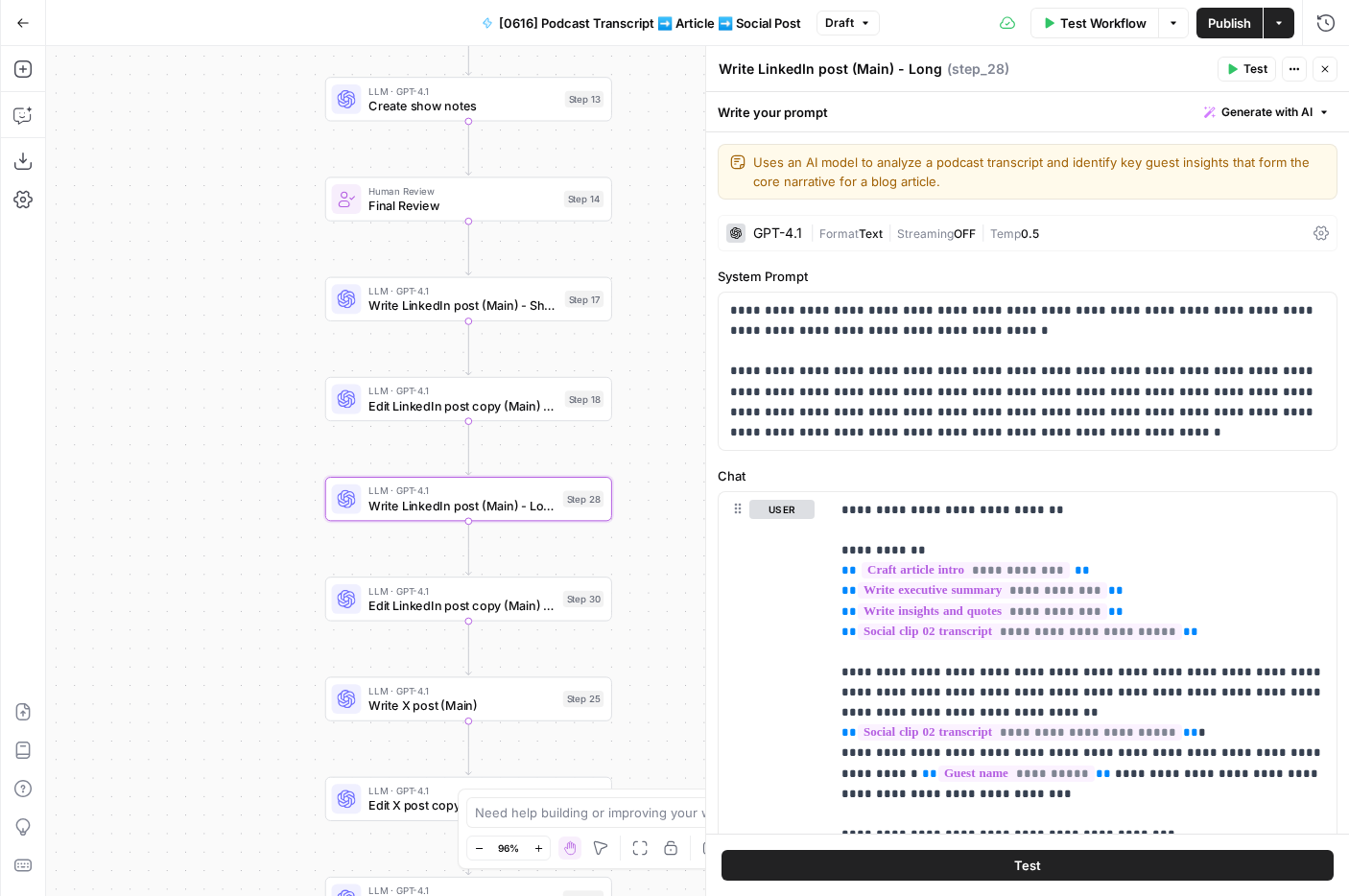 click on "Workflow Set Inputs Inputs LLM · O3 Extract info for each section Step 16 LLM · O3 Identify episode core message Step 36 LLM · GPT-4.1 Craft article intro Step 4 LLM · GPT-4.1 Write executive summary Step 5 LLM · GPT-4.1 Write guest introduction Step 3 LLM · GPT-4.1 Write insights and quotes Step 6 LLM · GPT-4.1 Write links and resources Step 7 LLM · GPT-4.1 Assemble complete article Step 8 Human Review Human Review Step 9 LLM · GPT-4.1 Polish and refine (GPT-4.1) Step 10 LLM · Claude Sonnet 4 Polish and refine (Claude Sonnet 4) Step 34 LLM · GPT-4.1 Generate title options Step 11 Human Review Title Review Step 12 LLM · GPT-4.1 Create show notes Step 13 Human Review Final Review Step 14 LLM · GPT-4.1 Write LinkedIn post (Main) - Short Step 17 LLM · GPT-4.1 Edit LinkedIn post copy (Main) - Short Step 18 LLM · GPT-4.1 Write LinkedIn post (Main) - Long Step 28 LLM · GPT-4.1 Edit LinkedIn post copy (Main) - Long Step 30 Copy step Delete step Edit Note Test LLM · GPT-4.1 Write X post (Main) End" at bounding box center (698, 471) 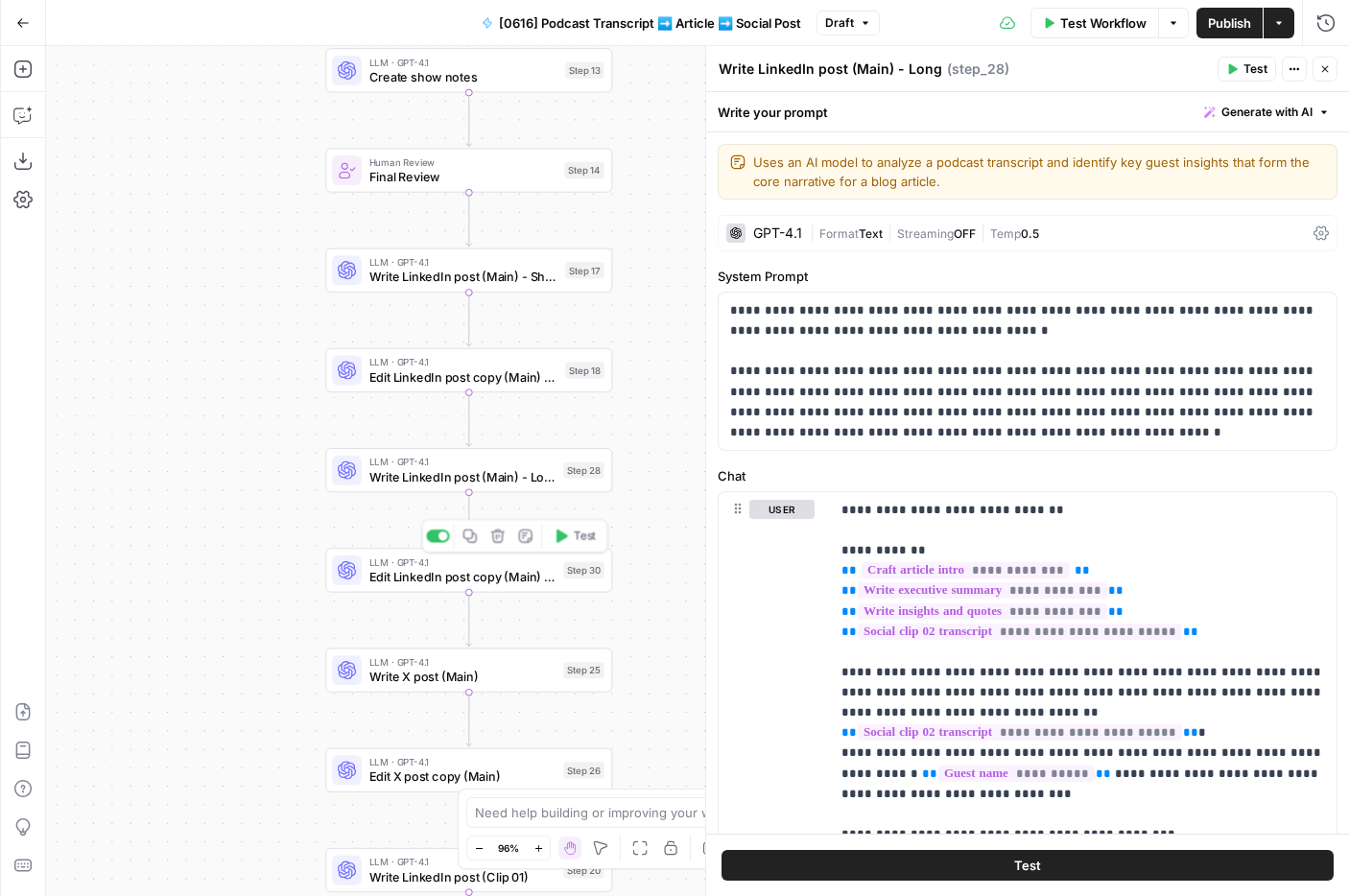 click on "Edit LinkedIn post copy (Main) - Long" at bounding box center [462, 576] 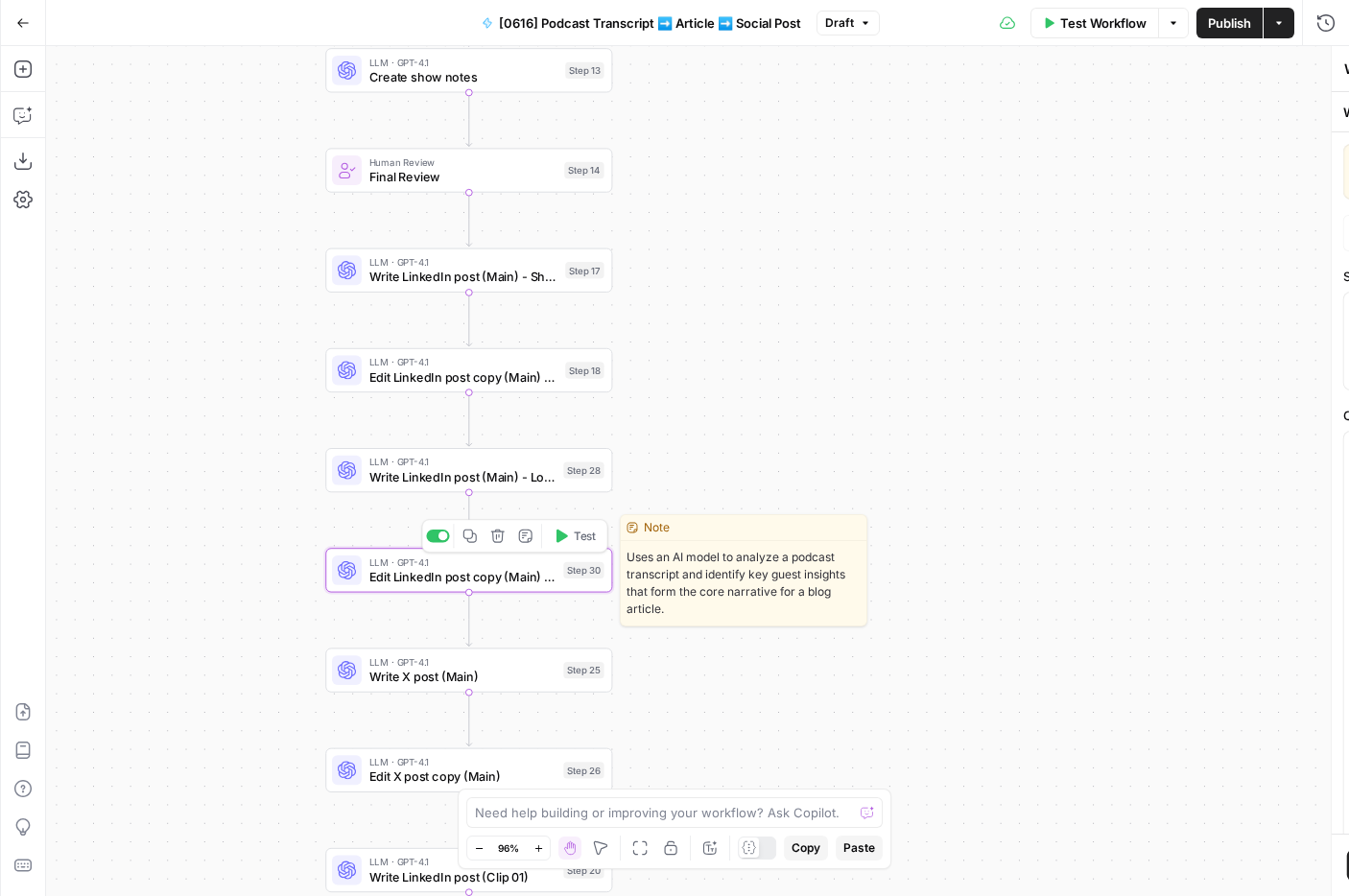 type on "Edit LinkedIn post copy (Main) - Long" 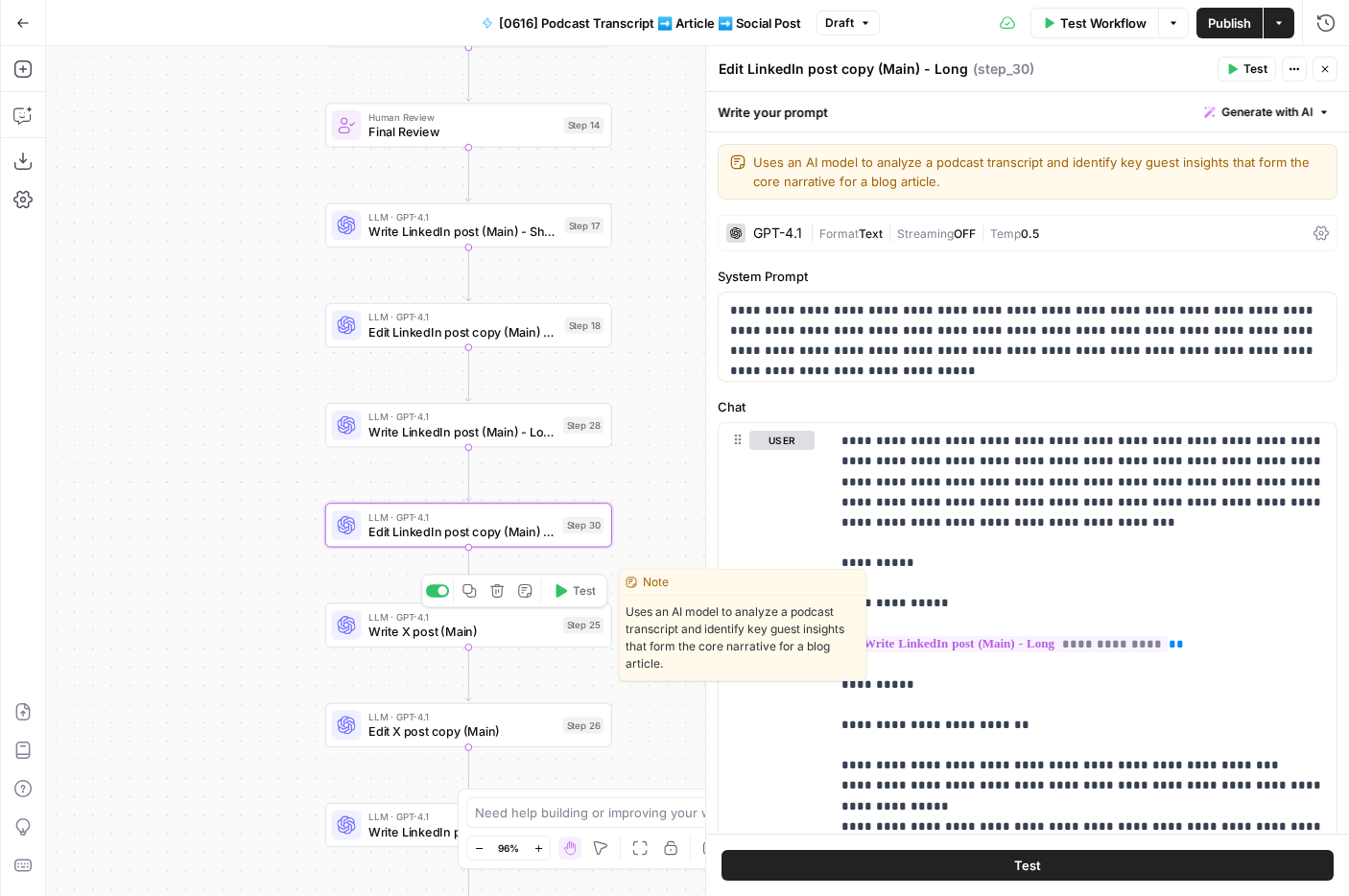 click on "Write X post (Main)" at bounding box center [462, 631] 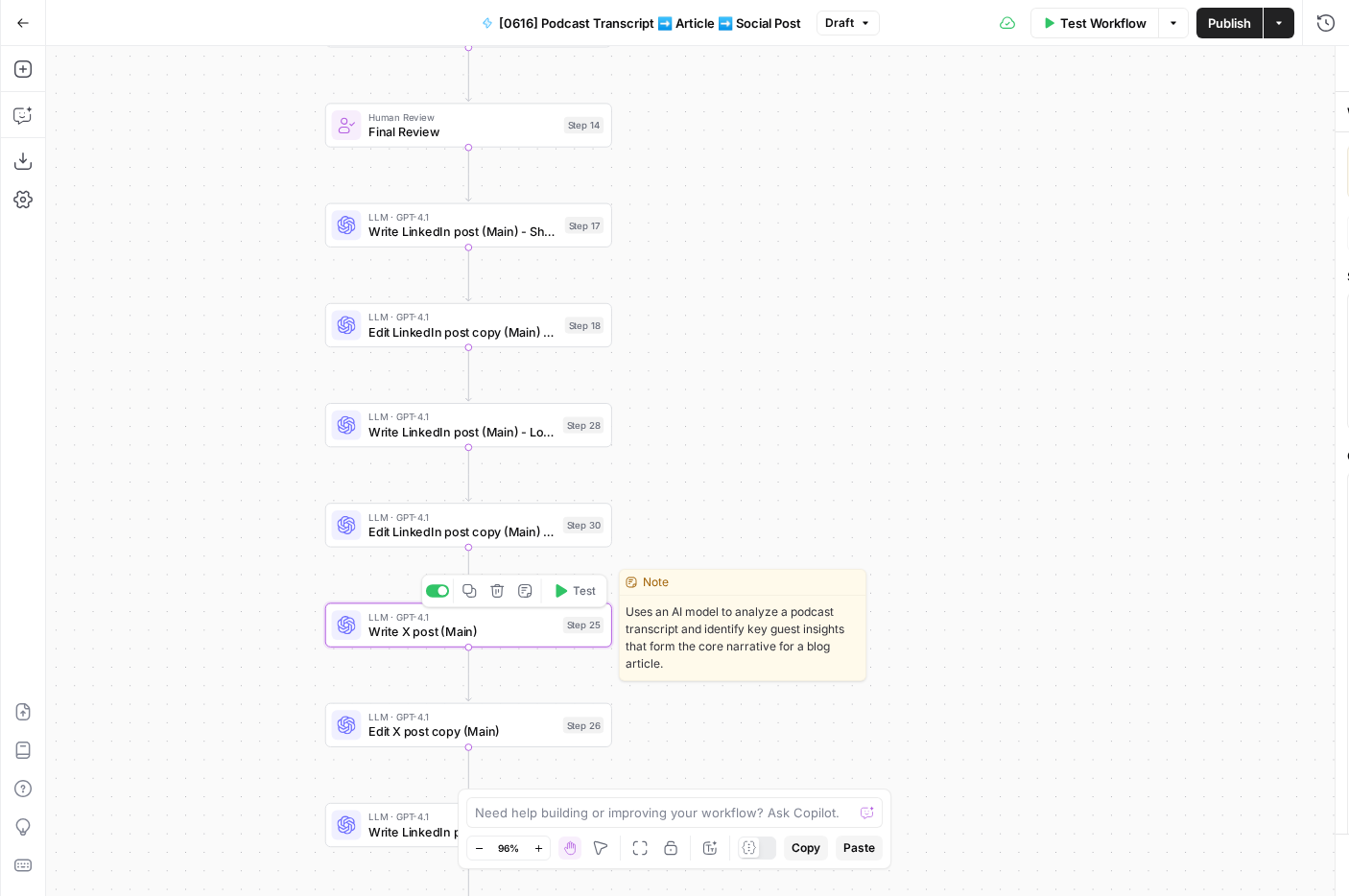 type on "Write X post (Main)" 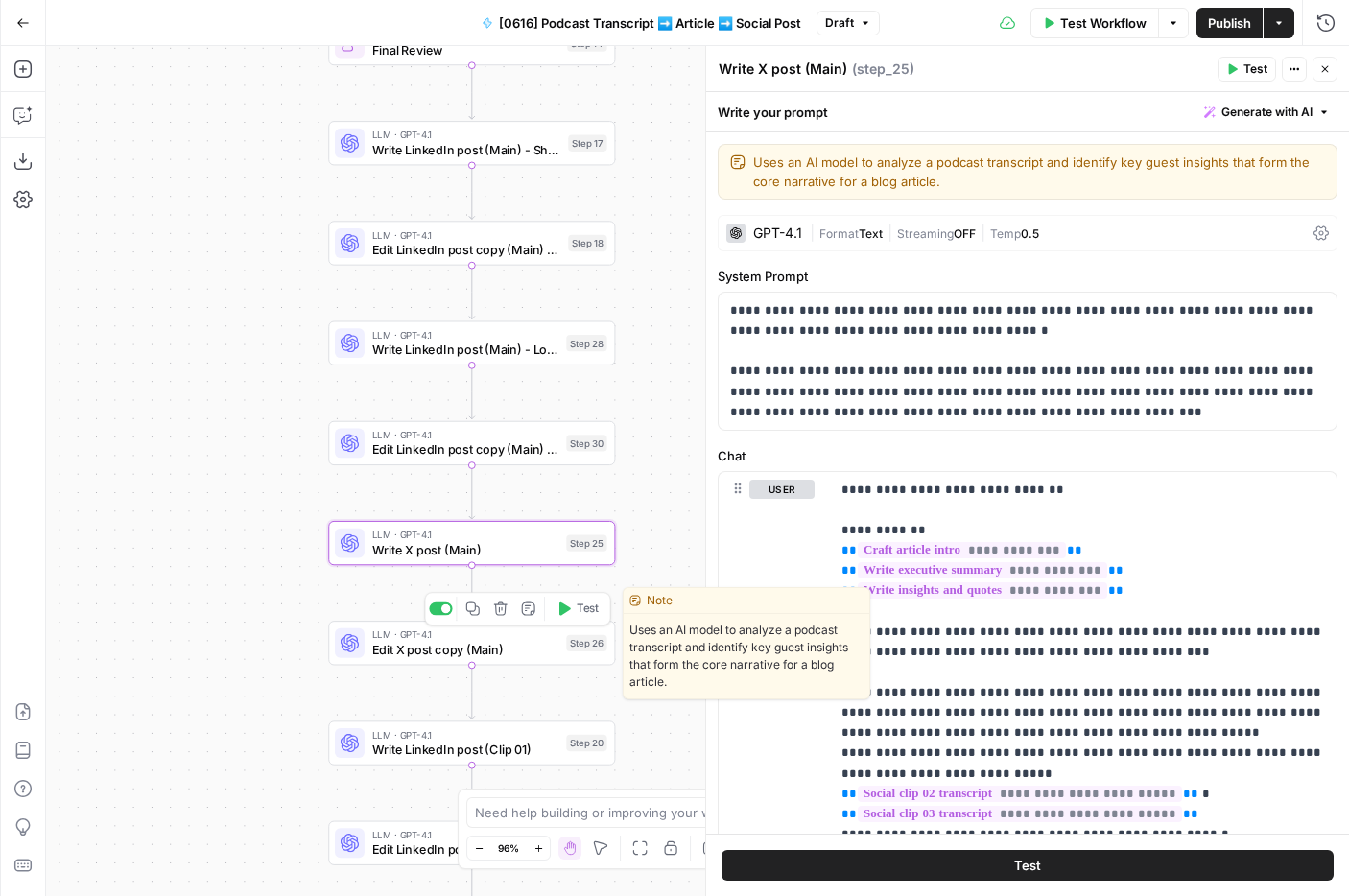 click on "Edit X post copy (Main)" at bounding box center (465, 648) 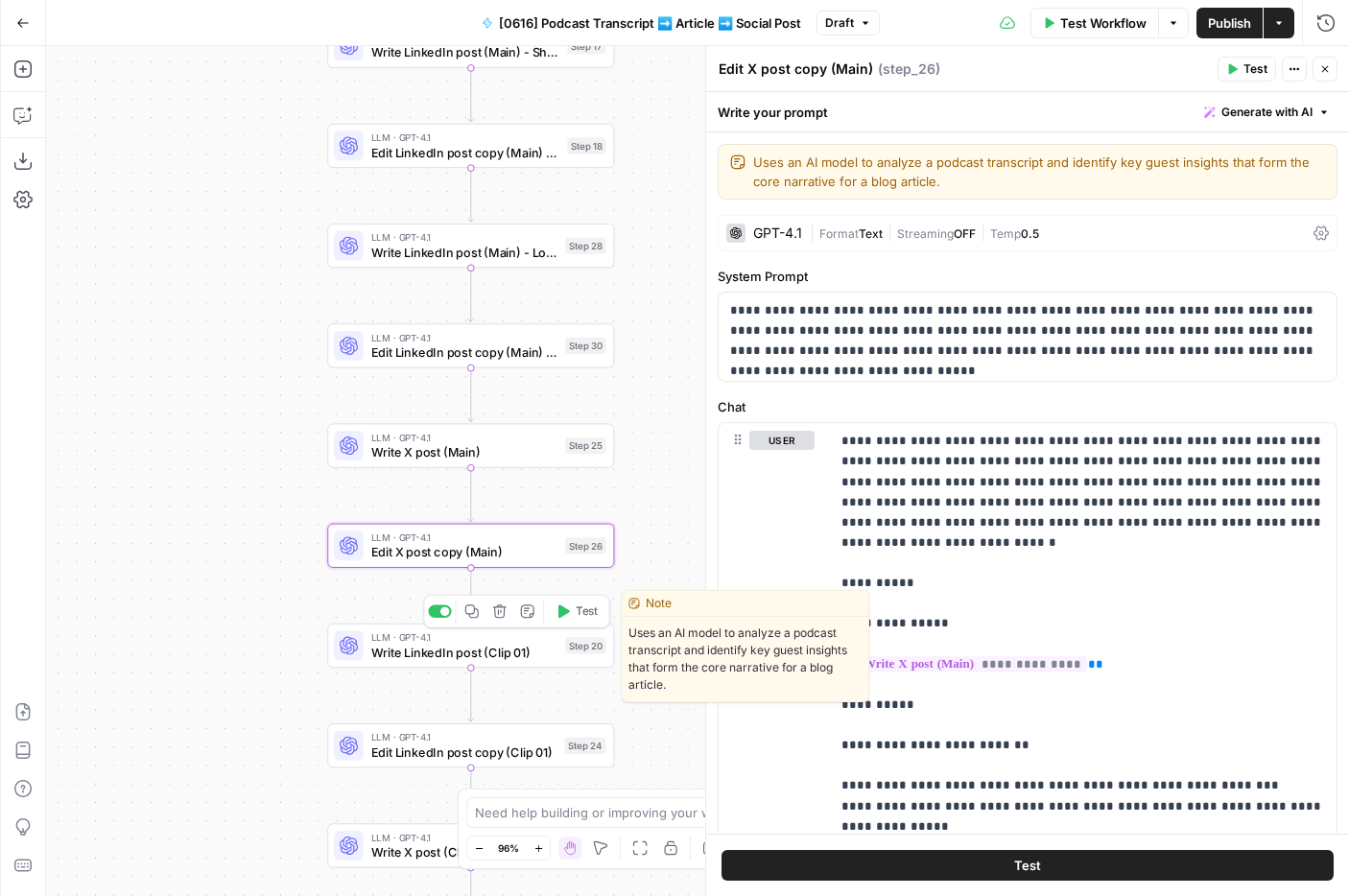 click on "Write LinkedIn post (Clip 01)" at bounding box center [464, 651] 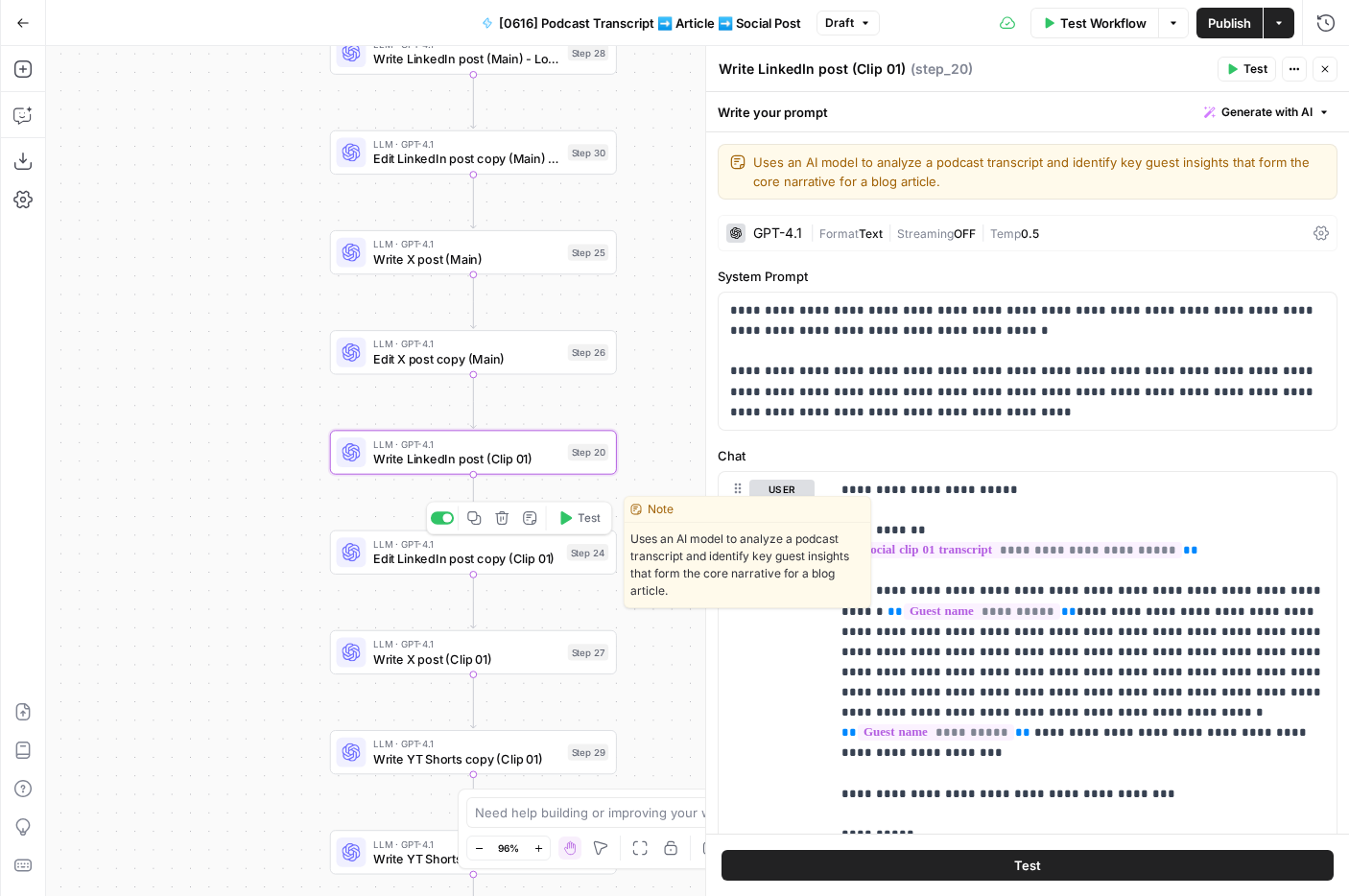 click on "LLM · GPT-4.1 Edit LinkedIn post copy (Clip 01) Step 24 Copy step Delete step Edit Note Test" at bounding box center (473, 553) 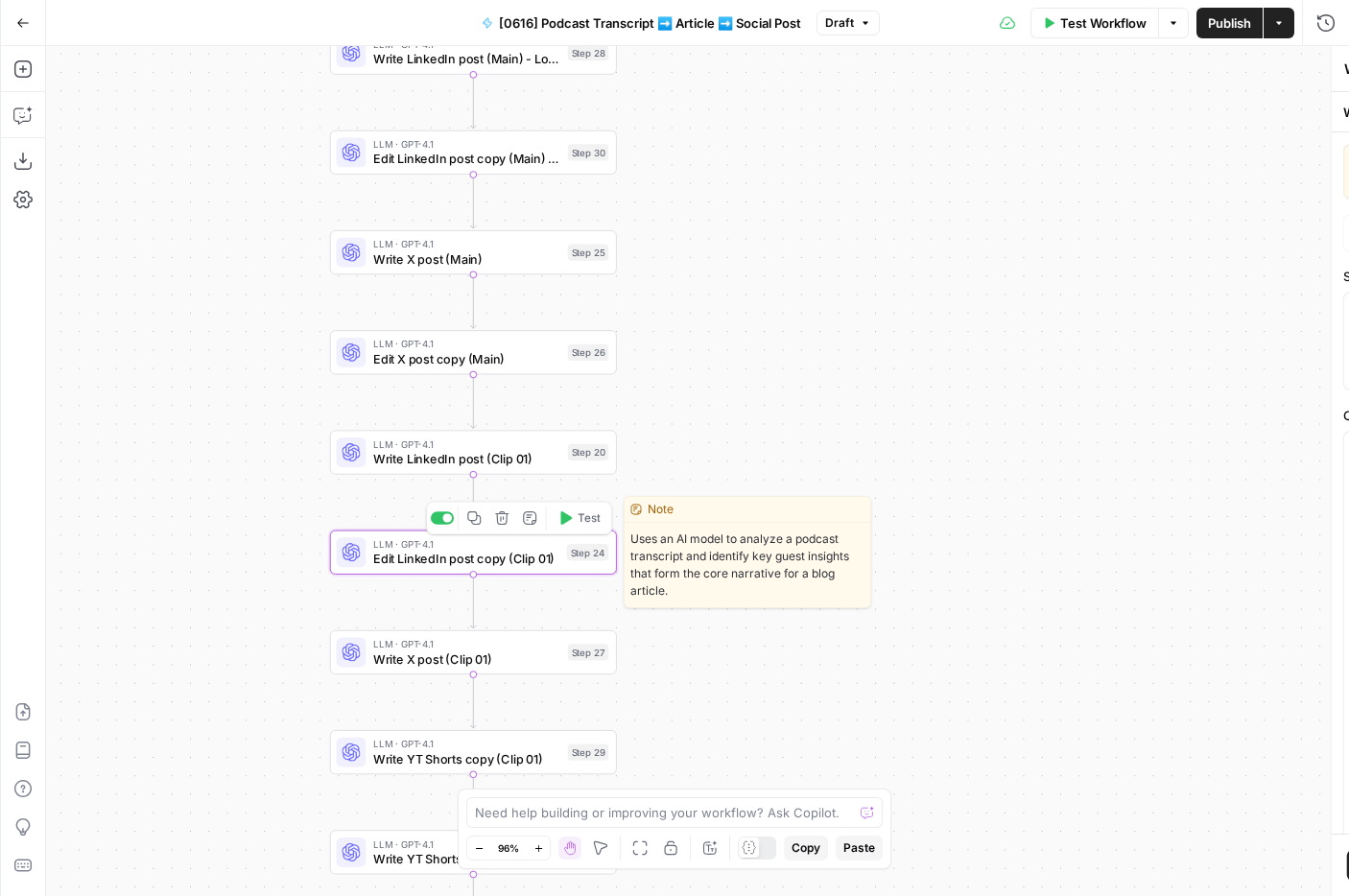 type on "Edit LinkedIn post copy (Clip 01)" 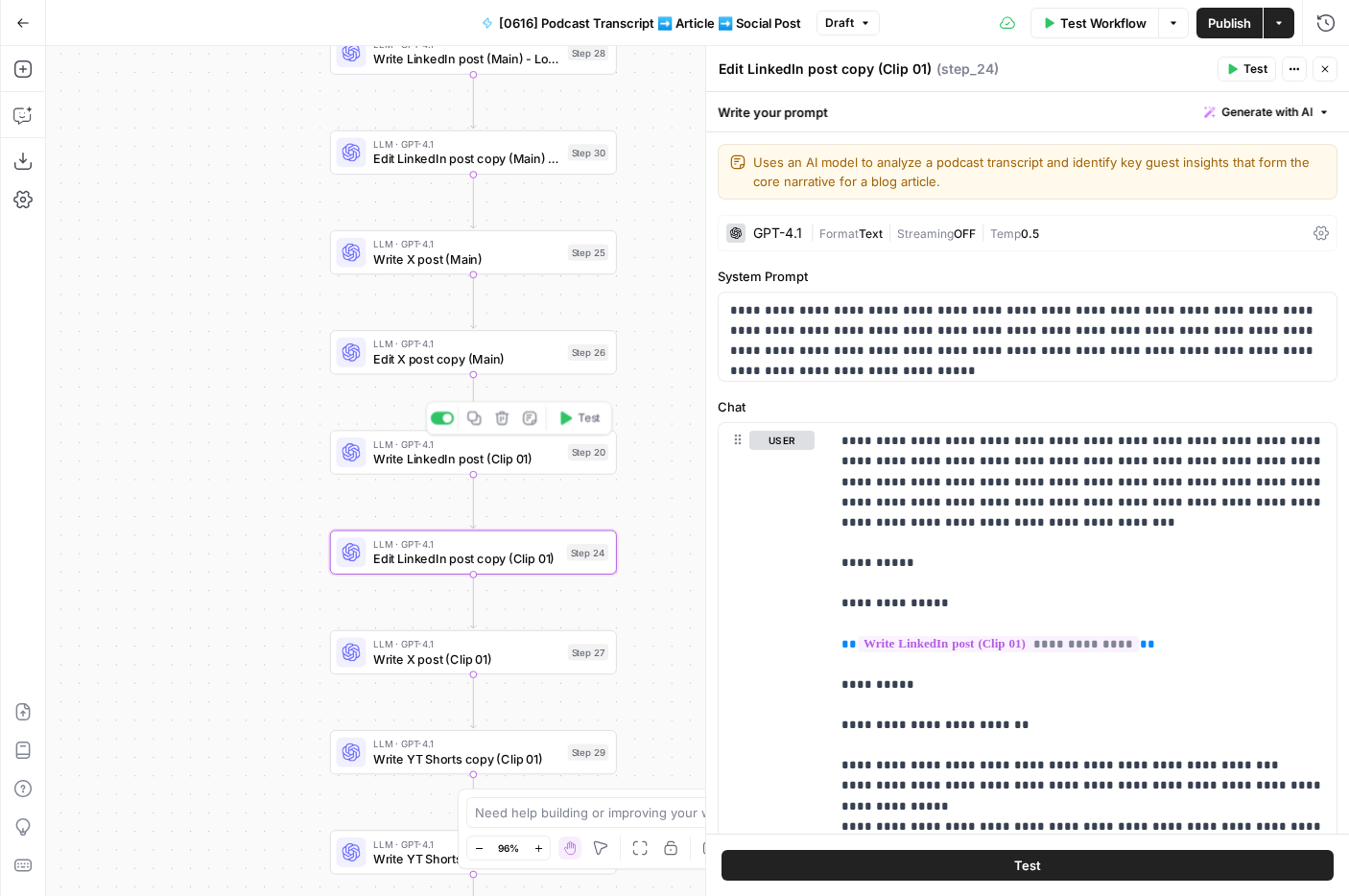 click on "Write LinkedIn post (Clip 01)" at bounding box center (466, 459) 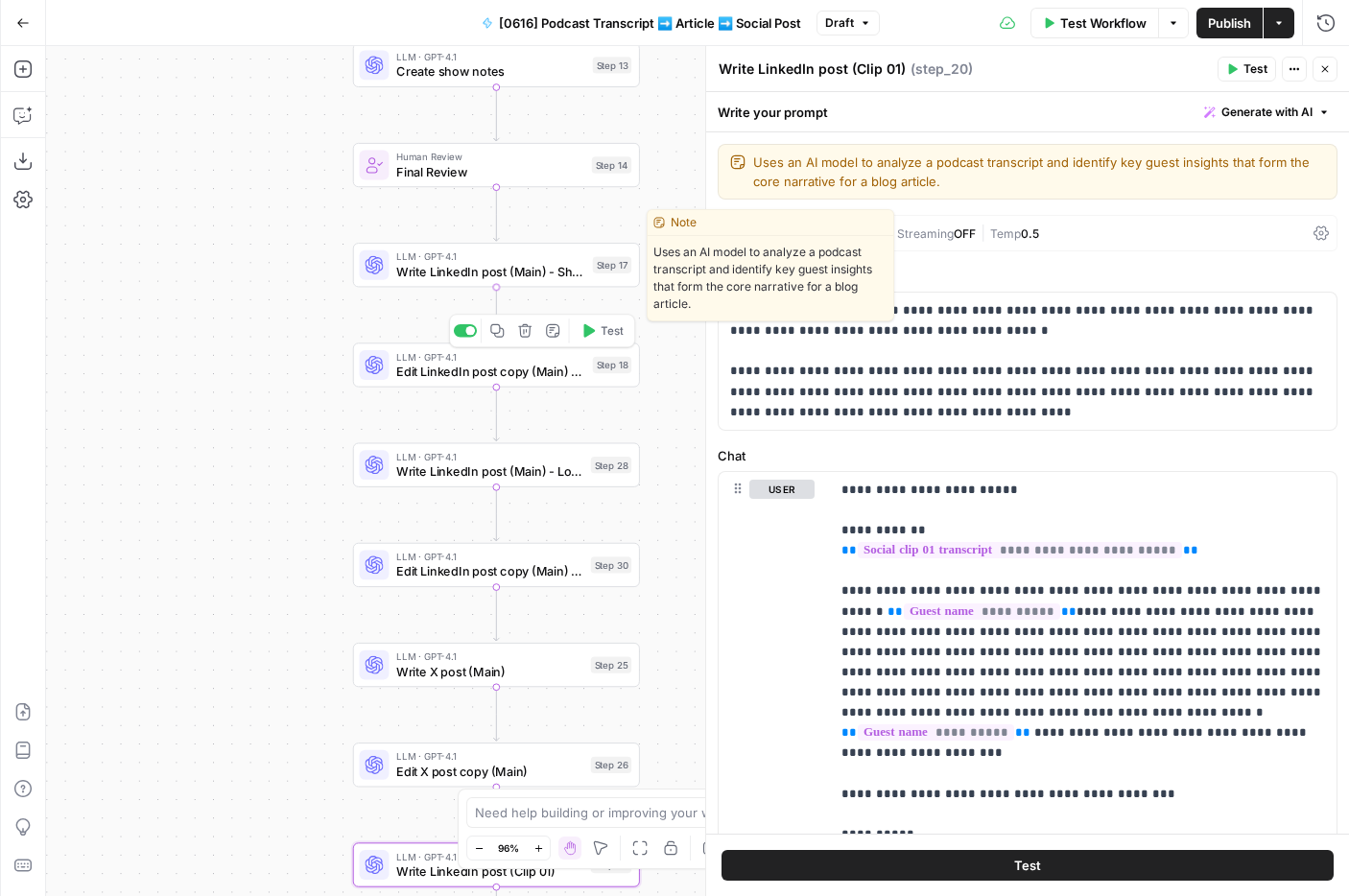 click on "Write LinkedIn post (Main) - Short" at bounding box center [490, 271] 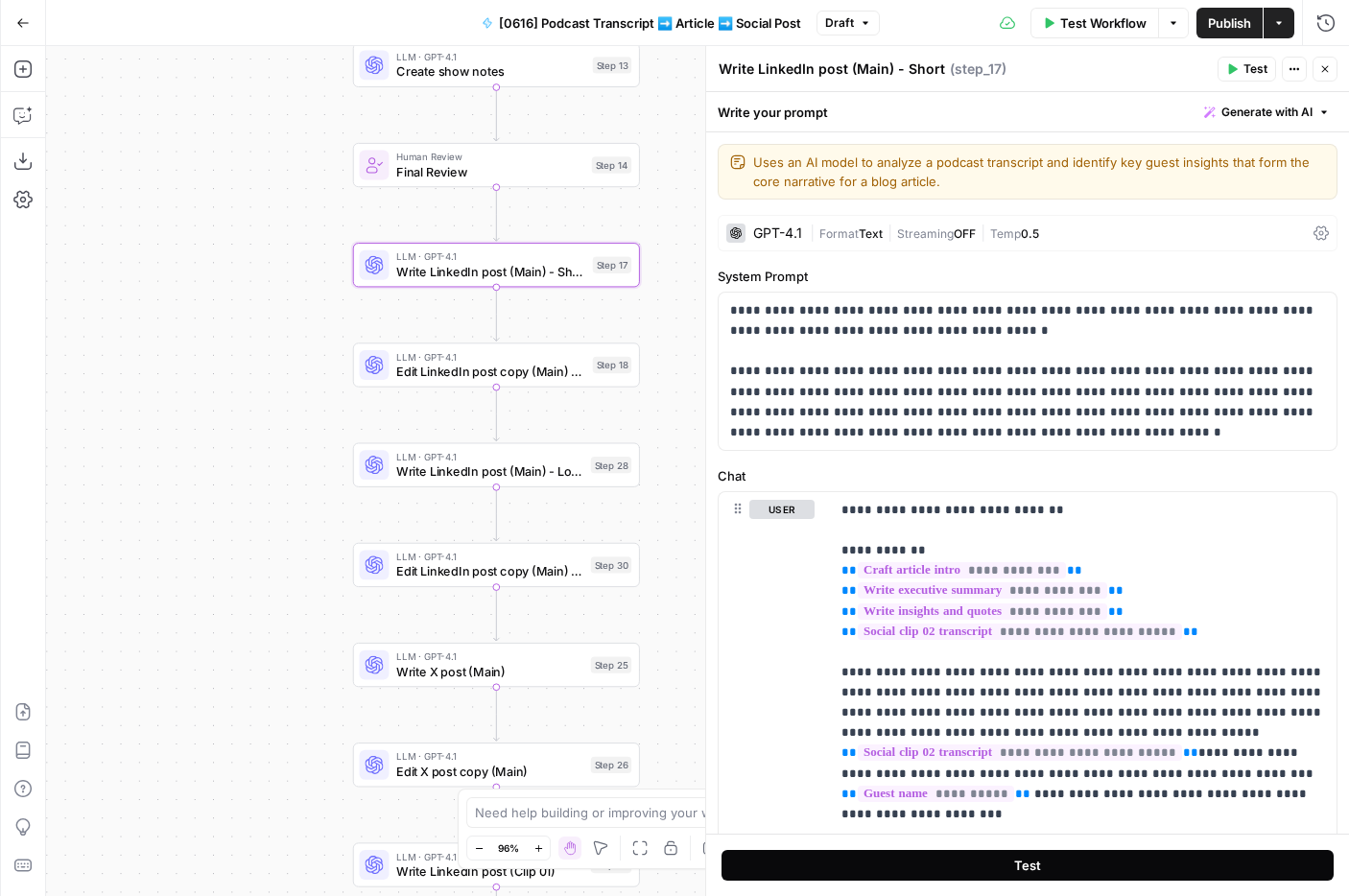 click on "Test" at bounding box center [1028, 865] 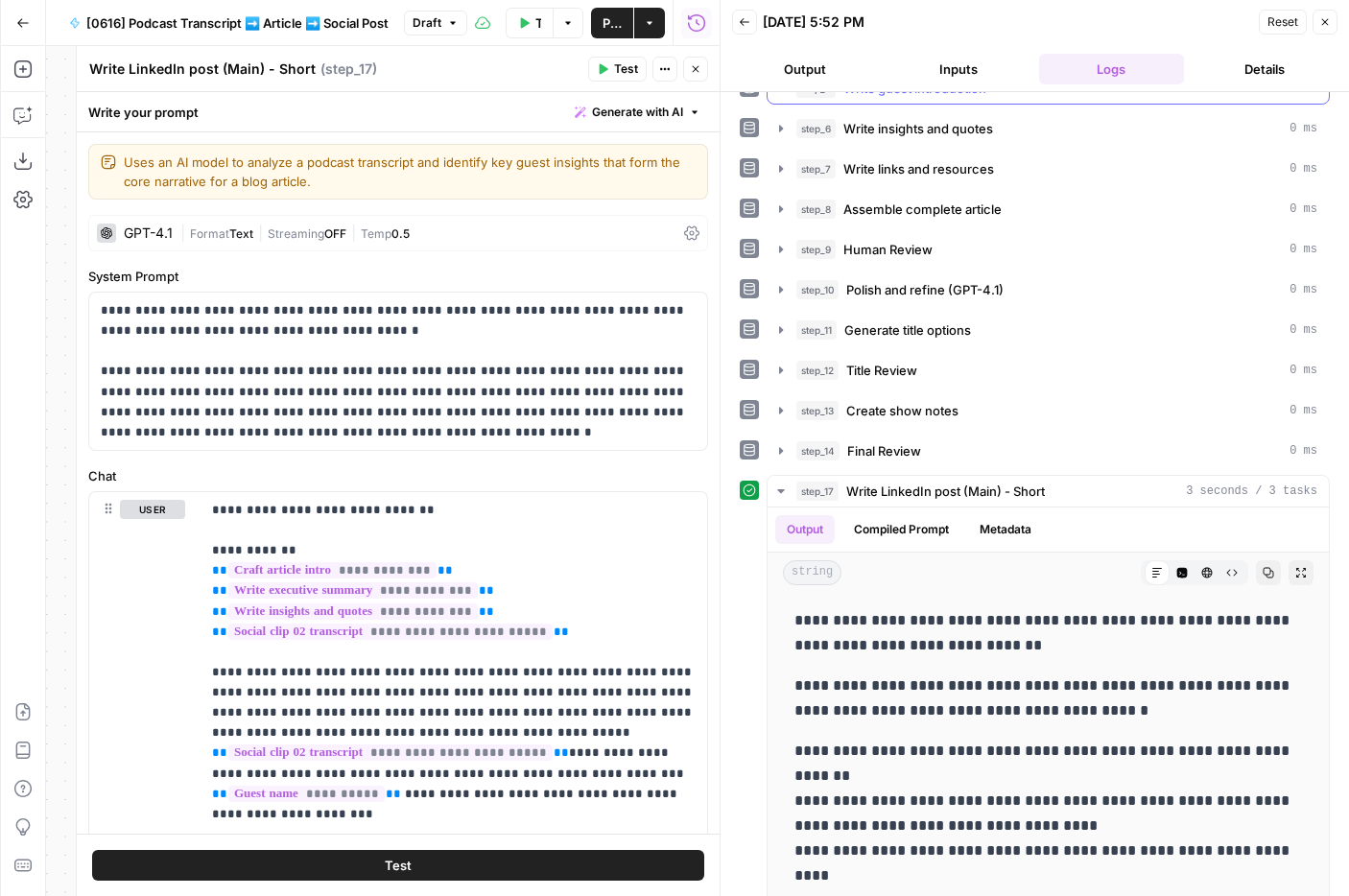 scroll, scrollTop: 0, scrollLeft: 0, axis: both 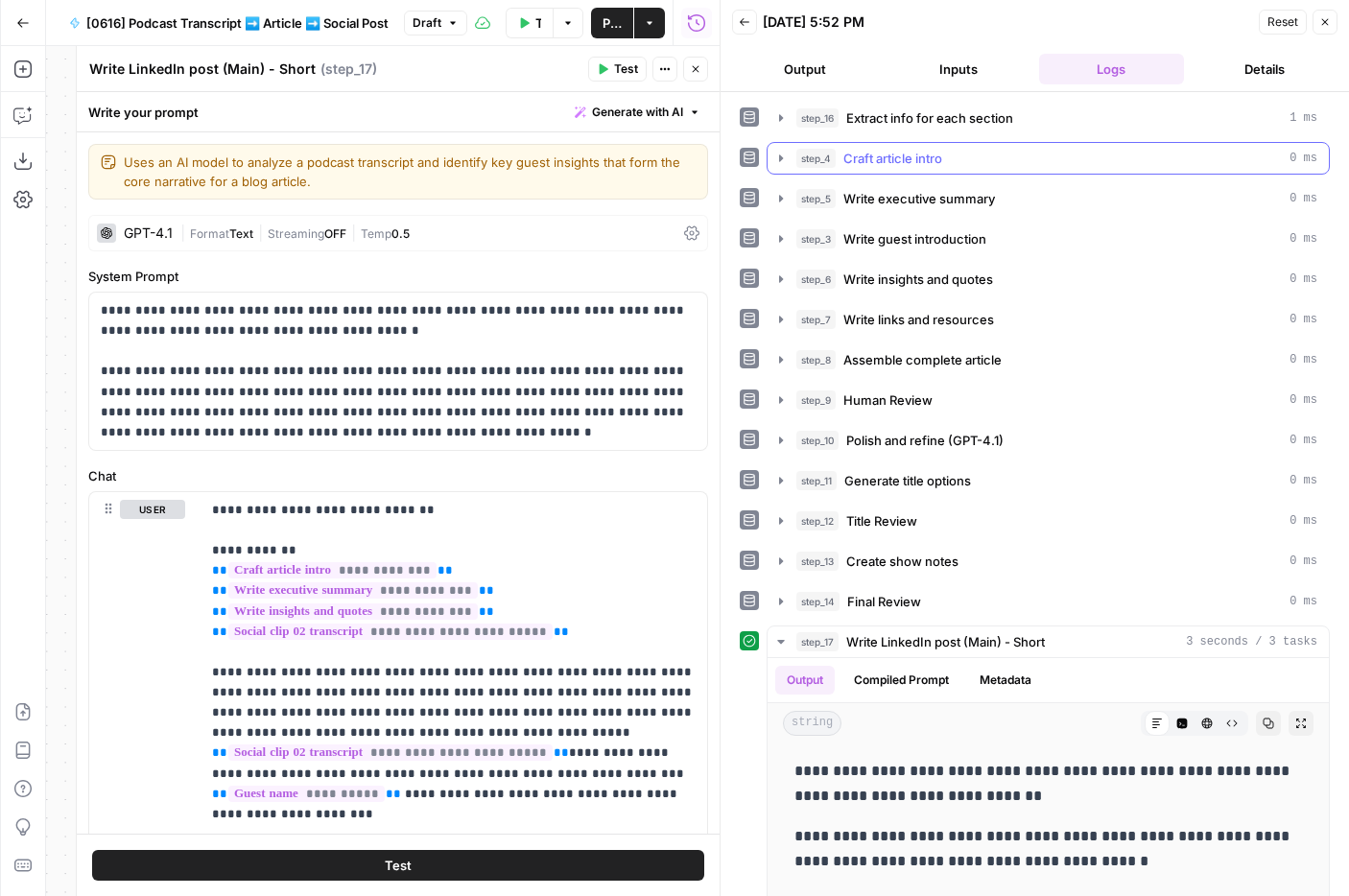 click on "step_4 Craft article intro 0 ms" at bounding box center [1048, 158] 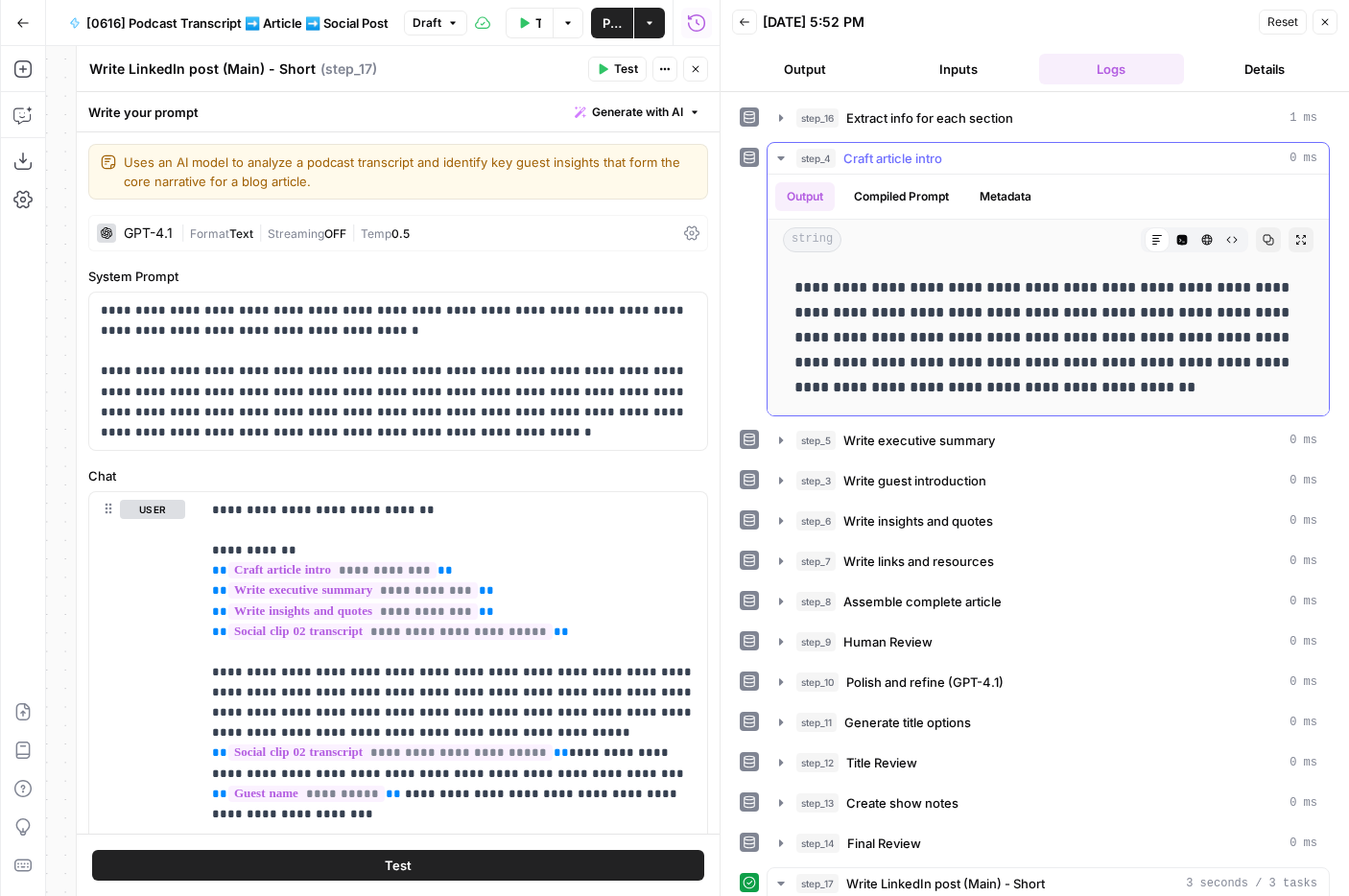 click on "step_4 Craft article intro 0 ms" at bounding box center (1048, 158) 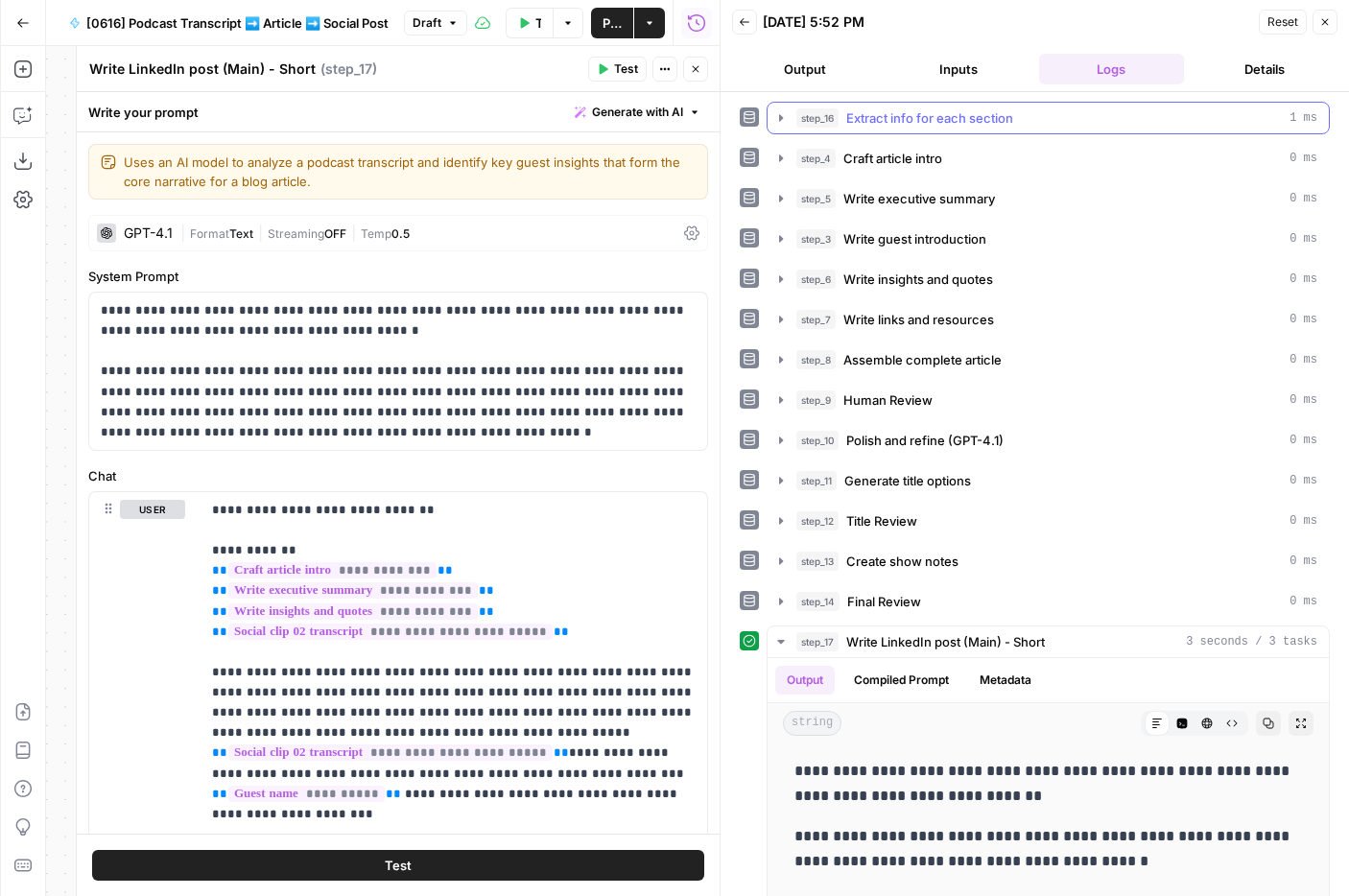 click on "step_16 Extract info for each section 1 ms" at bounding box center (1056, 118) 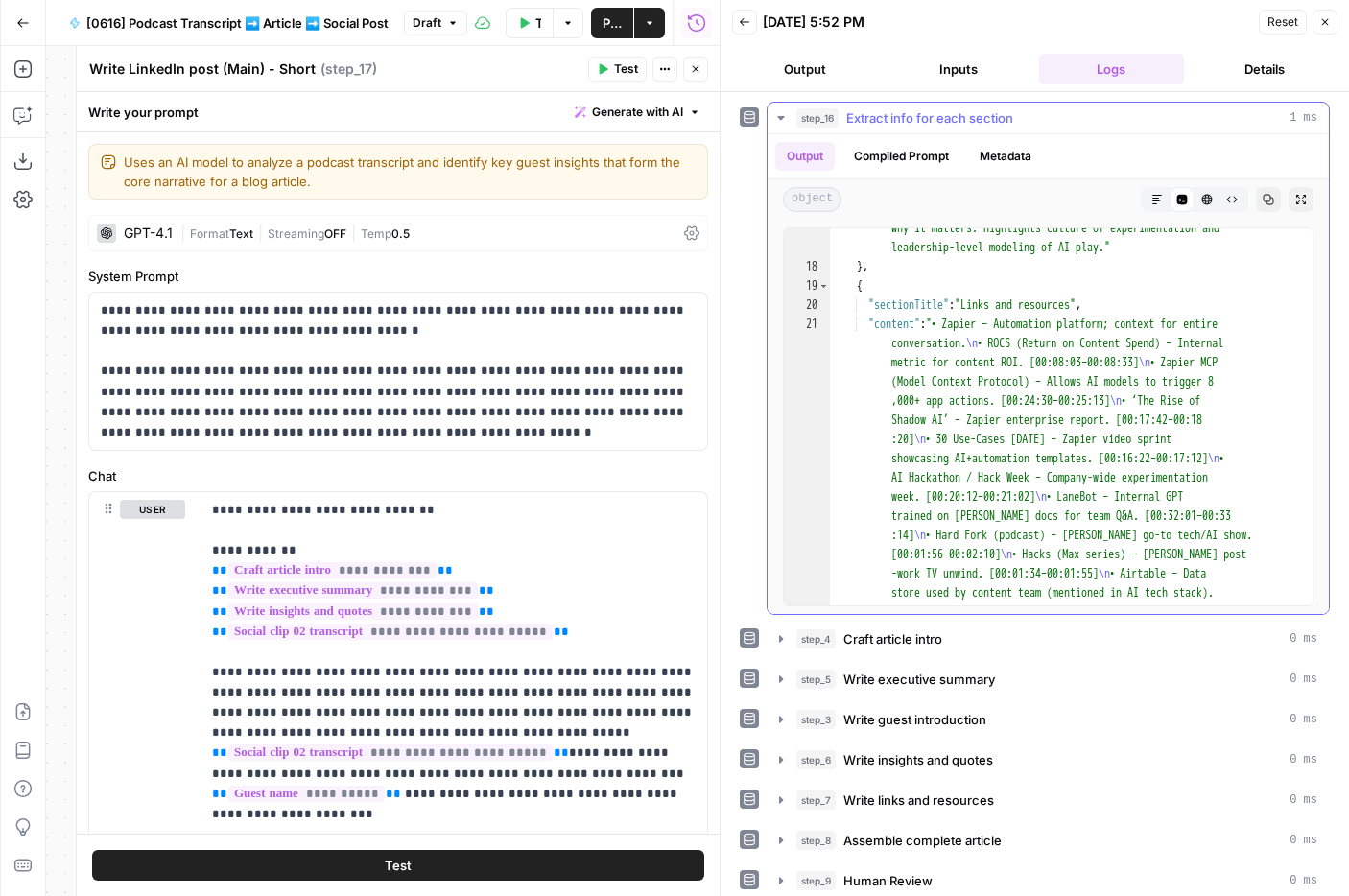 scroll, scrollTop: 2002, scrollLeft: 0, axis: vertical 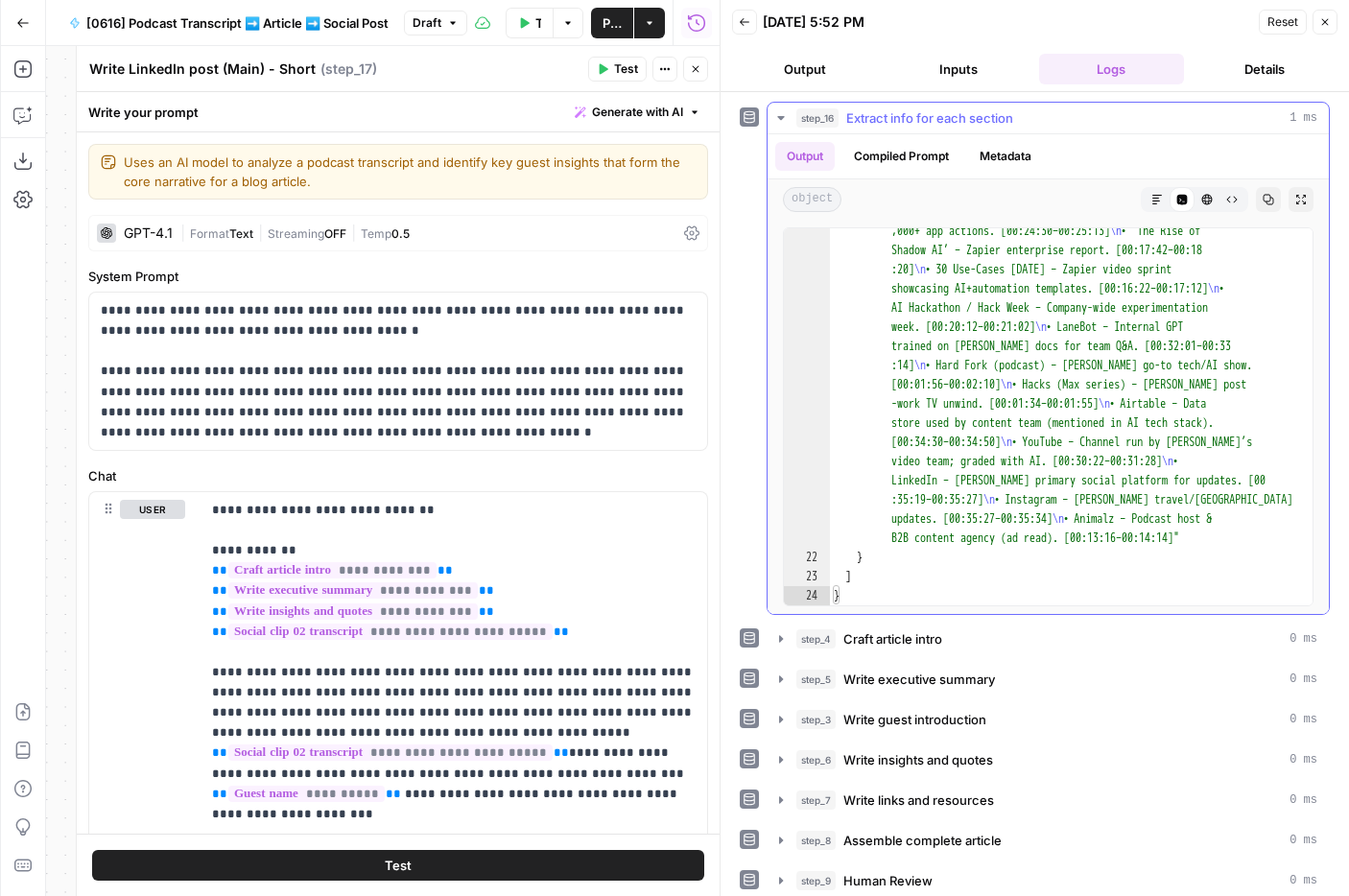 click on "step_16 Extract info for each section 1 ms" at bounding box center [1056, 118] 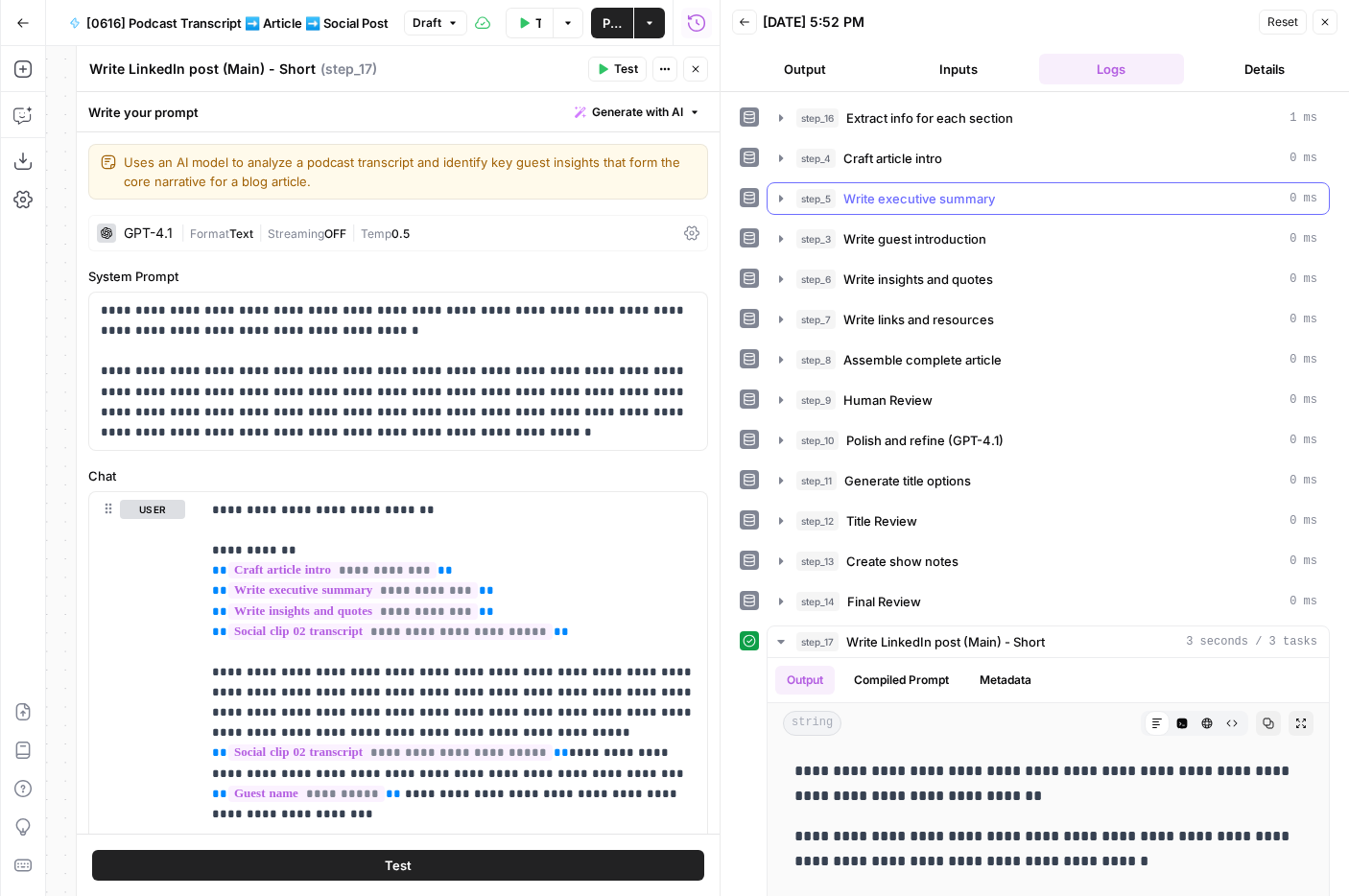 click on "step_5 Write executive summary 0 ms" at bounding box center [1056, 199] 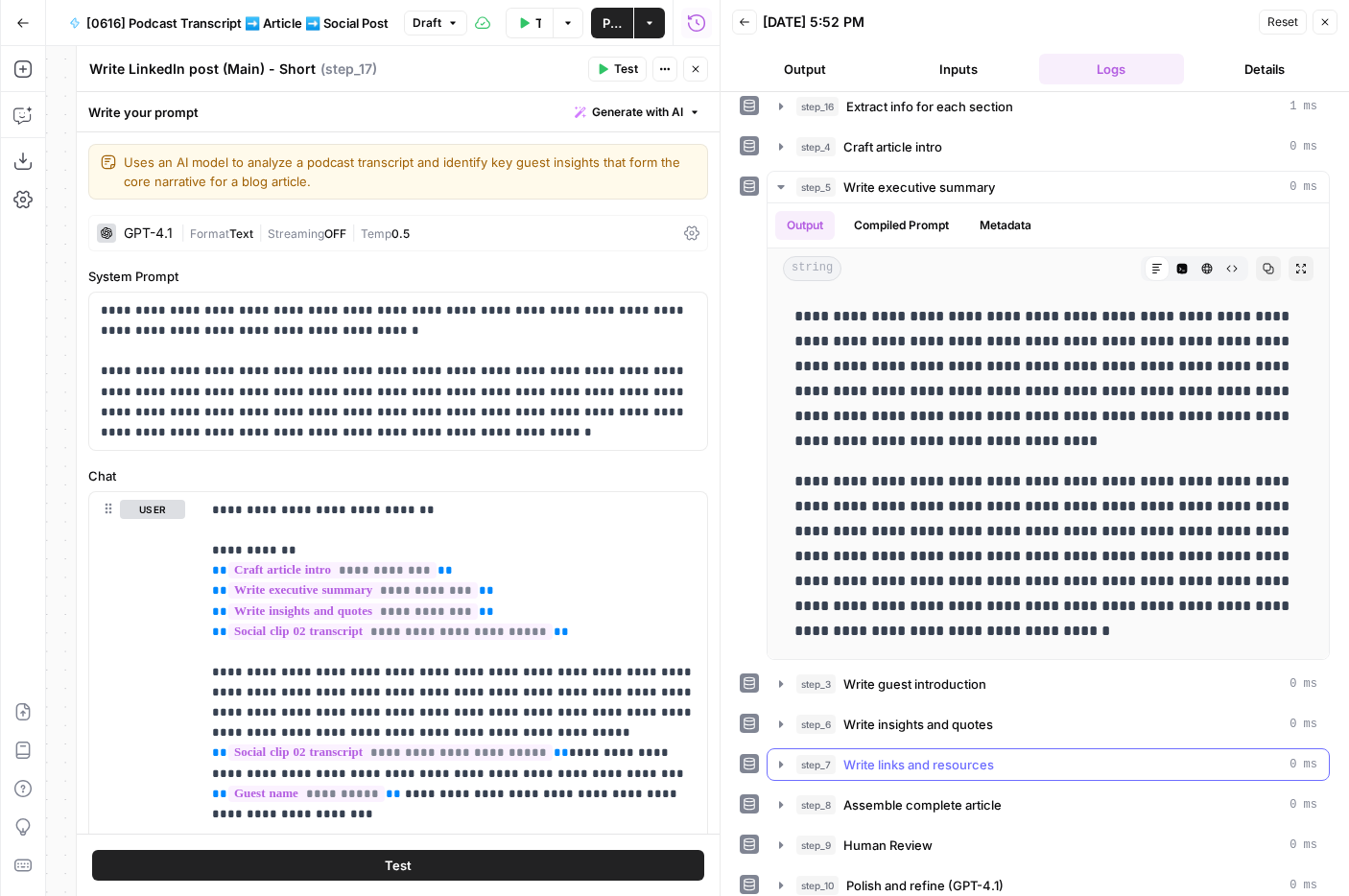 scroll, scrollTop: 0, scrollLeft: 0, axis: both 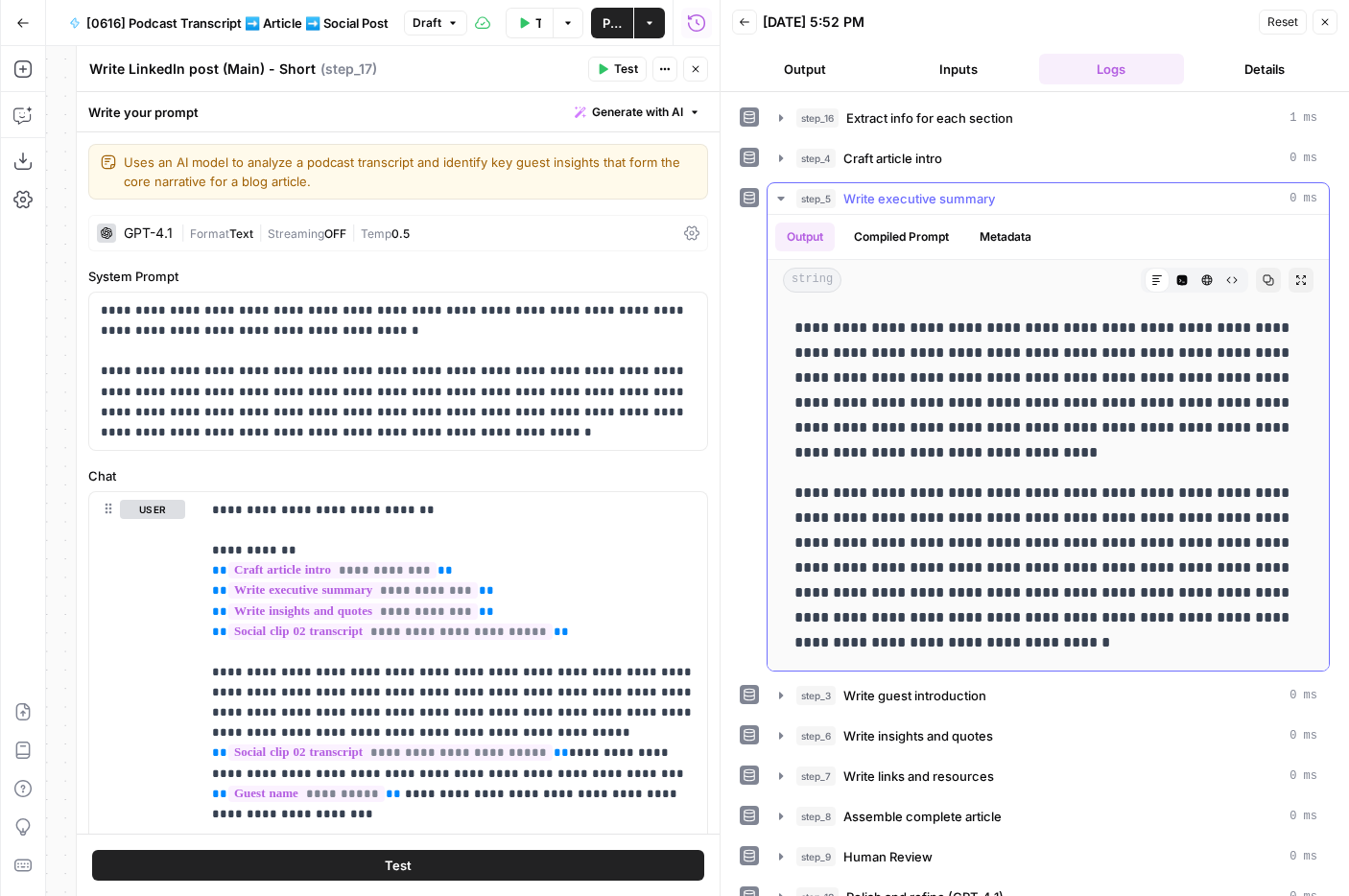 click on "step_5 Write executive summary 0 ms" at bounding box center (1048, 199) 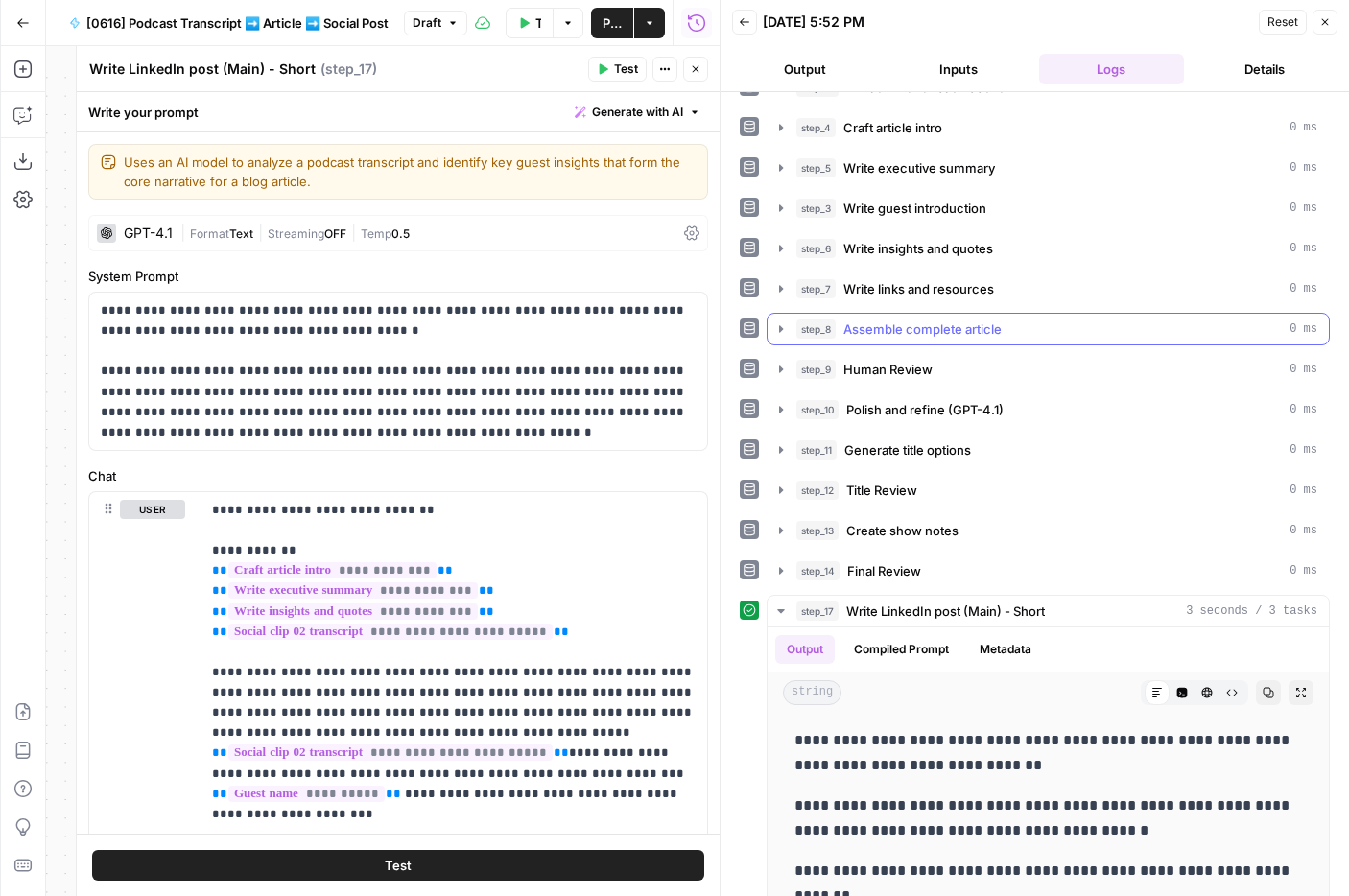 scroll, scrollTop: 104, scrollLeft: 0, axis: vertical 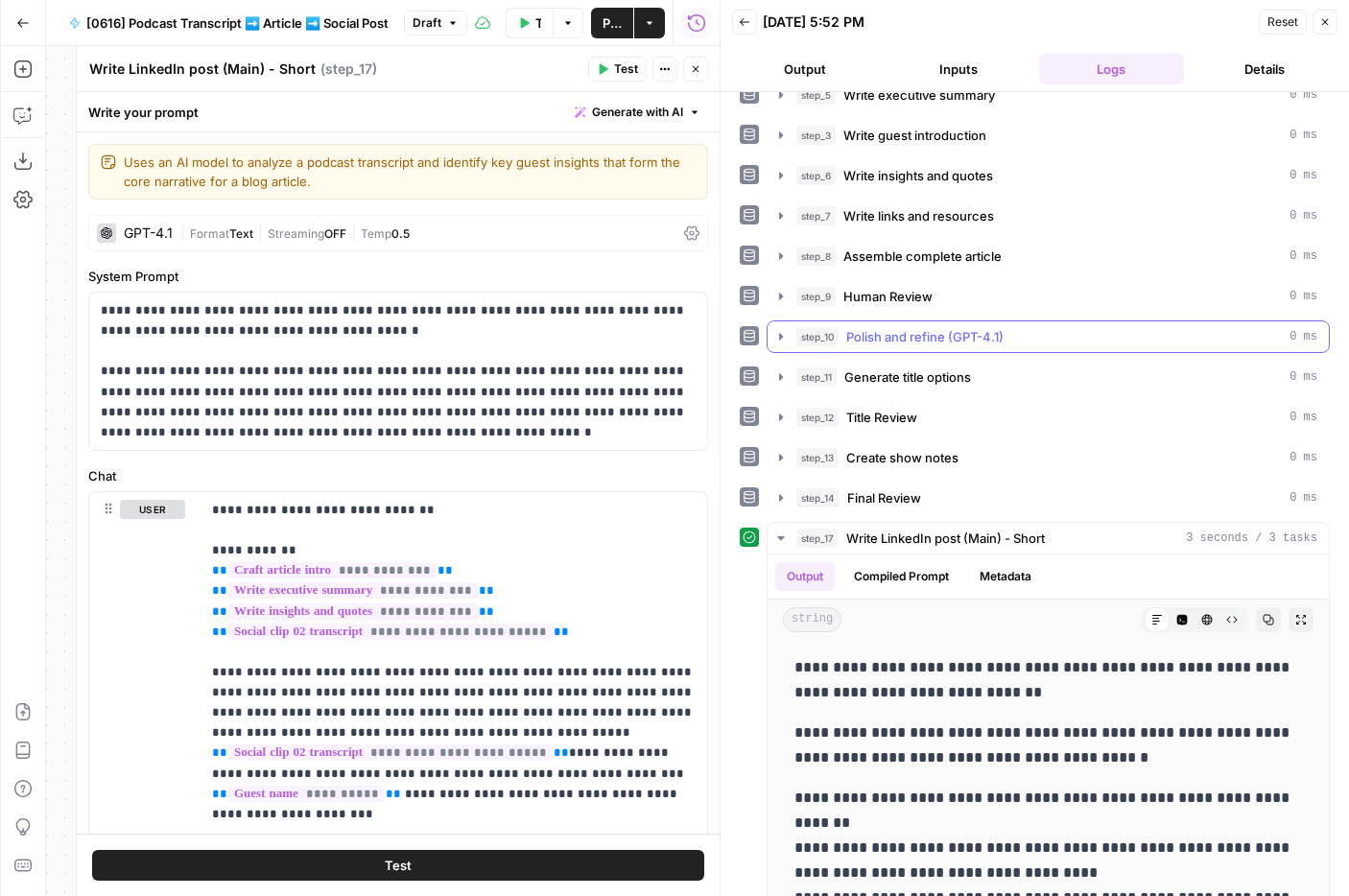 click on "step_10 Polish and refine (GPT-4.1) 0 ms" at bounding box center (1056, 337) 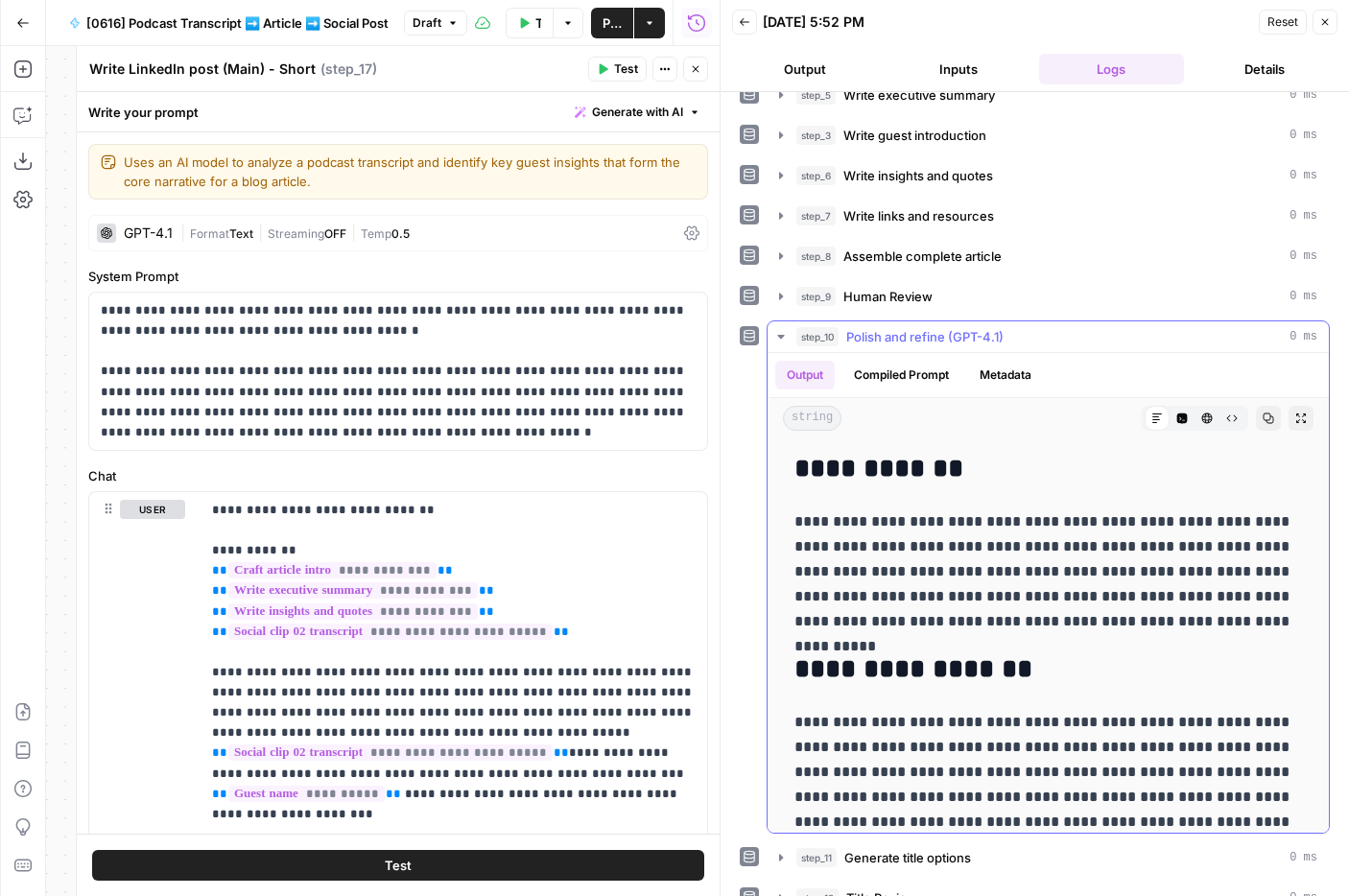 click on "step_10 Polish and refine (GPT-4.1) 0 ms" at bounding box center (1056, 337) 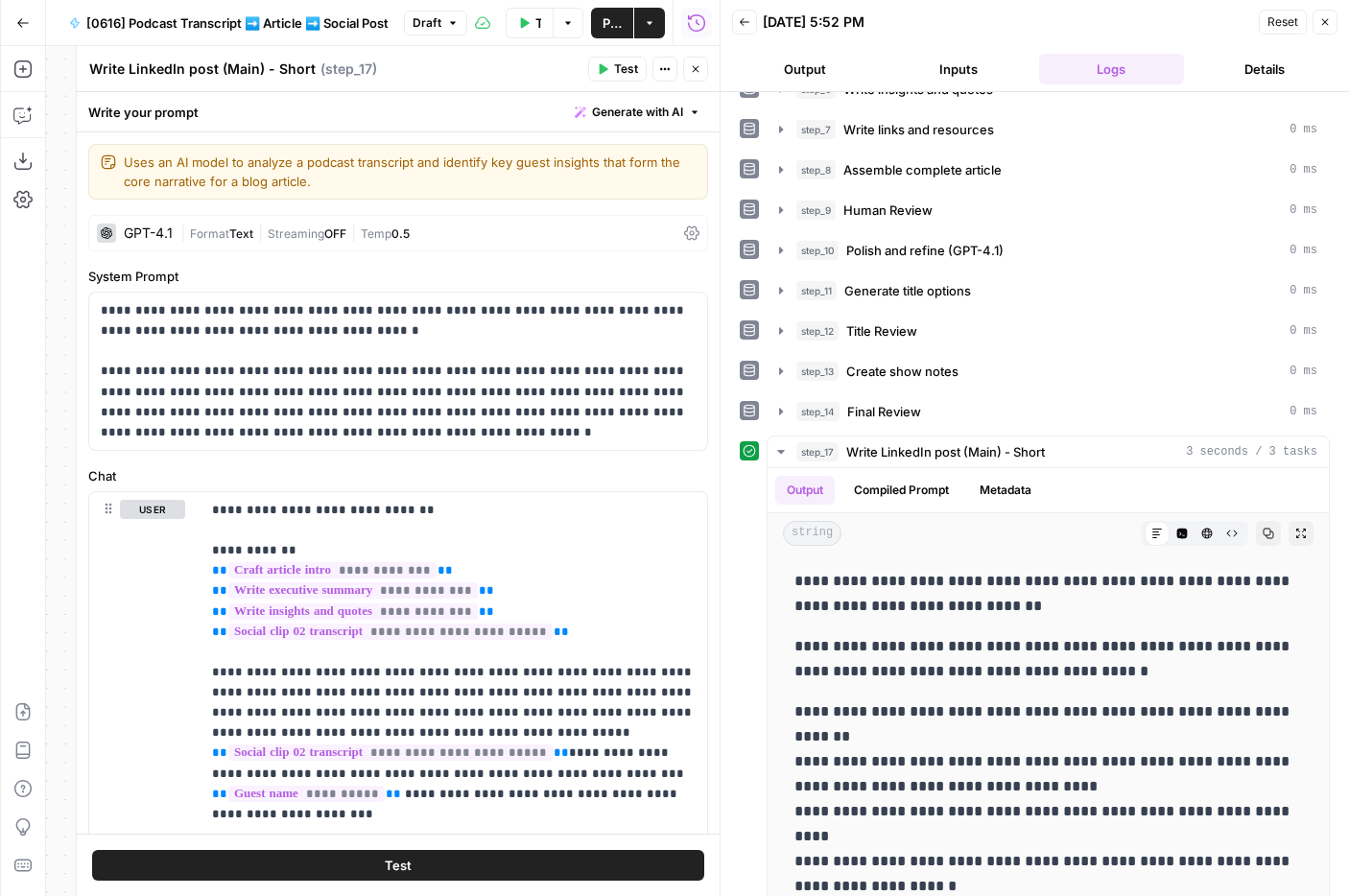 scroll, scrollTop: 206, scrollLeft: 0, axis: vertical 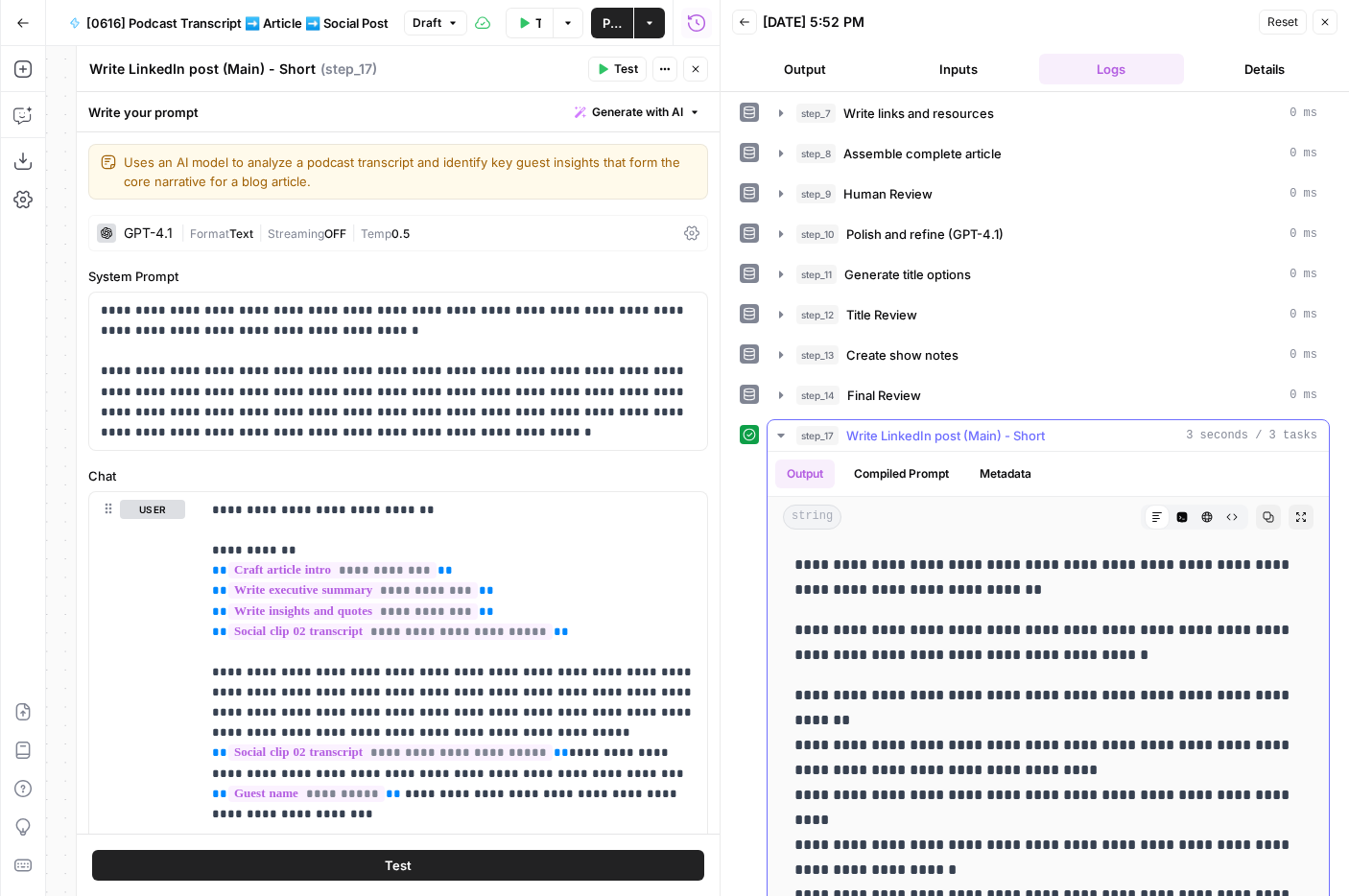 click on "step_17 Write LinkedIn post (Main) - Short 3 seconds / 3 tasks" at bounding box center [1056, 436] 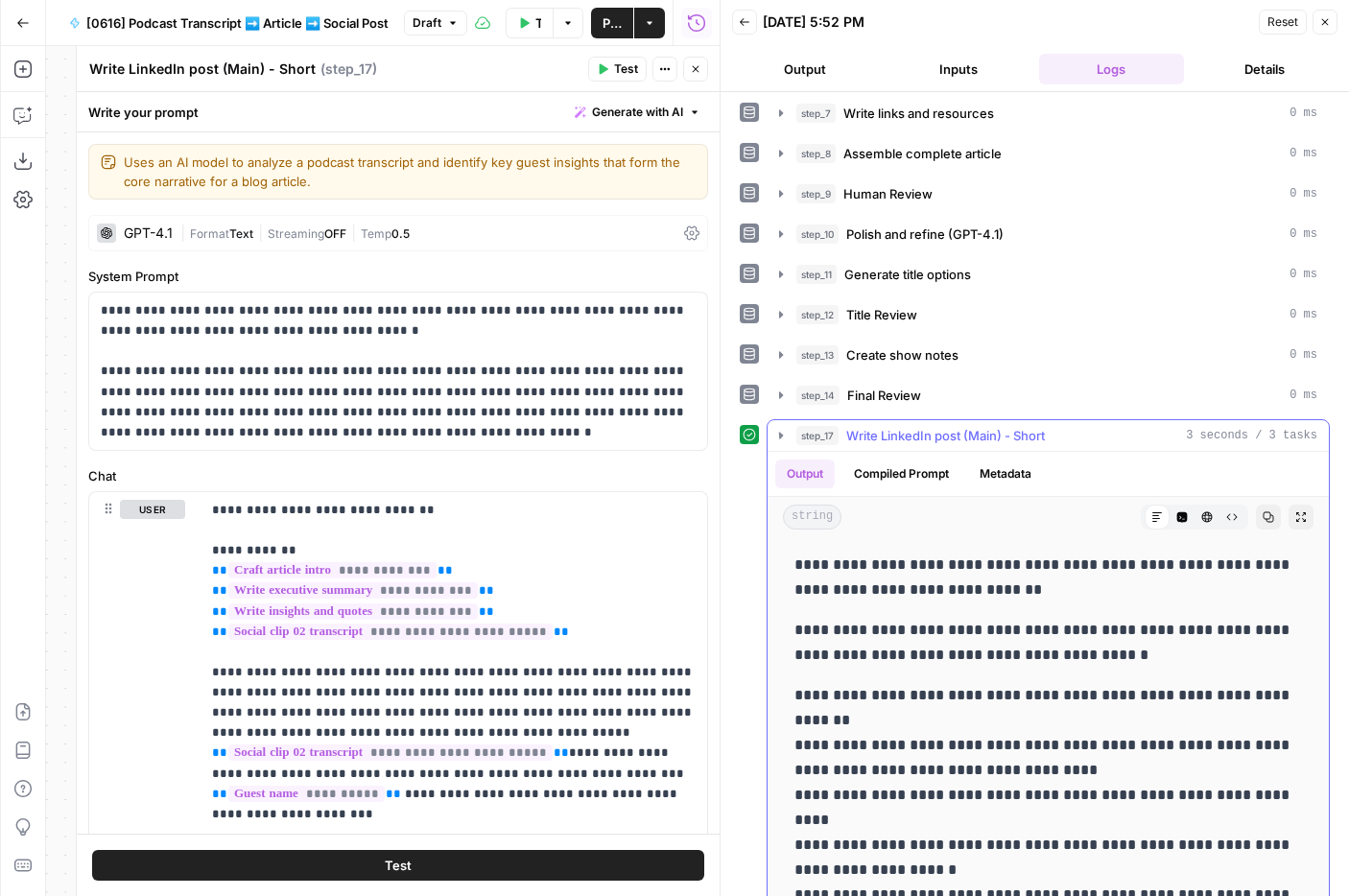 scroll, scrollTop: 0, scrollLeft: 0, axis: both 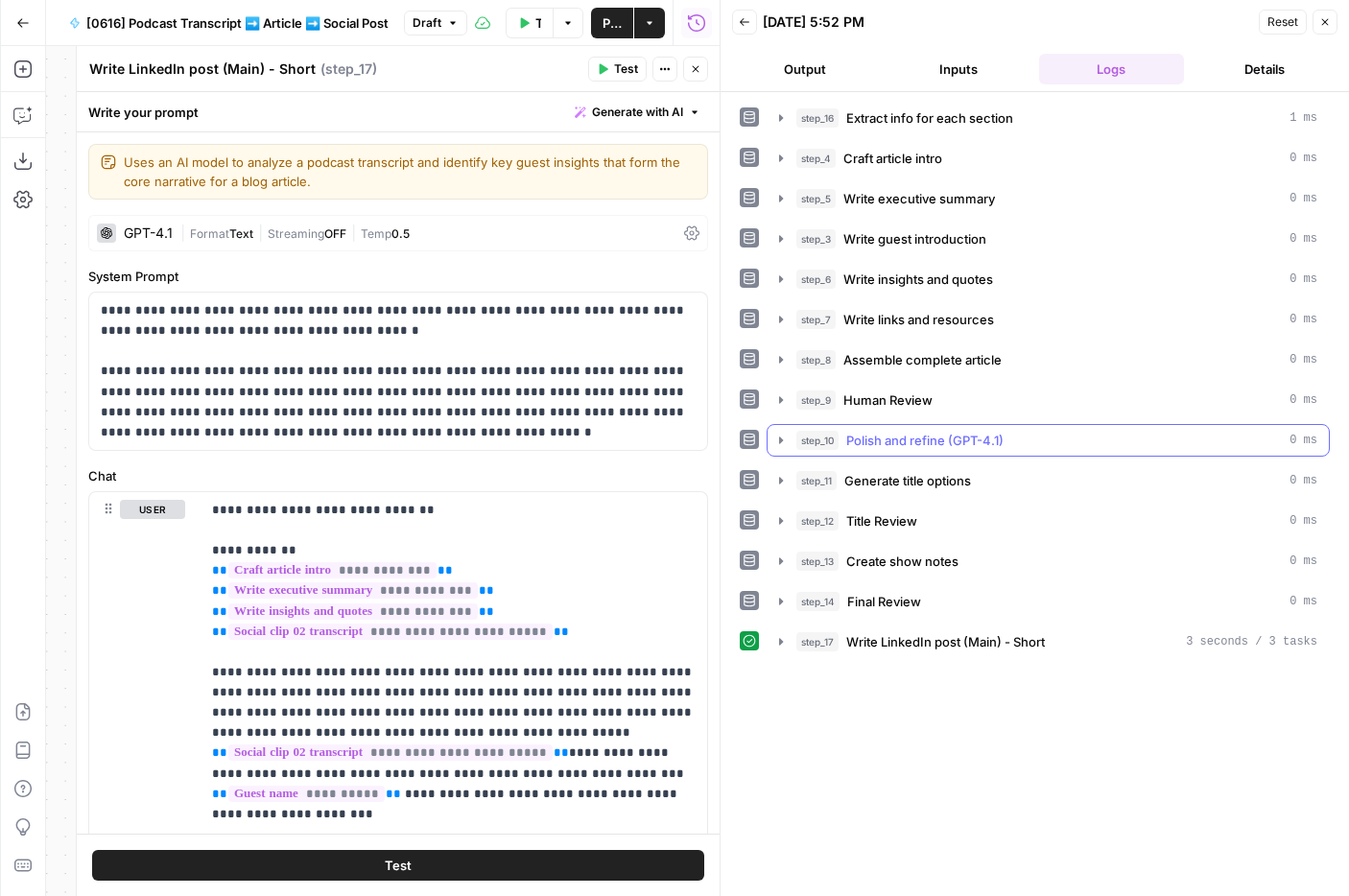 click on "step_10 Polish and refine (GPT-4.1) 0 ms" at bounding box center (1056, 440) 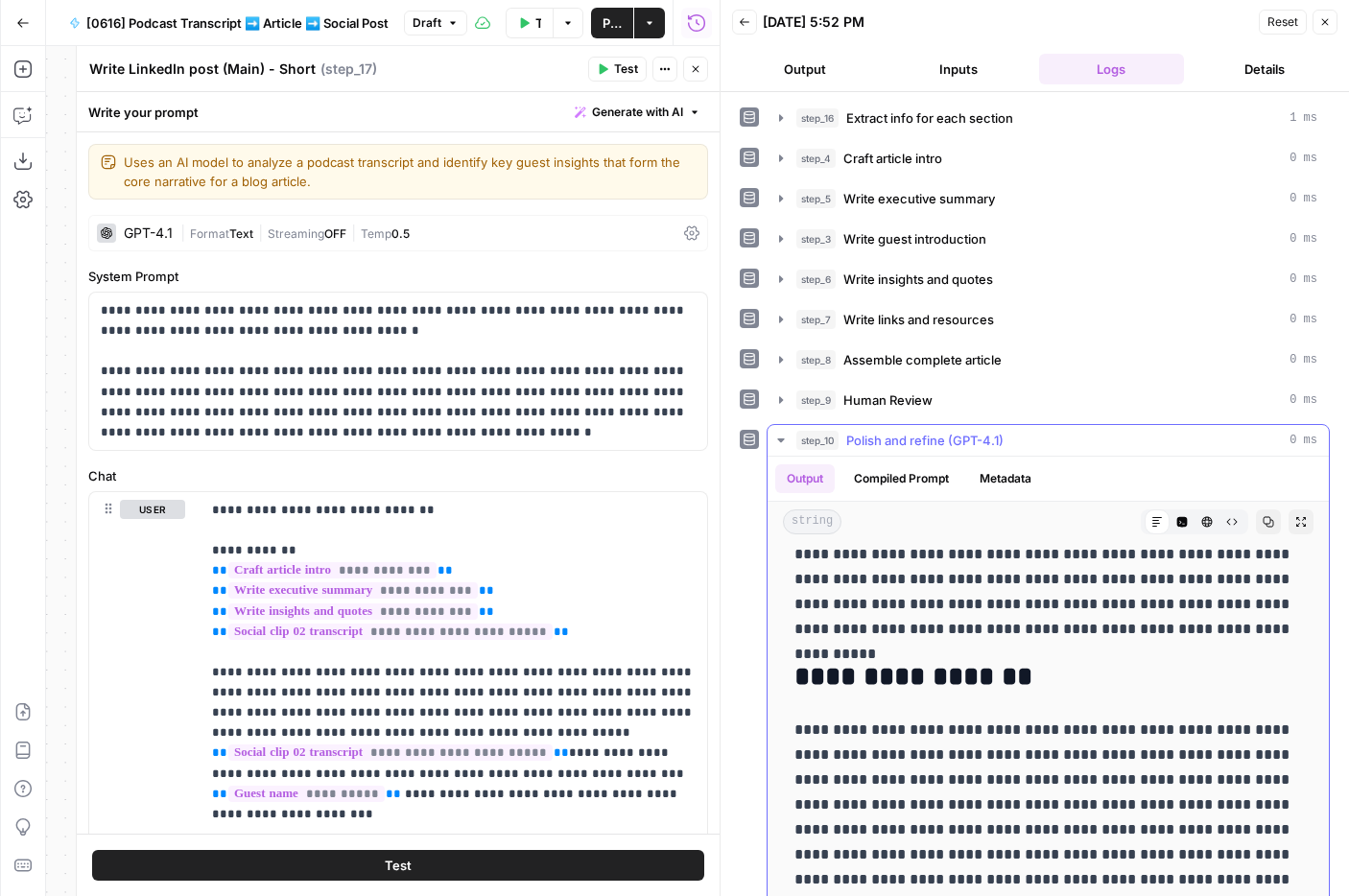 scroll, scrollTop: 57, scrollLeft: 0, axis: vertical 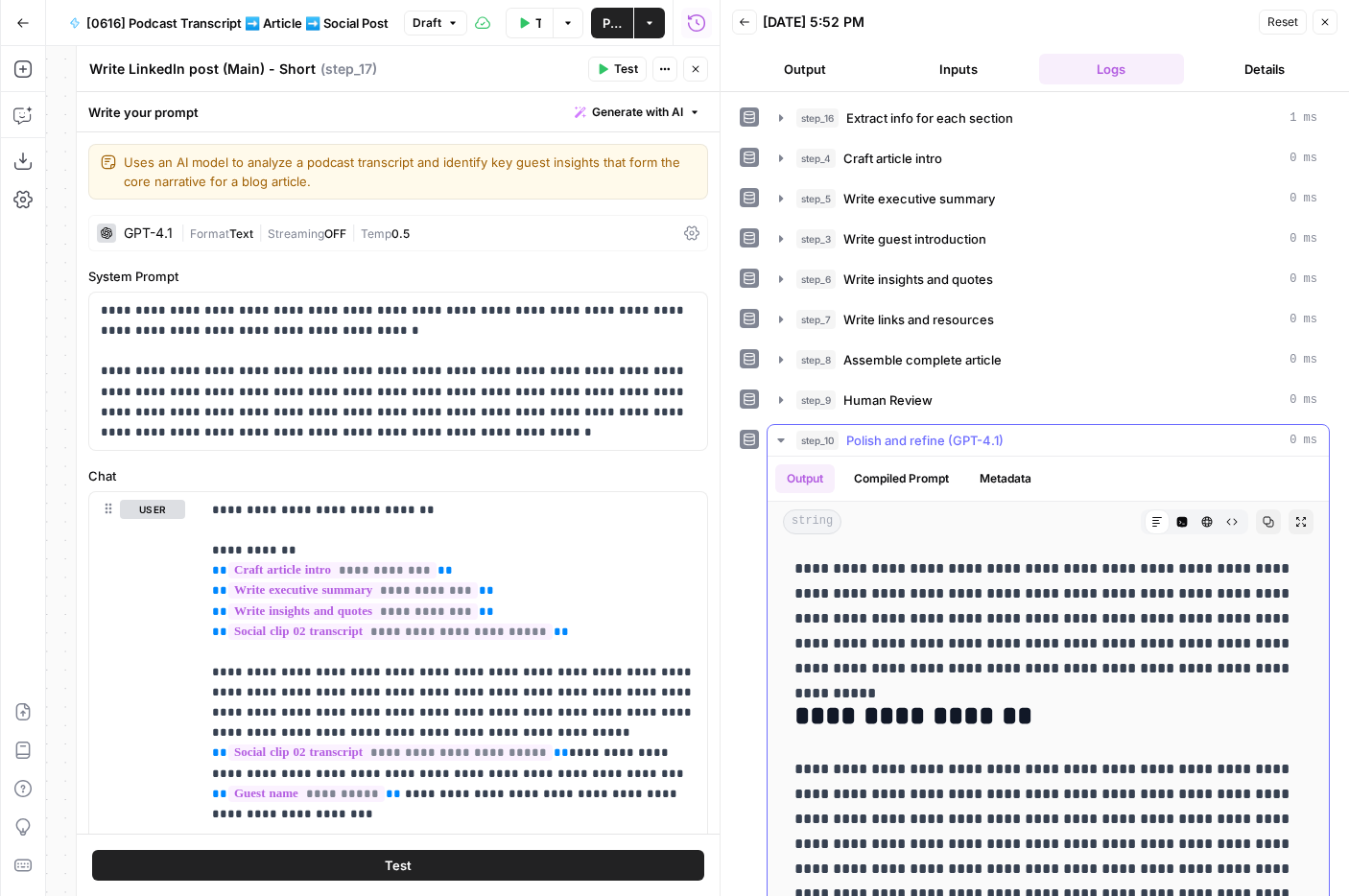 click on "step_10 Polish and refine (GPT-4.1) 0 ms" at bounding box center (1056, 440) 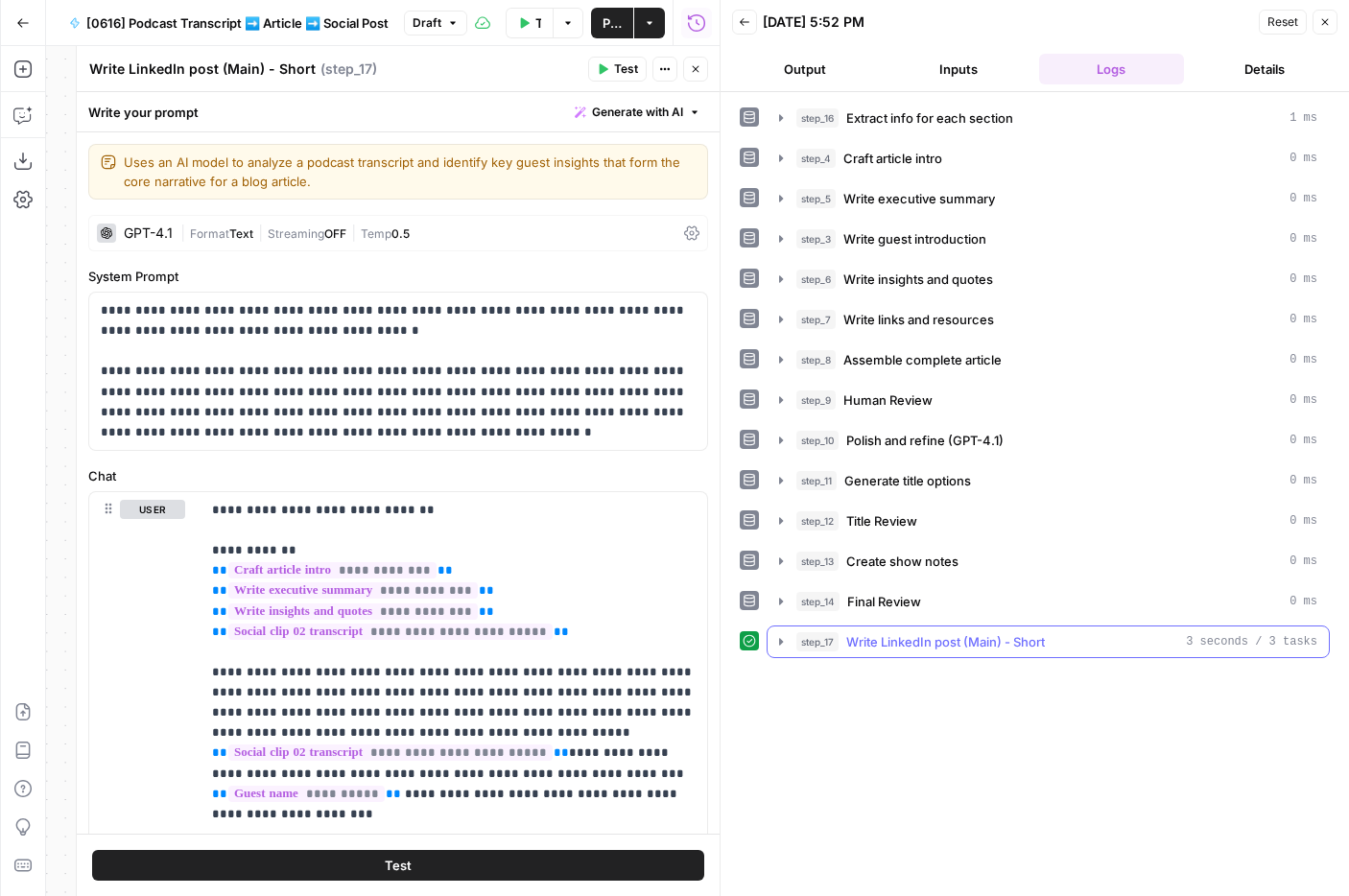 click on "step_17 Write LinkedIn post (Main) - Short 3 seconds / 3 tasks" at bounding box center [1048, 642] 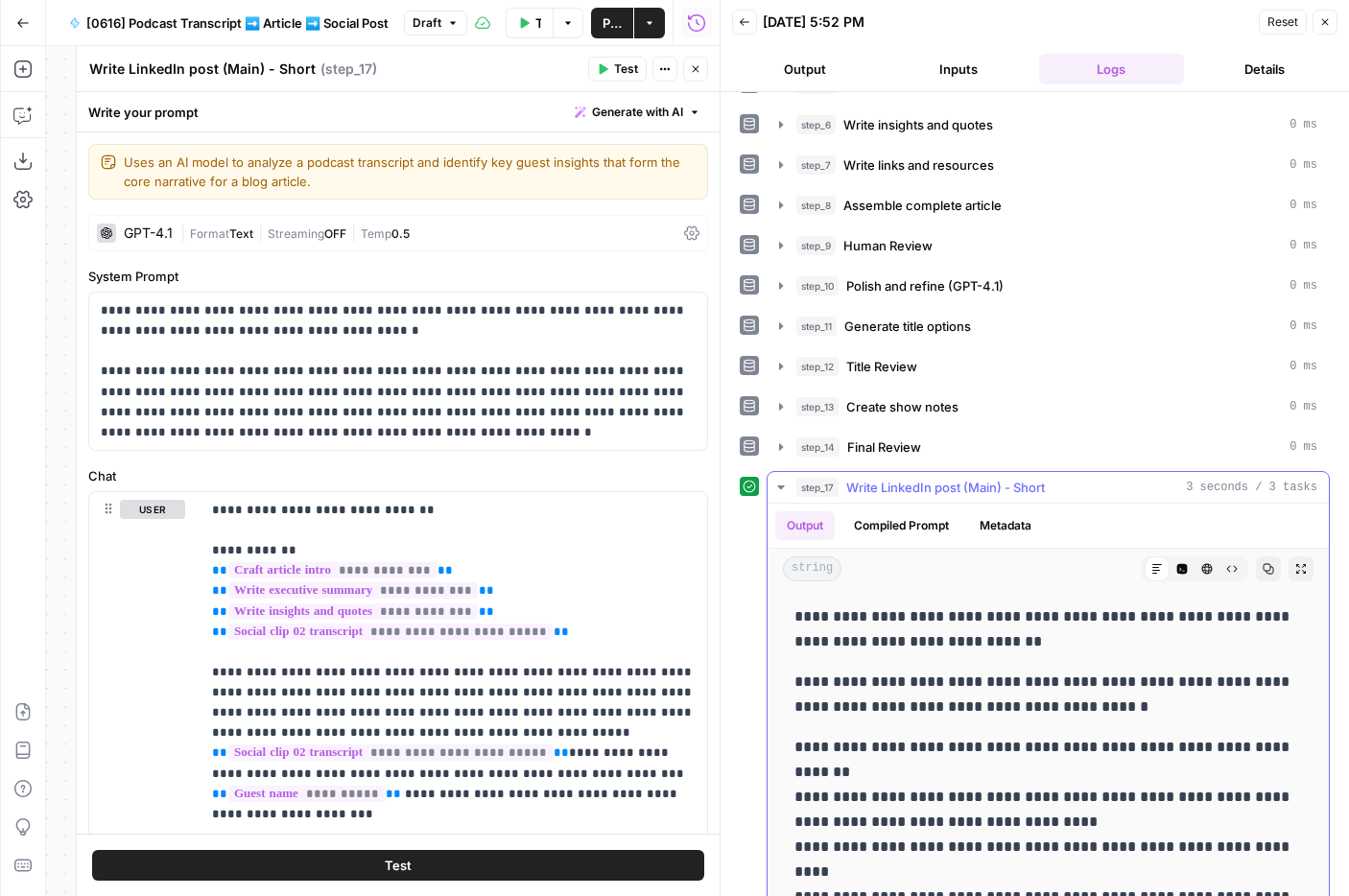 scroll, scrollTop: 160, scrollLeft: 0, axis: vertical 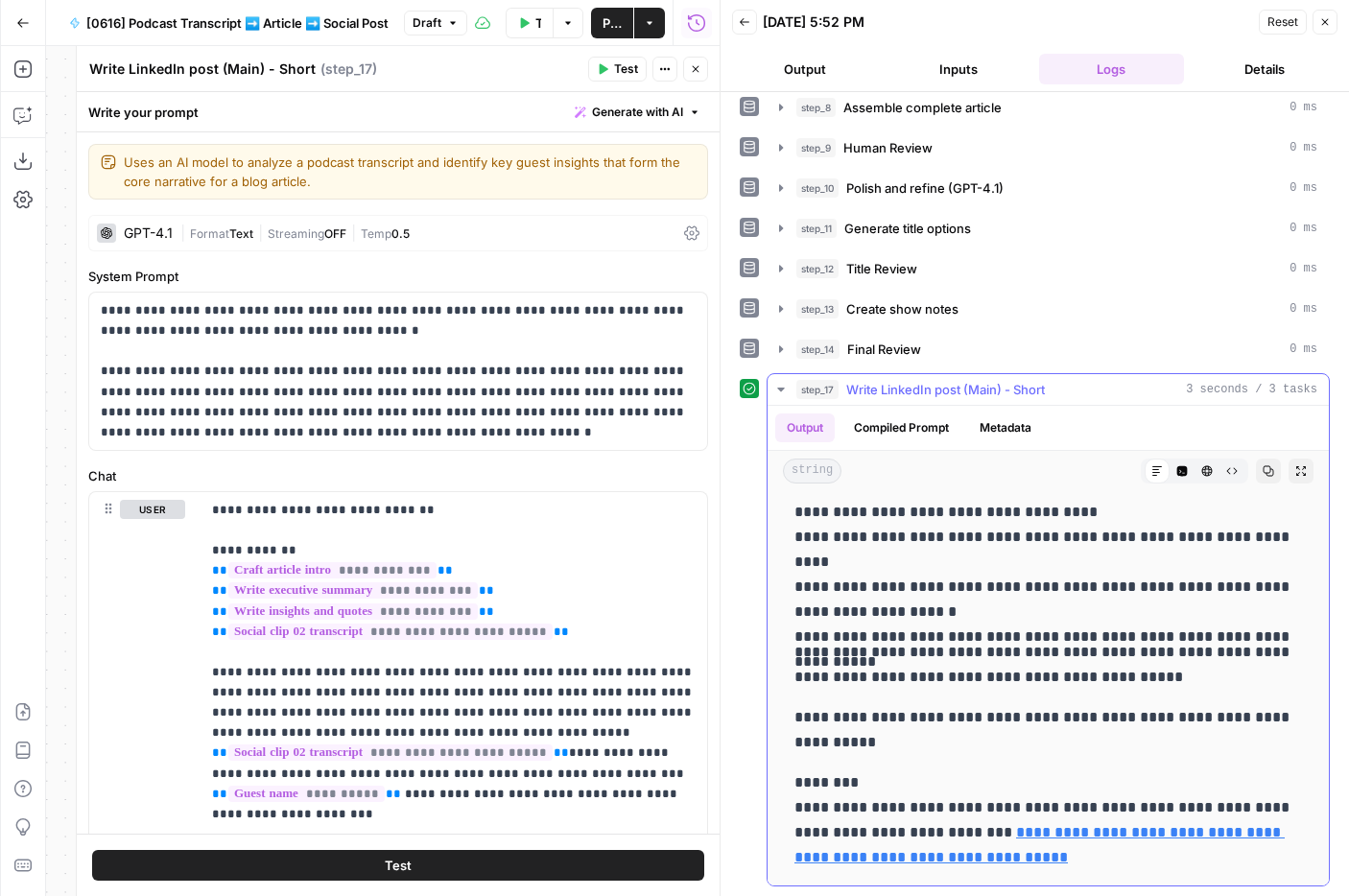 click on "step_17 Write LinkedIn post (Main) - Short 3 seconds / 3 tasks" at bounding box center (1056, 389) 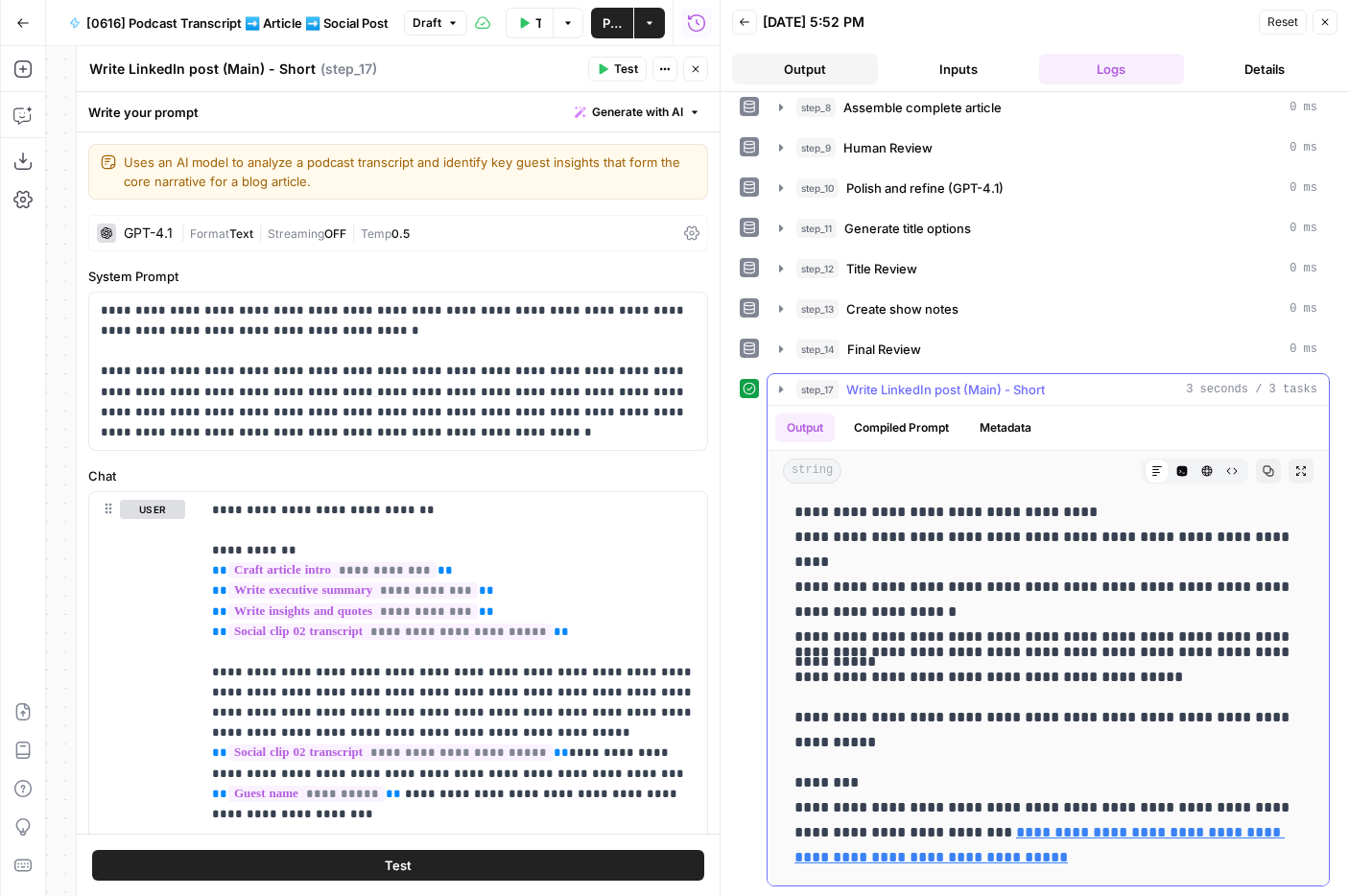 scroll, scrollTop: 0, scrollLeft: 0, axis: both 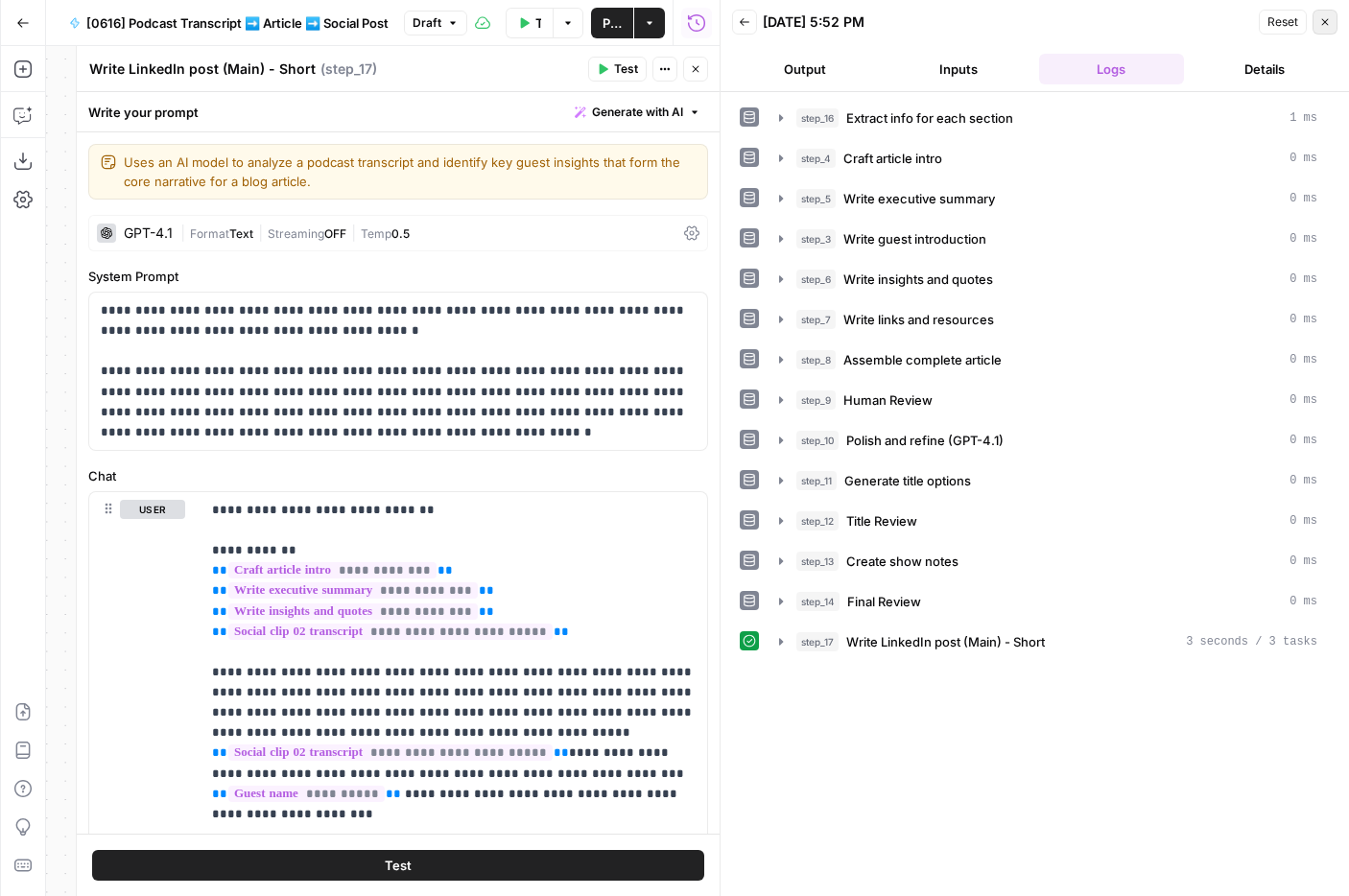 click 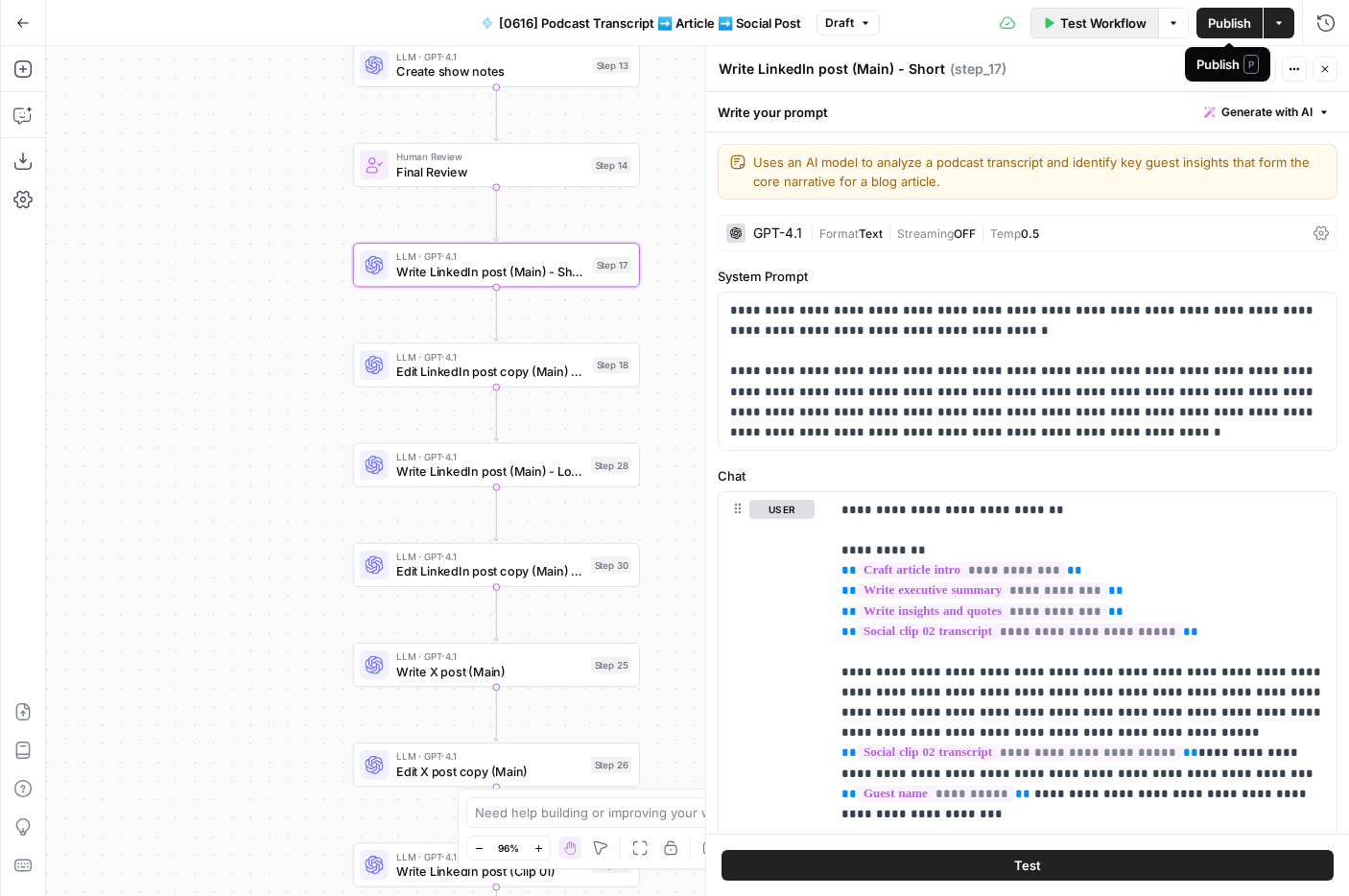 click on "Test Workflow" at bounding box center [1095, 23] 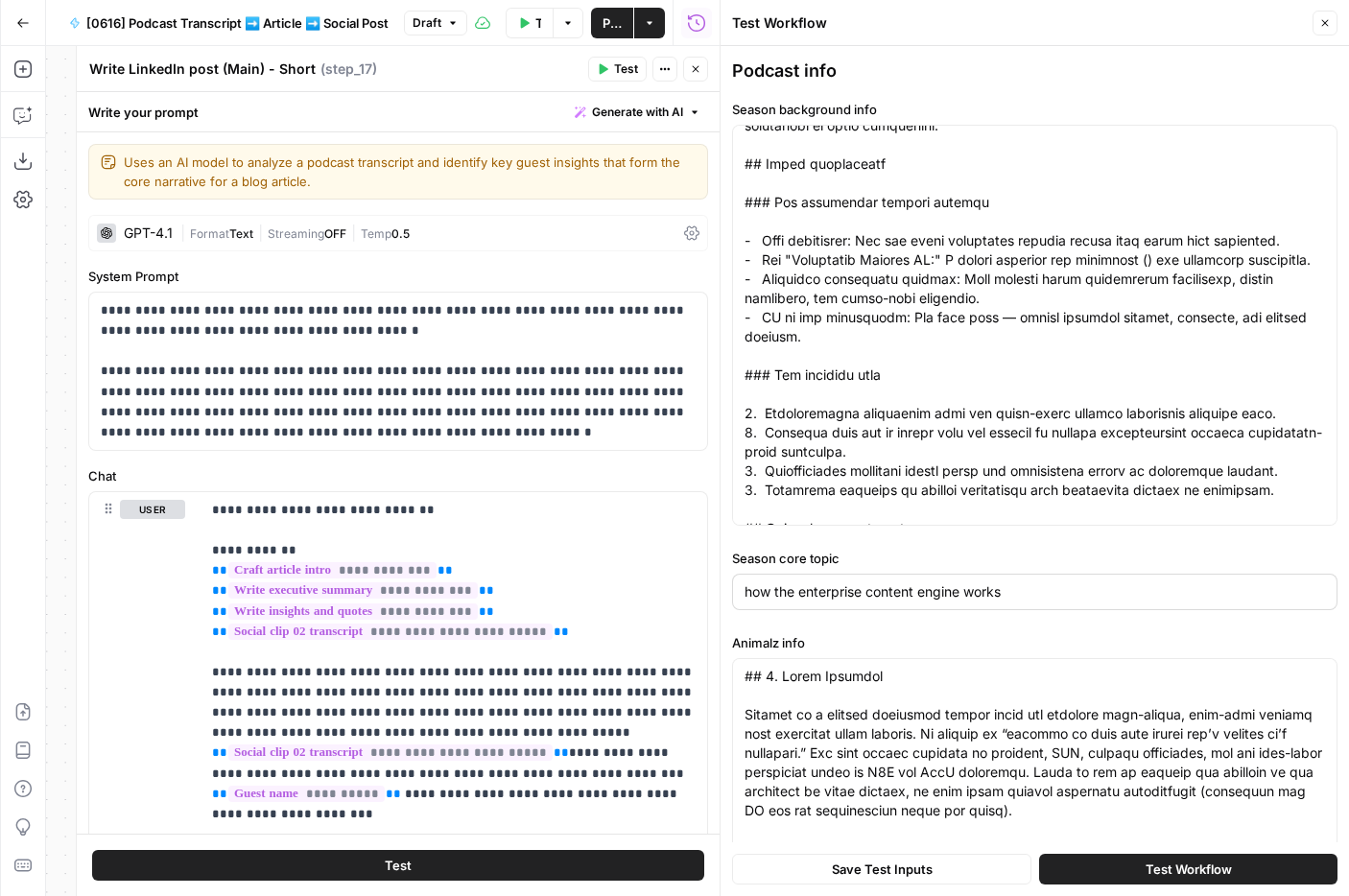 scroll, scrollTop: 1126, scrollLeft: 0, axis: vertical 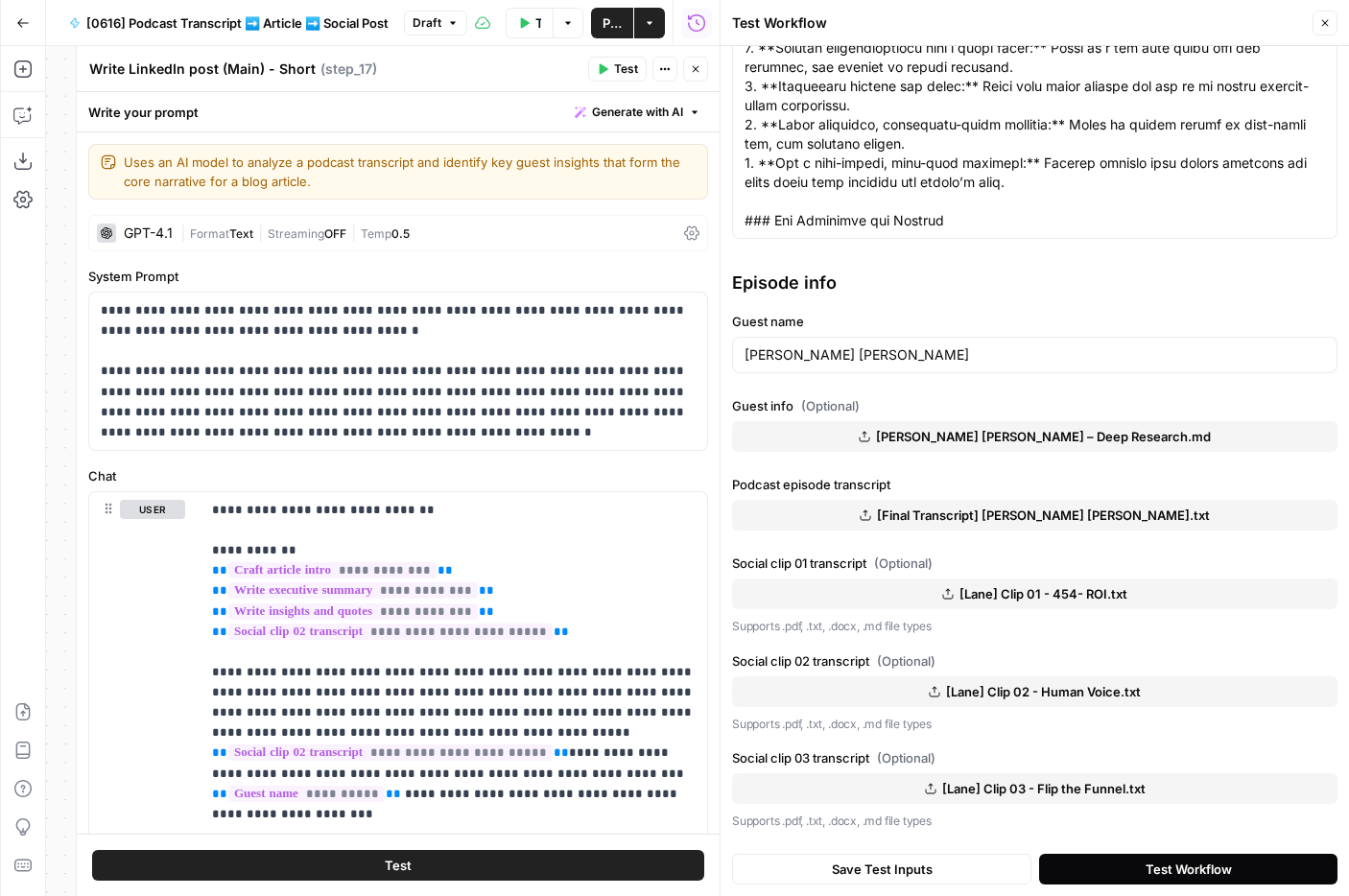 click on "Test Workflow" at bounding box center (1188, 869) 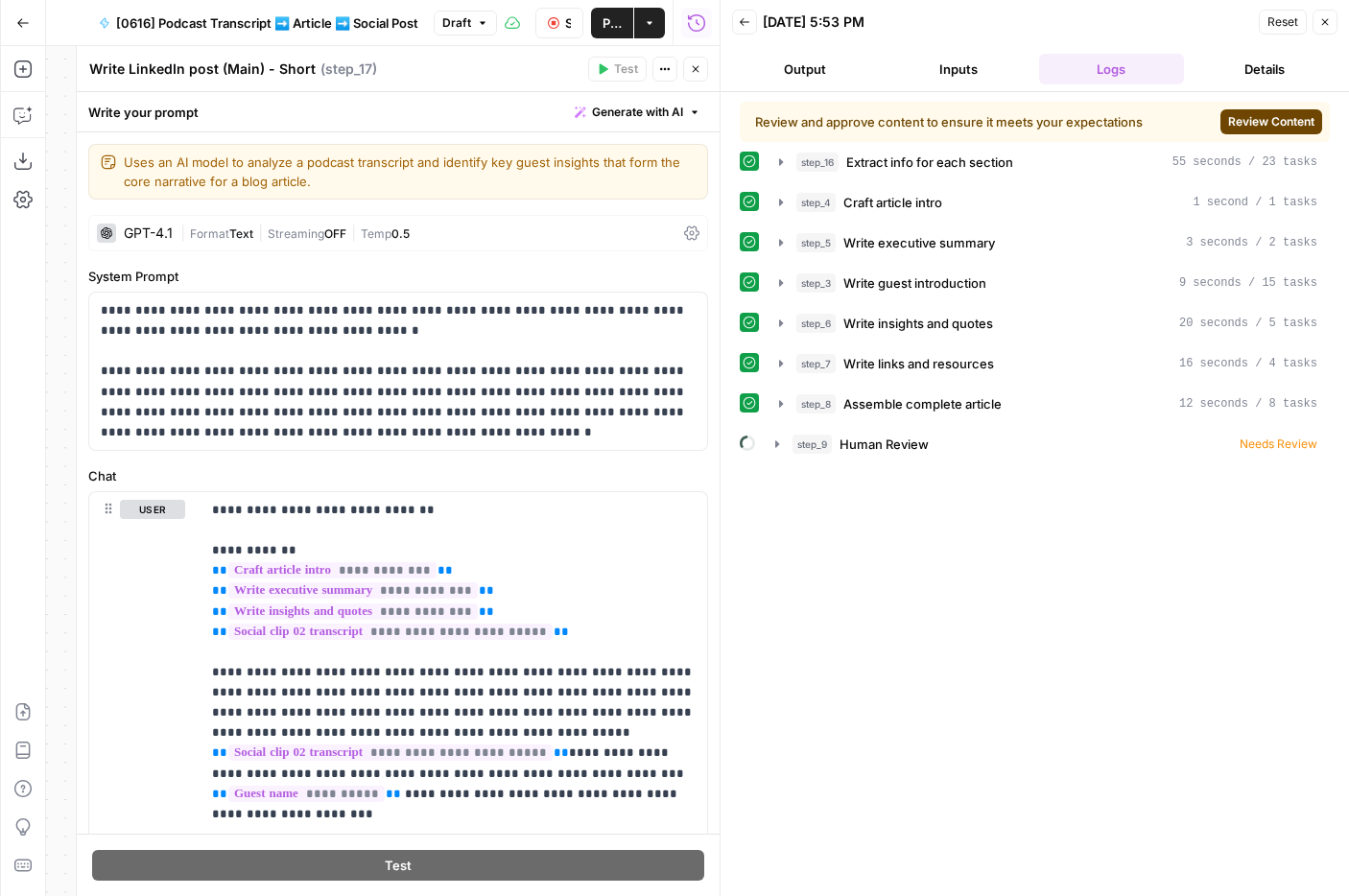 click on "Review Content" at bounding box center [1271, 122] 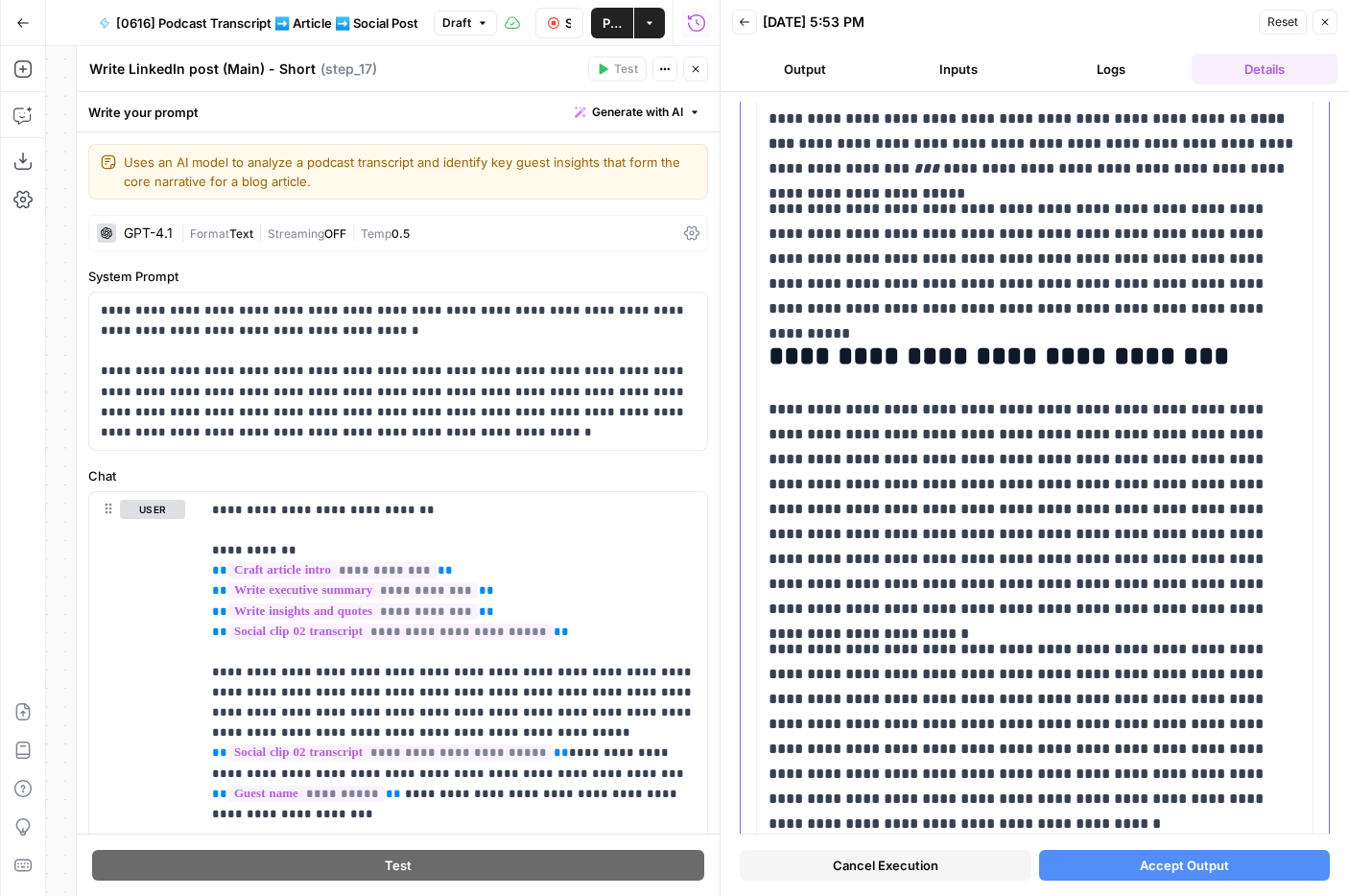 scroll, scrollTop: 585, scrollLeft: 0, axis: vertical 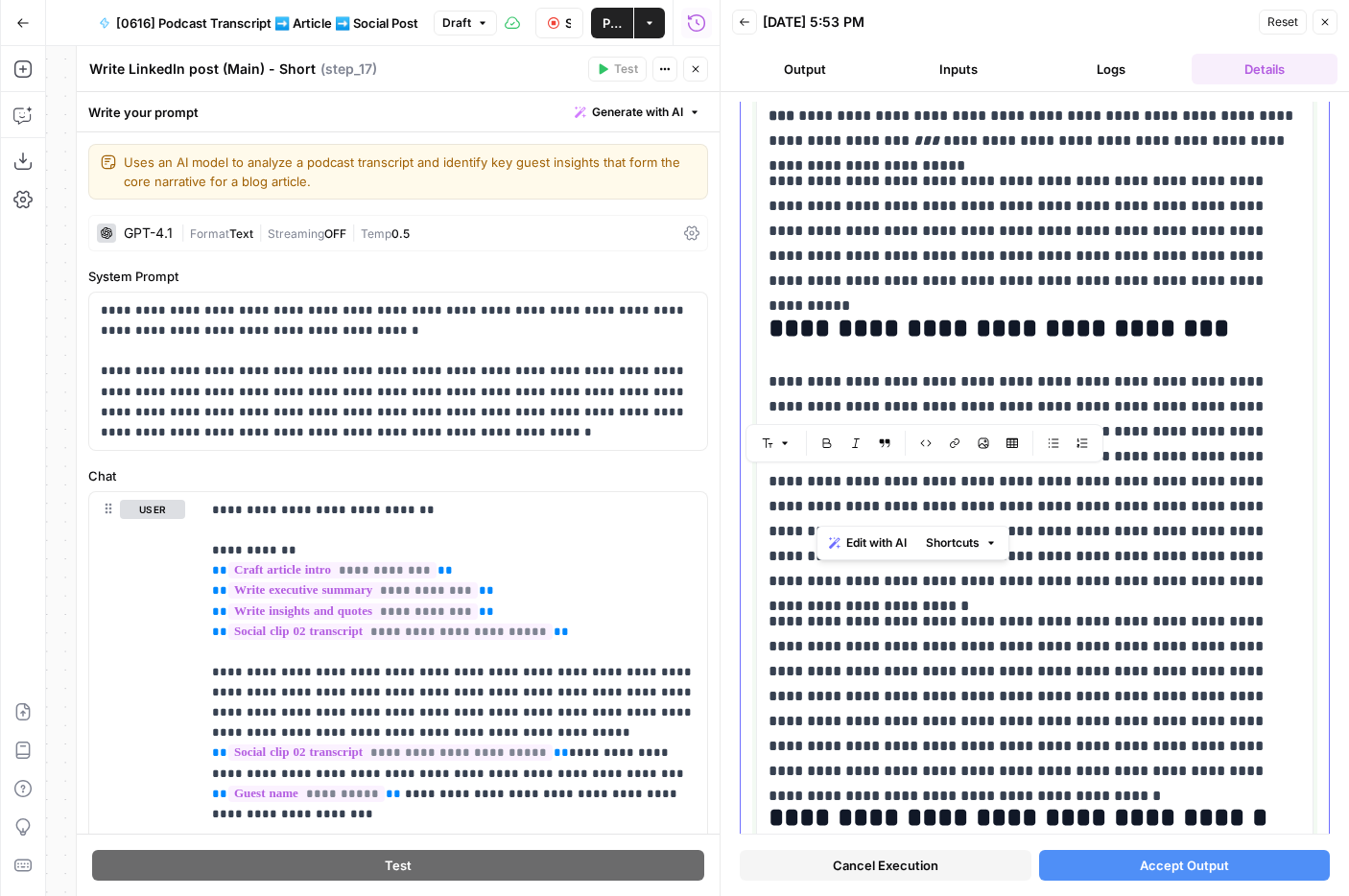 drag, startPoint x: 820, startPoint y: 483, endPoint x: 816, endPoint y: 506, distance: 23.3452 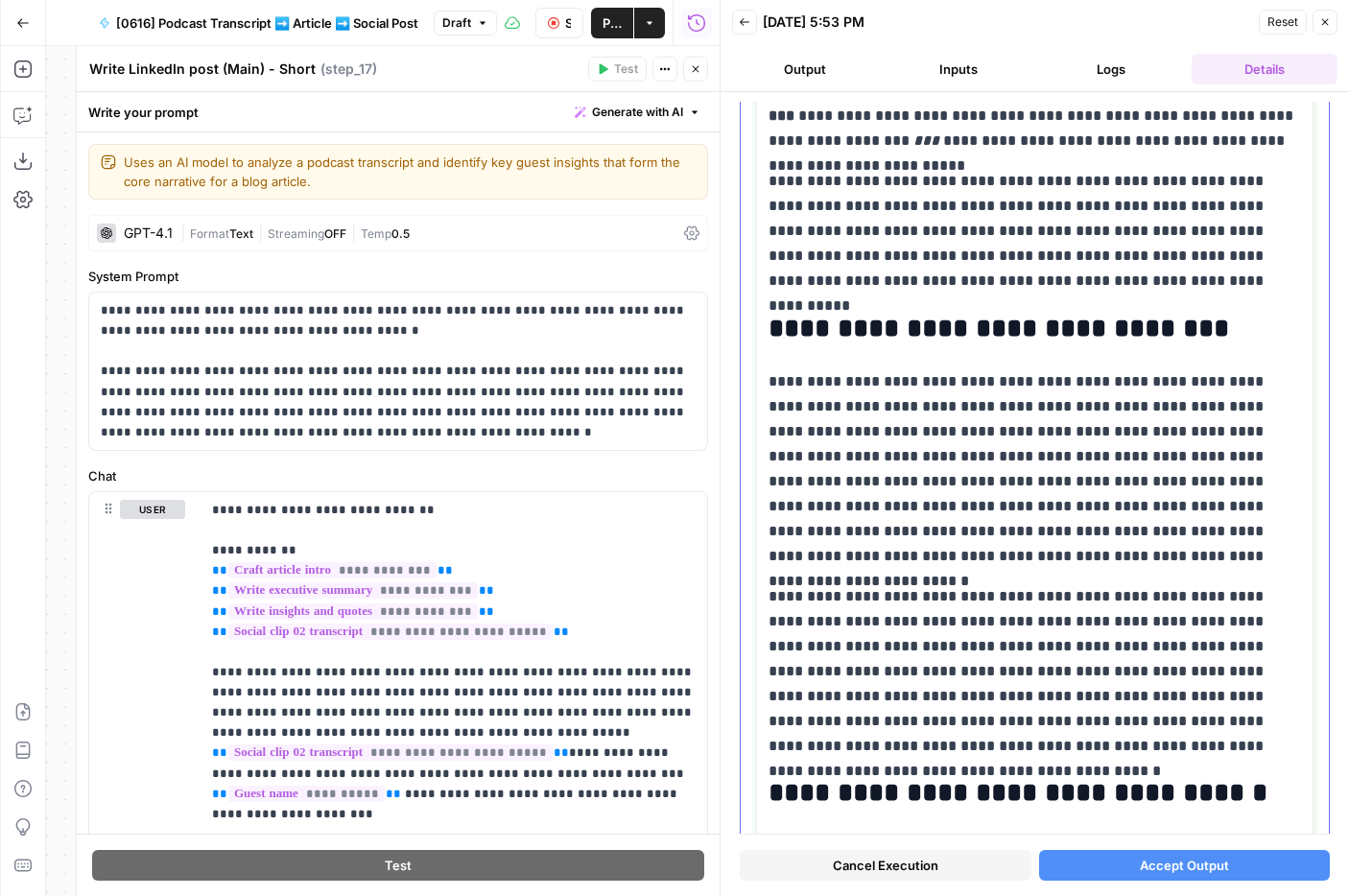 type 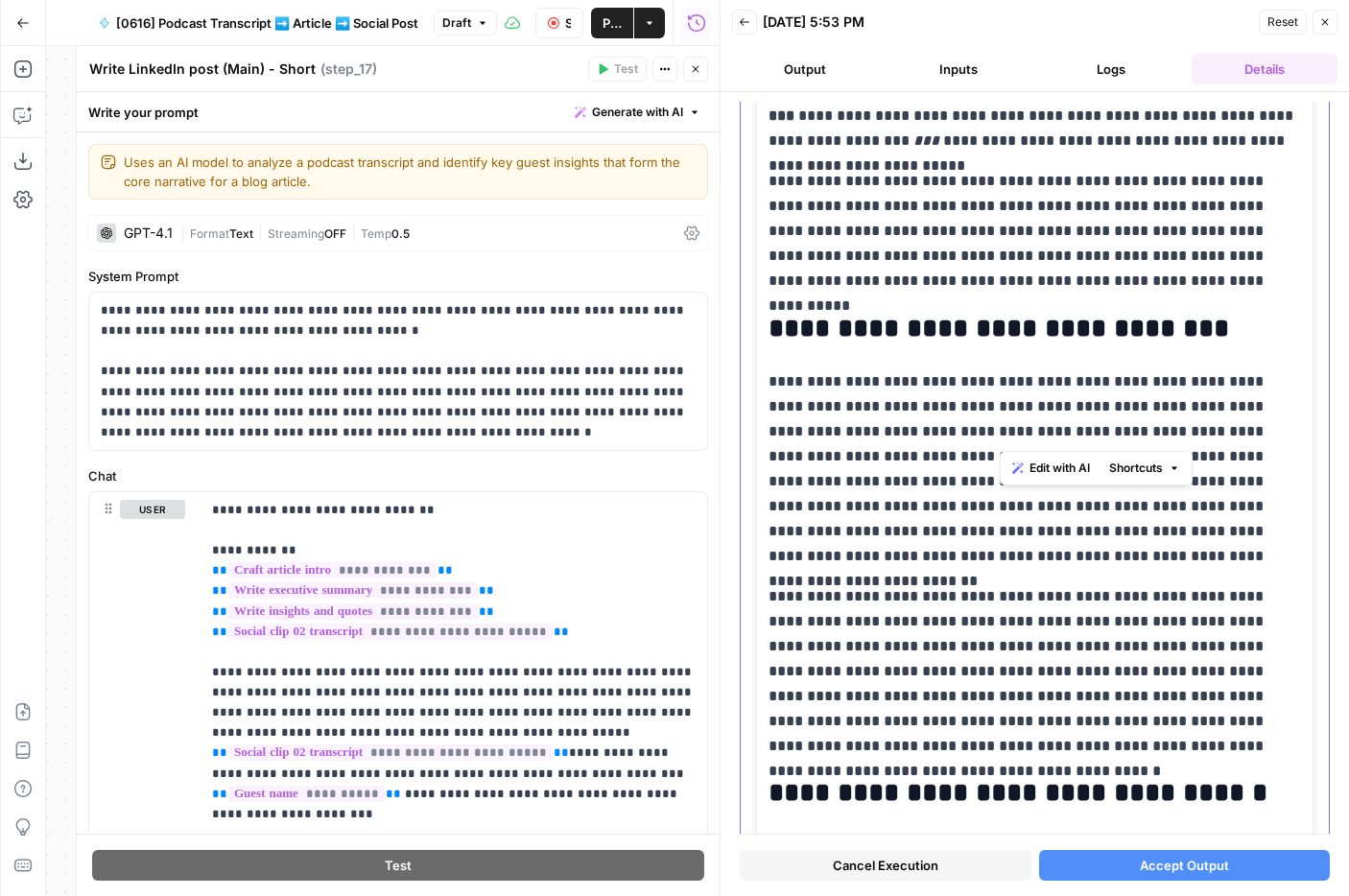 drag, startPoint x: 1003, startPoint y: 399, endPoint x: 1082, endPoint y: 443, distance: 90.42677 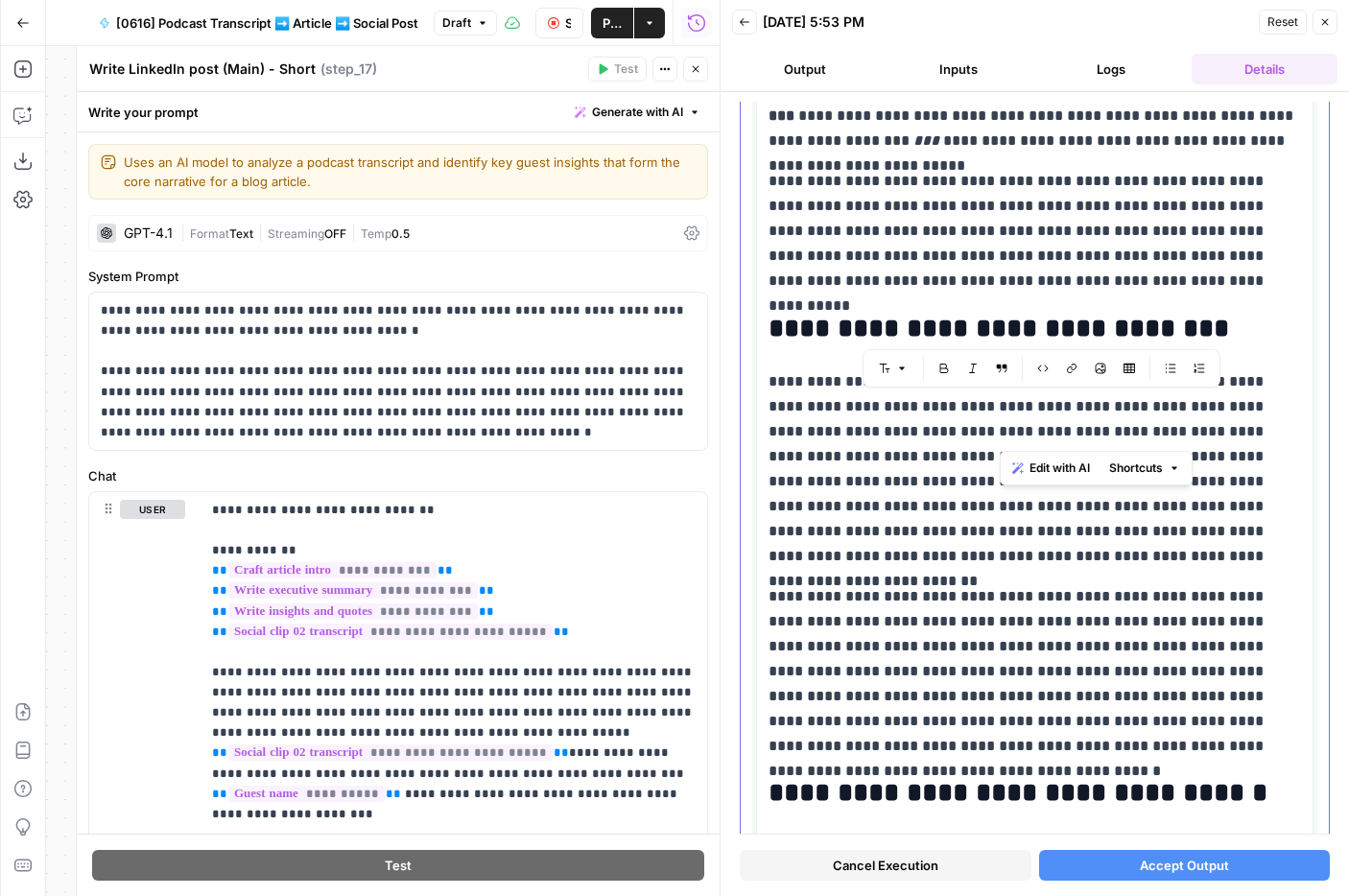 click on "**********" at bounding box center (1034, 469) 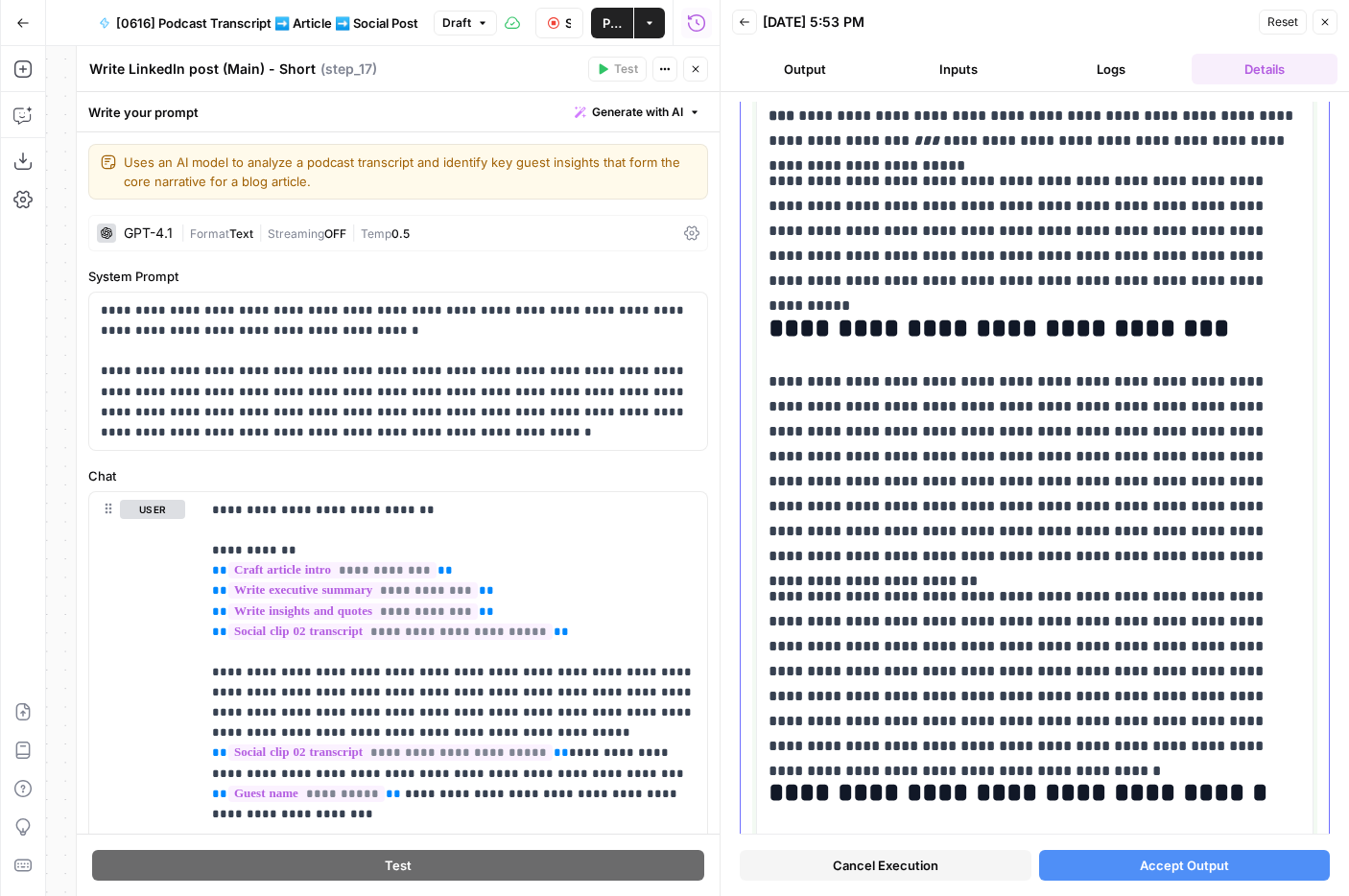 scroll, scrollTop: 619, scrollLeft: 0, axis: vertical 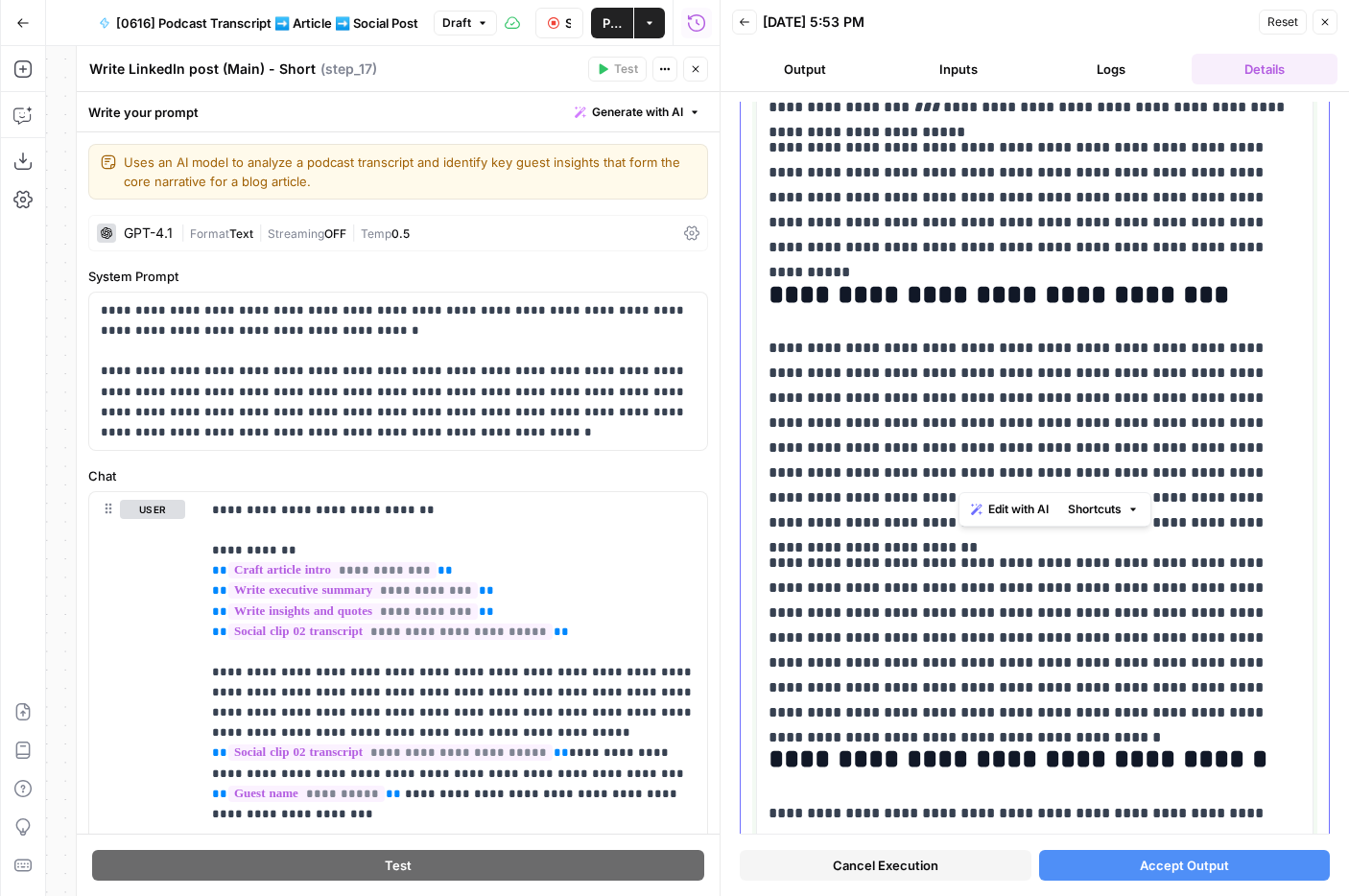 drag, startPoint x: 961, startPoint y: 472, endPoint x: 1130, endPoint y: 474, distance: 169.01183 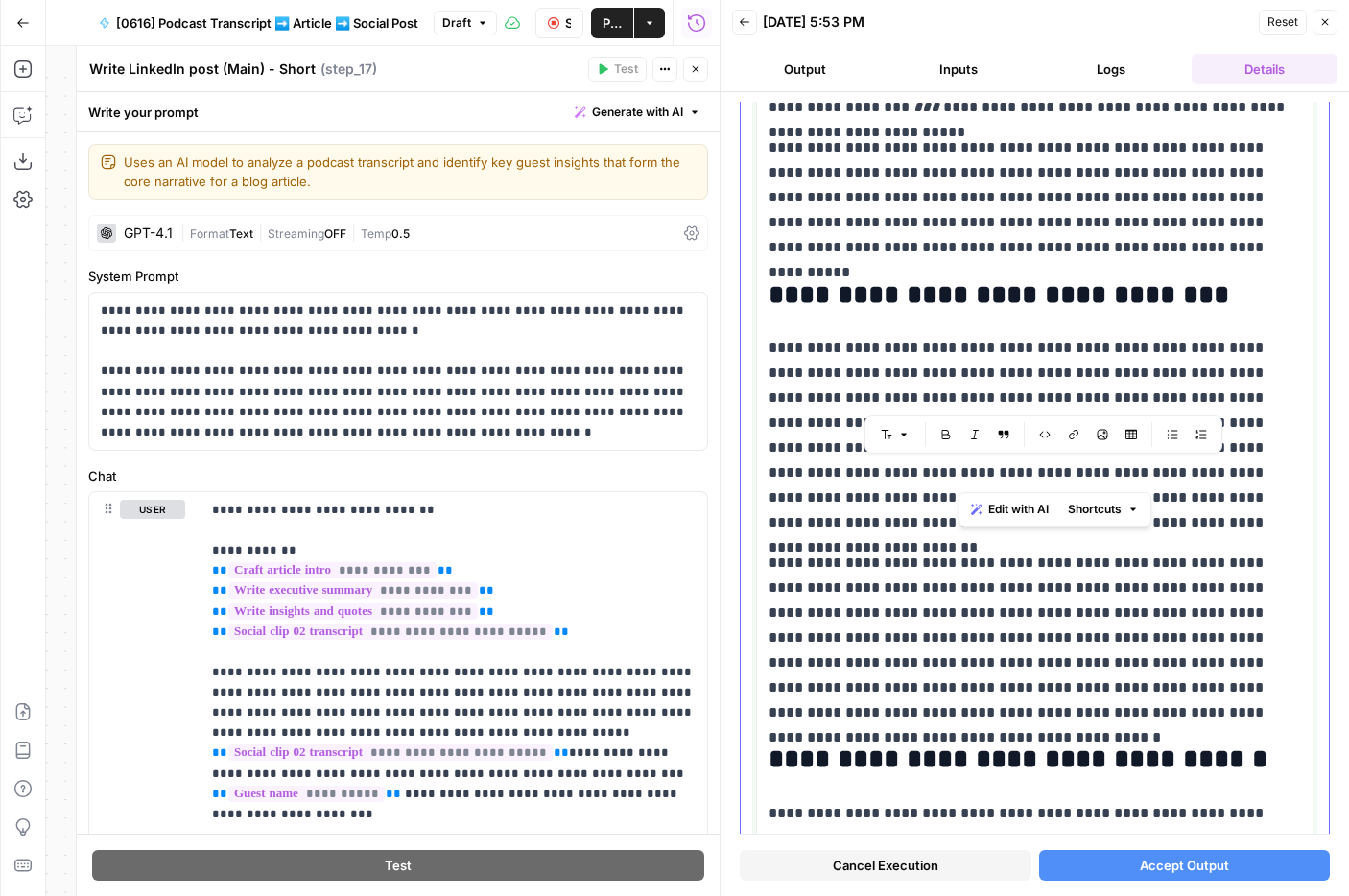 click on "**********" at bounding box center [1034, 436] 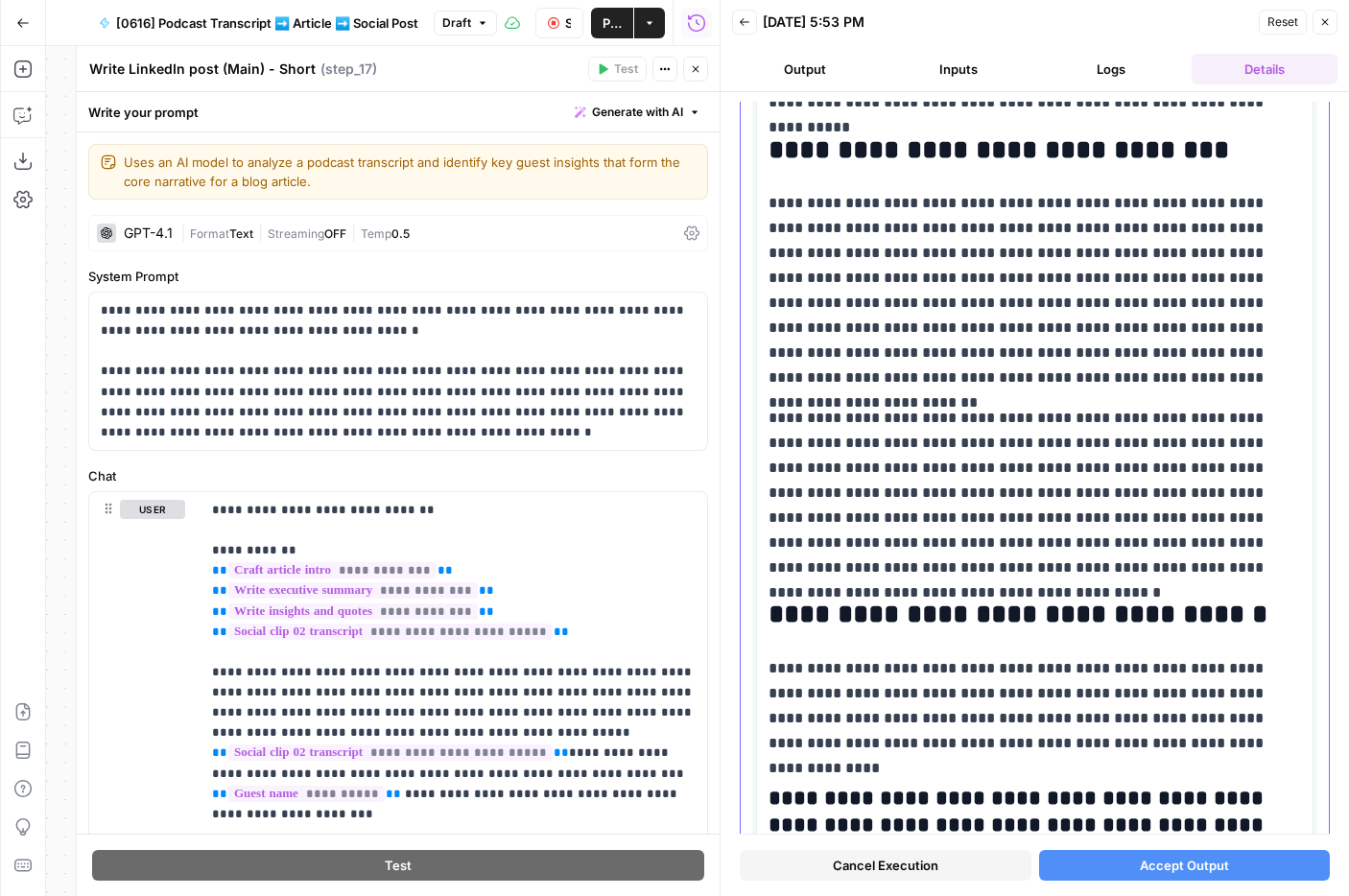 scroll, scrollTop: 774, scrollLeft: 0, axis: vertical 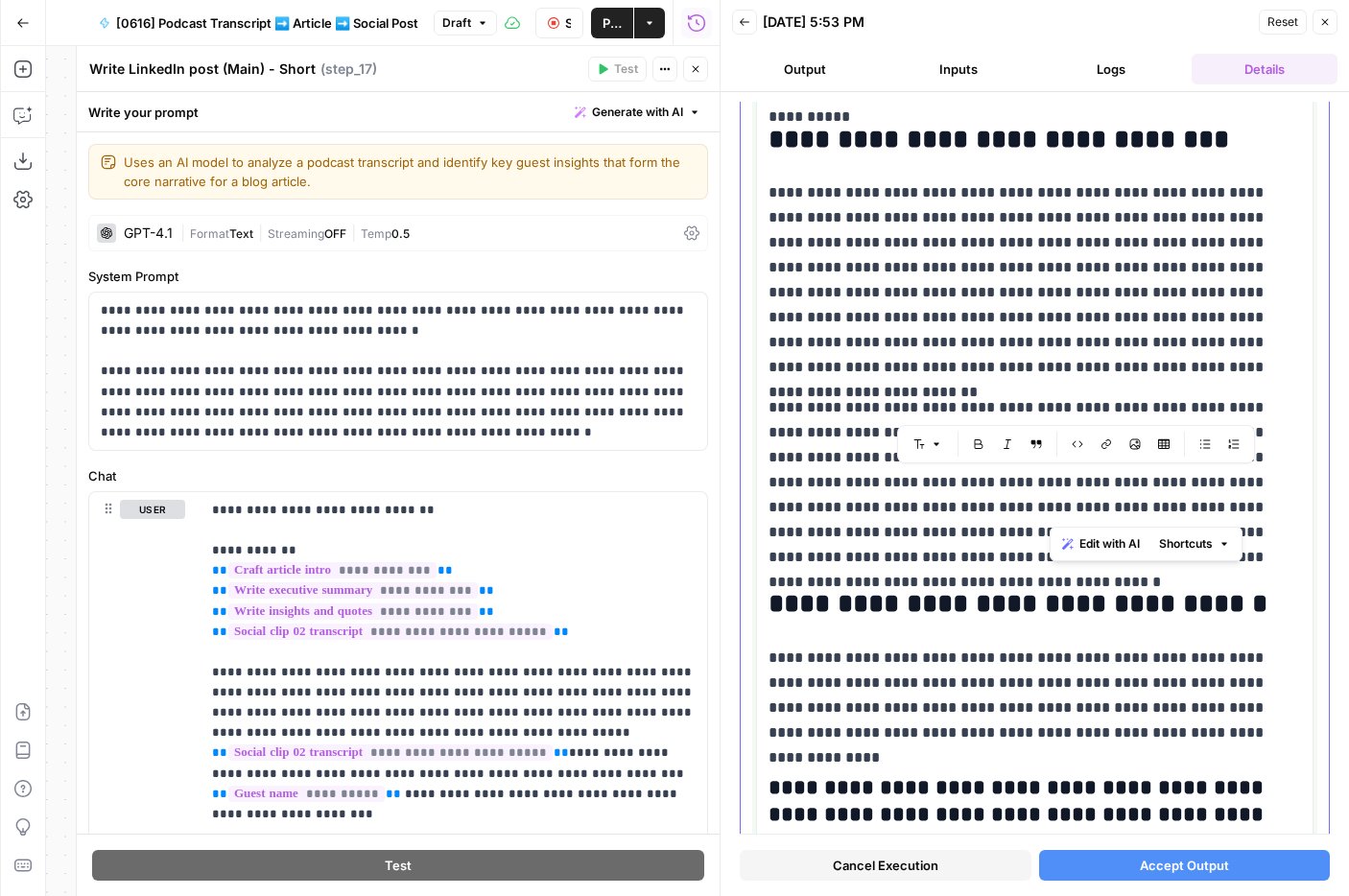 drag, startPoint x: 1051, startPoint y: 485, endPoint x: 1103, endPoint y: 507, distance: 56.462377 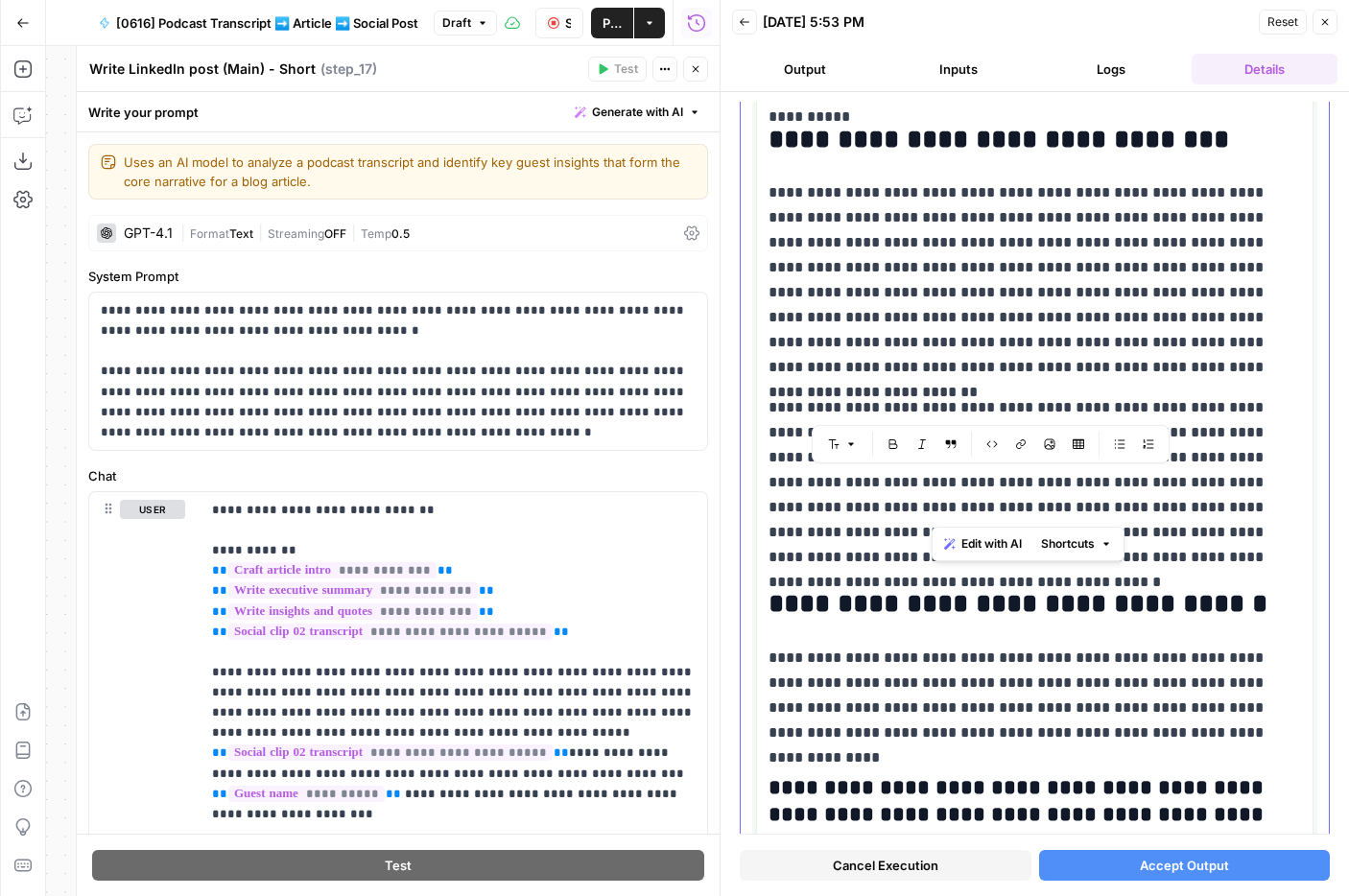 drag, startPoint x: 931, startPoint y: 507, endPoint x: 1049, endPoint y: 483, distance: 120.41595 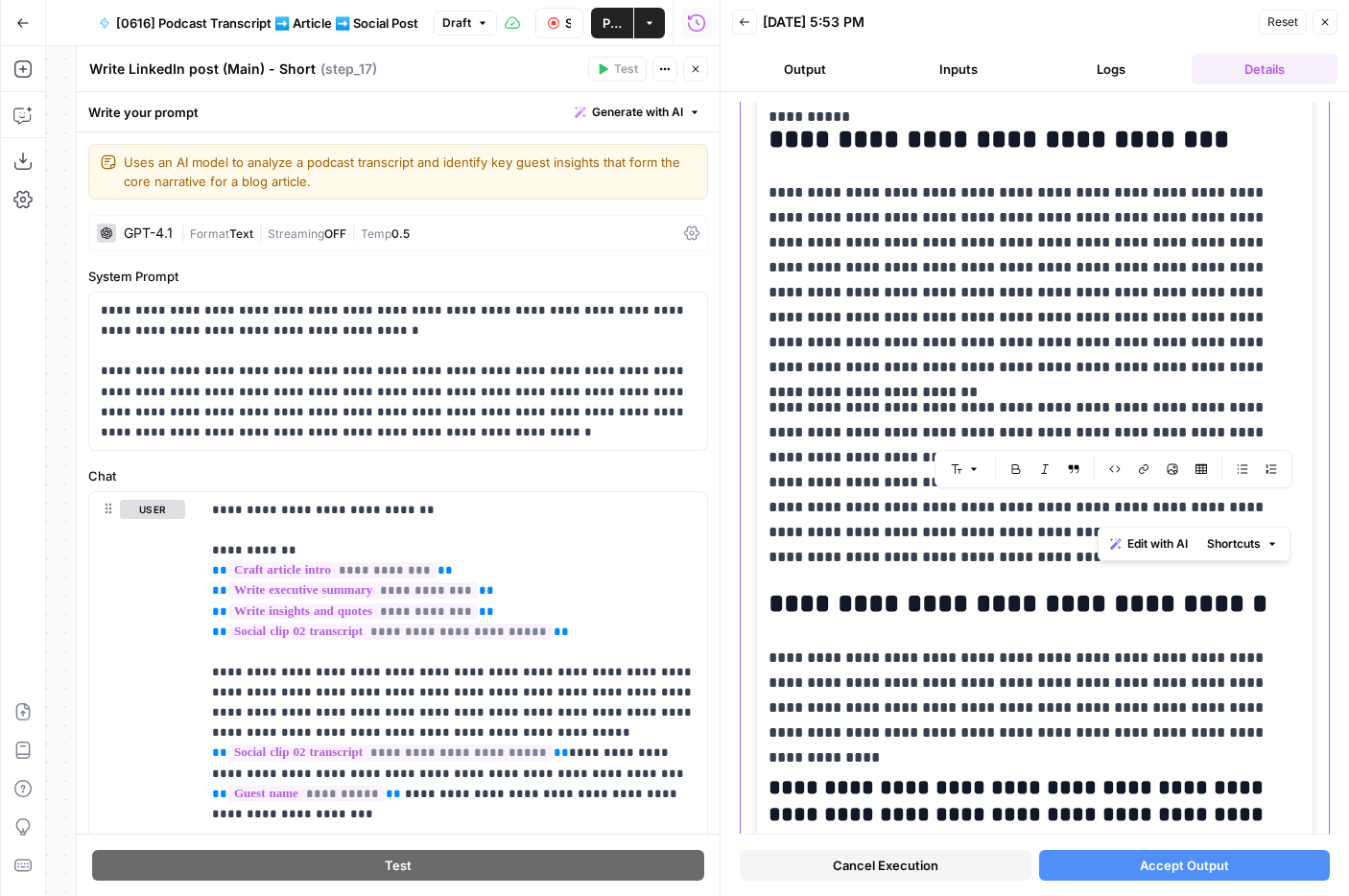 drag, startPoint x: 1097, startPoint y: 509, endPoint x: 1130, endPoint y: 509, distance: 33 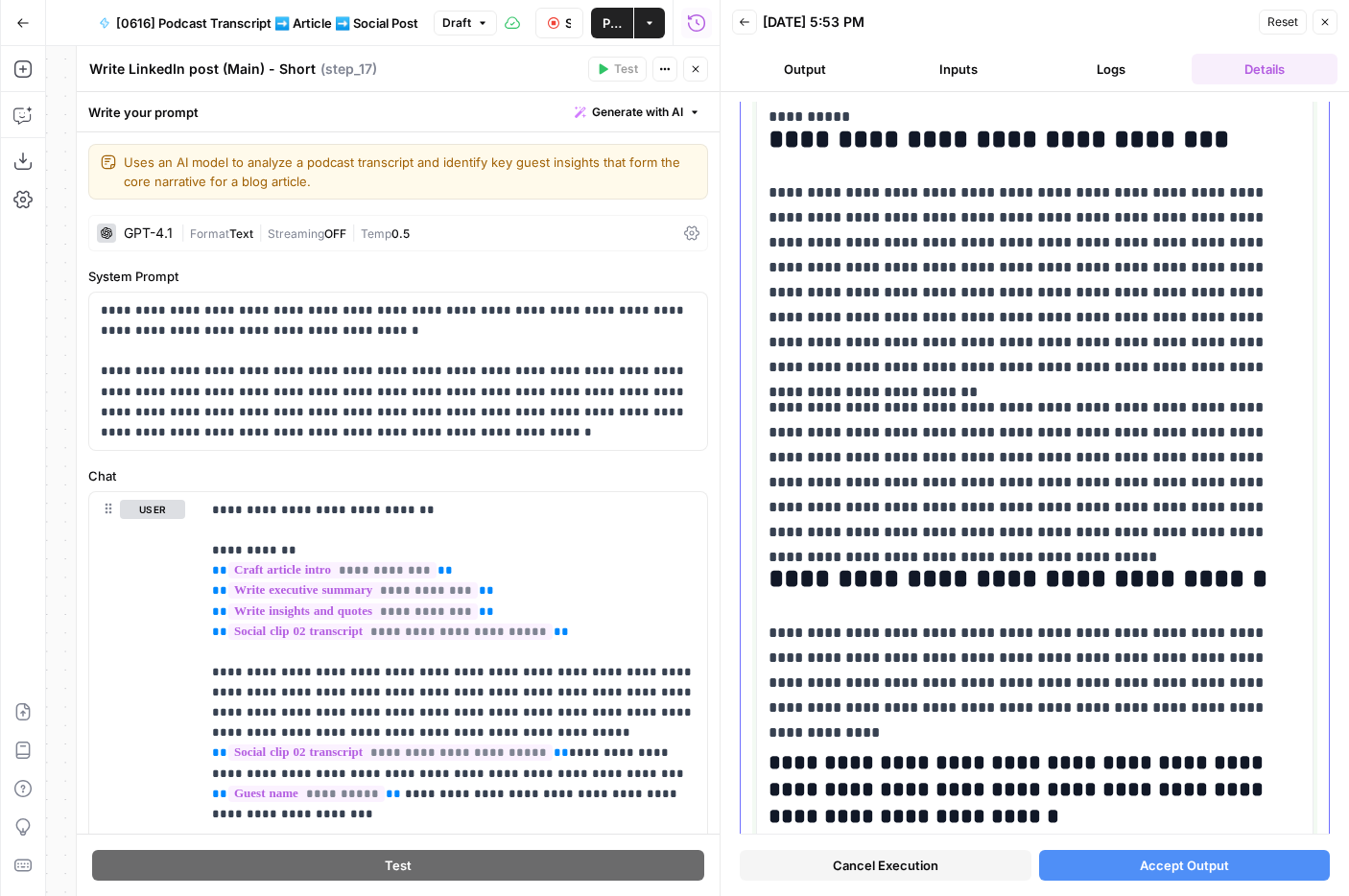click on "**********" at bounding box center (1034, 470) 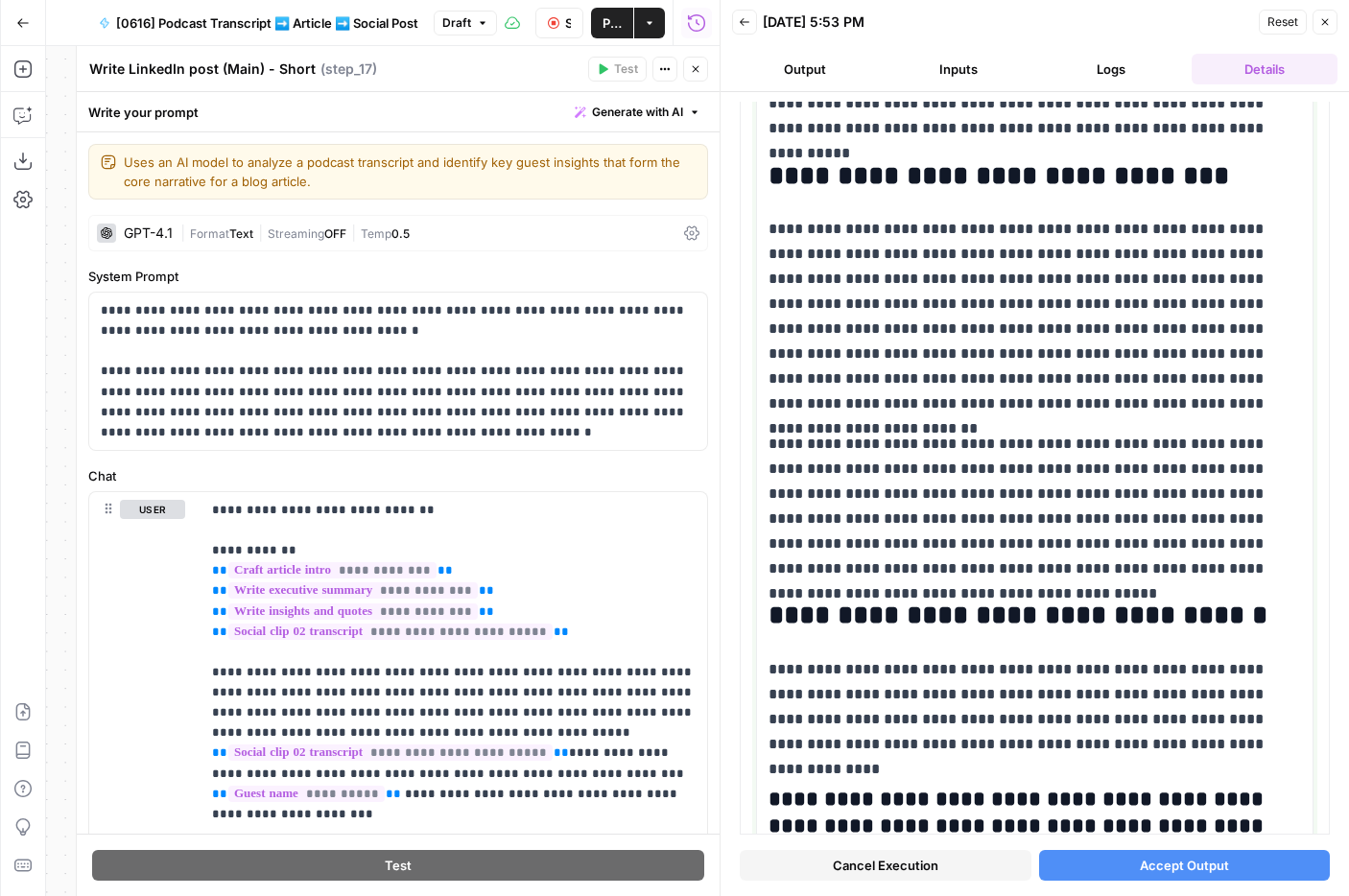 scroll, scrollTop: 481, scrollLeft: 0, axis: vertical 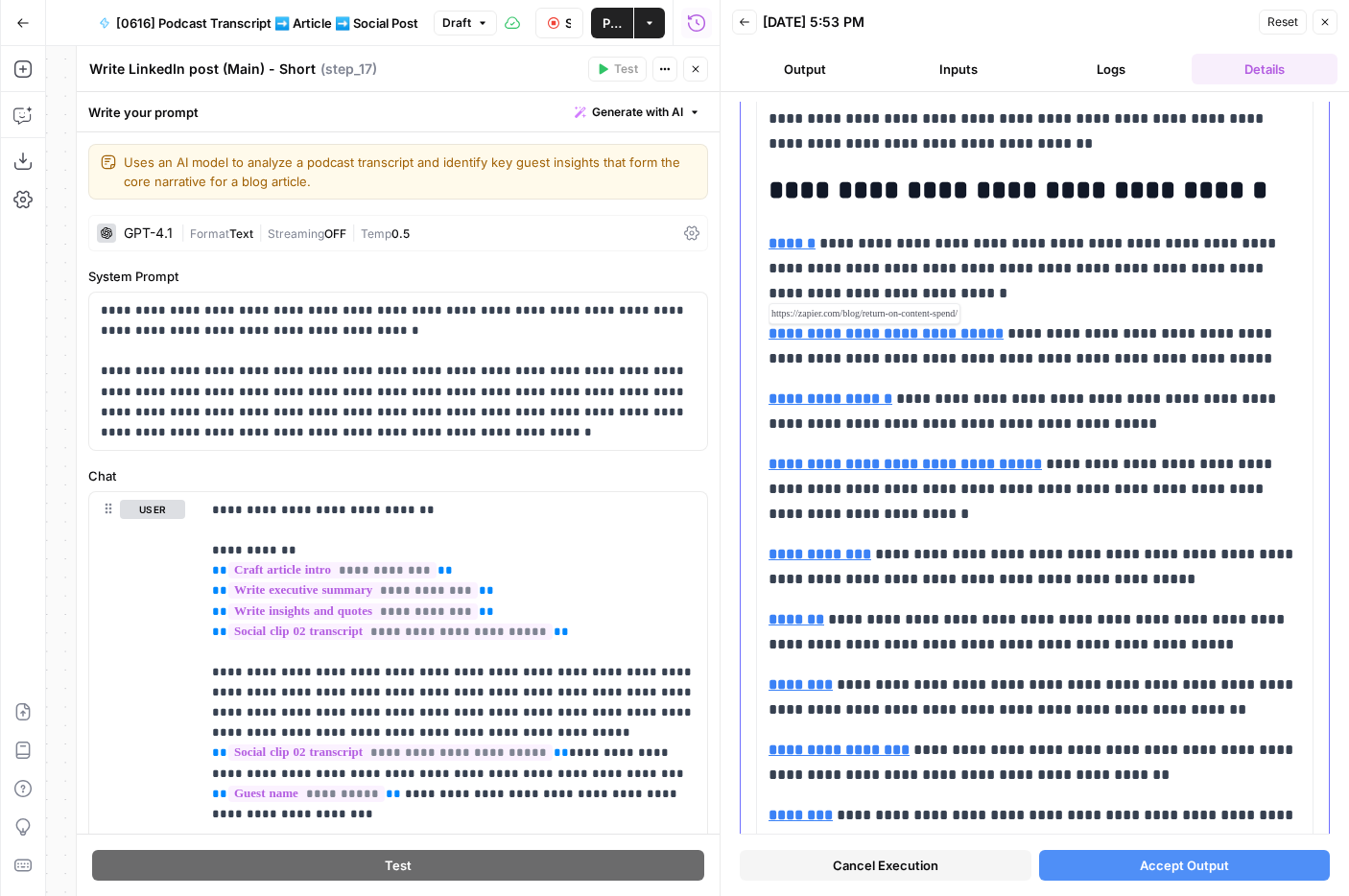 click on "**********" at bounding box center (886, 333) 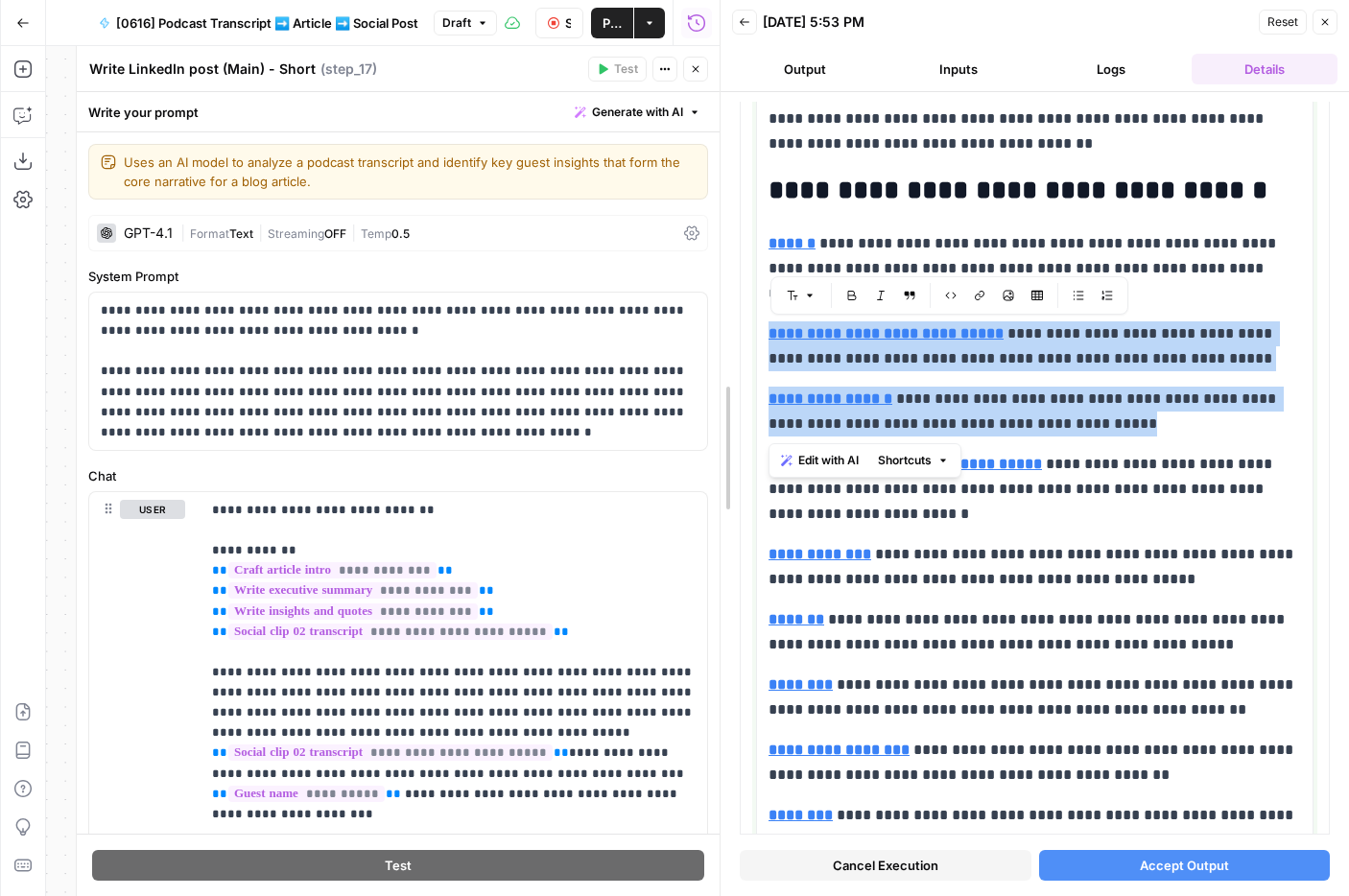 drag, startPoint x: 1188, startPoint y: 429, endPoint x: 719, endPoint y: 329, distance: 479.54249 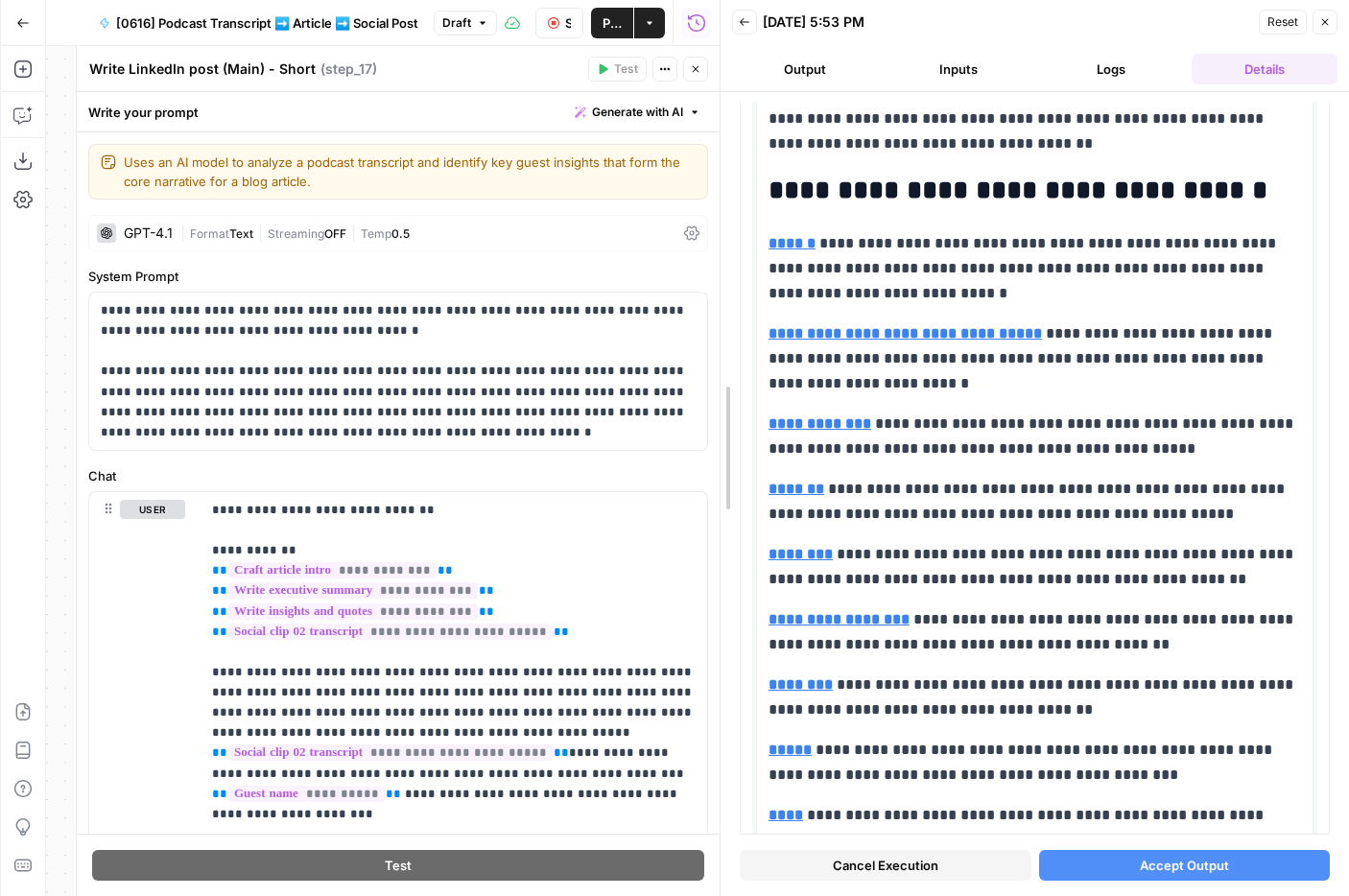 type 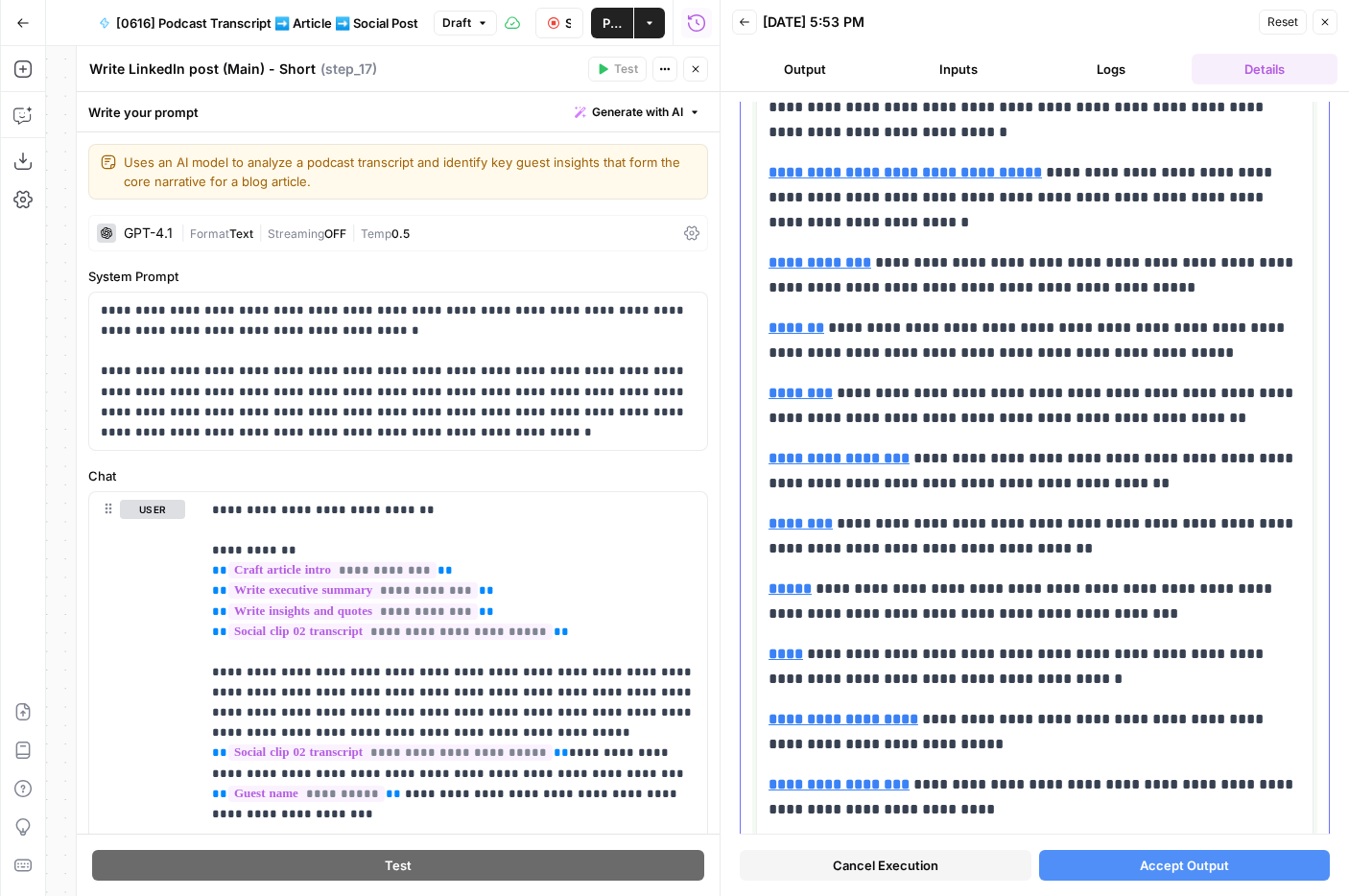 scroll, scrollTop: 3781, scrollLeft: 0, axis: vertical 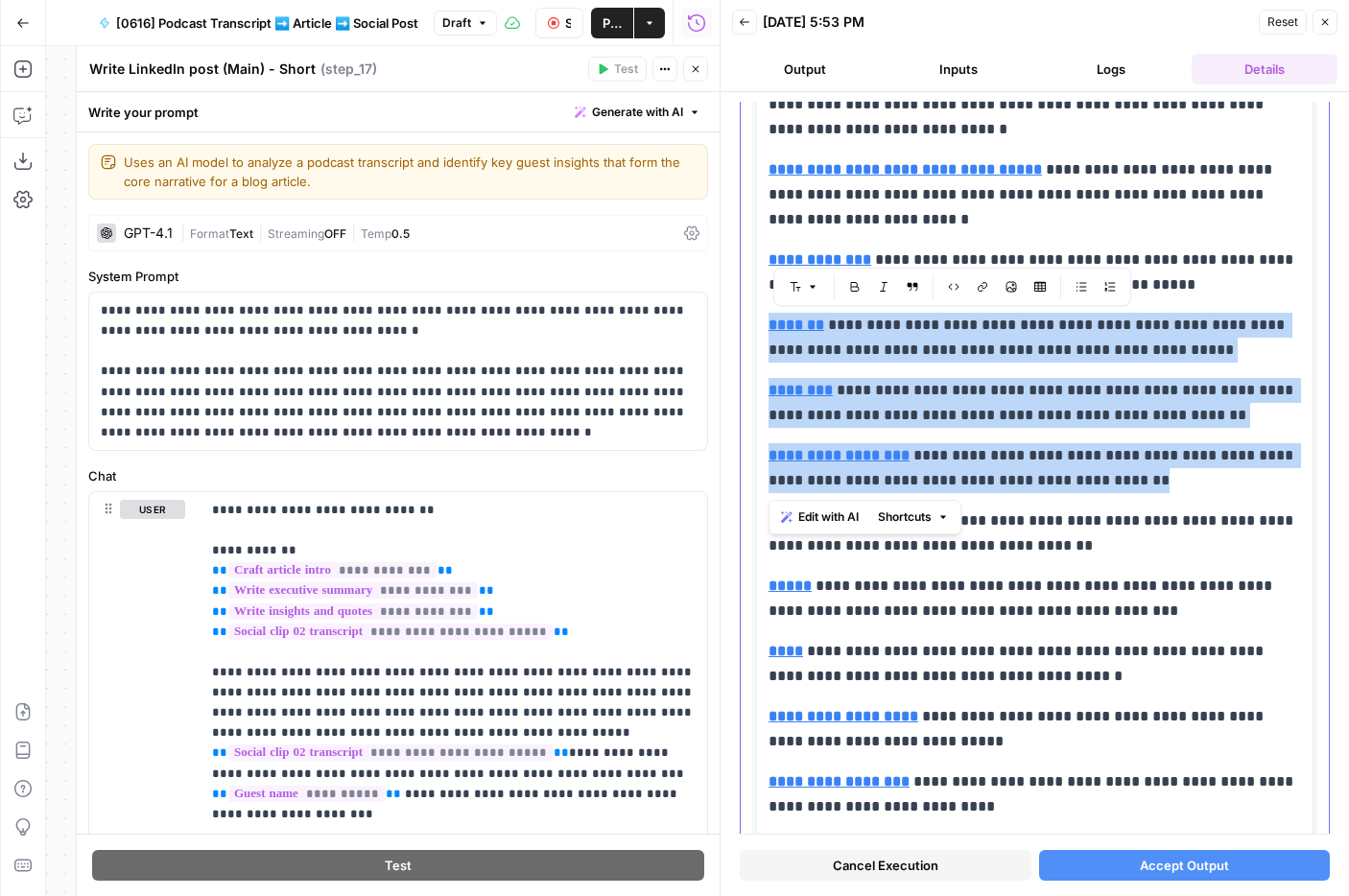 drag, startPoint x: 1161, startPoint y: 479, endPoint x: 765, endPoint y: 318, distance: 427.47748 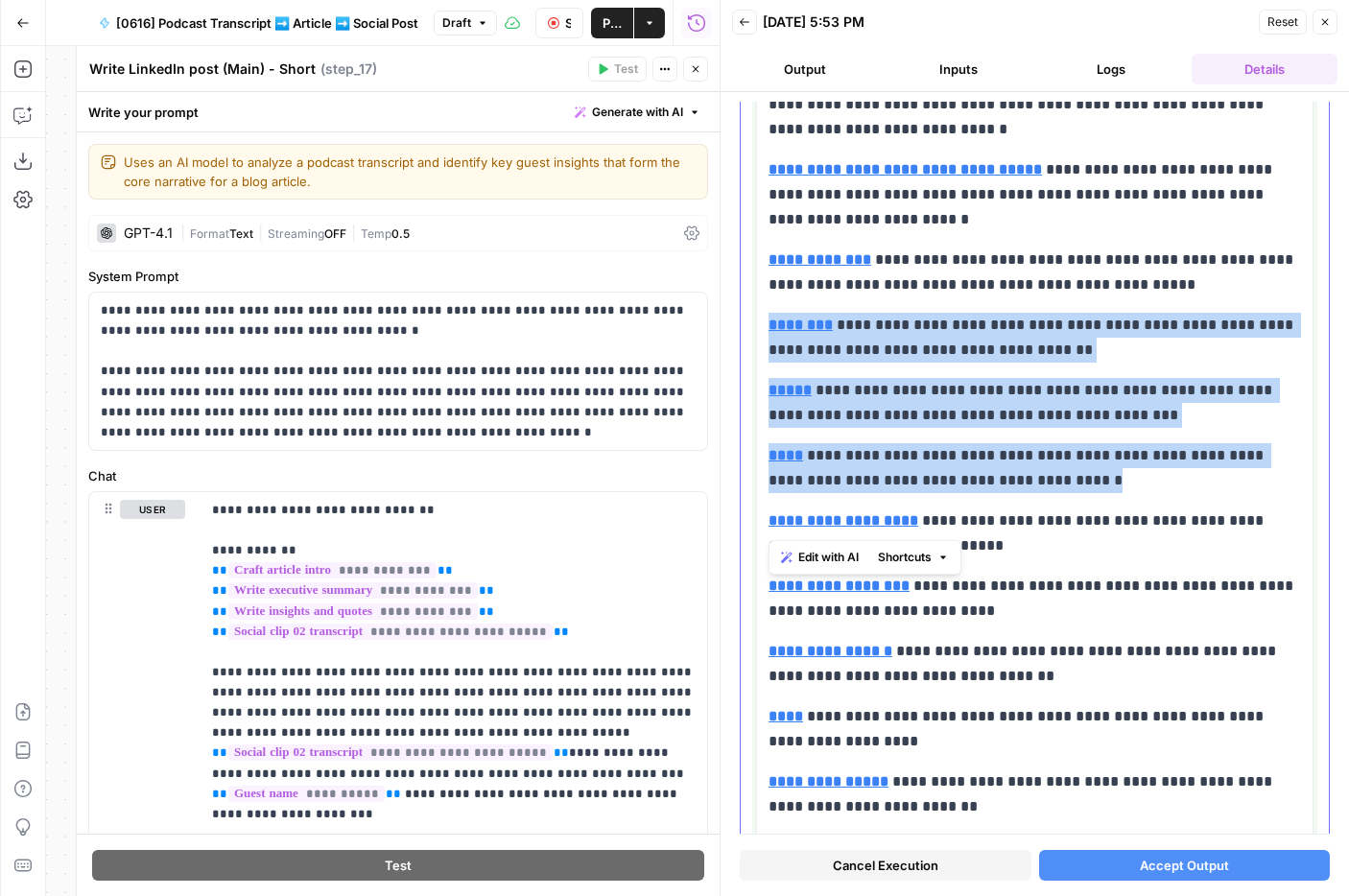 drag, startPoint x: 1055, startPoint y: 494, endPoint x: 745, endPoint y: 327, distance: 352.12072 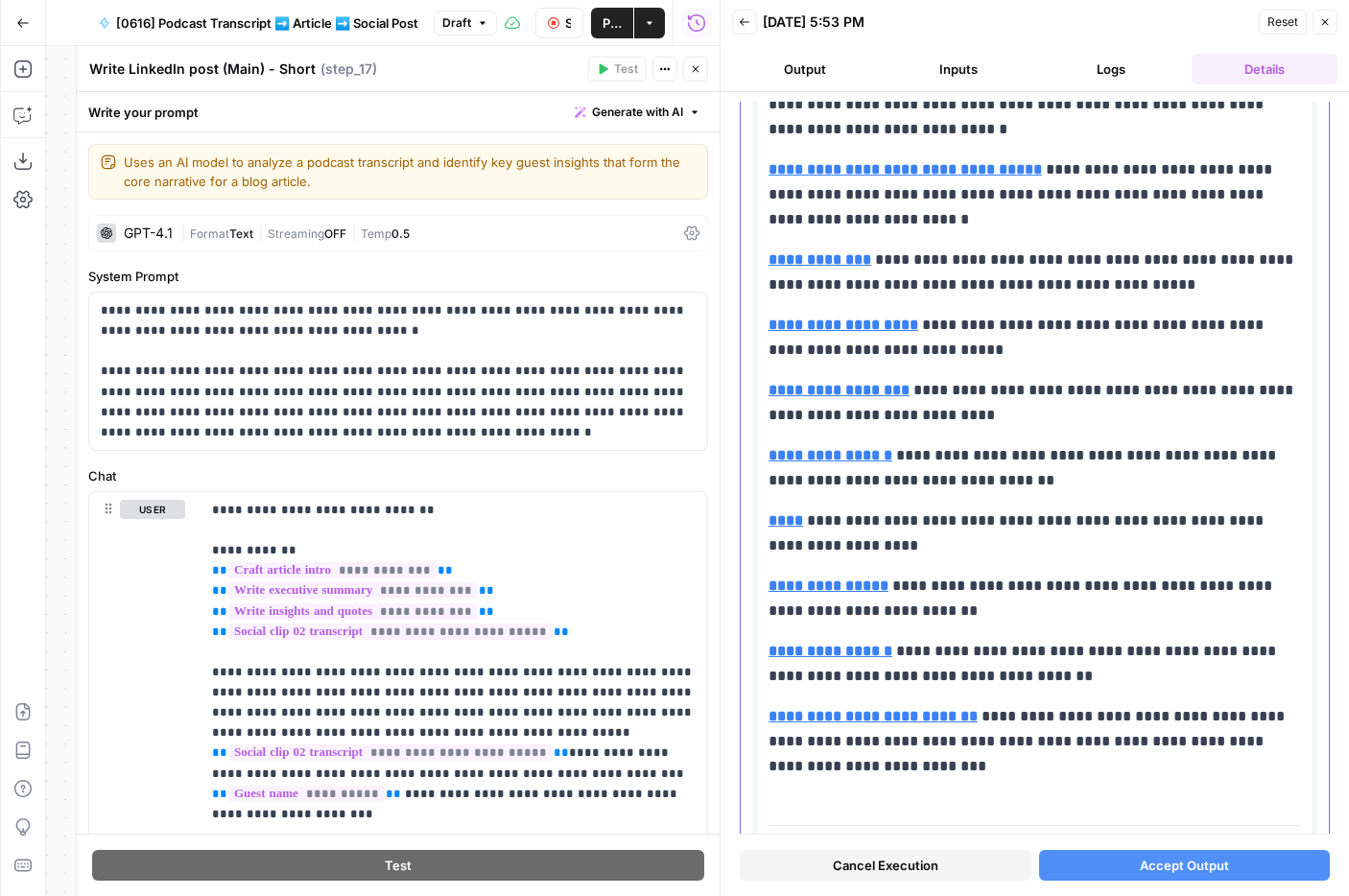 scroll, scrollTop: 3785, scrollLeft: 0, axis: vertical 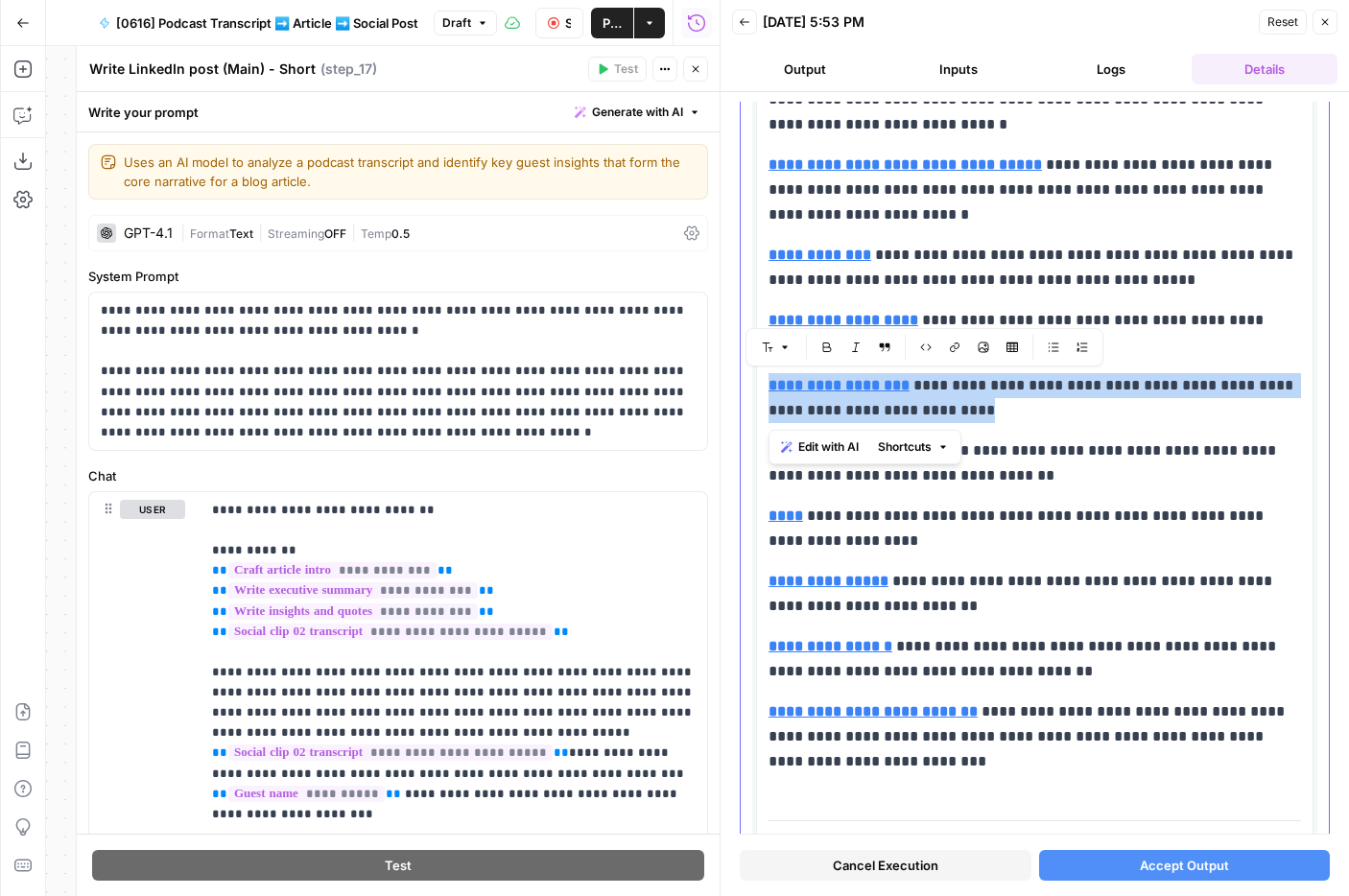 drag, startPoint x: 1033, startPoint y: 415, endPoint x: 755, endPoint y: 390, distance: 279.12184 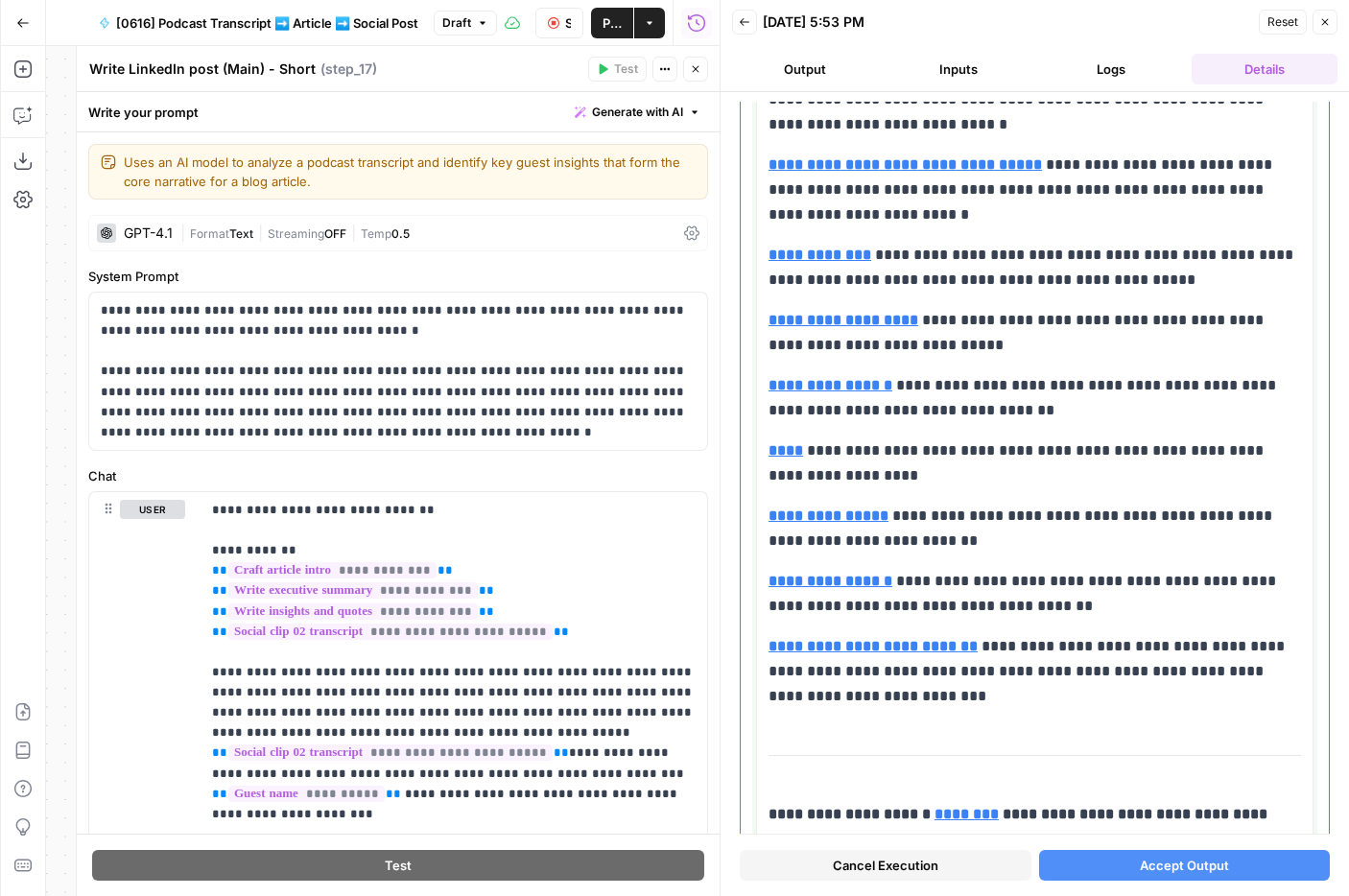 scroll, scrollTop: 3824, scrollLeft: 0, axis: vertical 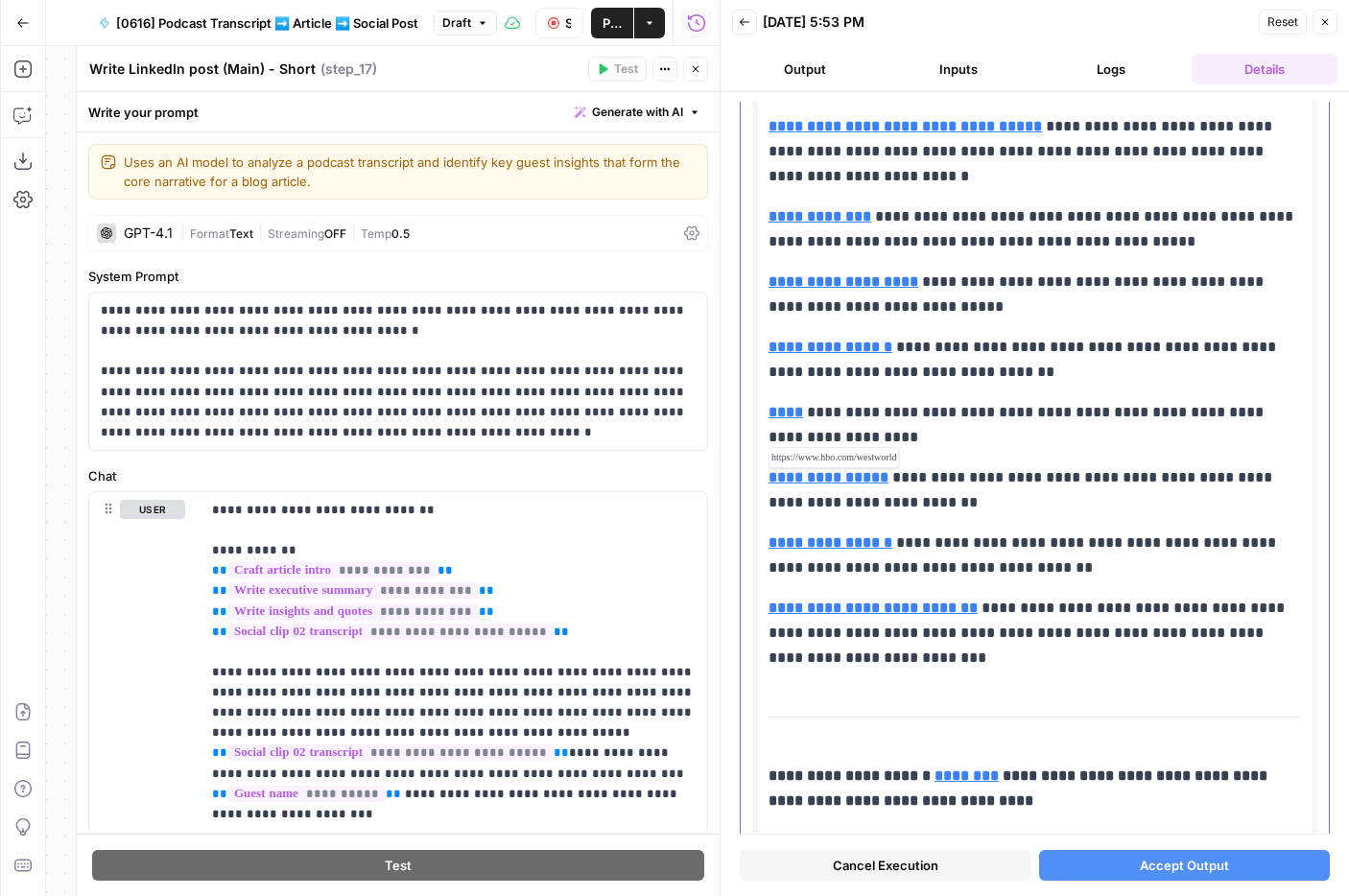 click on "**********" at bounding box center (828, 477) 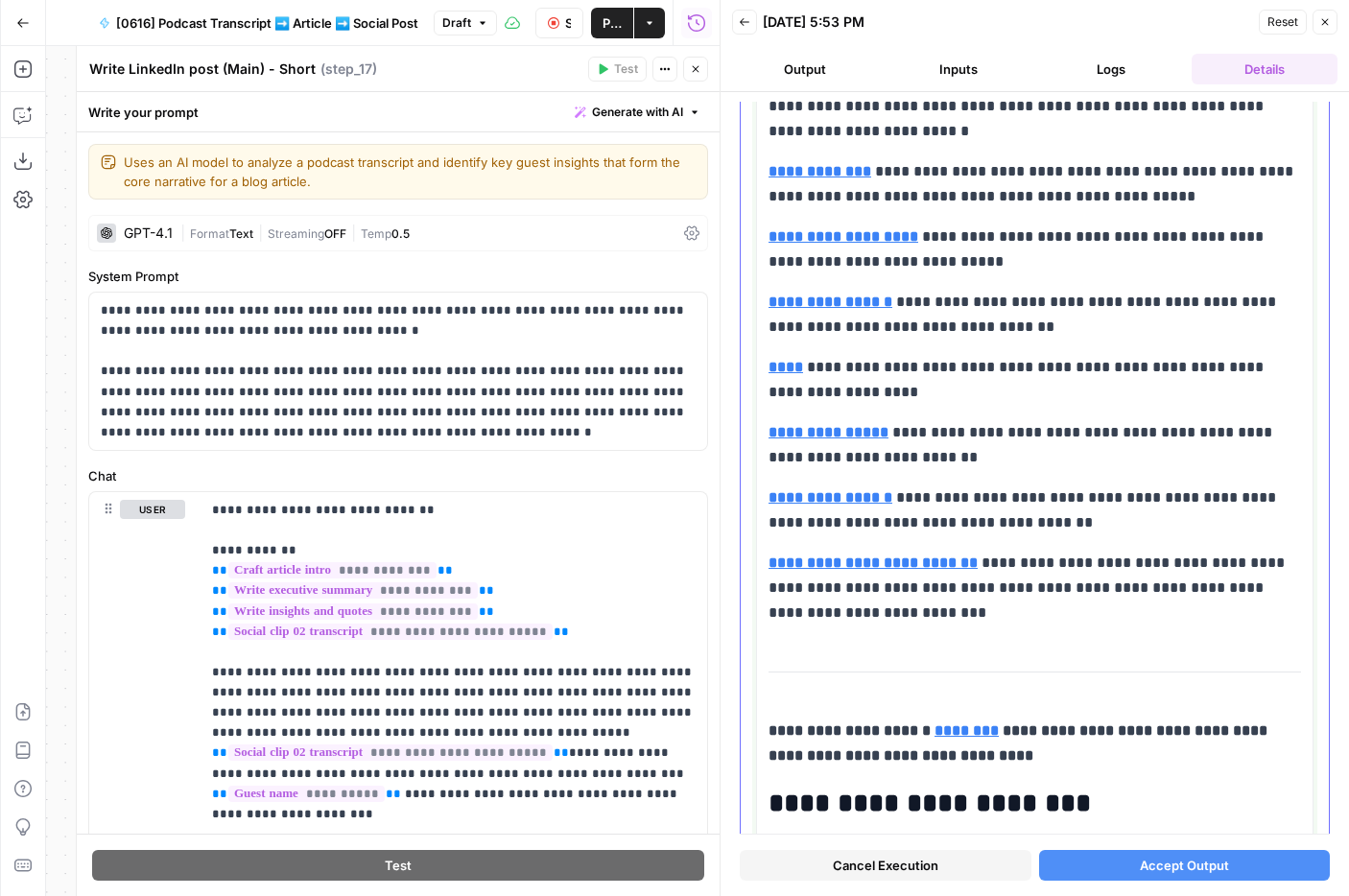scroll, scrollTop: 3871, scrollLeft: 0, axis: vertical 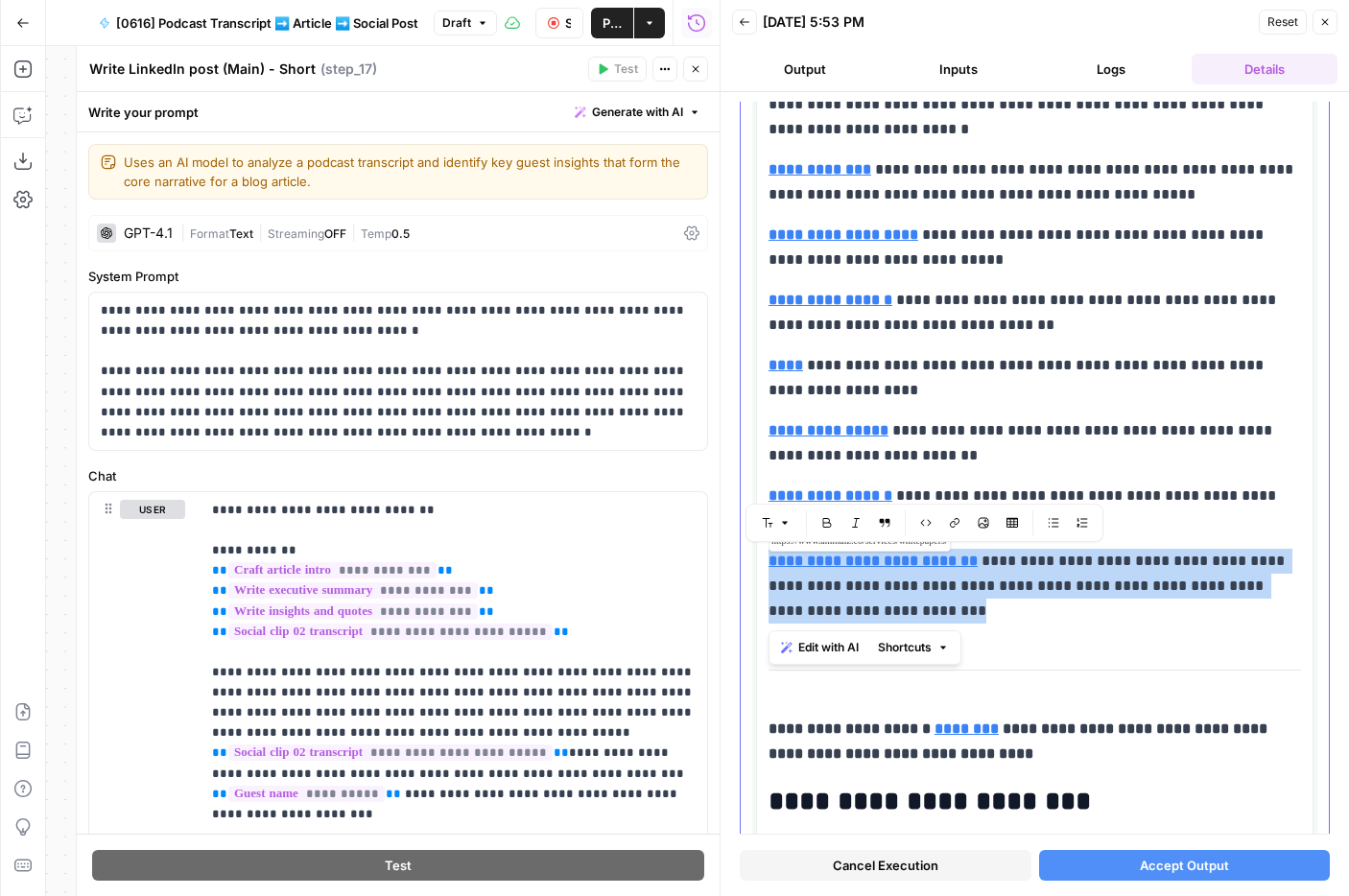 drag, startPoint x: 982, startPoint y: 612, endPoint x: 772, endPoint y: 561, distance: 216.10414 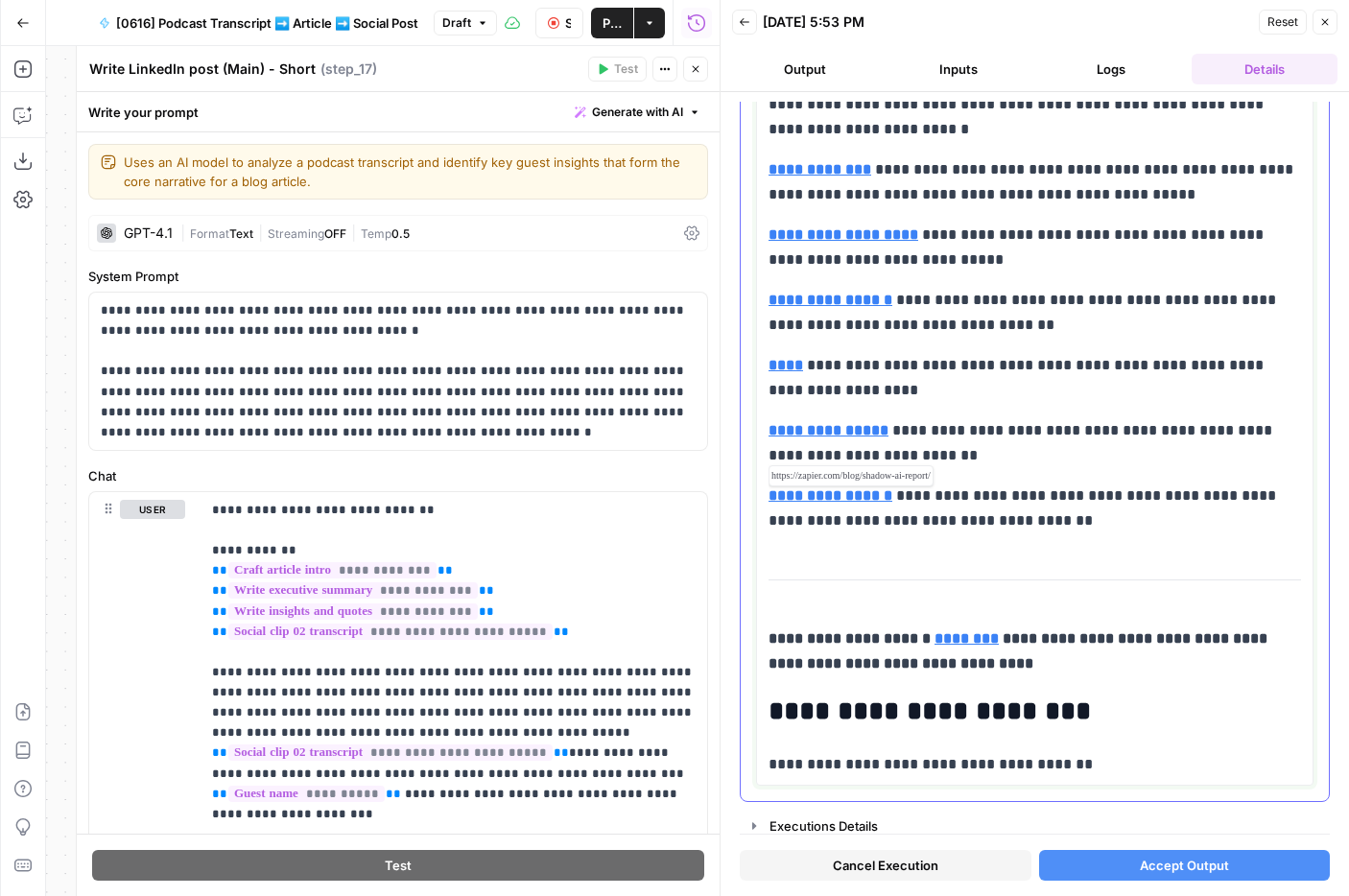 click on "**********" at bounding box center [830, 495] 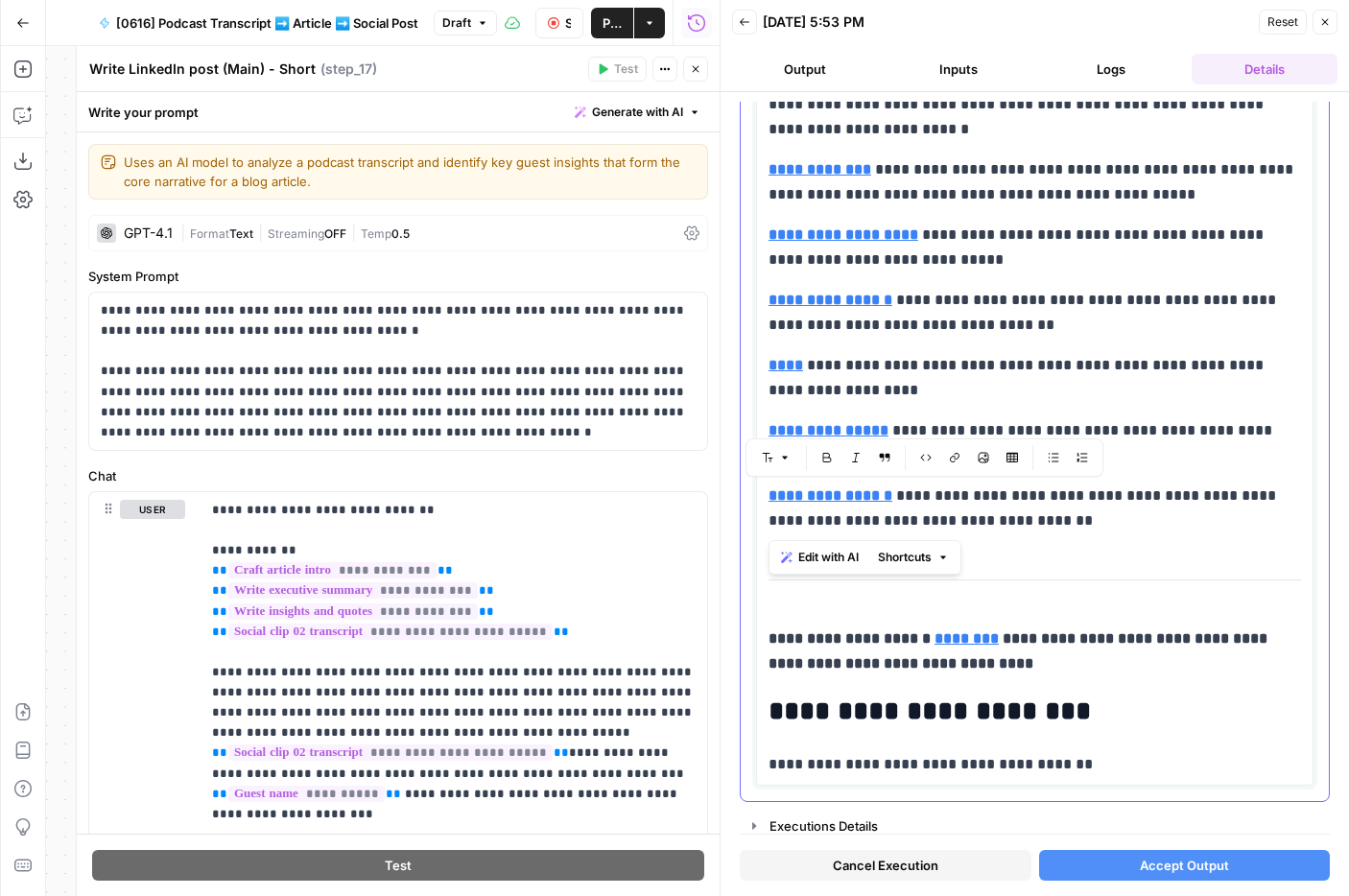 drag, startPoint x: 1093, startPoint y: 520, endPoint x: 759, endPoint y: 496, distance: 334.86117 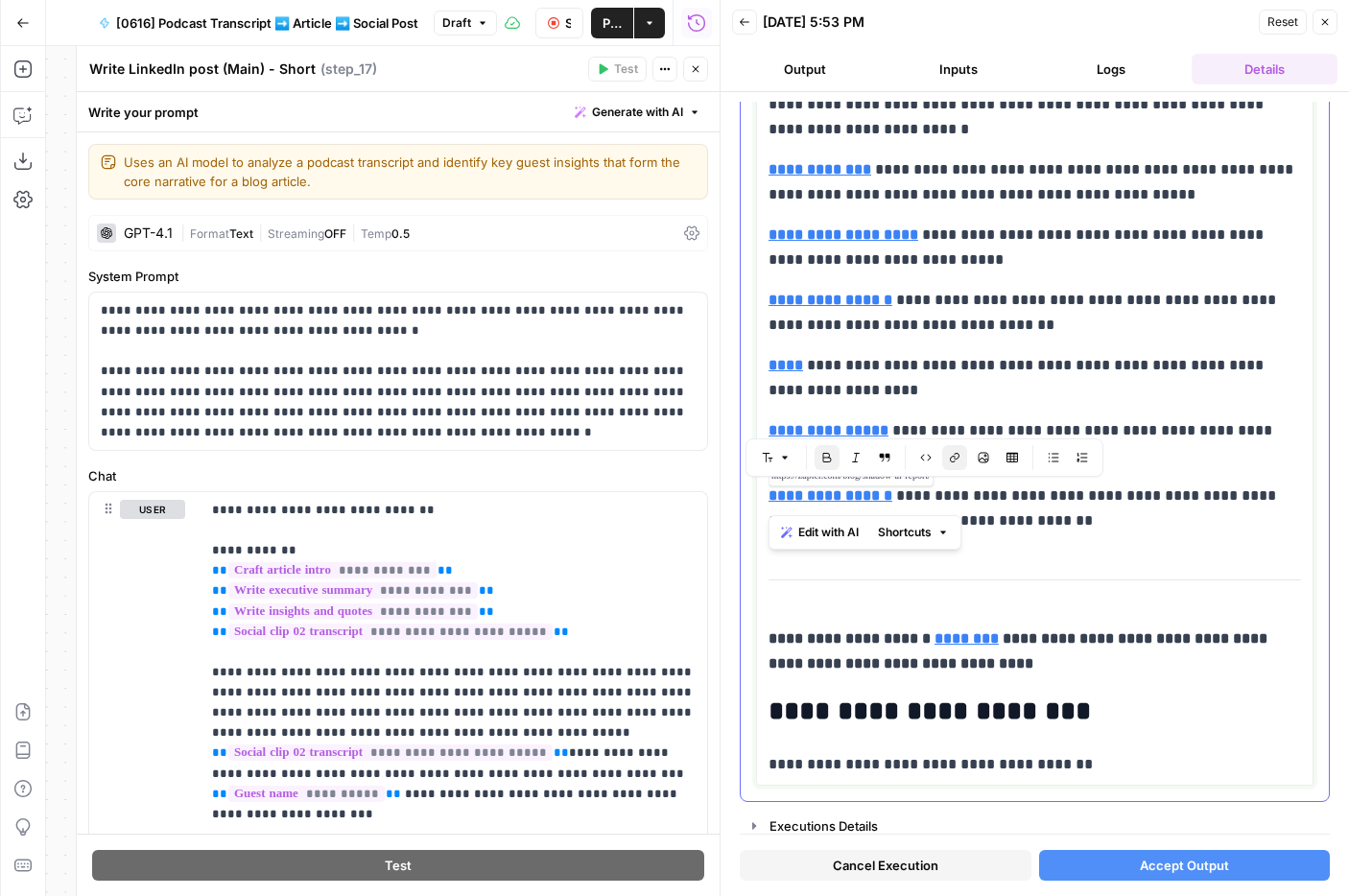 drag, startPoint x: 890, startPoint y: 493, endPoint x: 768, endPoint y: 502, distance: 122.33152 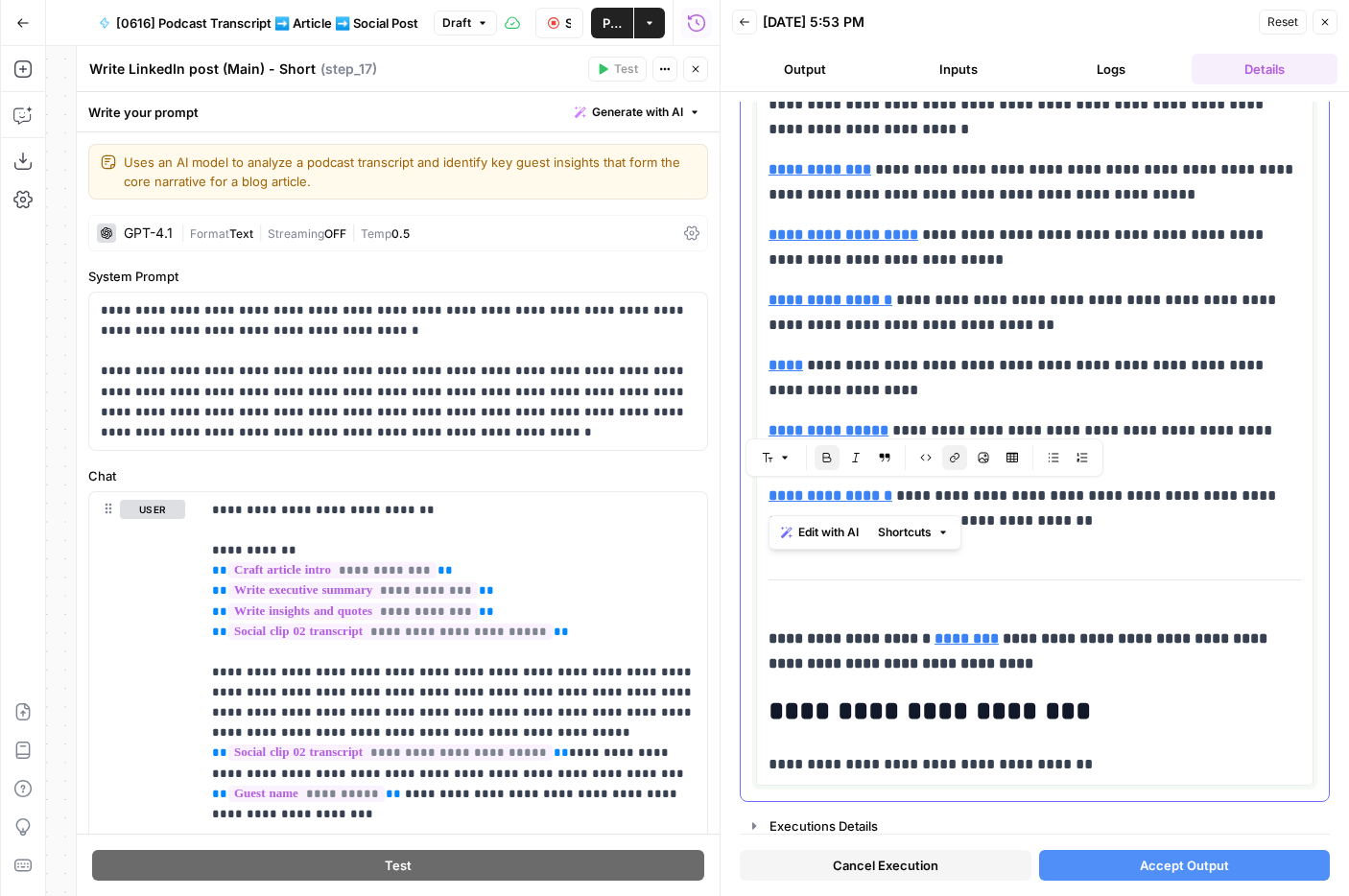 copy on "**********" 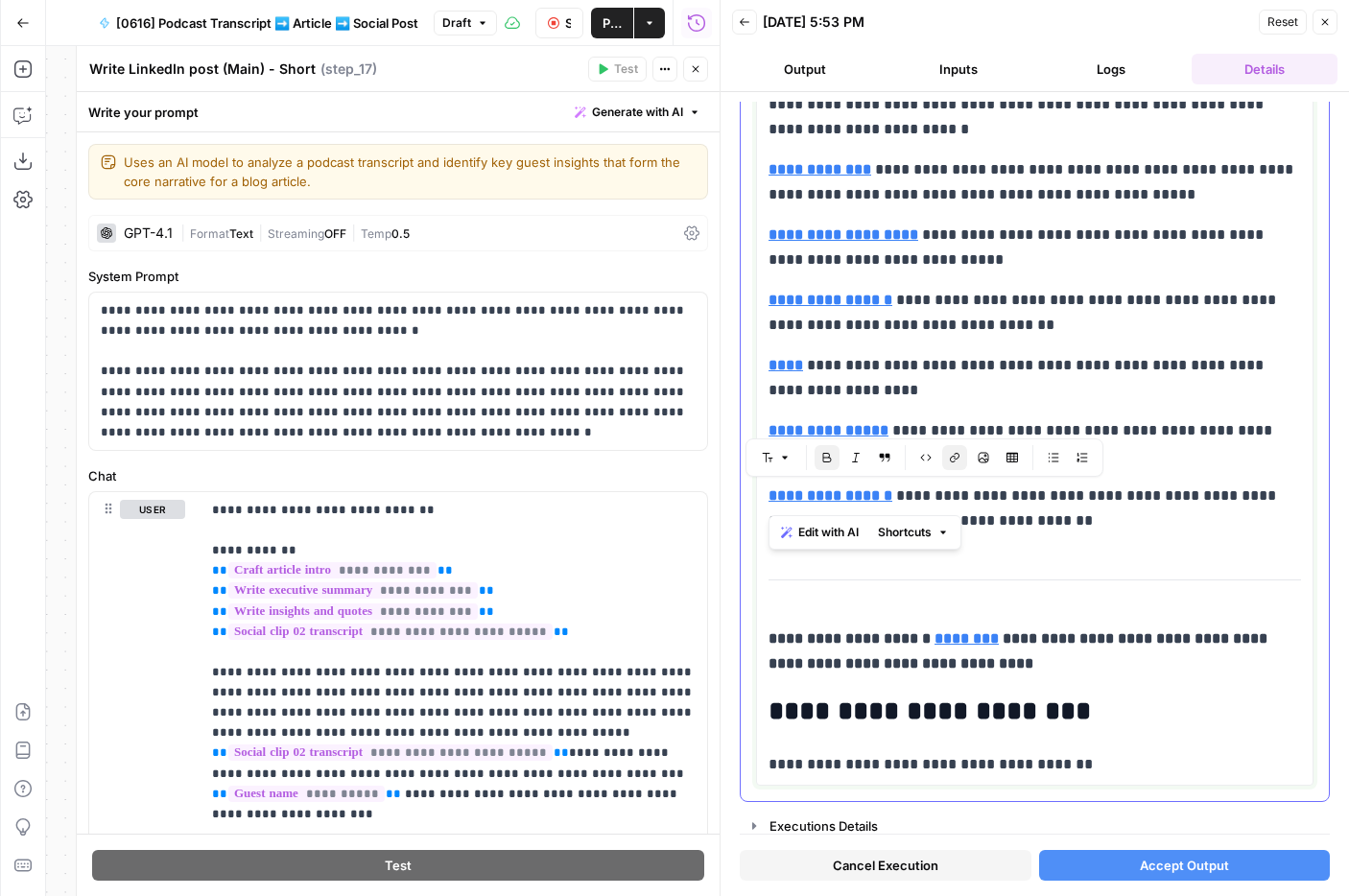 click on "**********" at bounding box center [1034, 508] 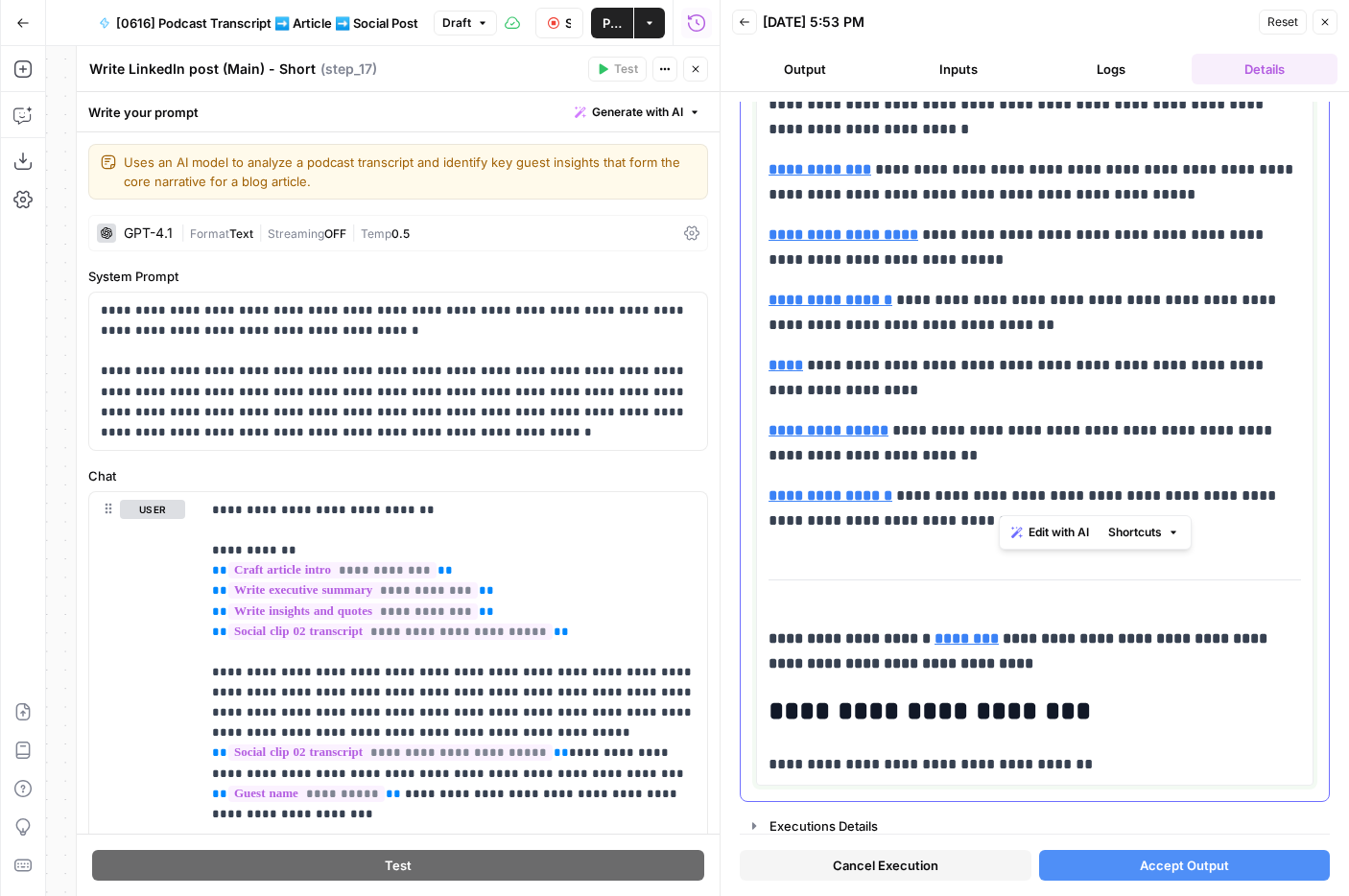 click on "**********" at bounding box center [1034, 508] 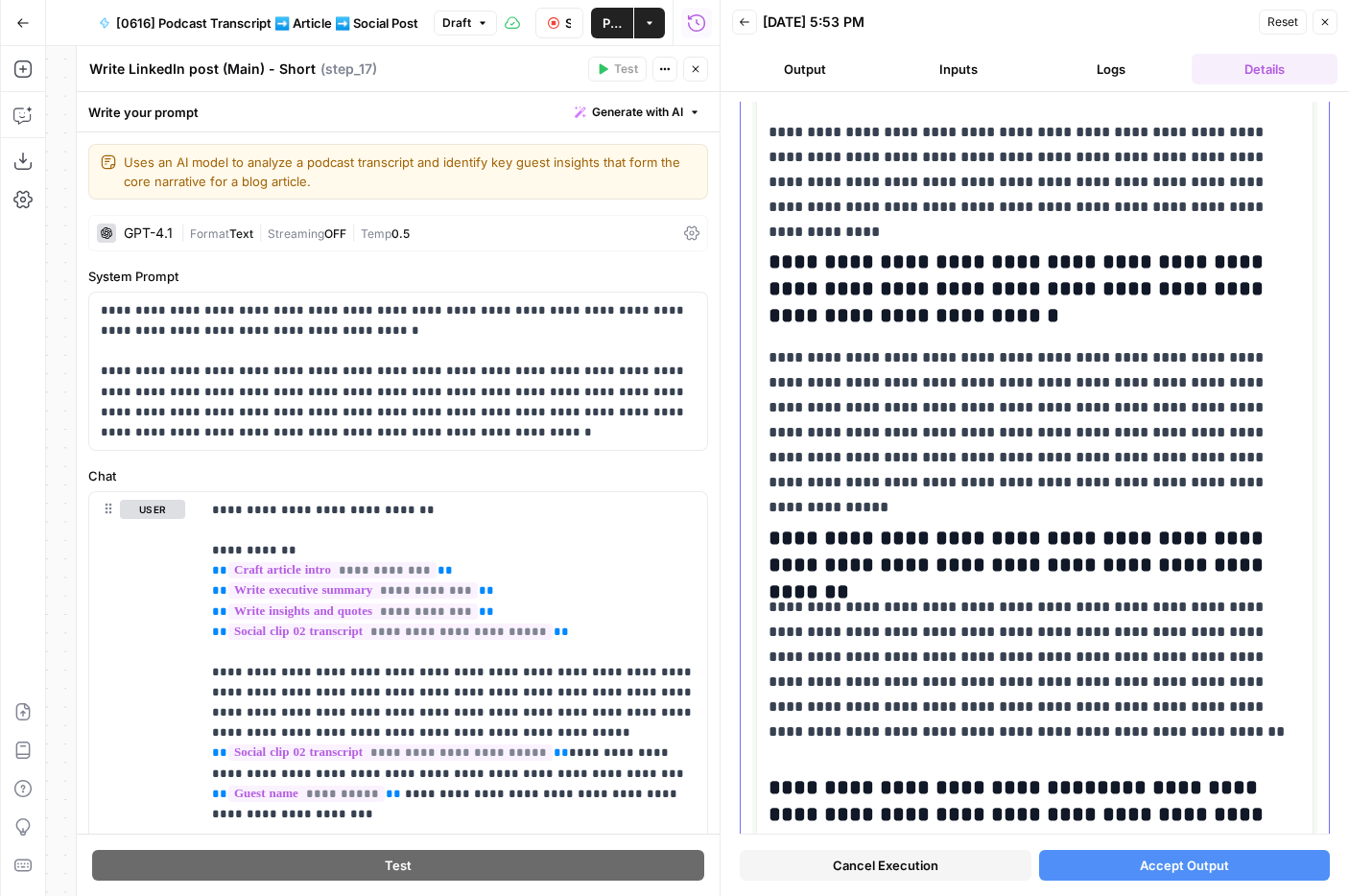 scroll, scrollTop: 0, scrollLeft: 0, axis: both 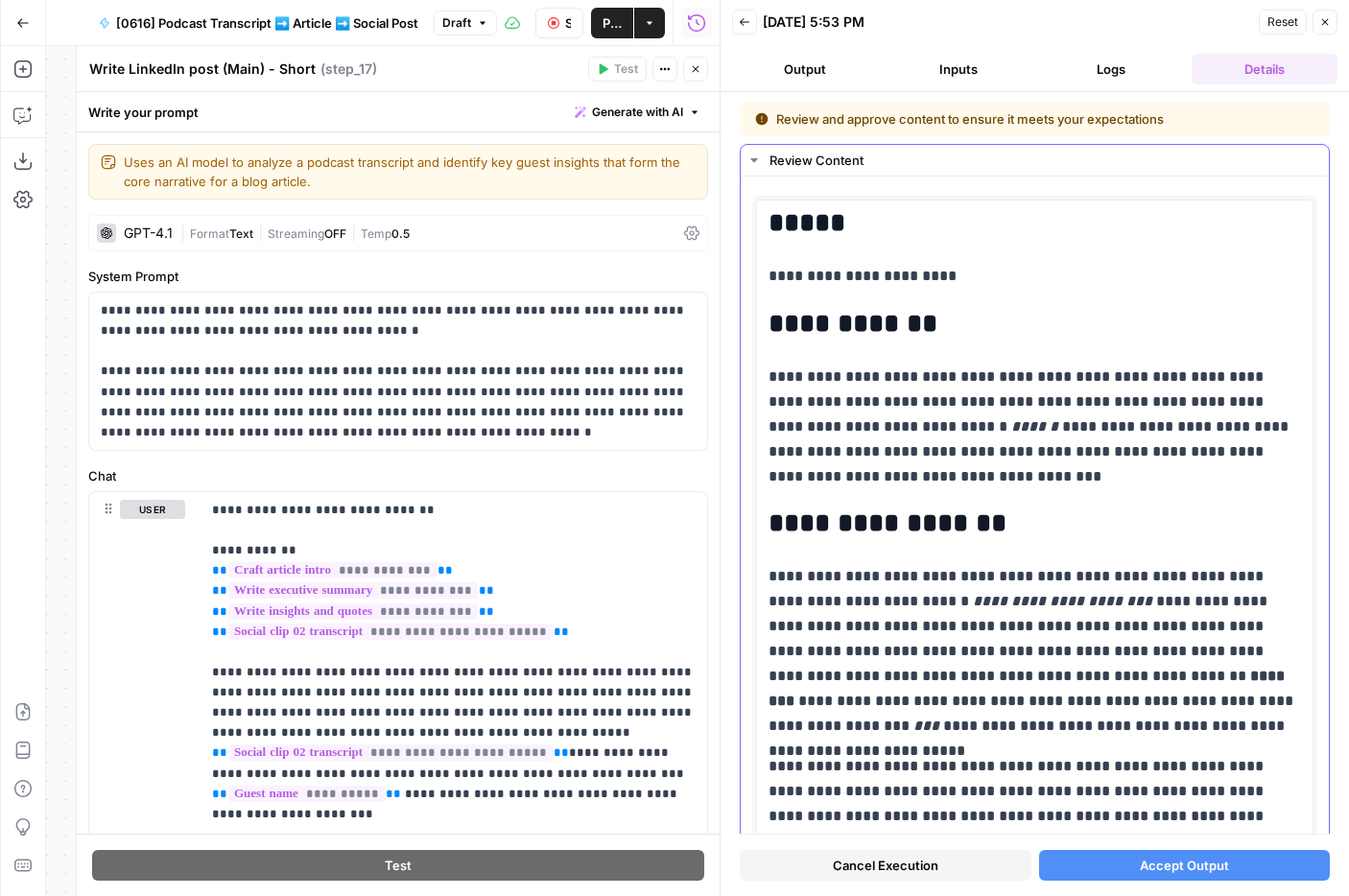 click on "**********" at bounding box center [1034, 427] 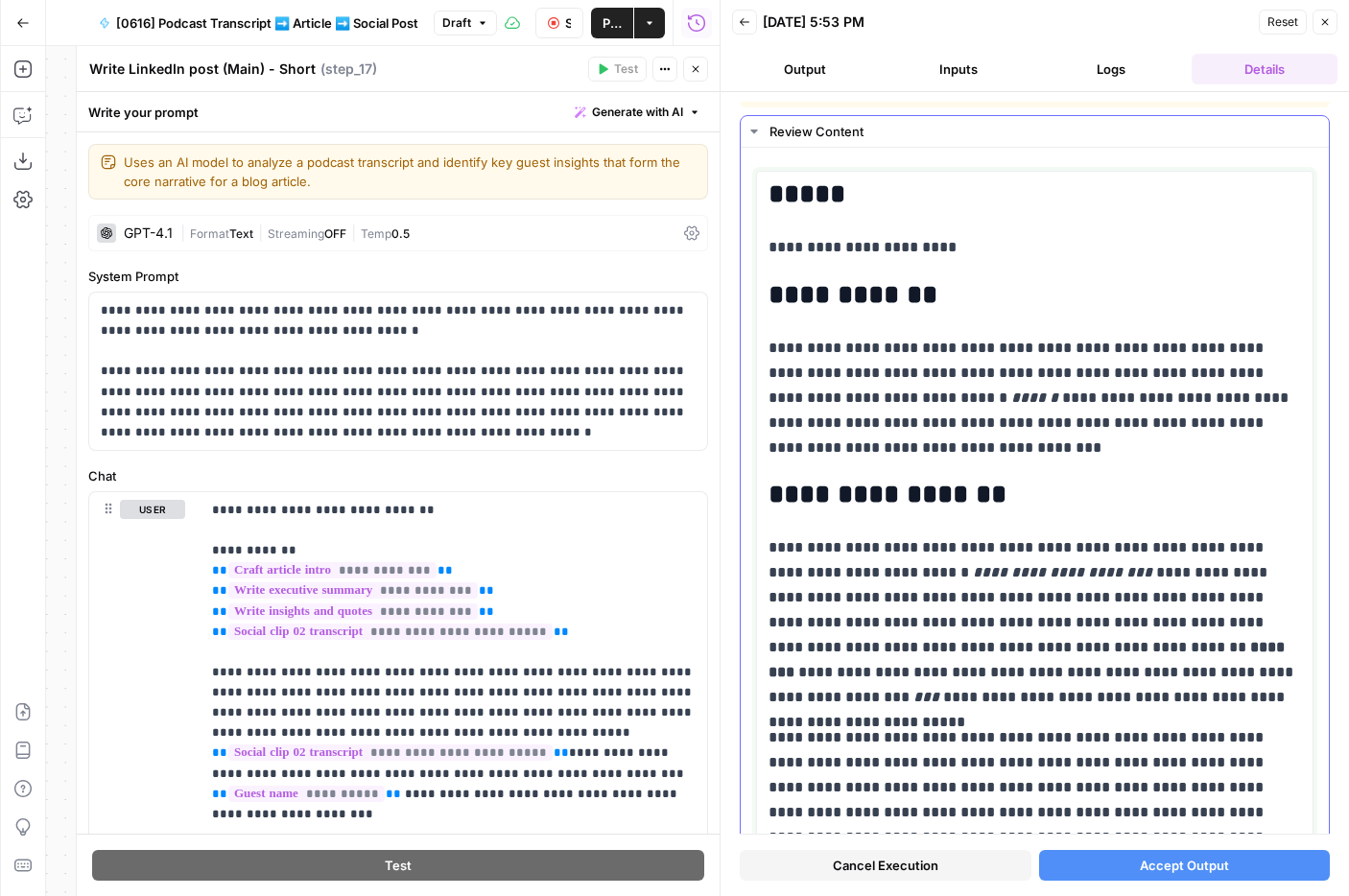 scroll, scrollTop: 0, scrollLeft: 0, axis: both 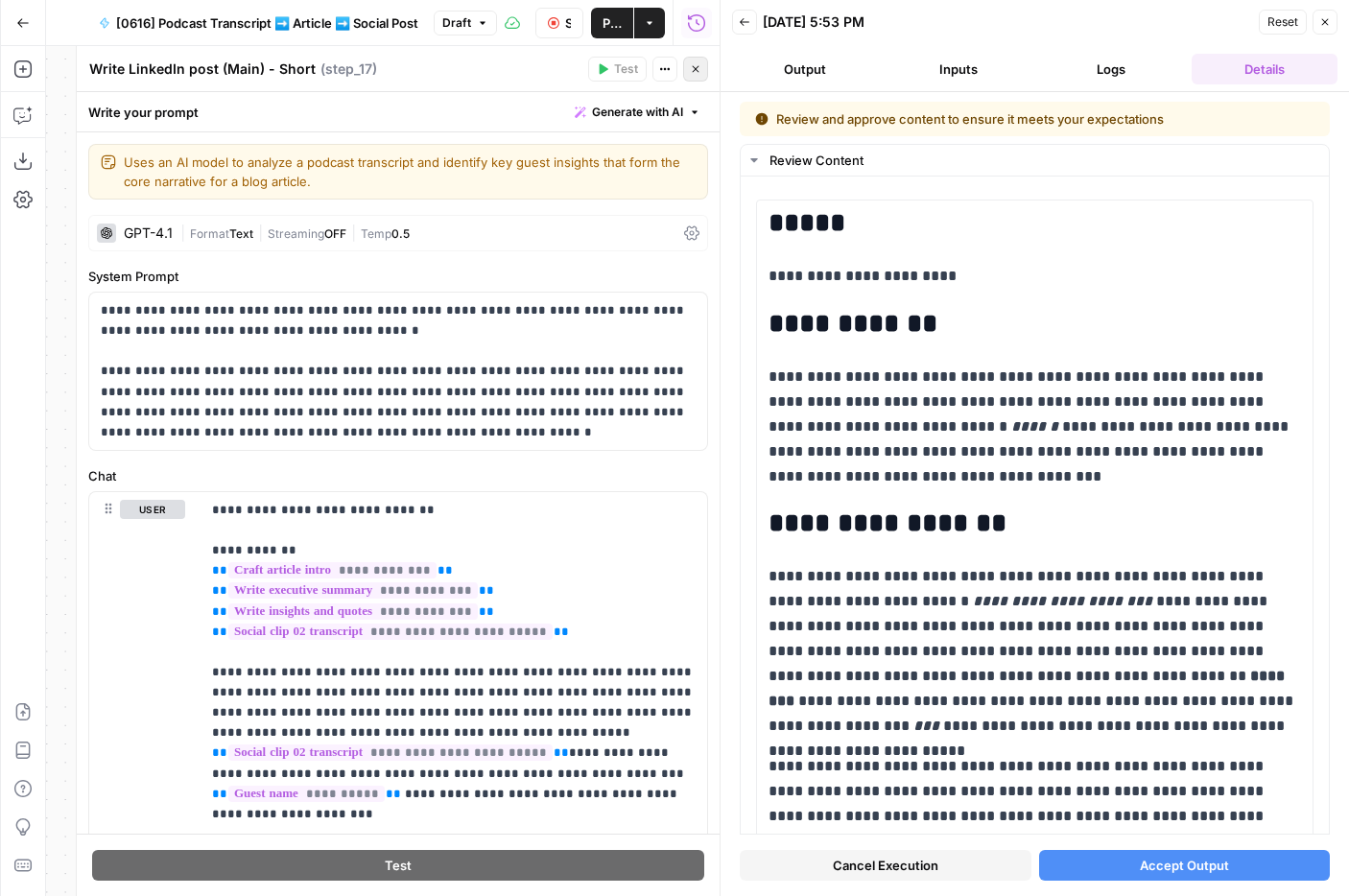 click on "Close" at bounding box center [696, 69] 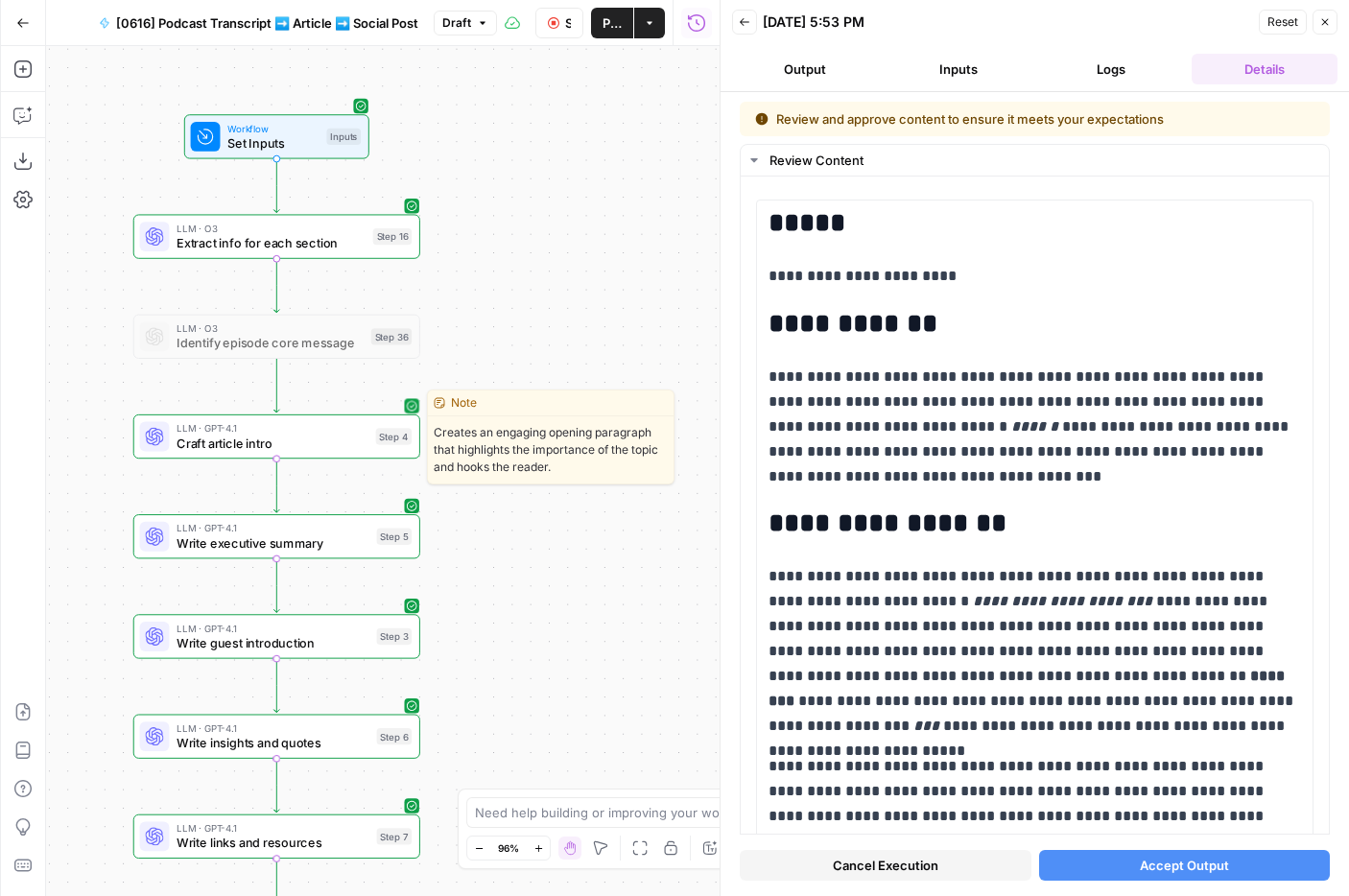 click on "LLM · GPT-4.1 Craft article intro Step 4 Copy step Delete step Edit Note Test" at bounding box center (276, 436) 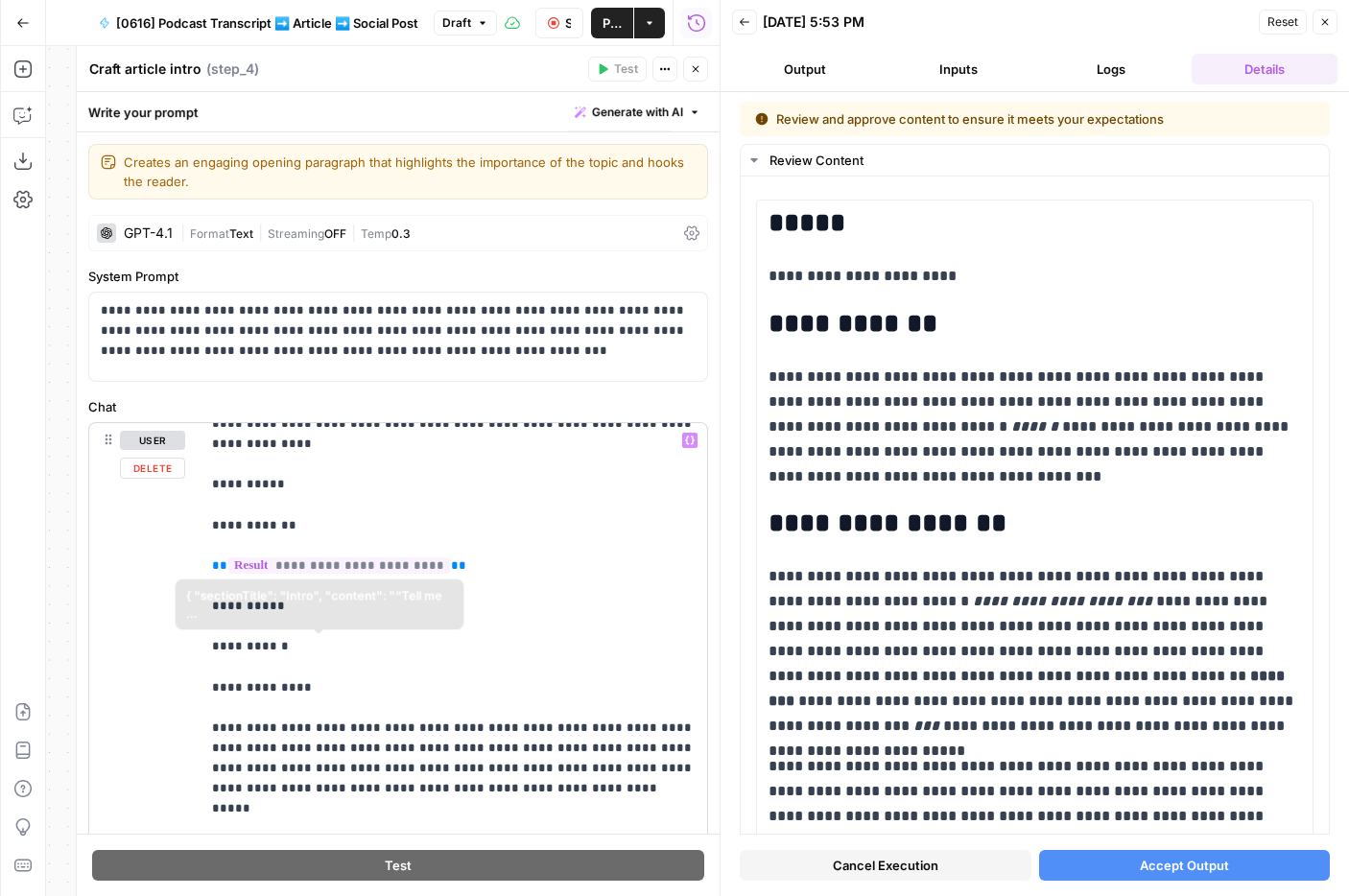 scroll, scrollTop: 0, scrollLeft: 0, axis: both 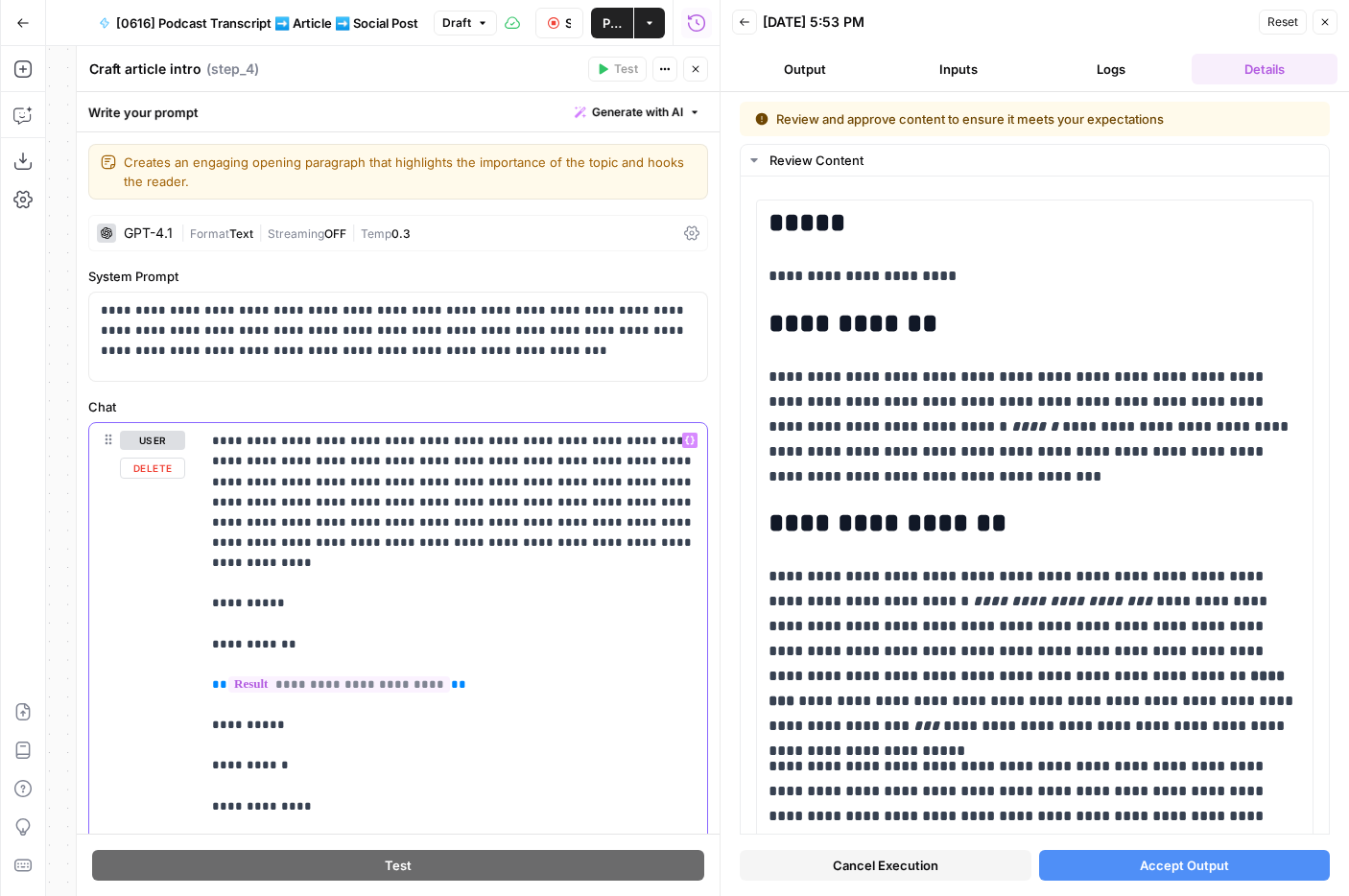 click on "**********" at bounding box center (454, 968) 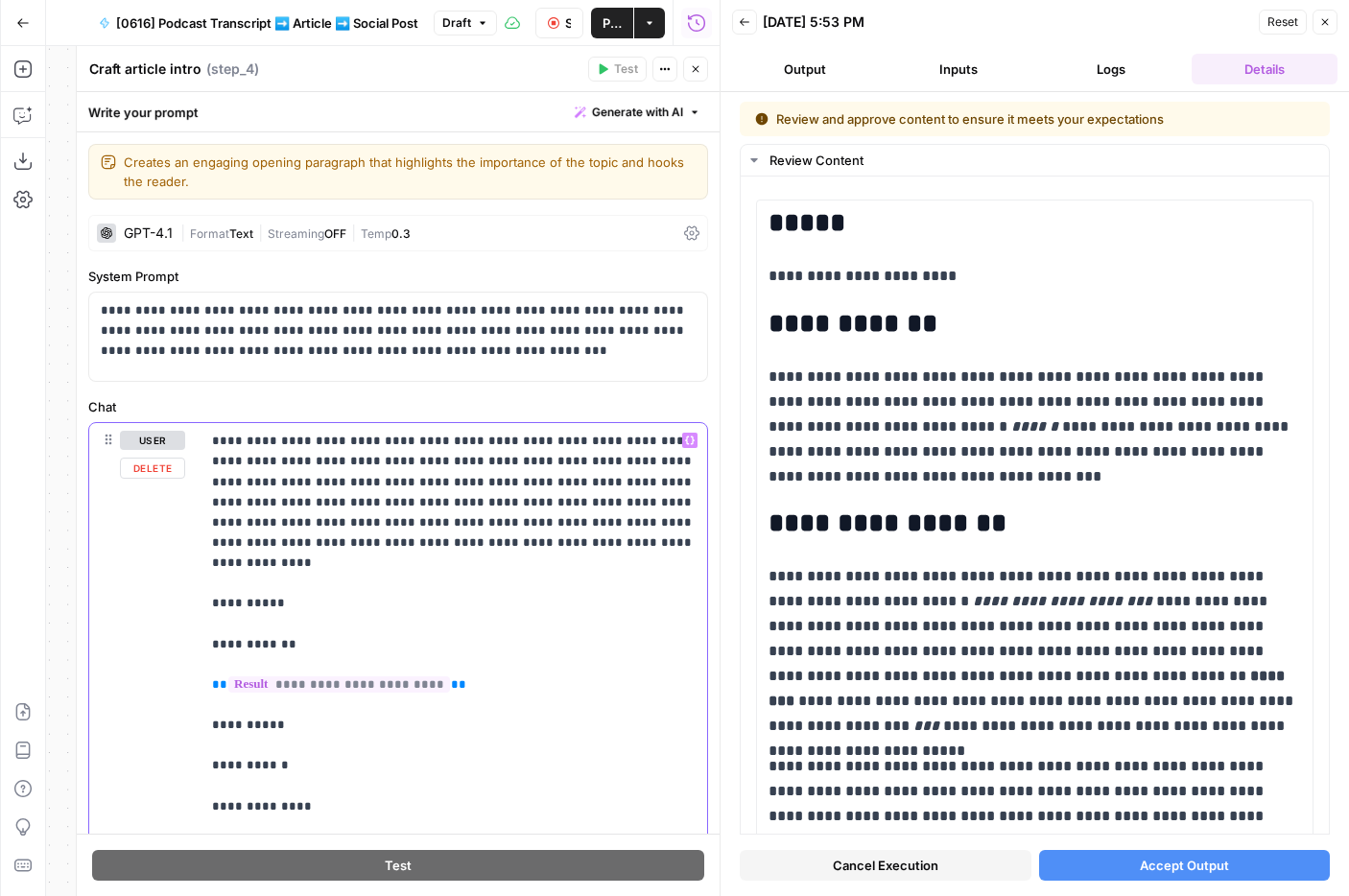 click on "**********" at bounding box center [454, 968] 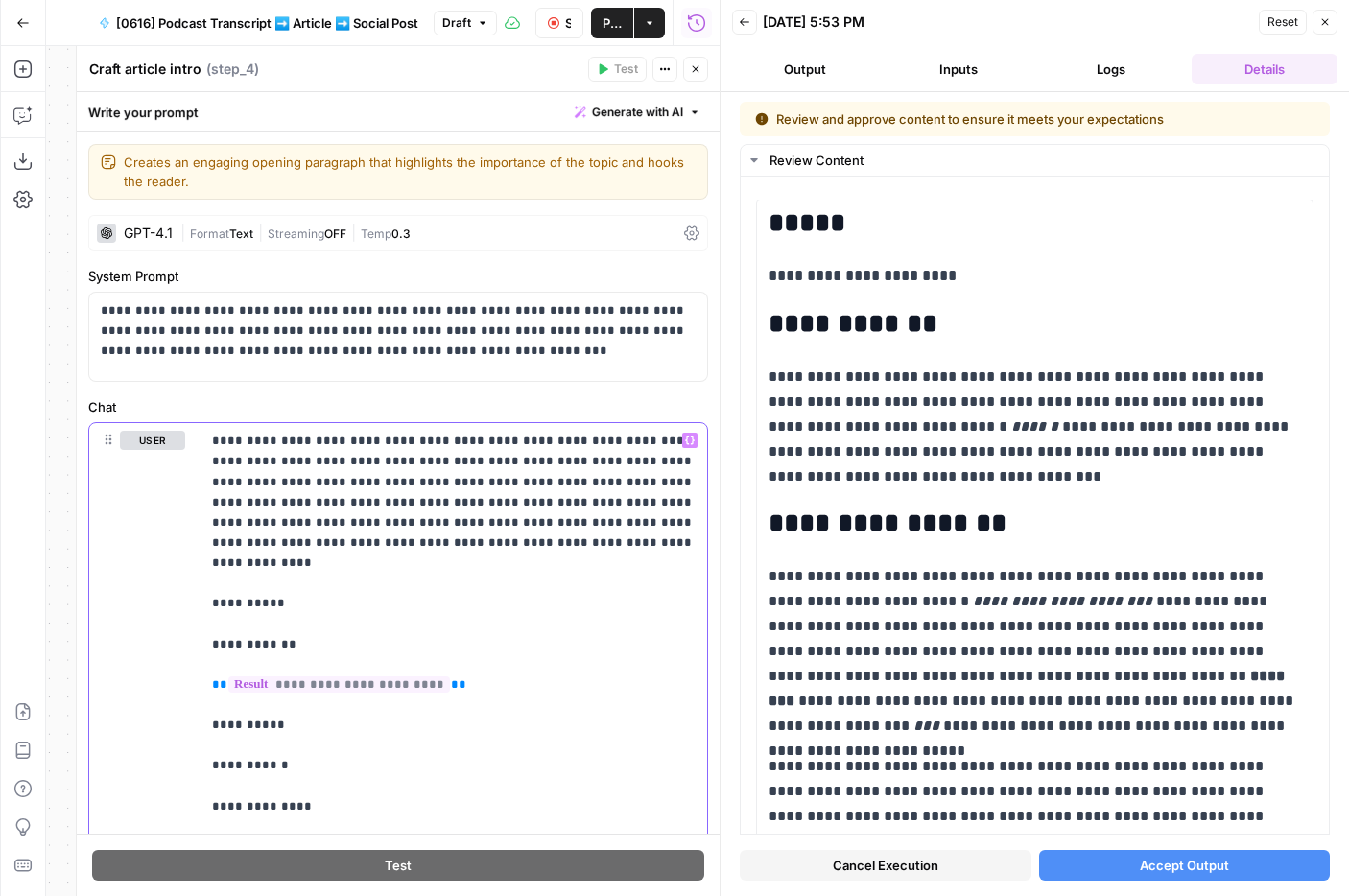 click on "**********" at bounding box center (454, 968) 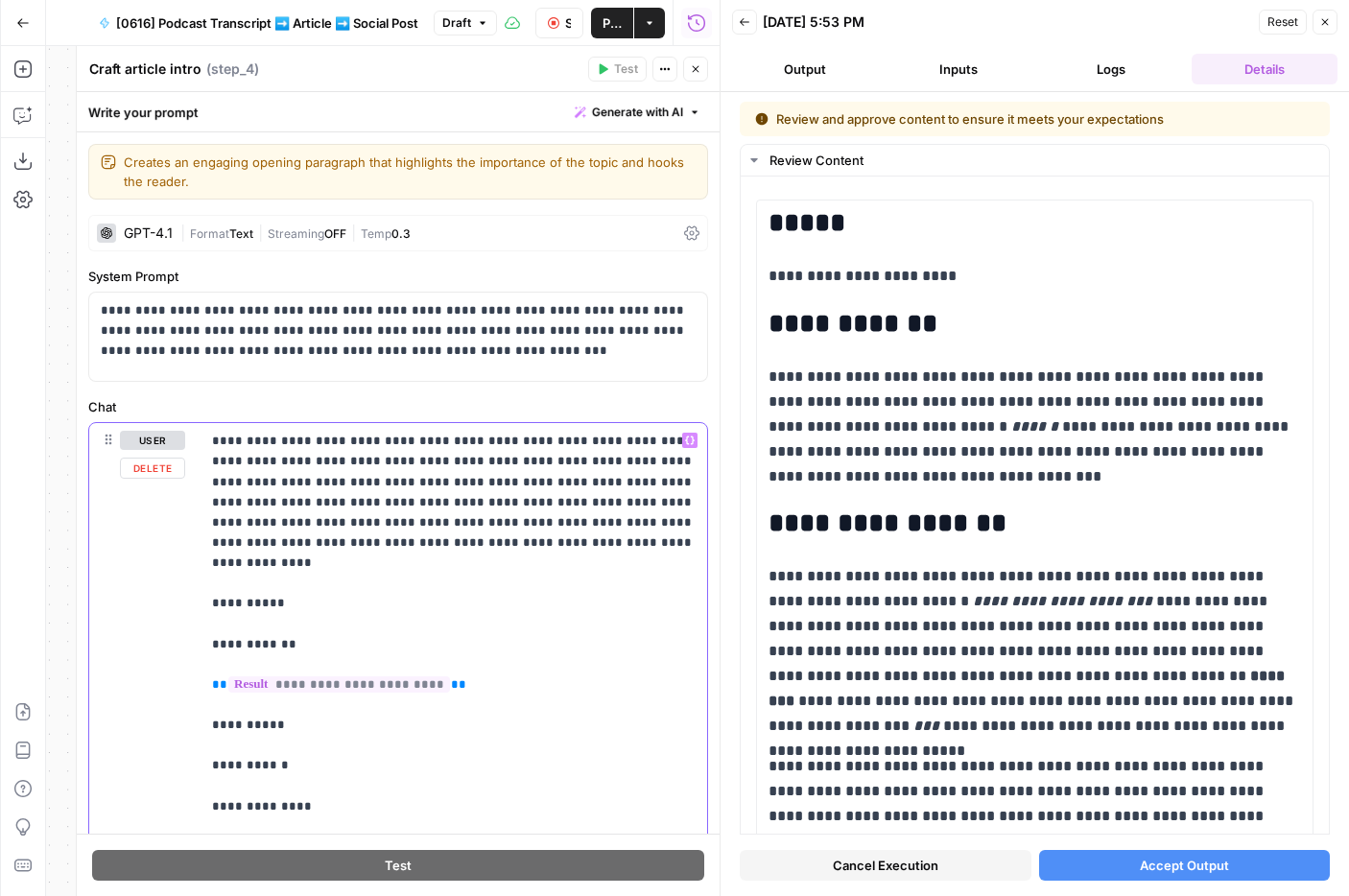 drag, startPoint x: 361, startPoint y: 539, endPoint x: 146, endPoint y: 405, distance: 253.33969 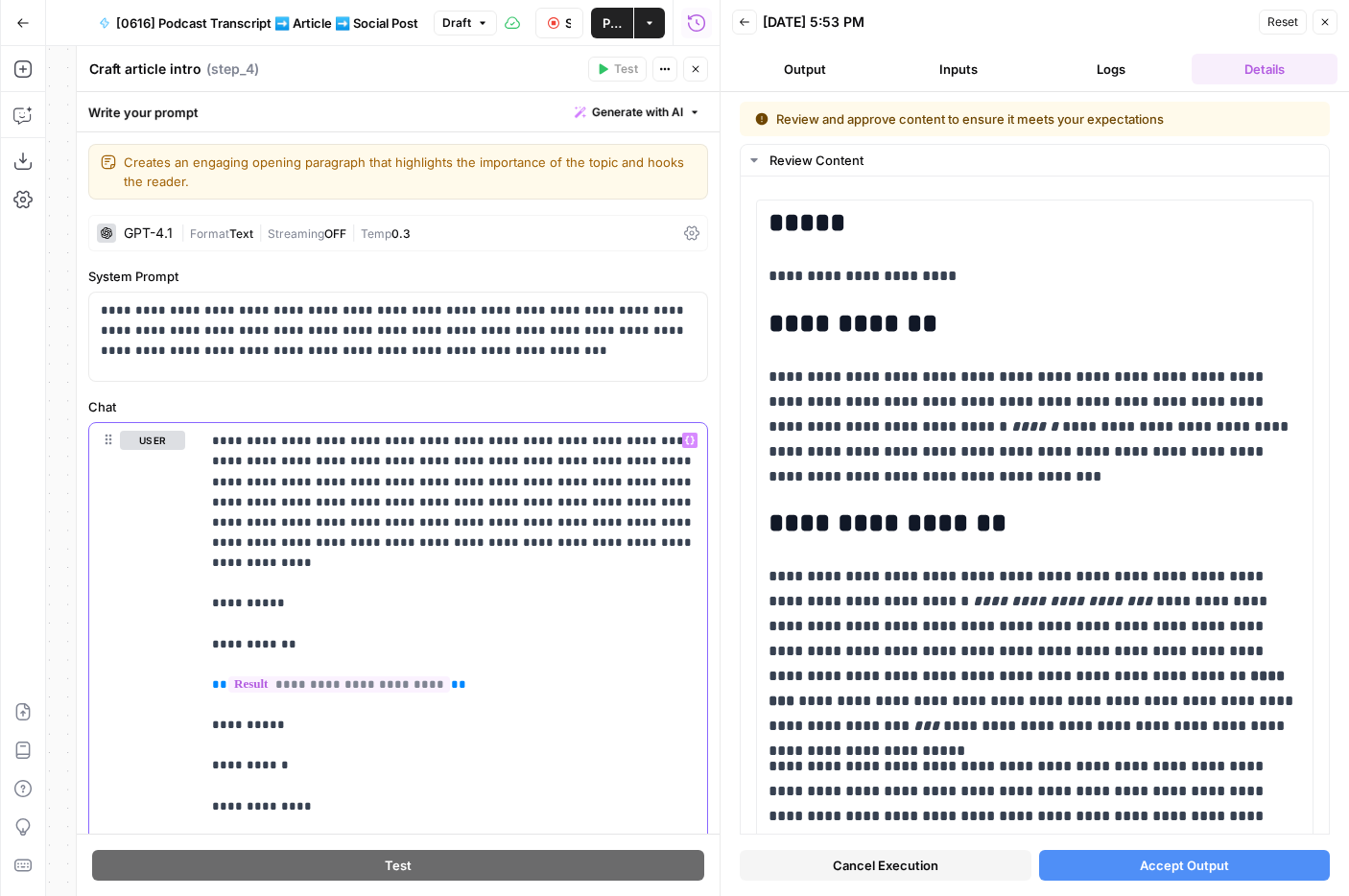 copy on "**********" 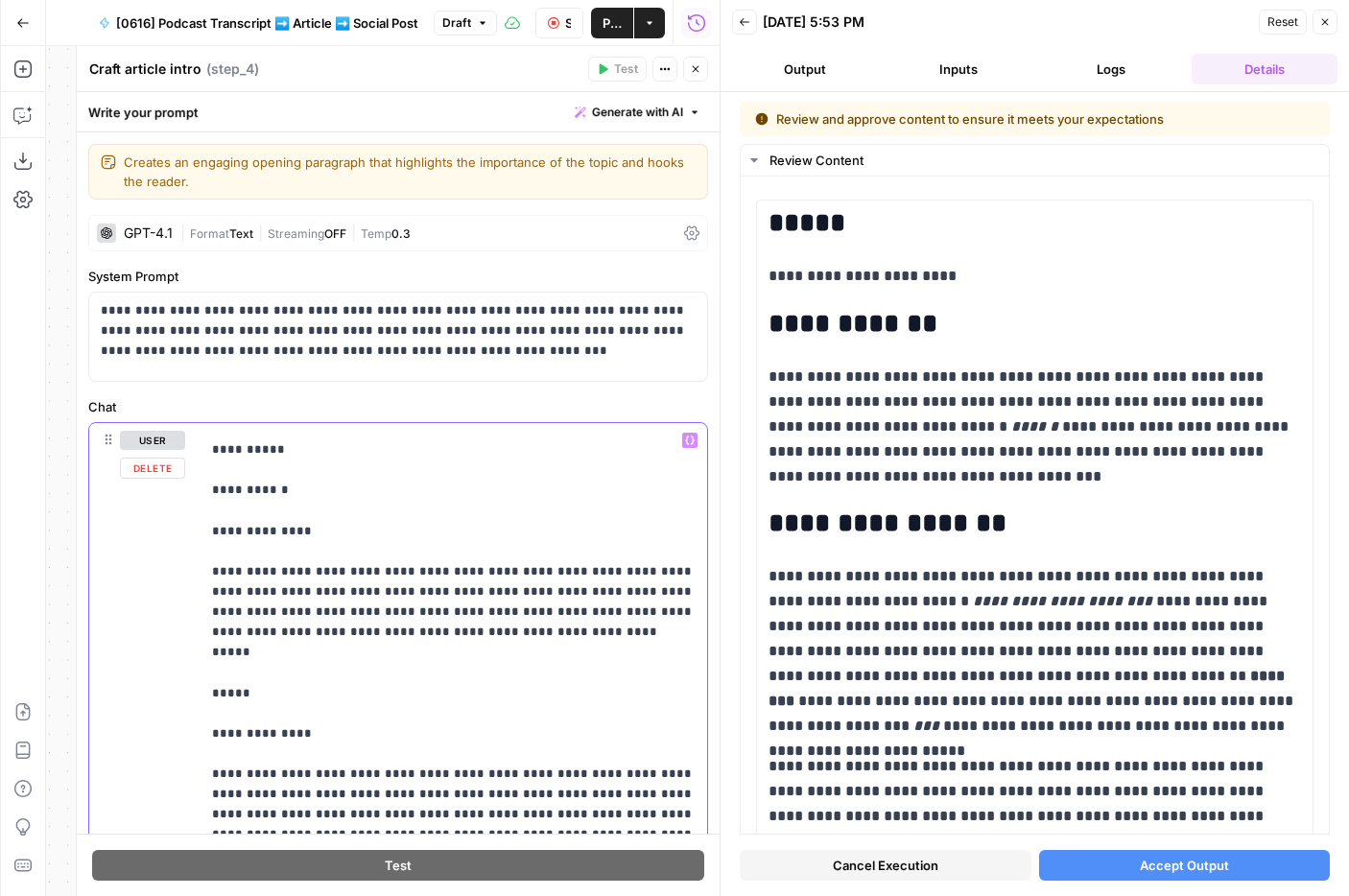 scroll, scrollTop: 267, scrollLeft: 0, axis: vertical 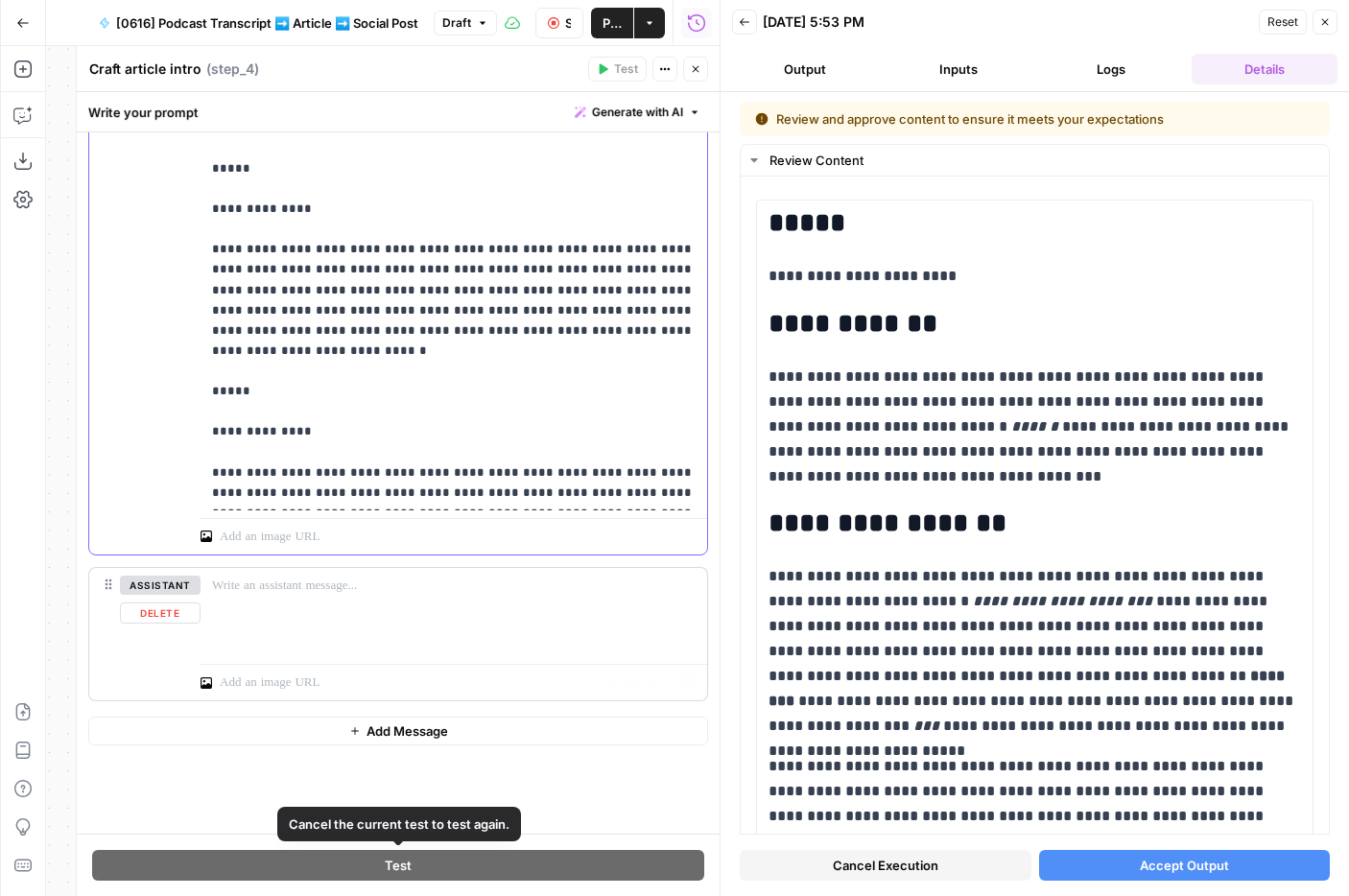 drag, startPoint x: 211, startPoint y: 479, endPoint x: 532, endPoint y: 595, distance: 341.31657 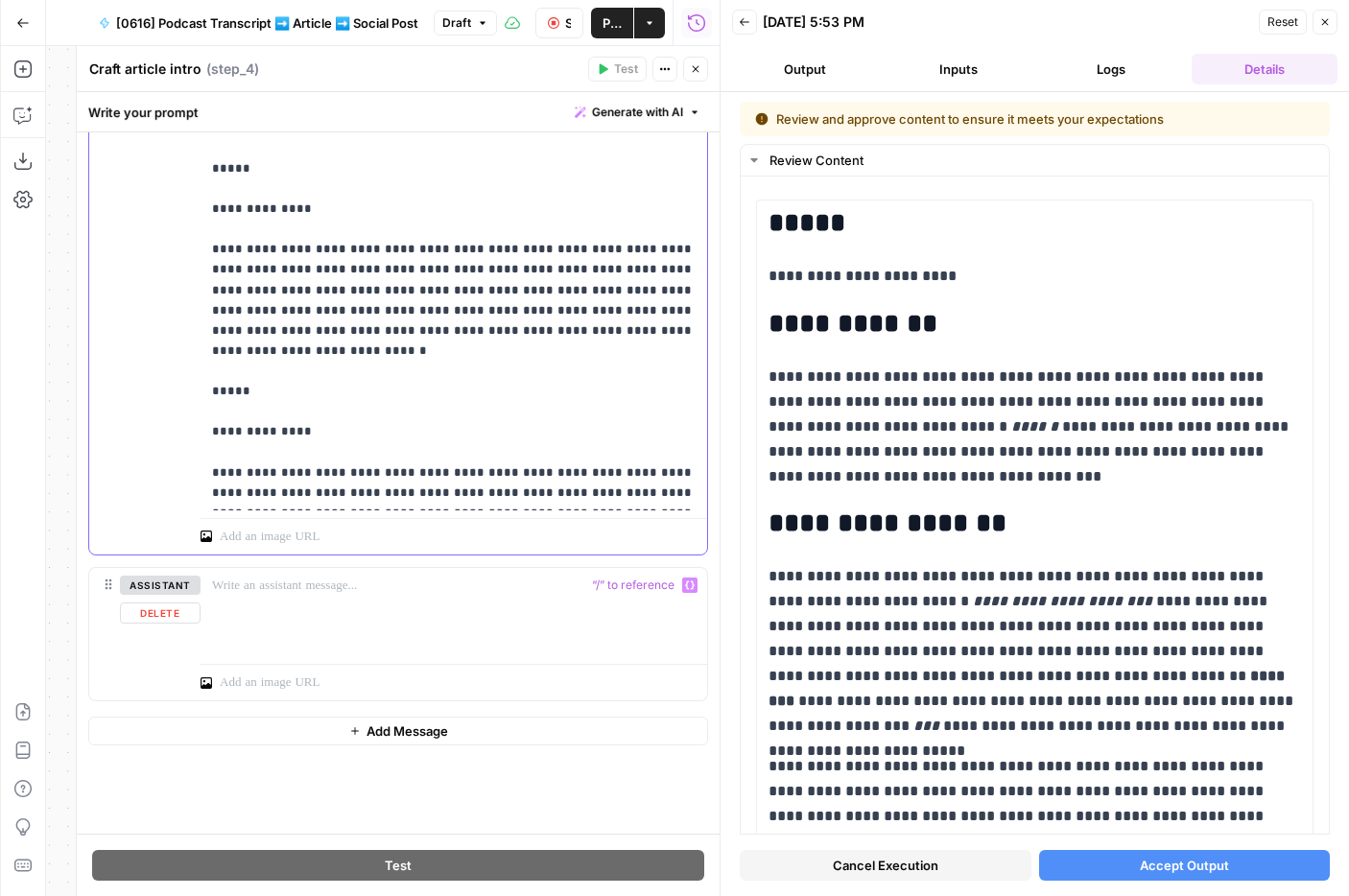 copy on "**********" 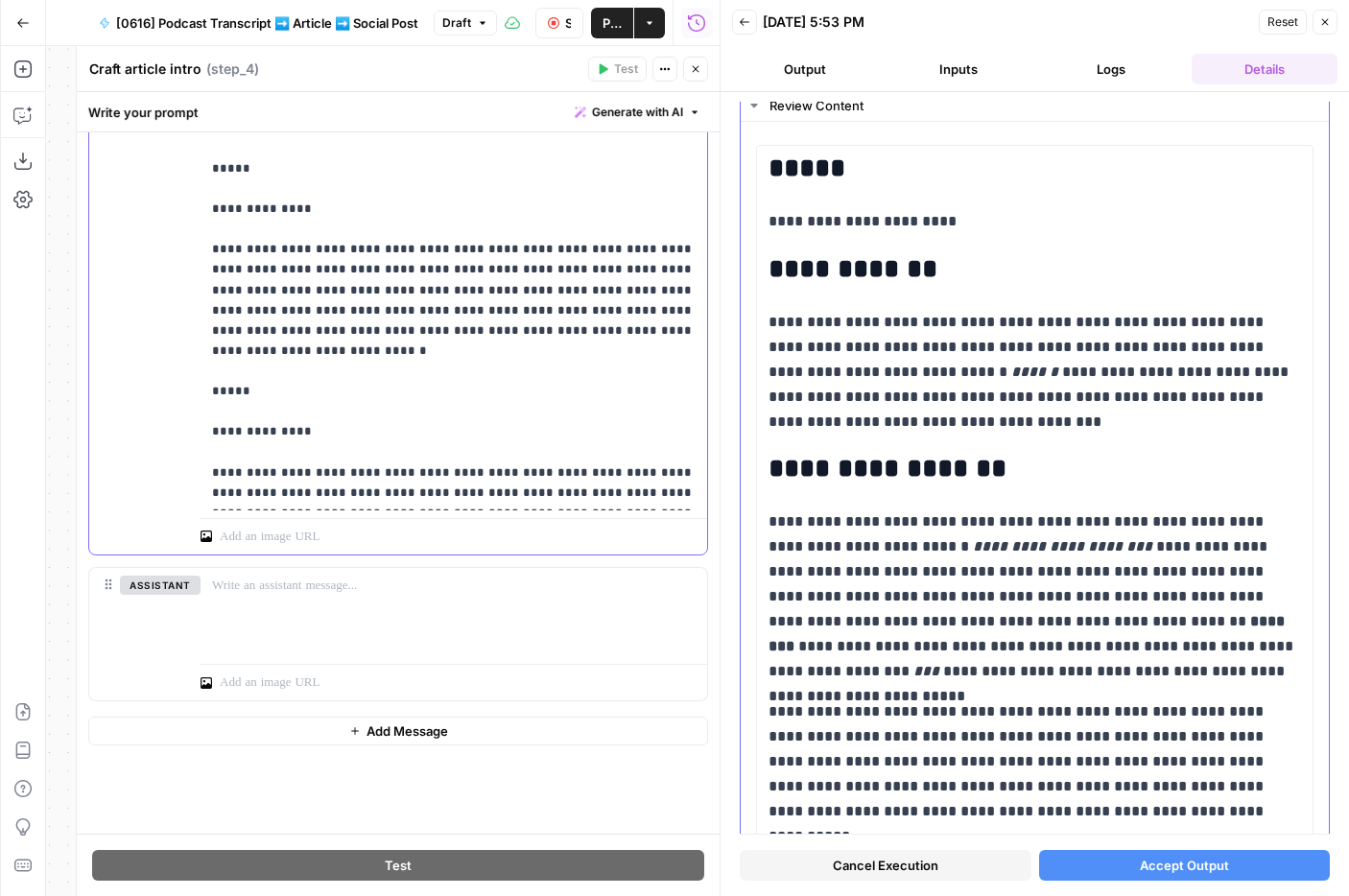 scroll, scrollTop: 59, scrollLeft: 0, axis: vertical 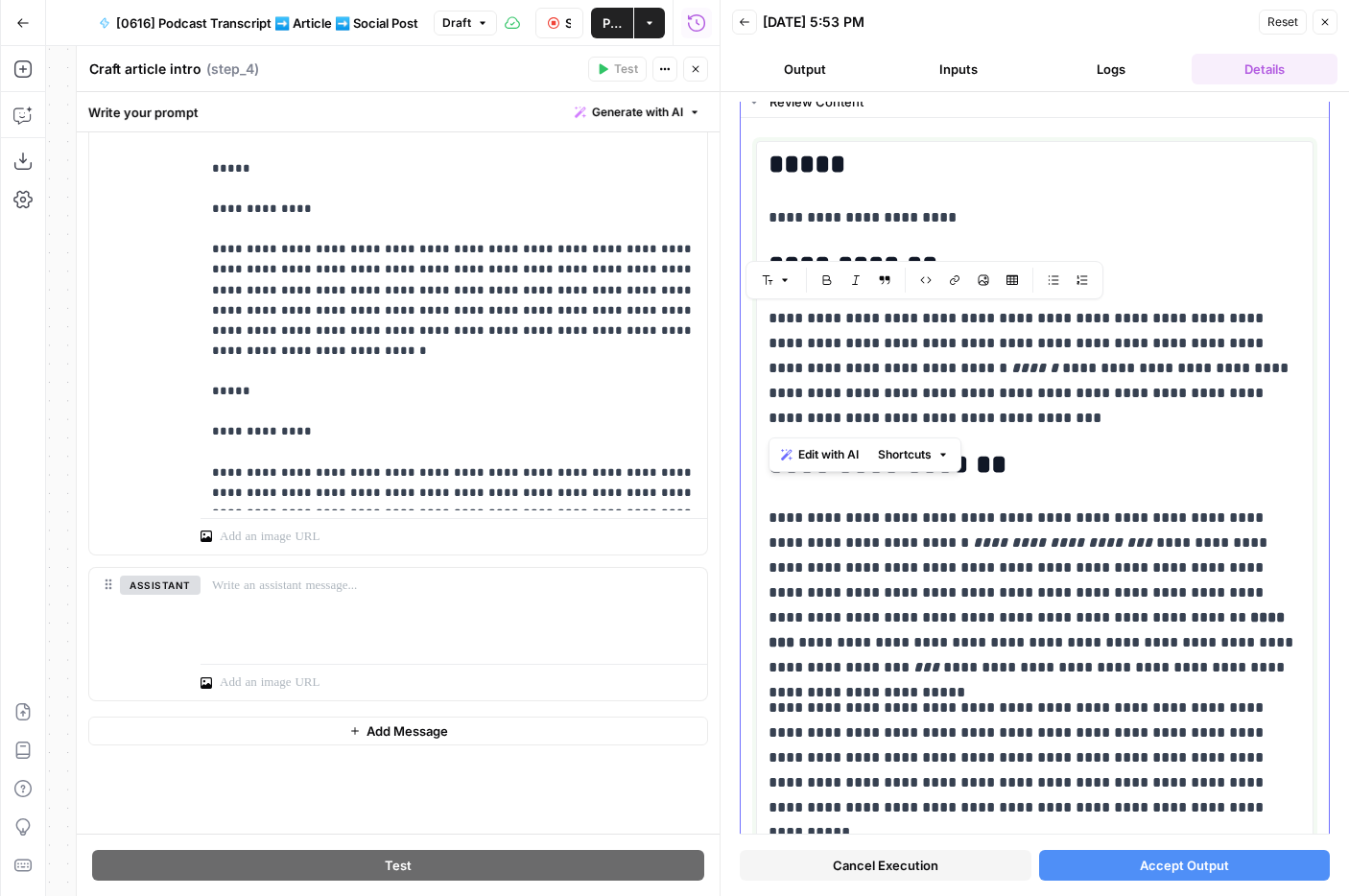 drag, startPoint x: 911, startPoint y: 427, endPoint x: 748, endPoint y: 321, distance: 194.43508 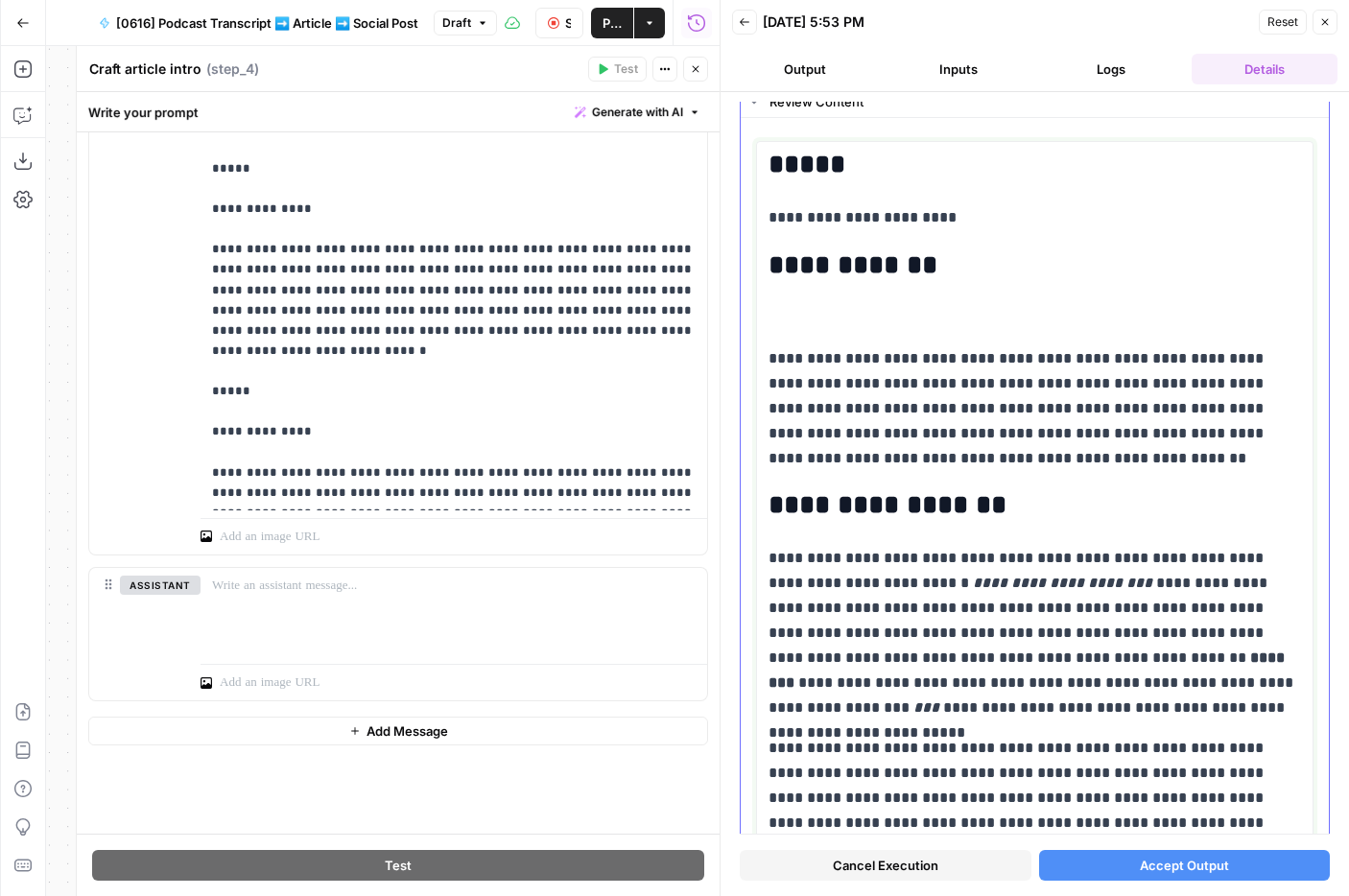 click at bounding box center [1034, 318] 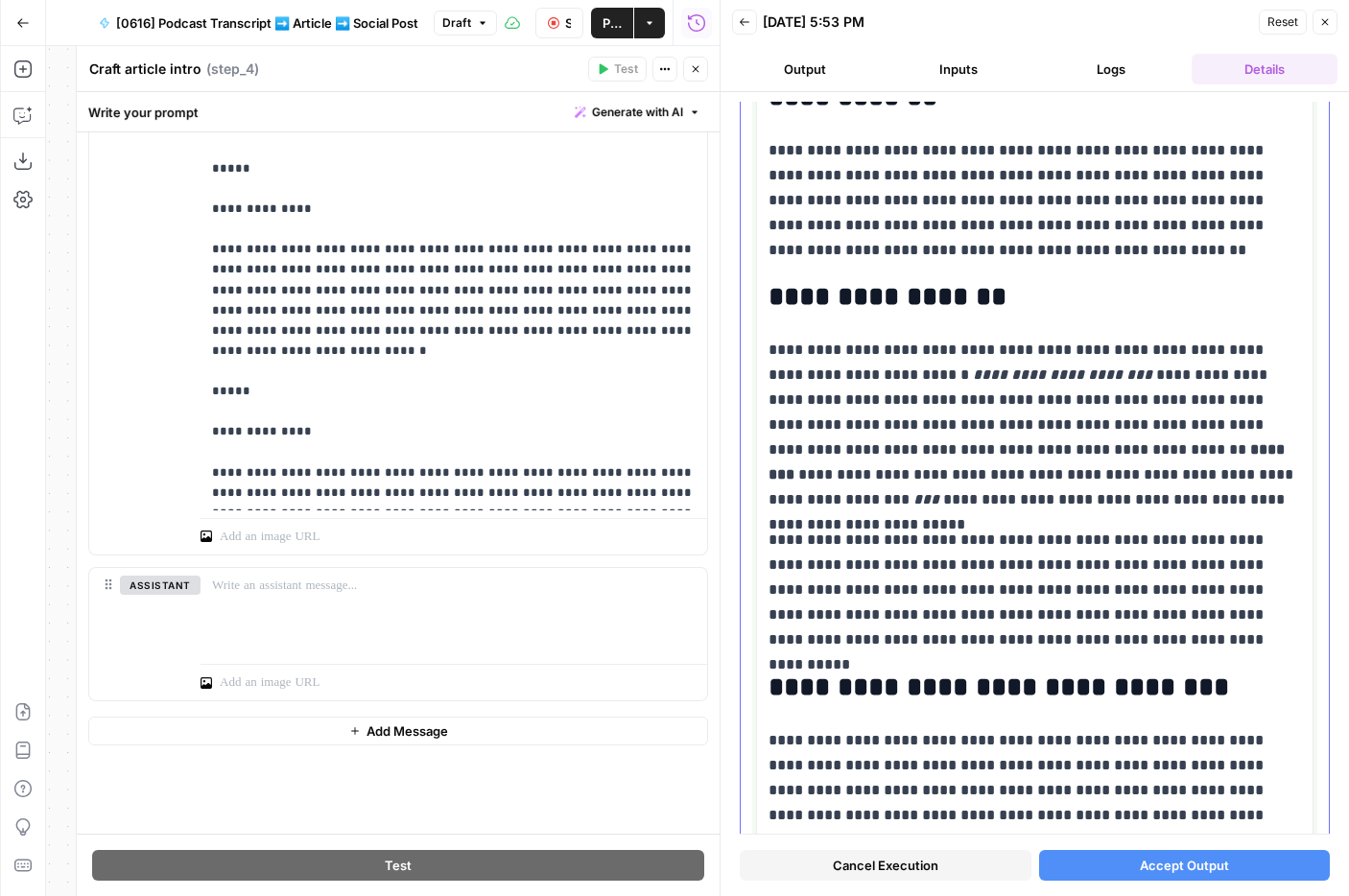 scroll, scrollTop: 235, scrollLeft: 0, axis: vertical 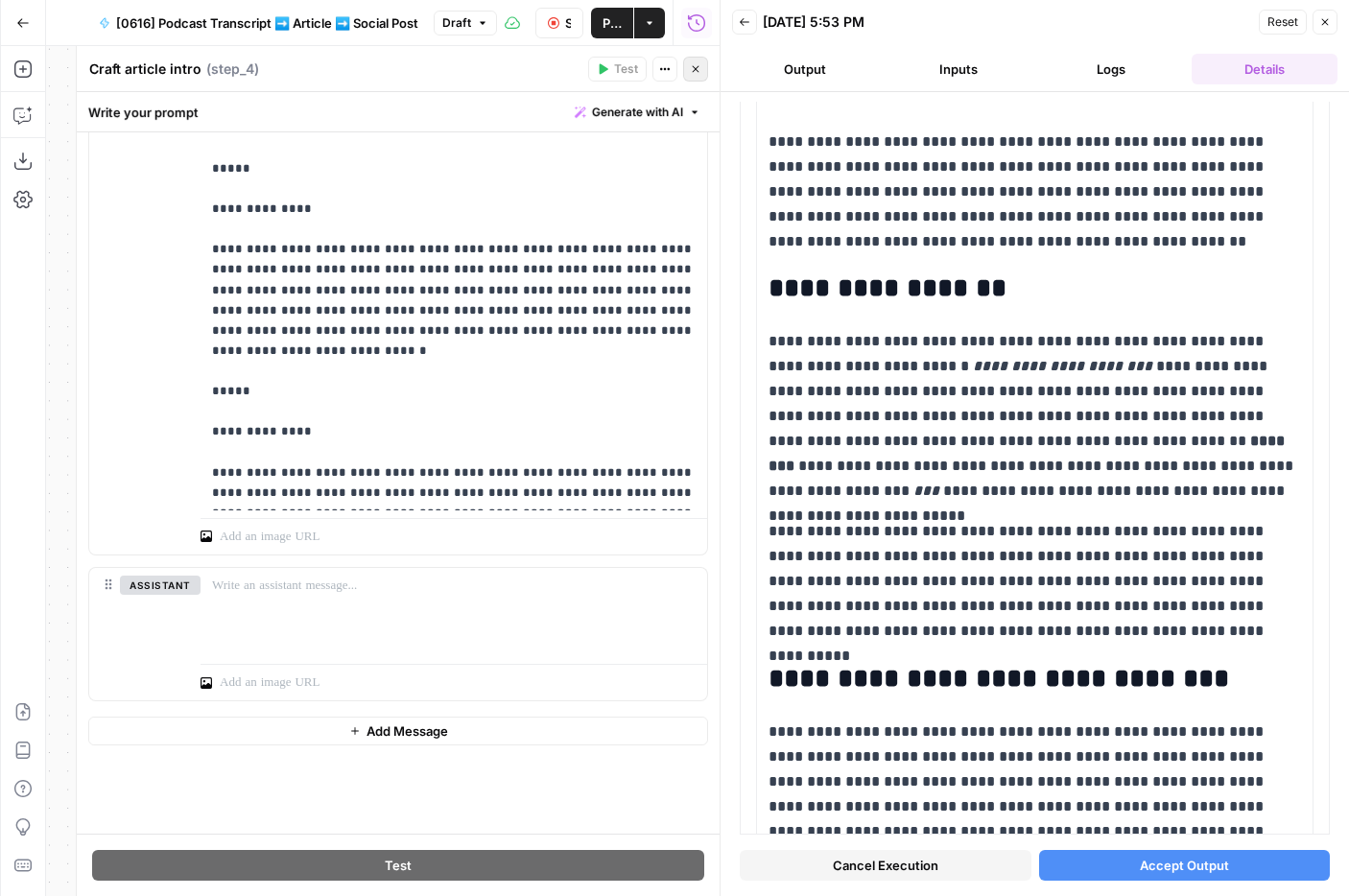click 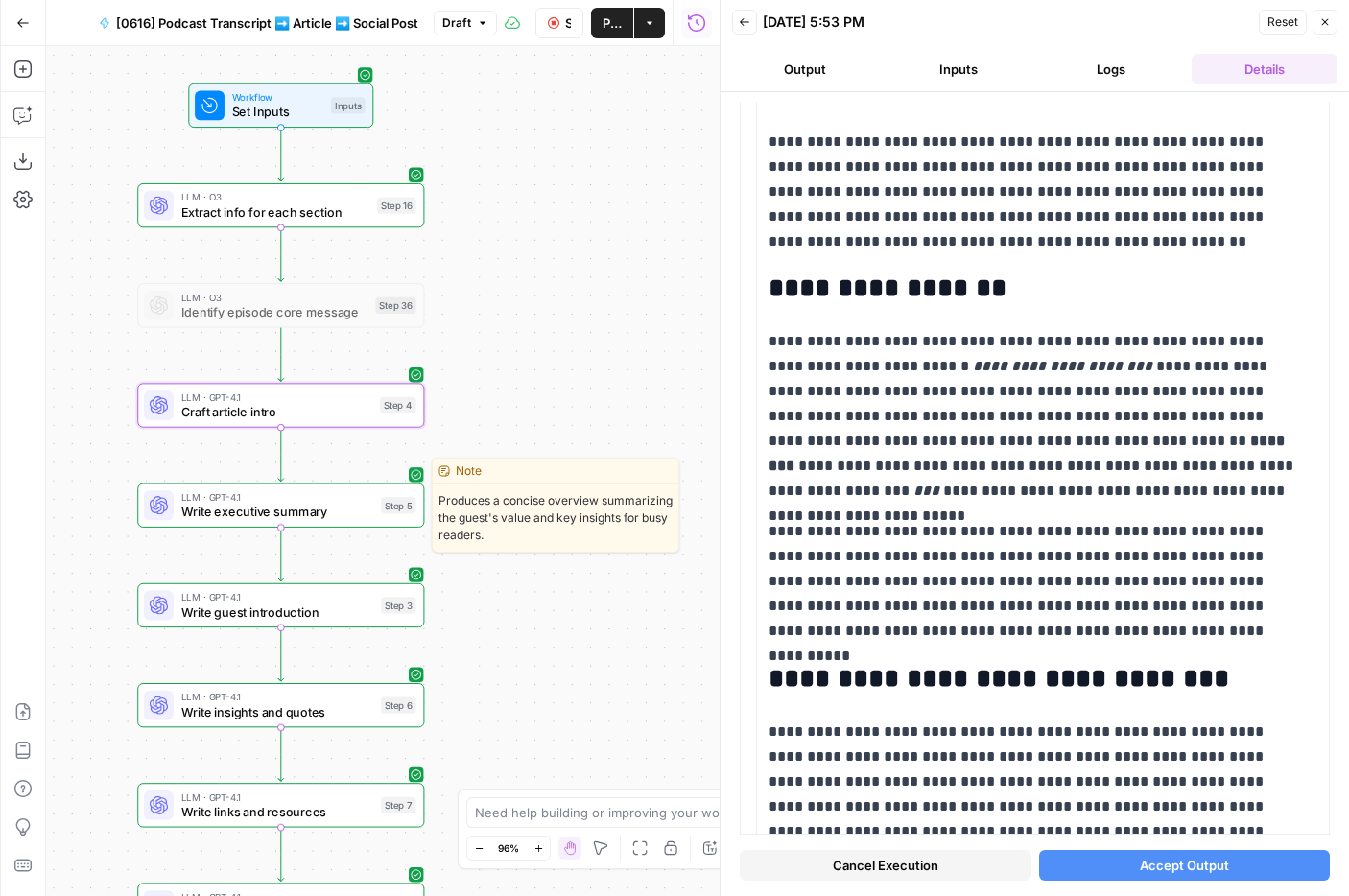 click on "Write executive summary" at bounding box center (277, 511) 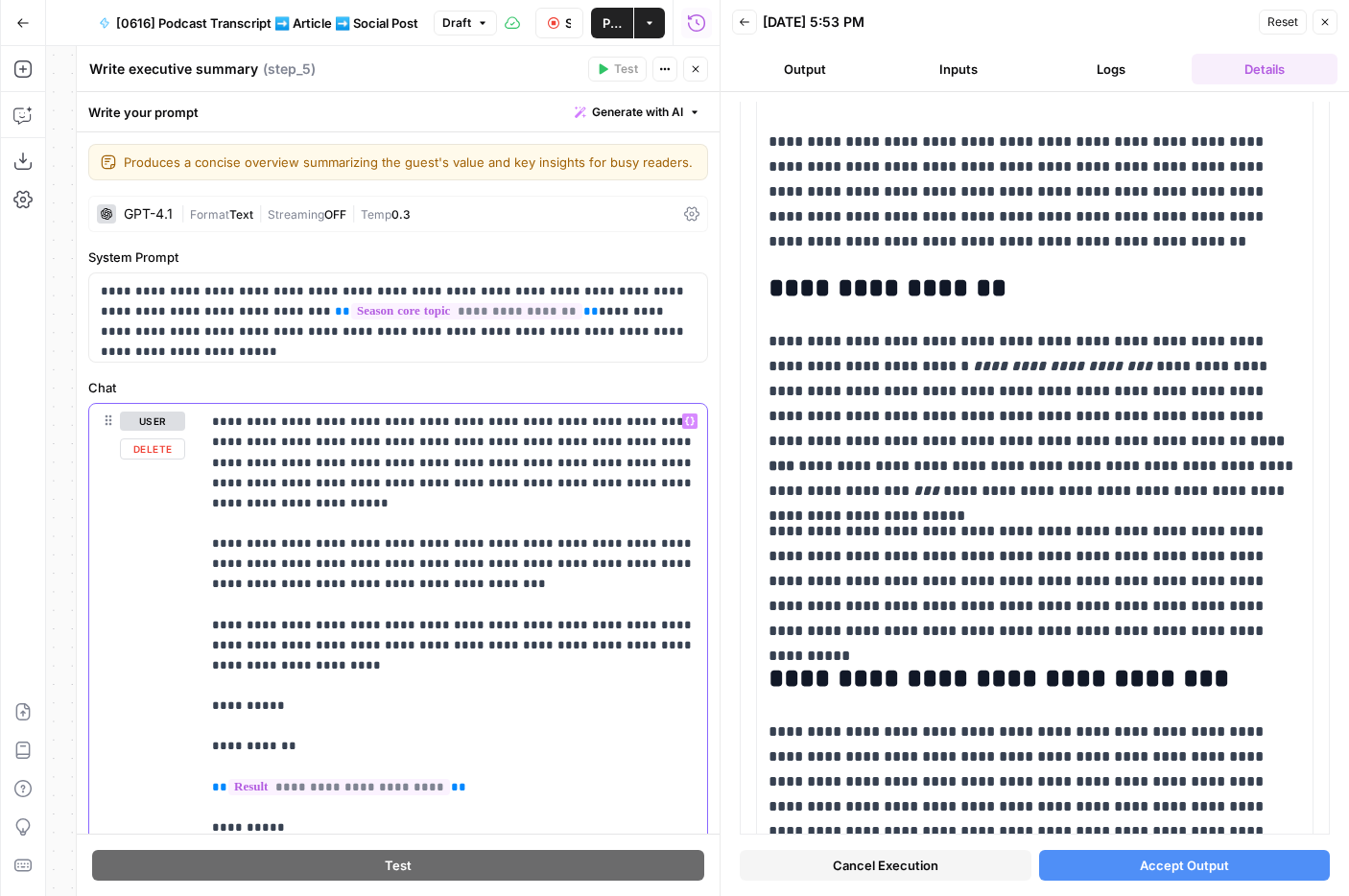 drag, startPoint x: 213, startPoint y: 425, endPoint x: 403, endPoint y: 644, distance: 289.9328 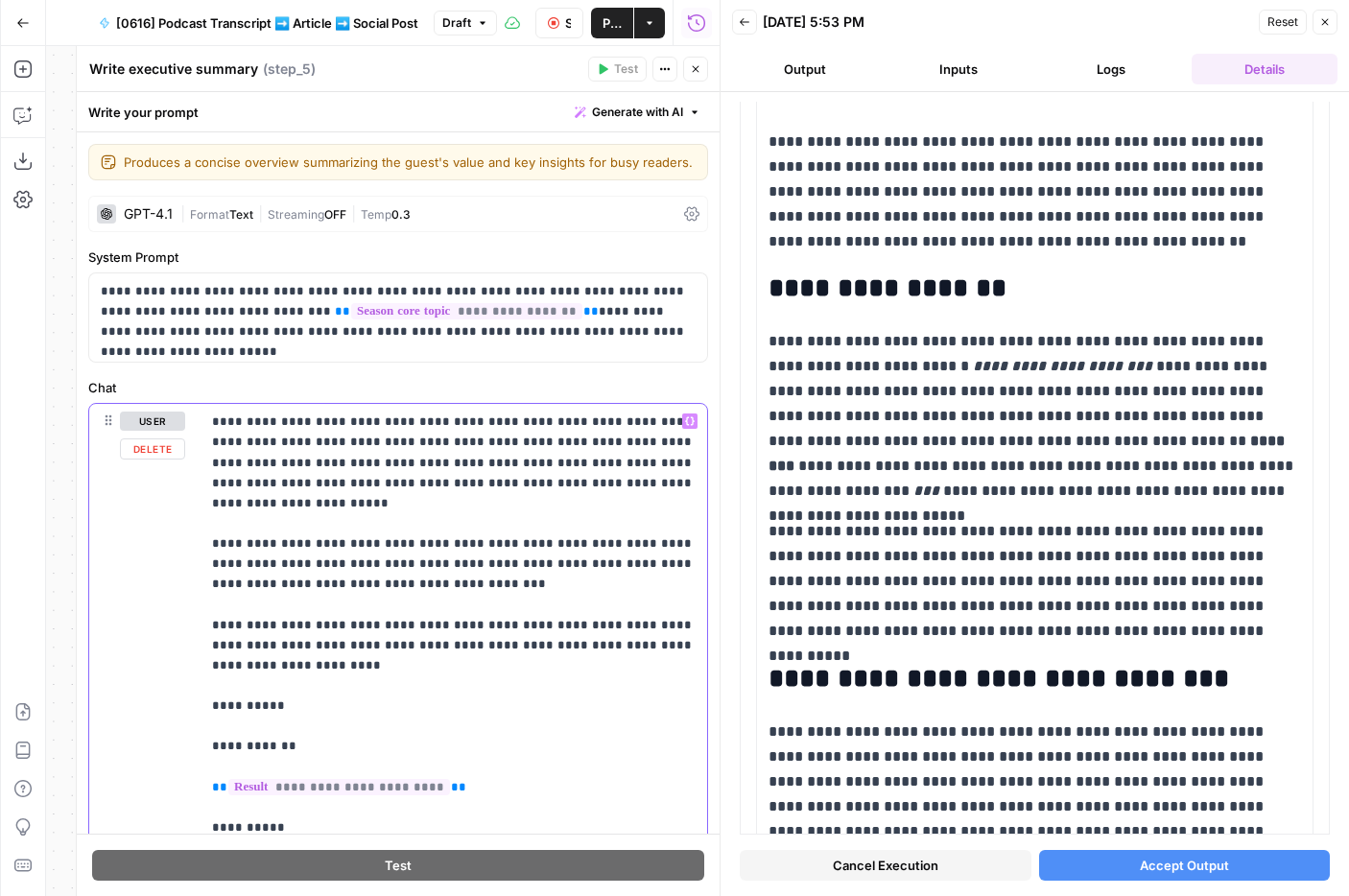 copy on "**********" 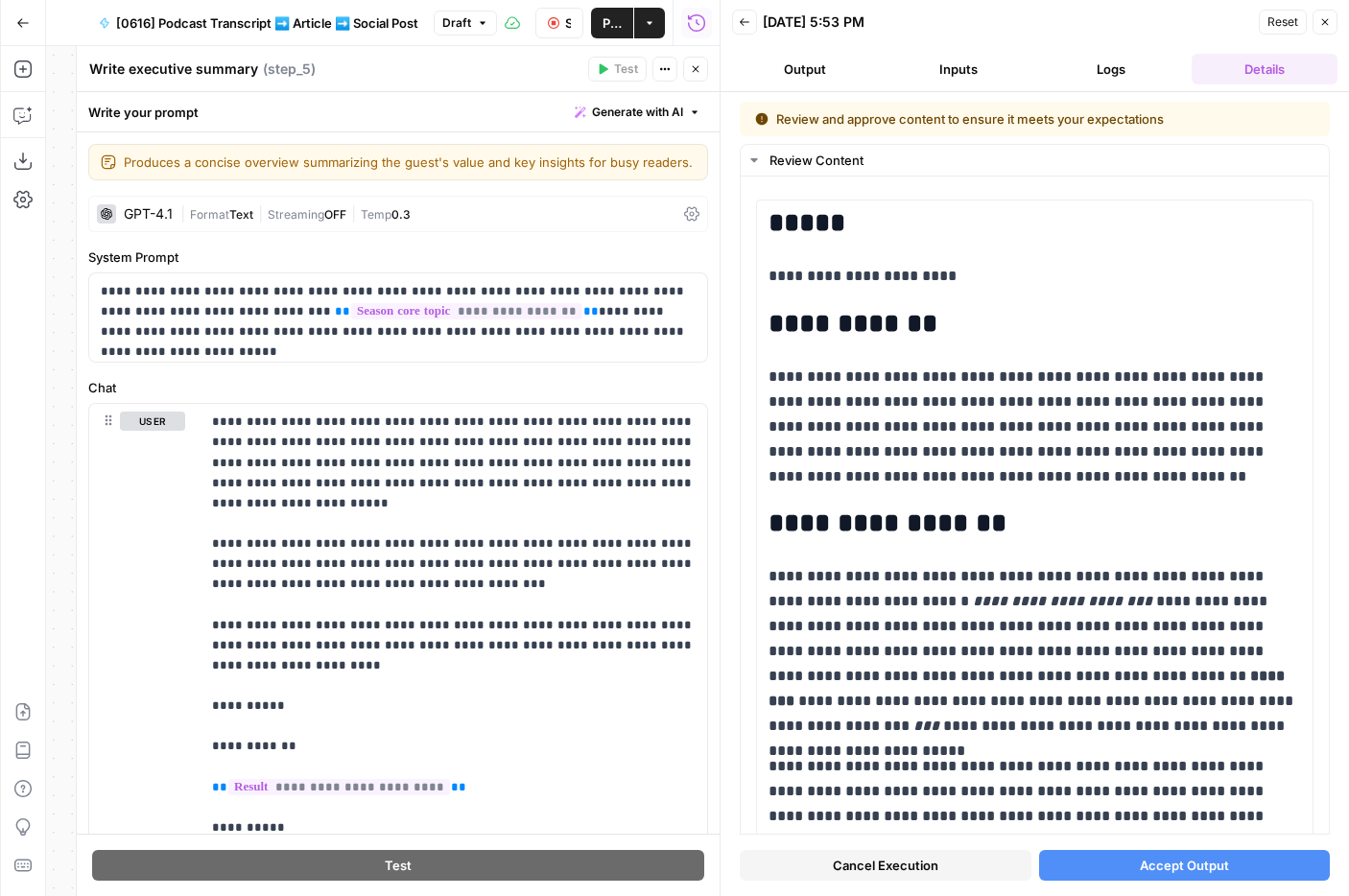 scroll, scrollTop: 0, scrollLeft: 0, axis: both 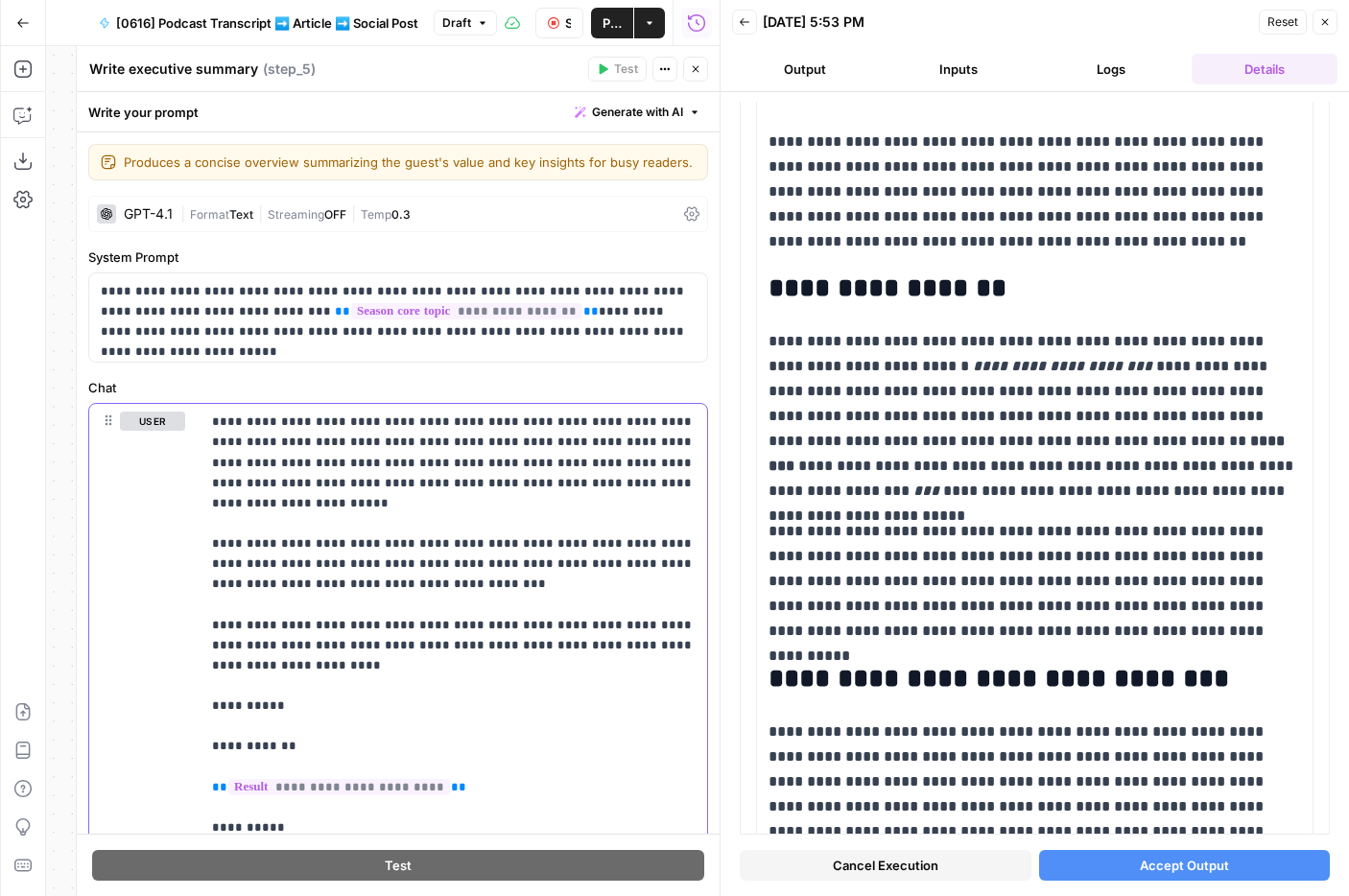 click on "**********" at bounding box center [454, 1252] 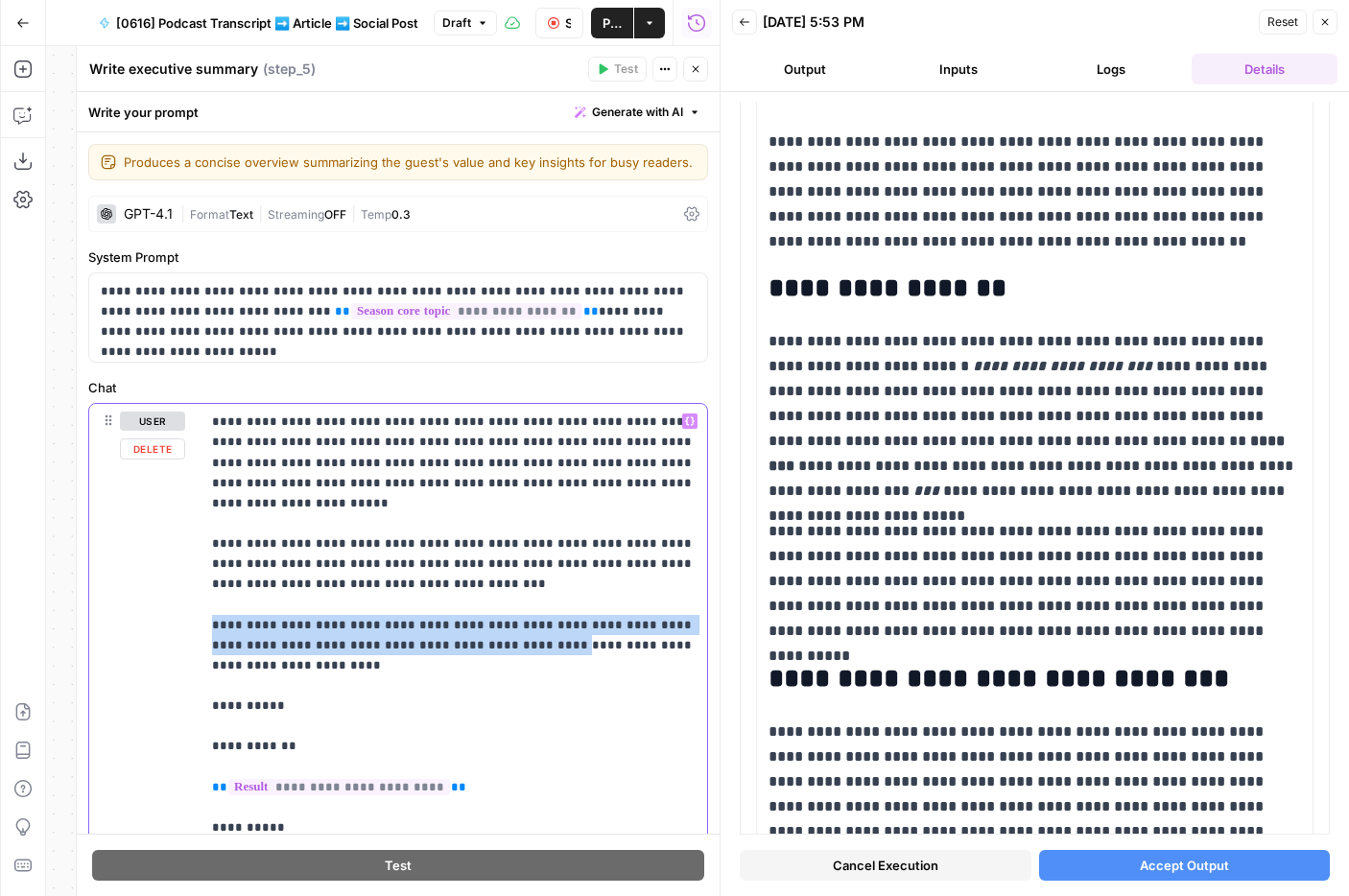 drag, startPoint x: 206, startPoint y: 602, endPoint x: 482, endPoint y: 619, distance: 276.52306 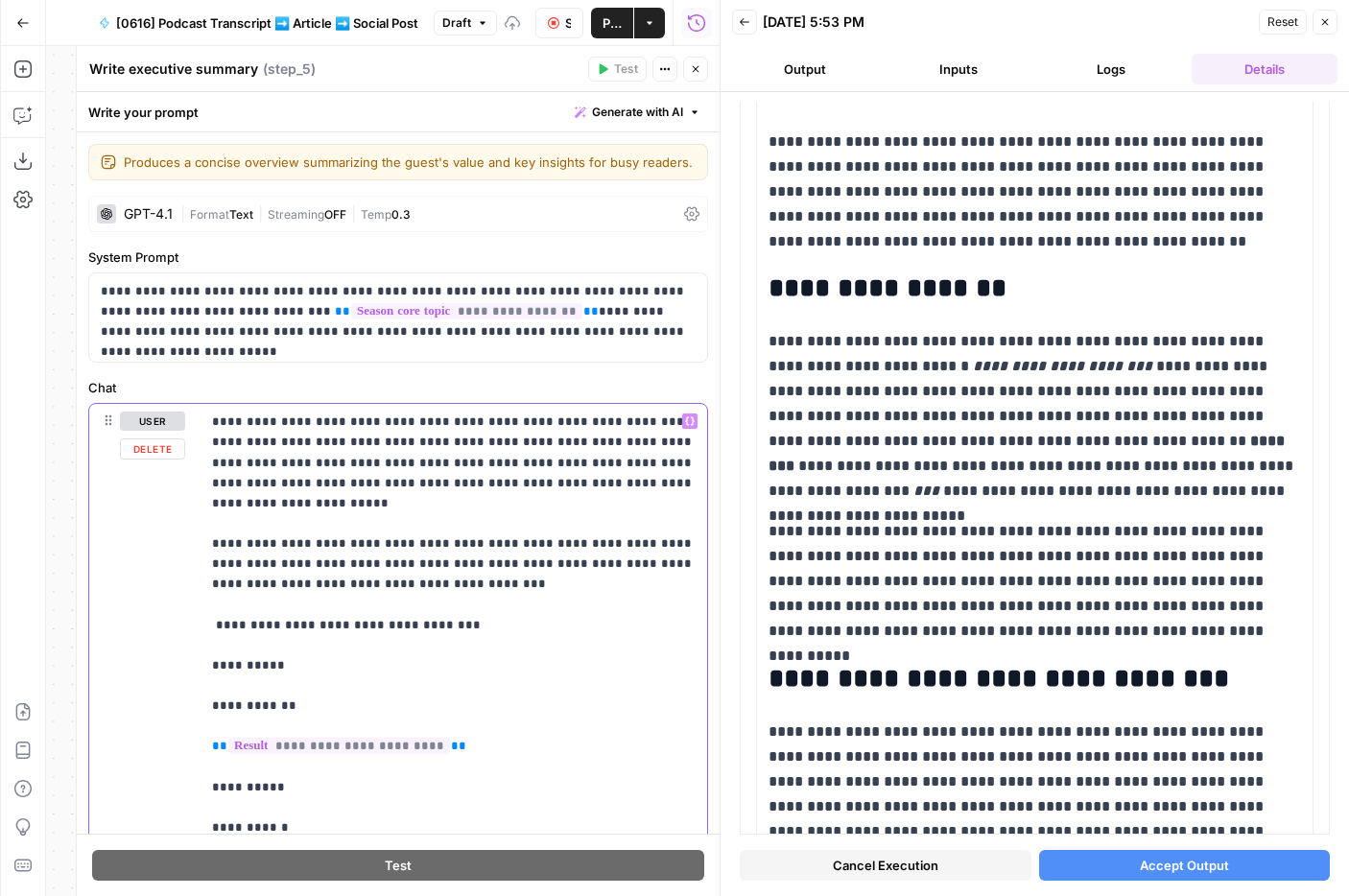click on "**********" at bounding box center (454, 1232) 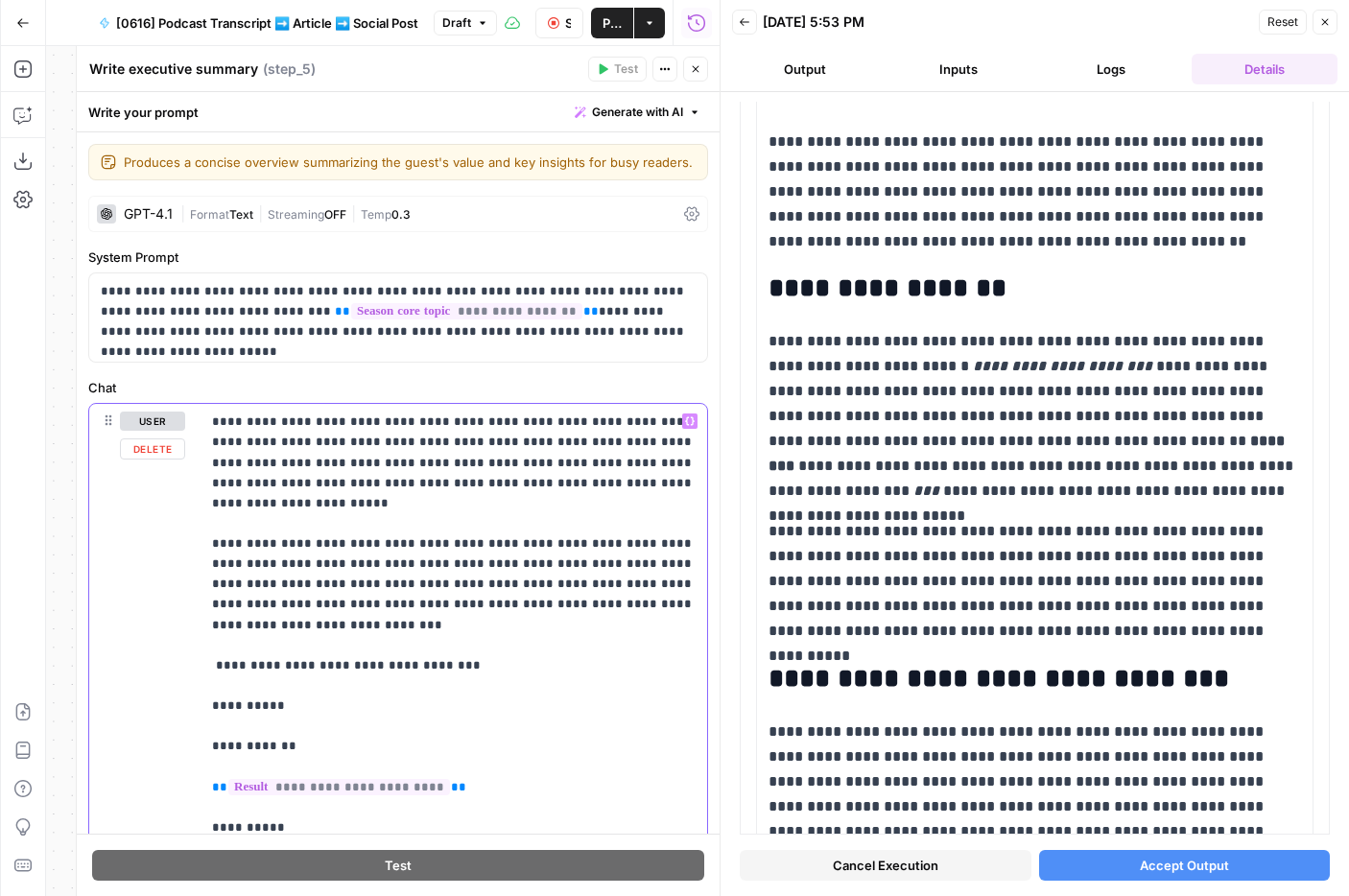type 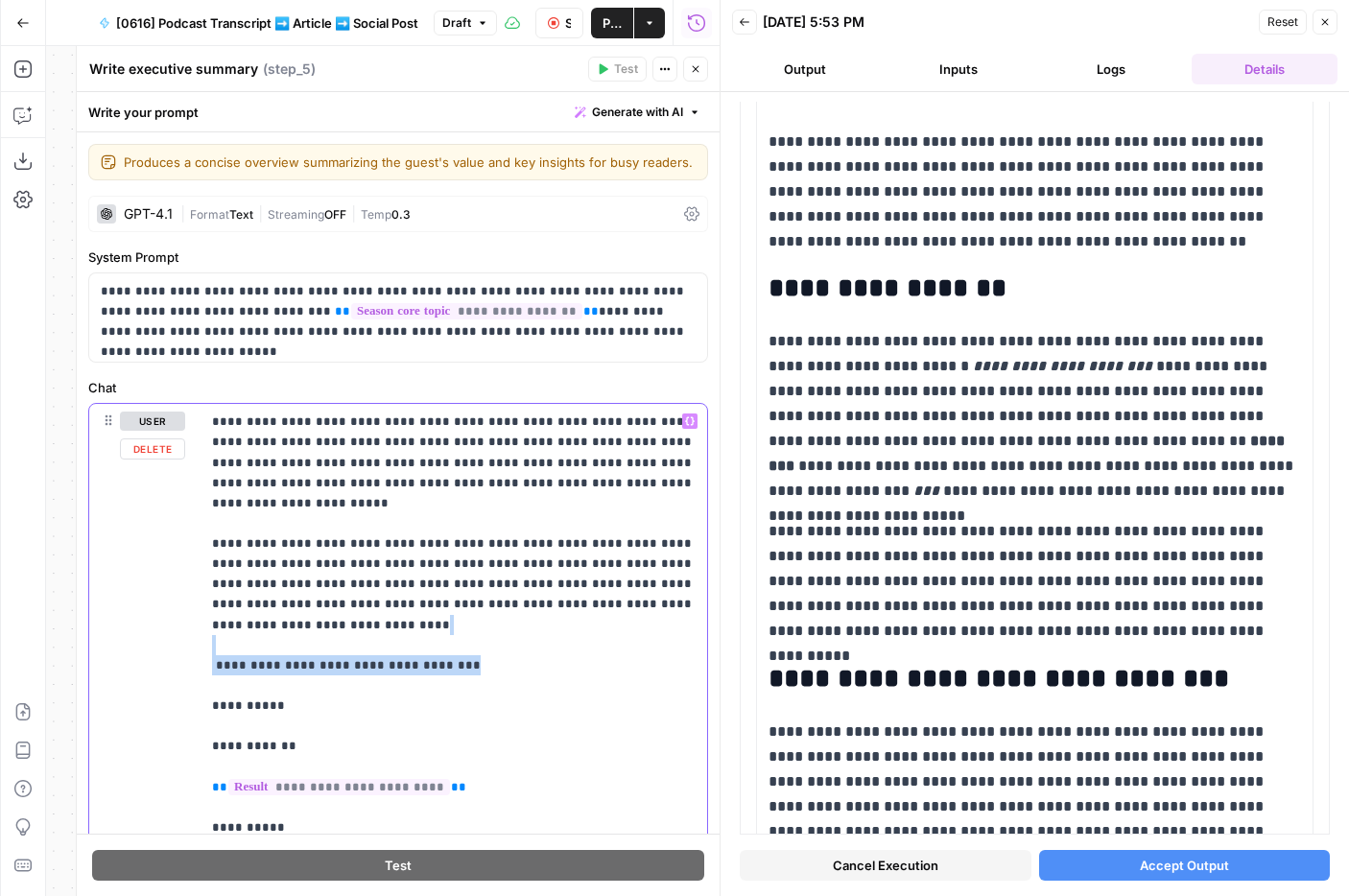 drag, startPoint x: 463, startPoint y: 629, endPoint x: 201, endPoint y: 603, distance: 263.2869 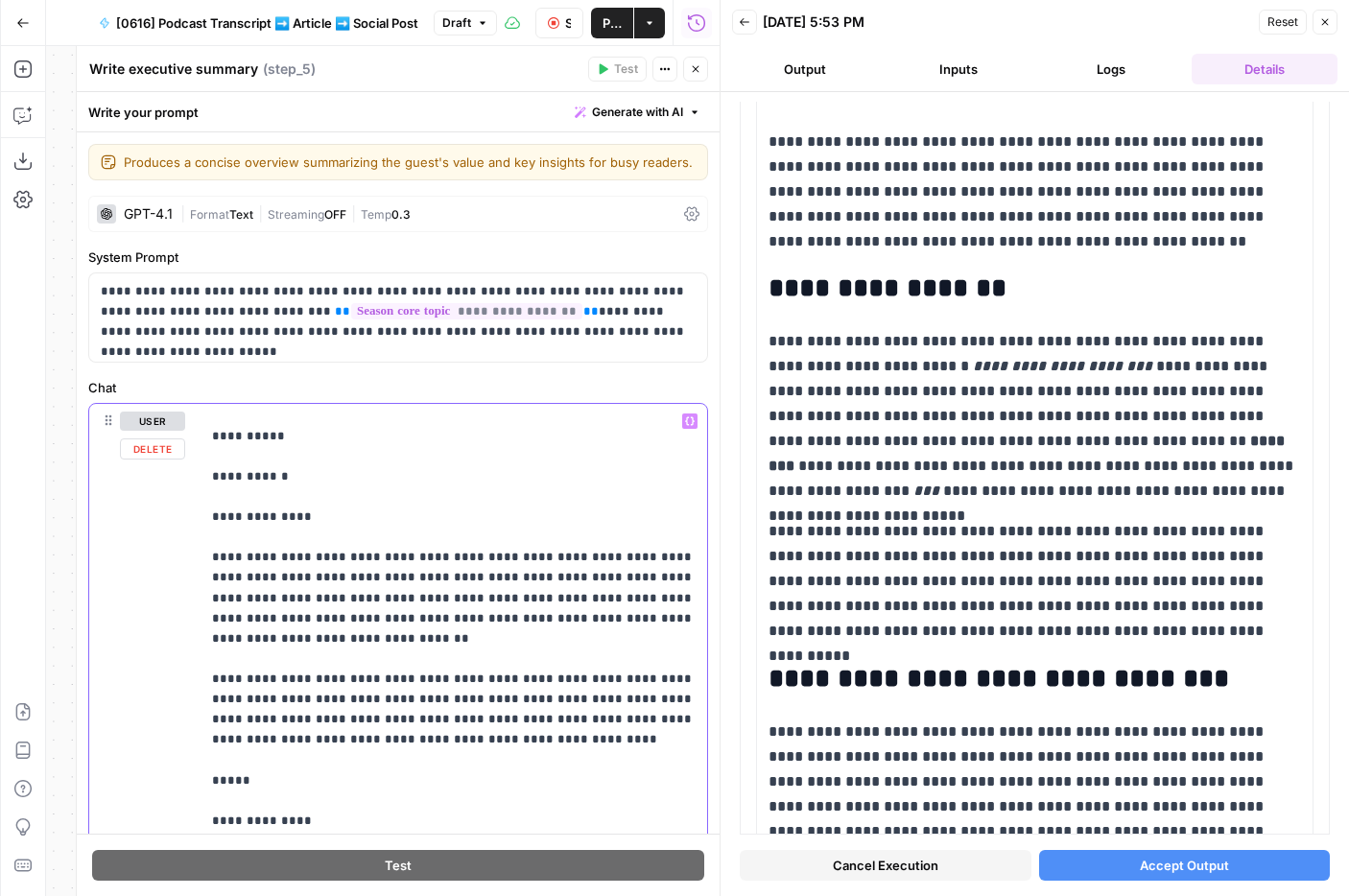 scroll, scrollTop: 337, scrollLeft: 0, axis: vertical 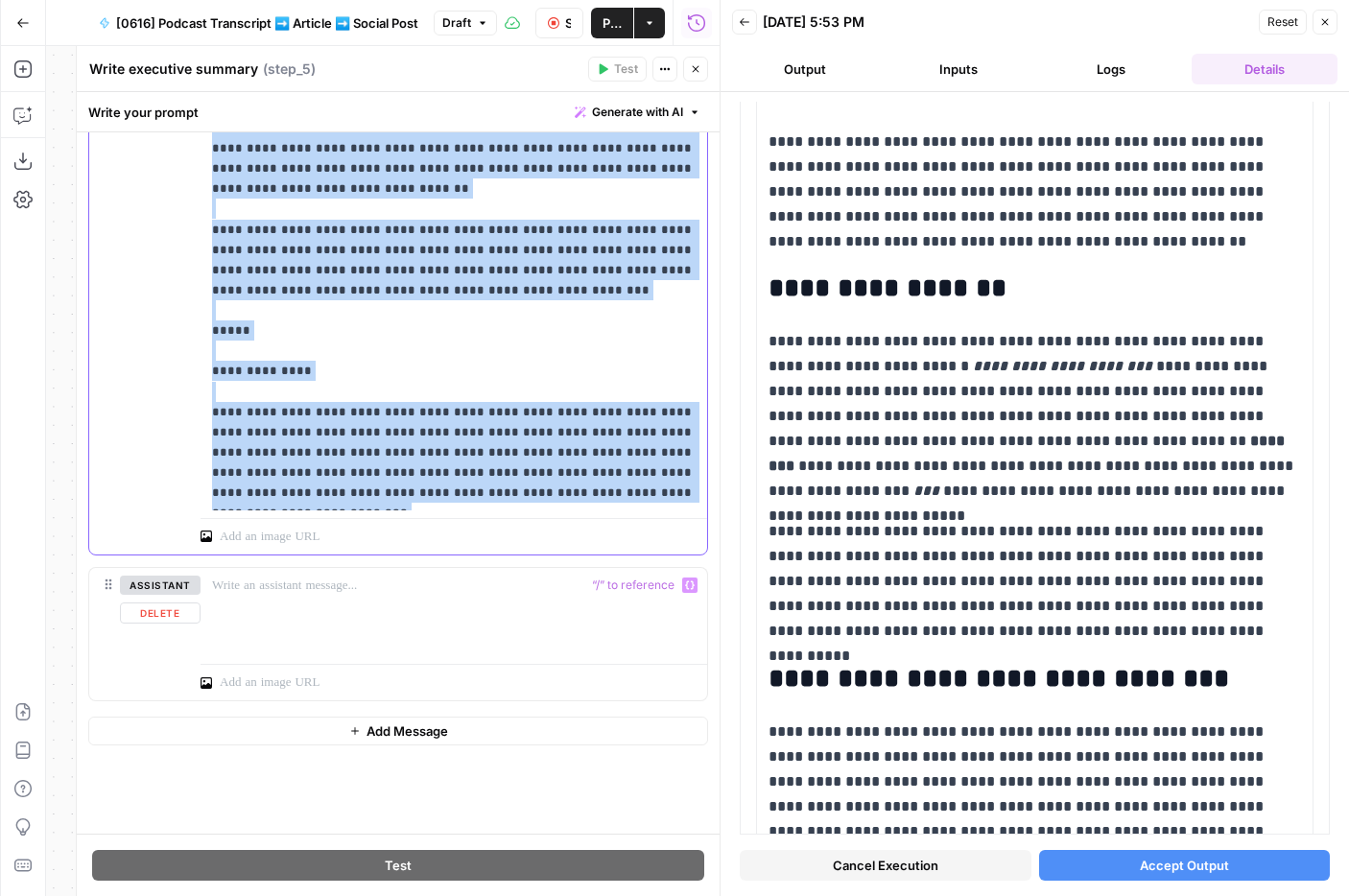 drag, startPoint x: 209, startPoint y: 448, endPoint x: 529, endPoint y: 550, distance: 335.86307 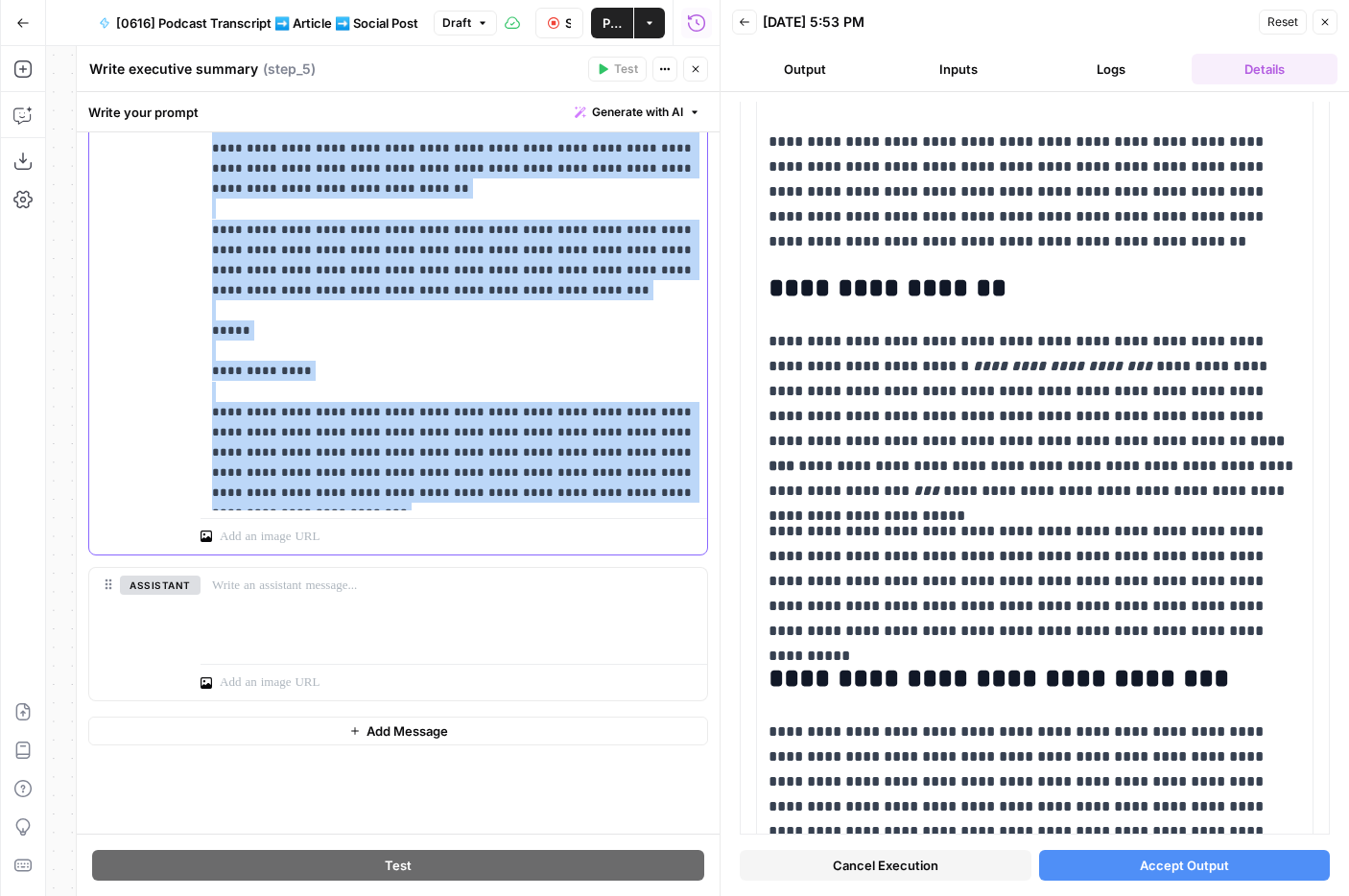 copy on "**********" 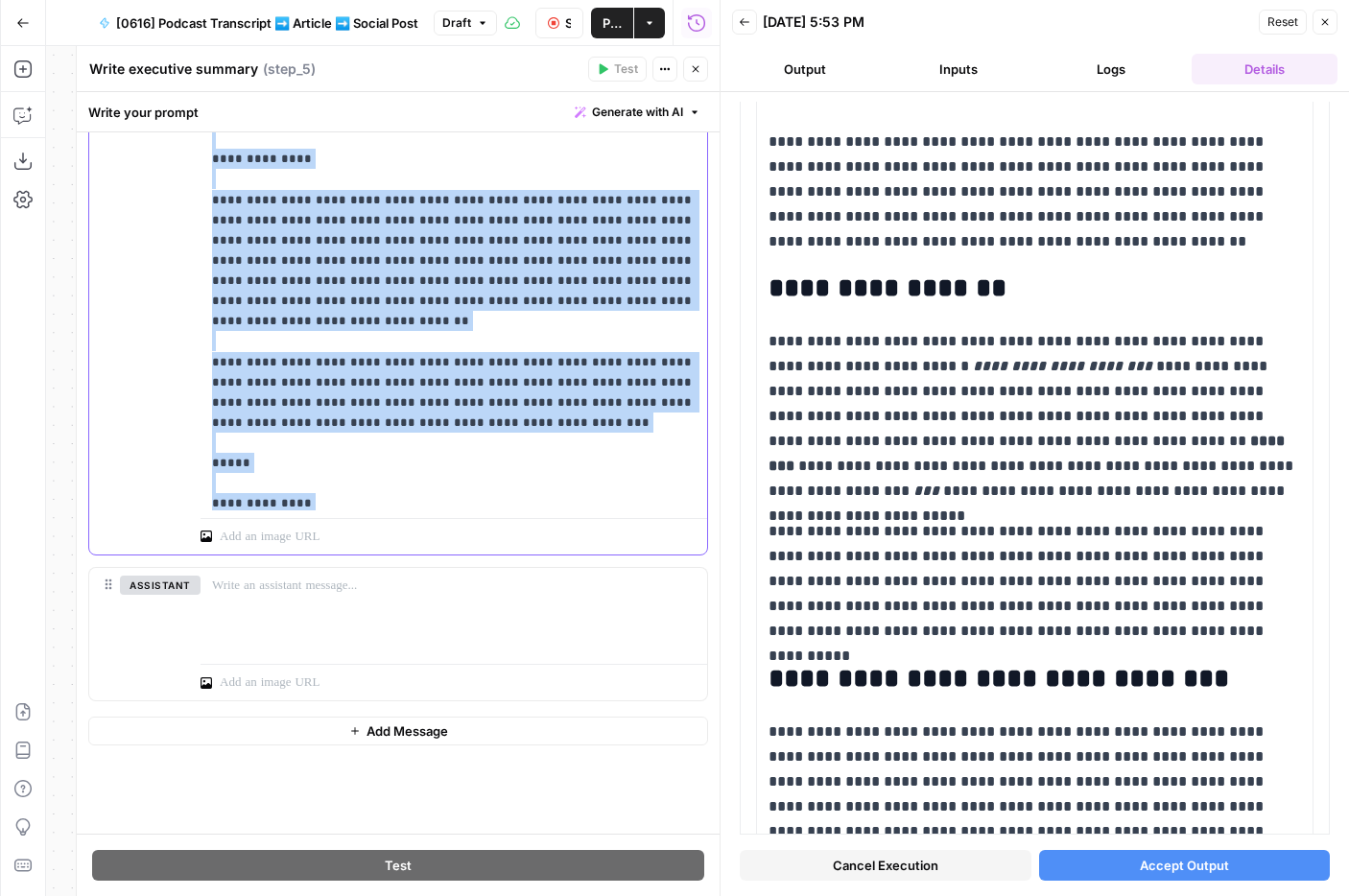 scroll, scrollTop: 713, scrollLeft: 0, axis: vertical 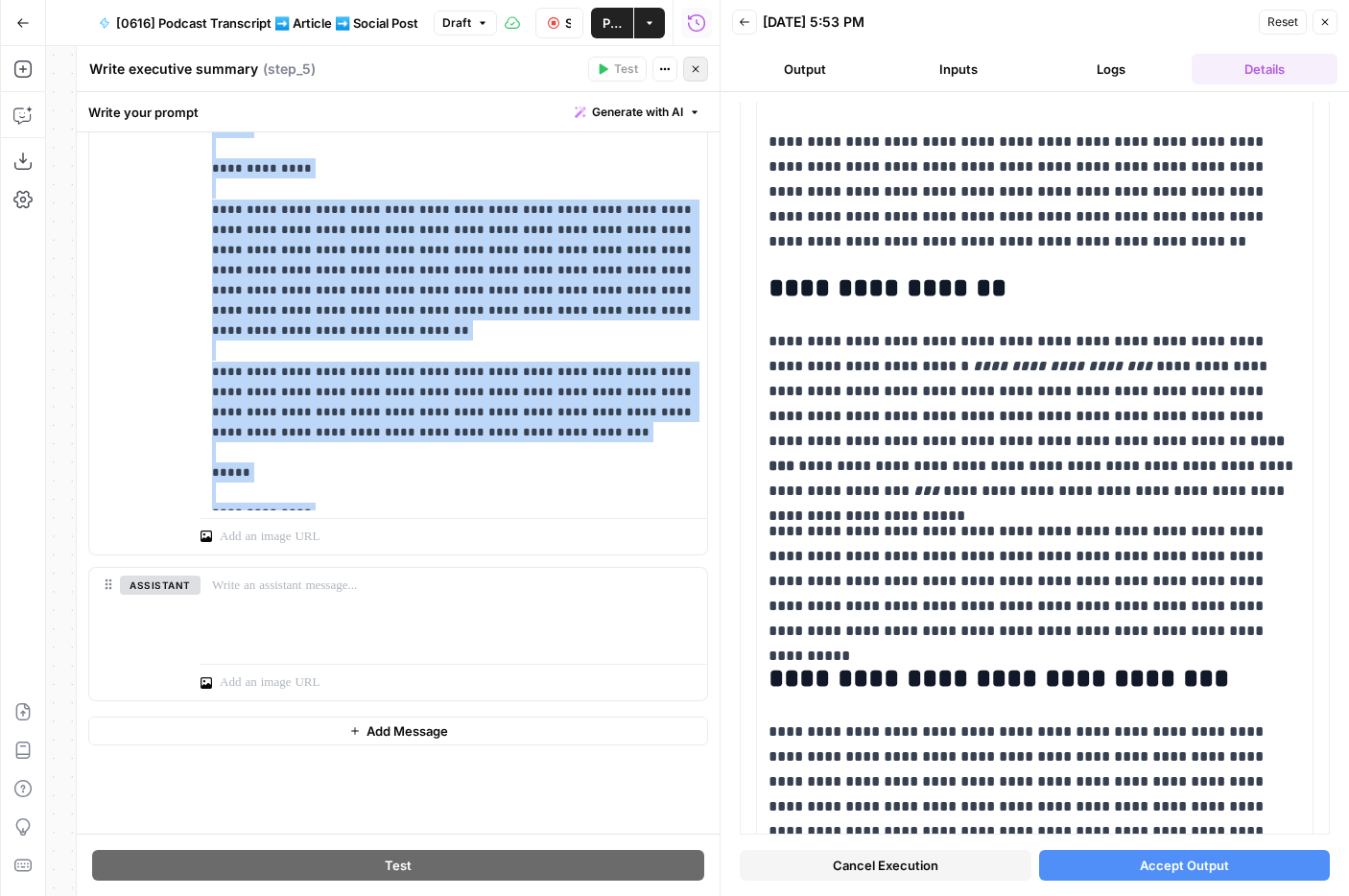 click on "Close" at bounding box center [696, 69] 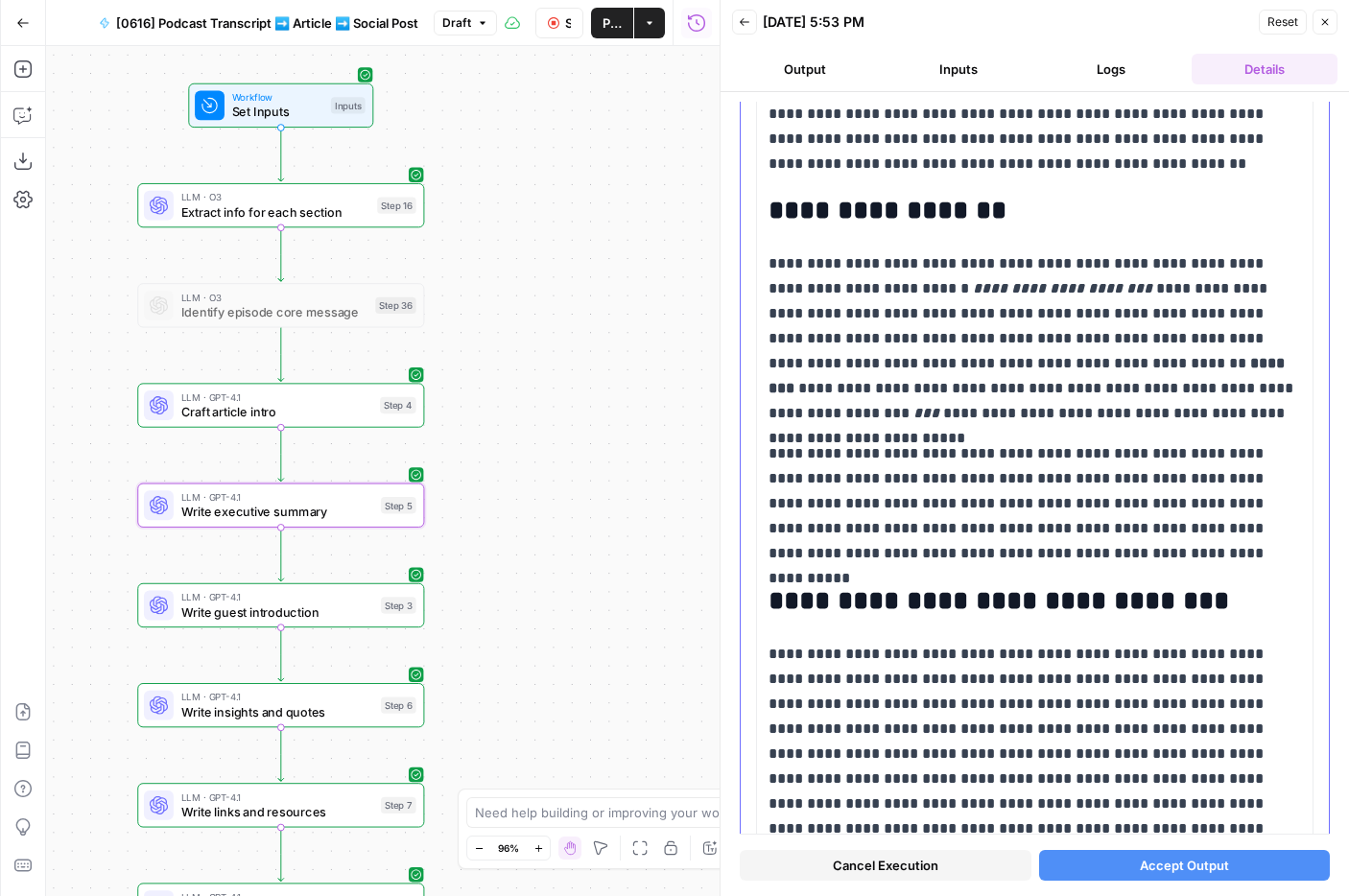 scroll, scrollTop: 325, scrollLeft: 0, axis: vertical 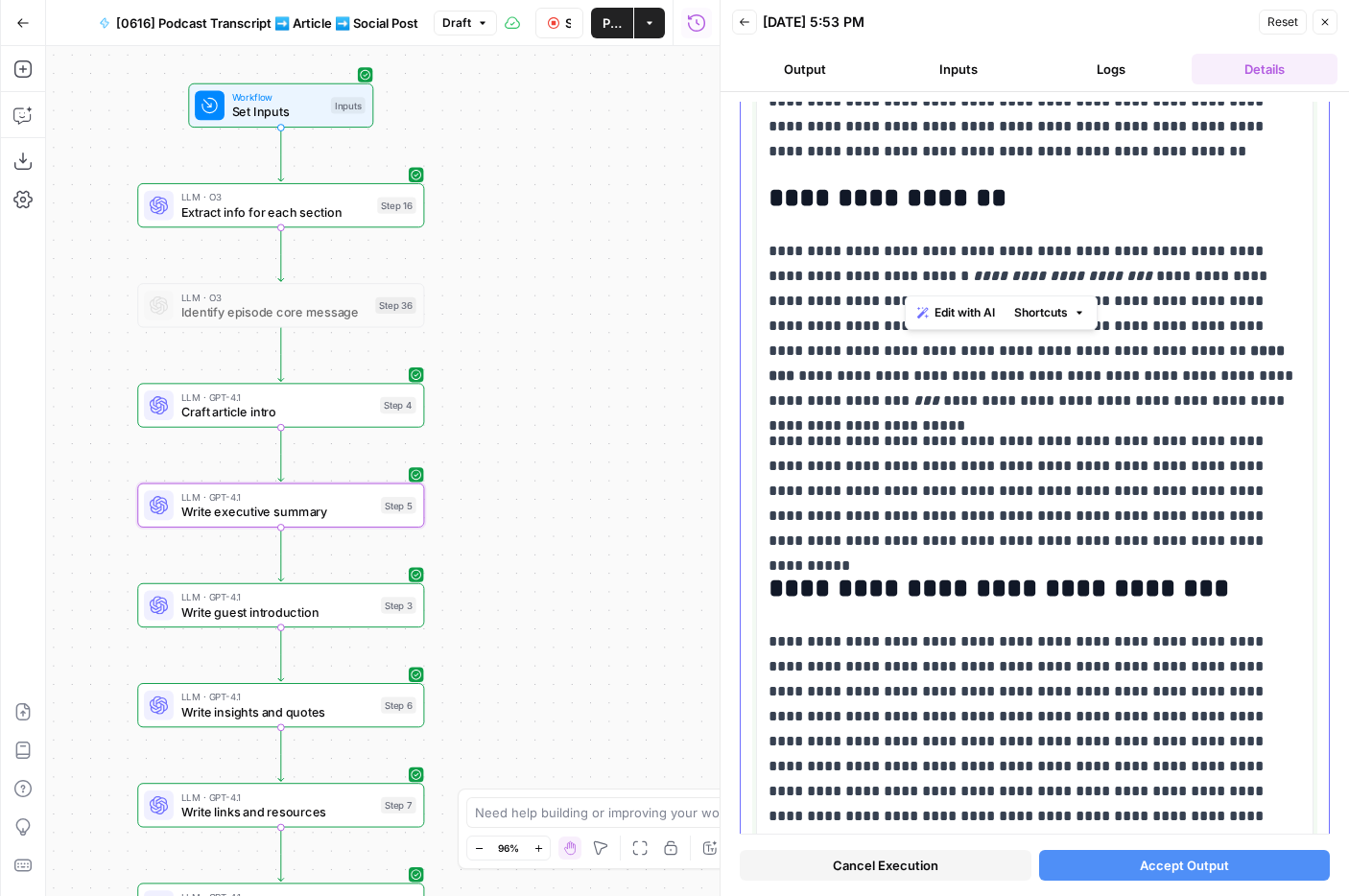 drag, startPoint x: 901, startPoint y: 277, endPoint x: 1026, endPoint y: 295, distance: 126.28935 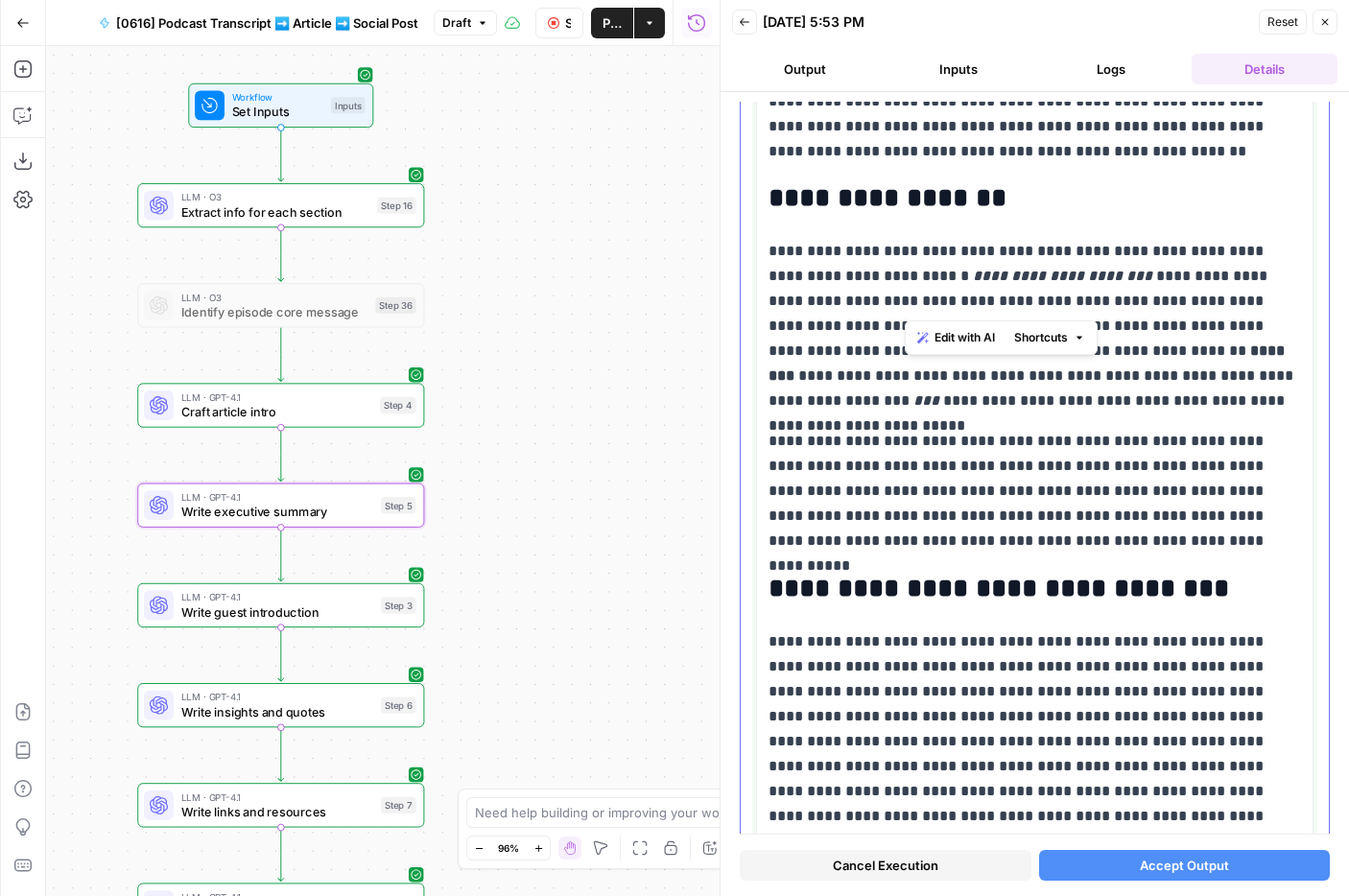 click on "**********" at bounding box center [1034, 326] 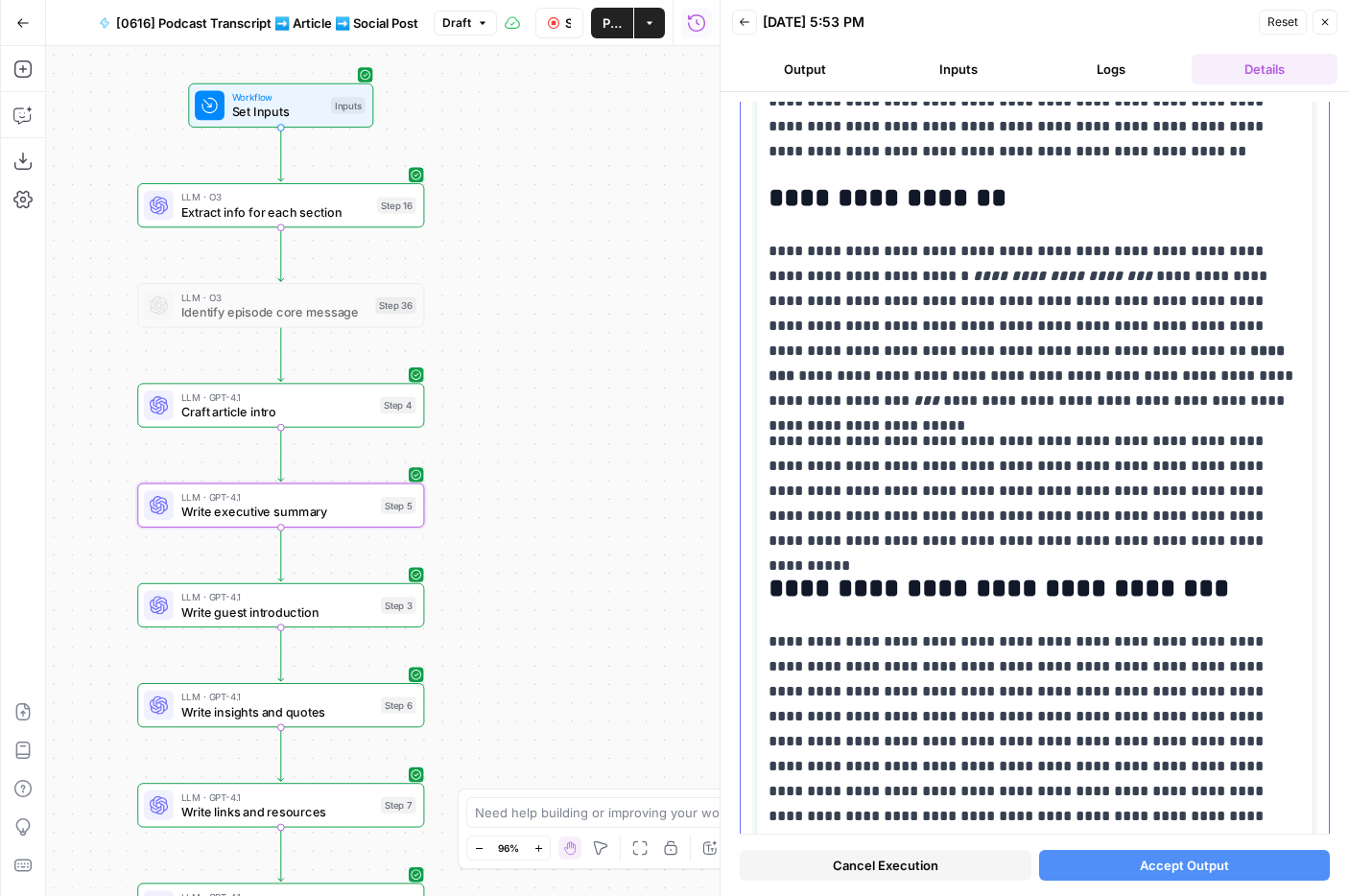 click on "**********" at bounding box center [1034, 326] 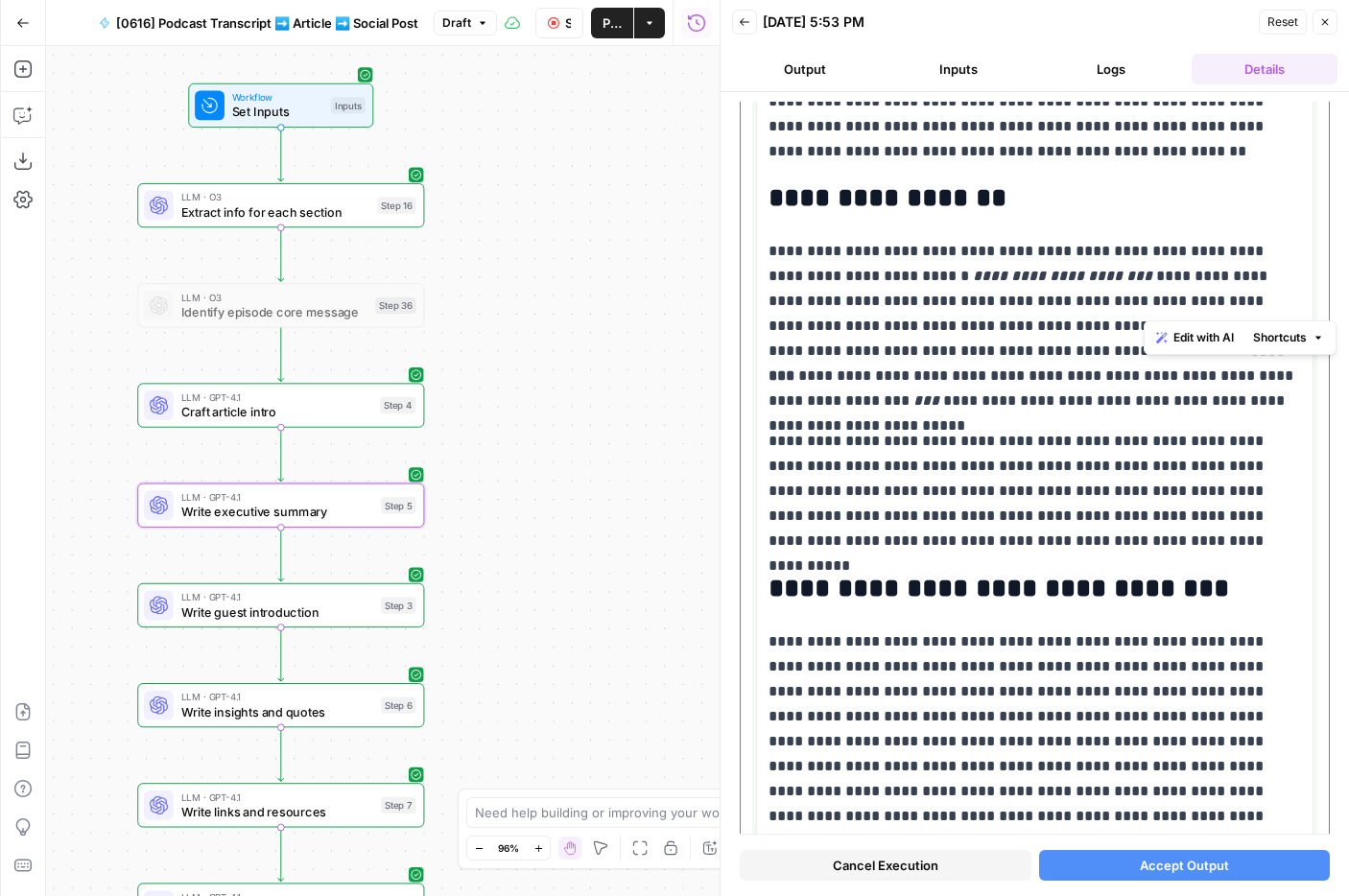 drag, startPoint x: 1145, startPoint y: 301, endPoint x: 1214, endPoint y: 313, distance: 70.03571 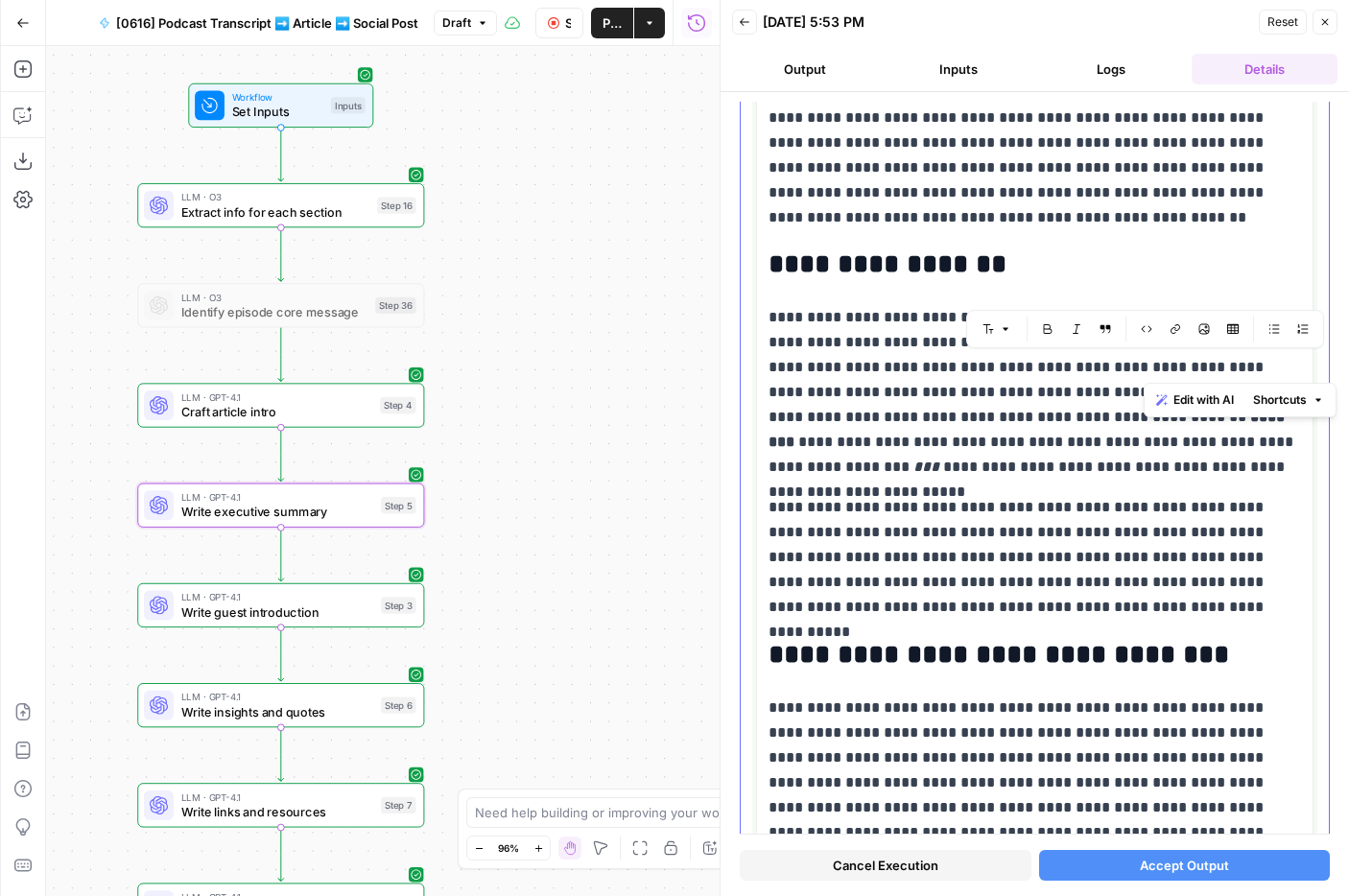 scroll, scrollTop: 265, scrollLeft: 0, axis: vertical 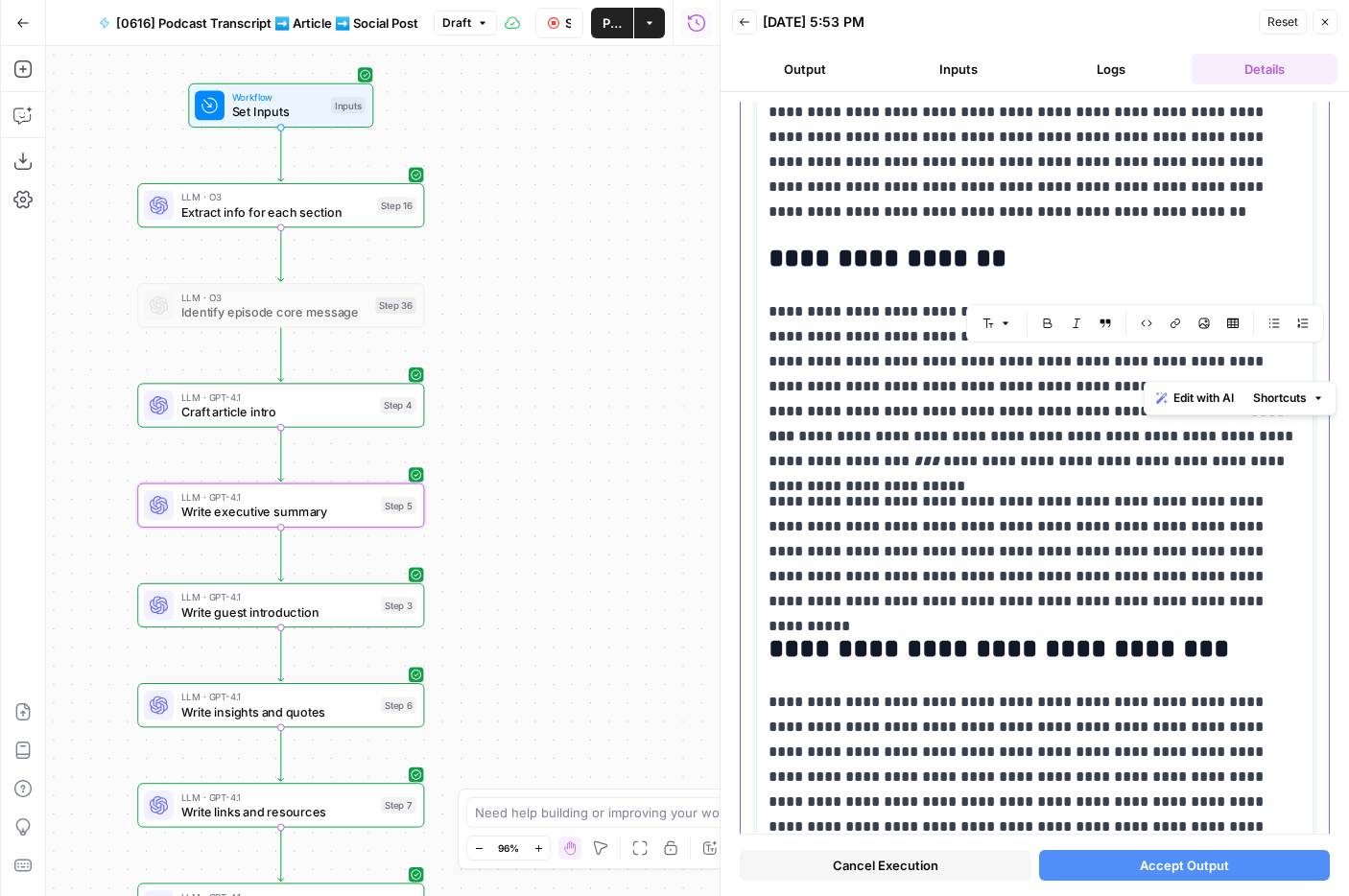 click on "**********" at bounding box center (1034, 387) 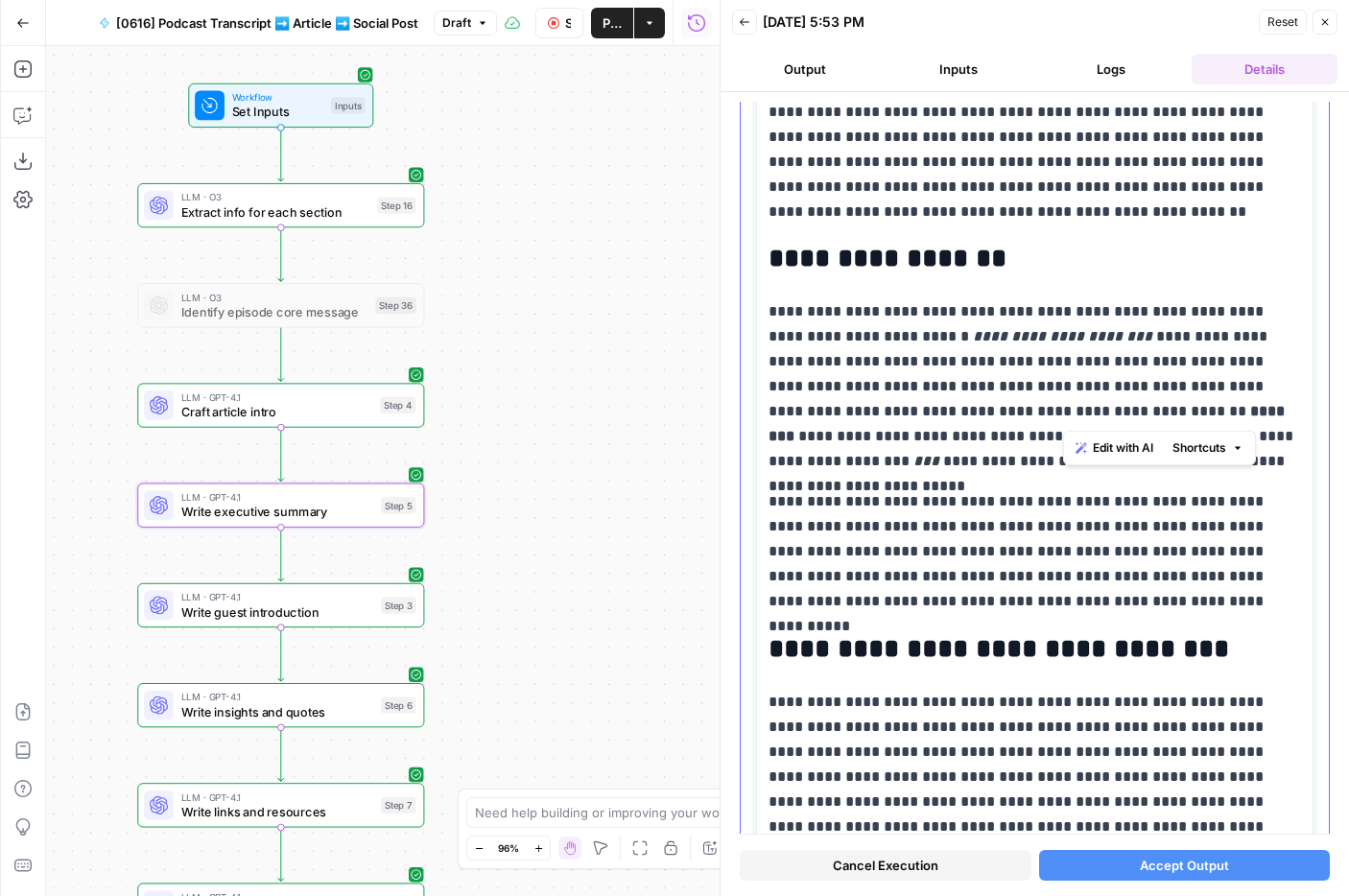 drag, startPoint x: 1064, startPoint y: 412, endPoint x: 1114, endPoint y: 415, distance: 50.089919 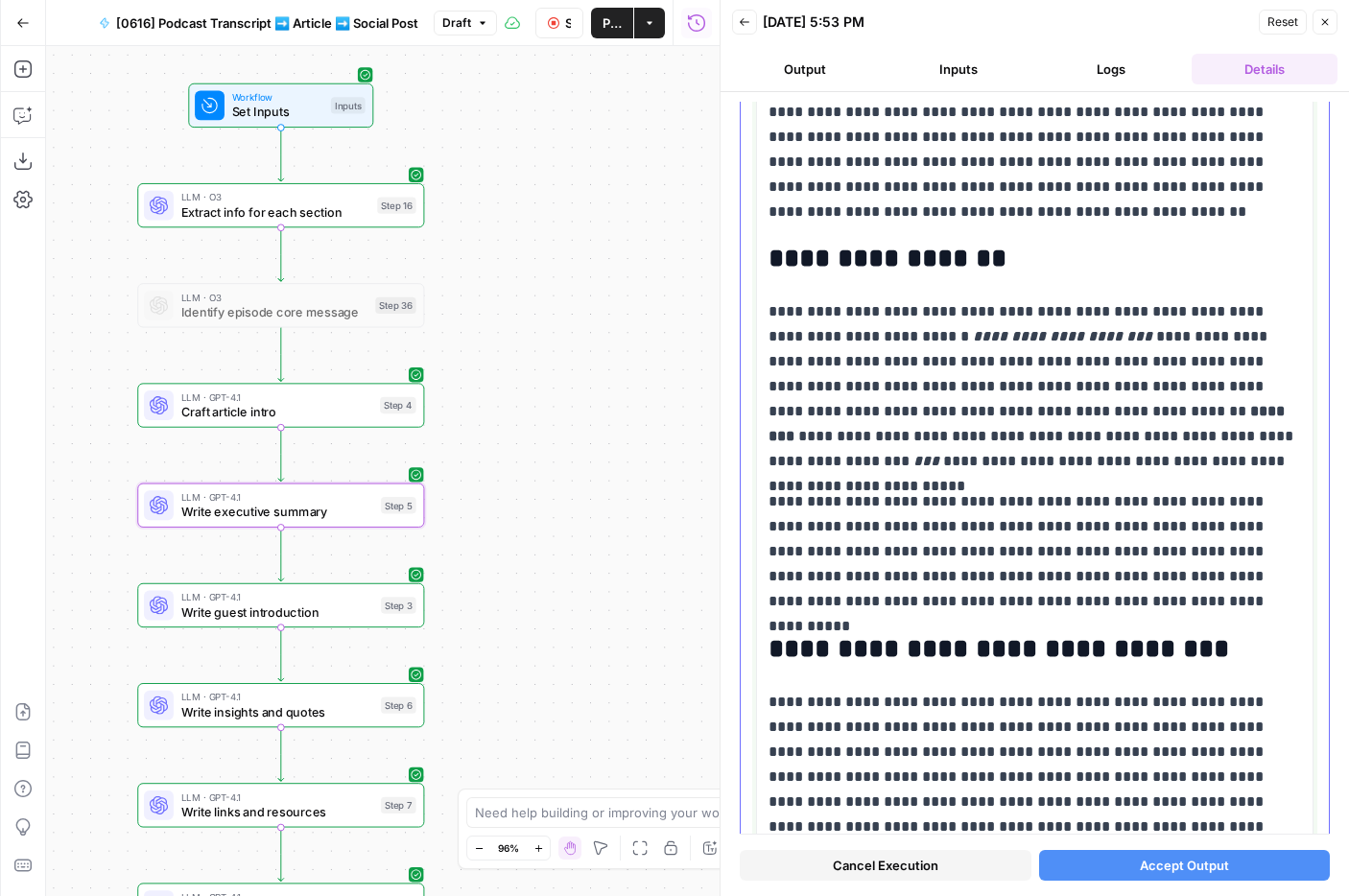 click on "**********" at bounding box center (1034, 387) 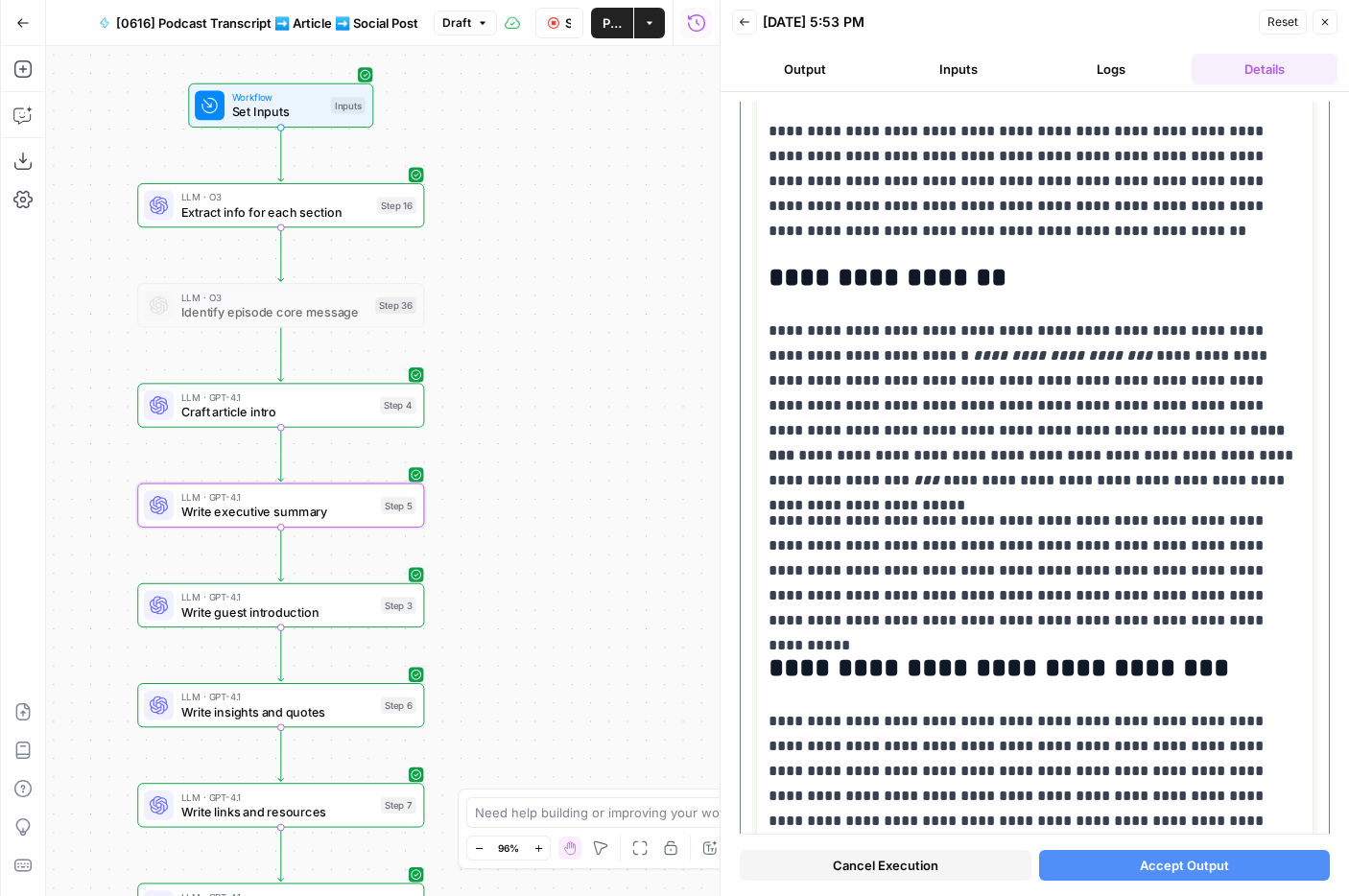 scroll, scrollTop: 283, scrollLeft: 0, axis: vertical 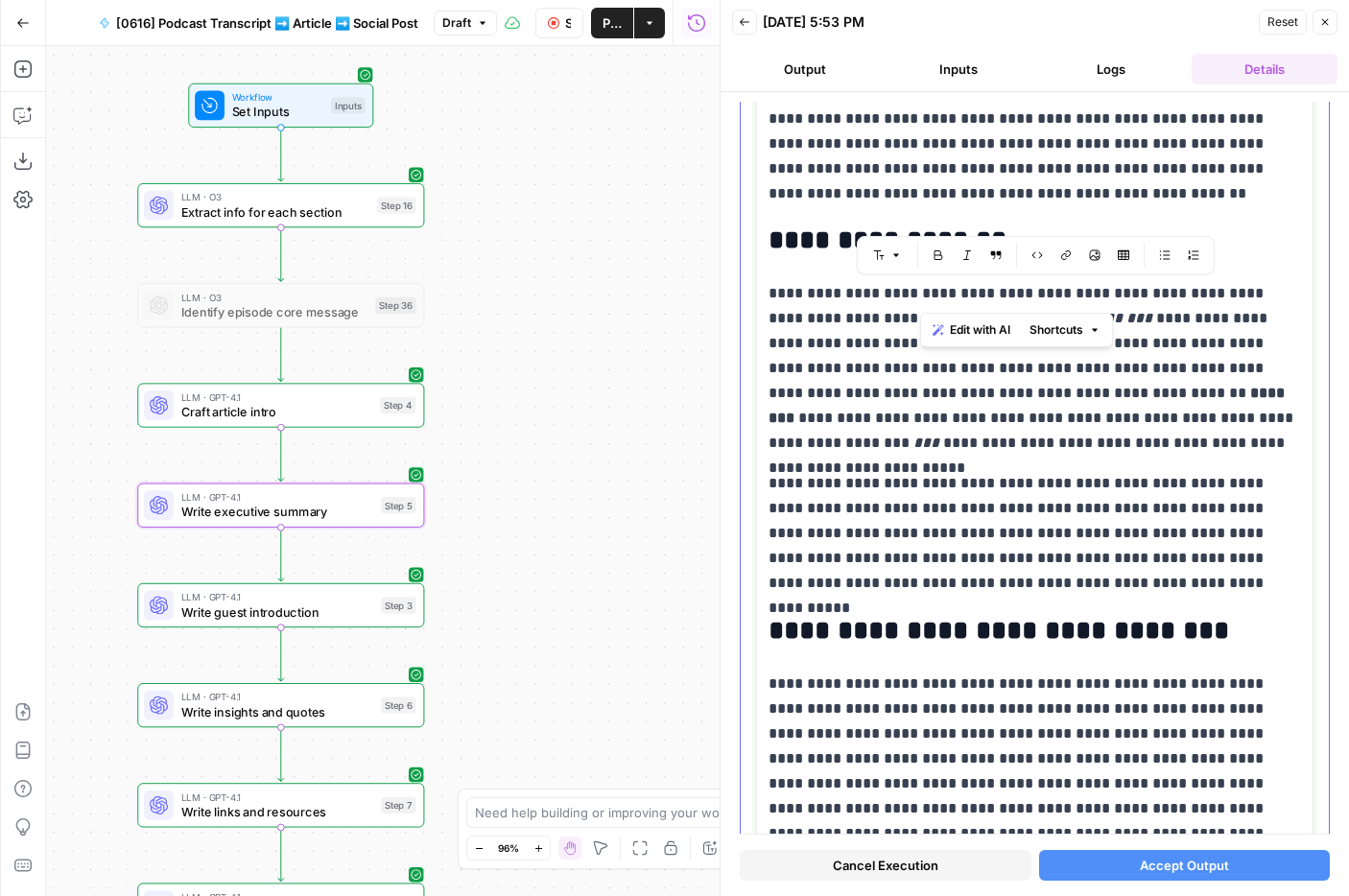 drag, startPoint x: 918, startPoint y: 298, endPoint x: 1151, endPoint y: 307, distance: 233.17375 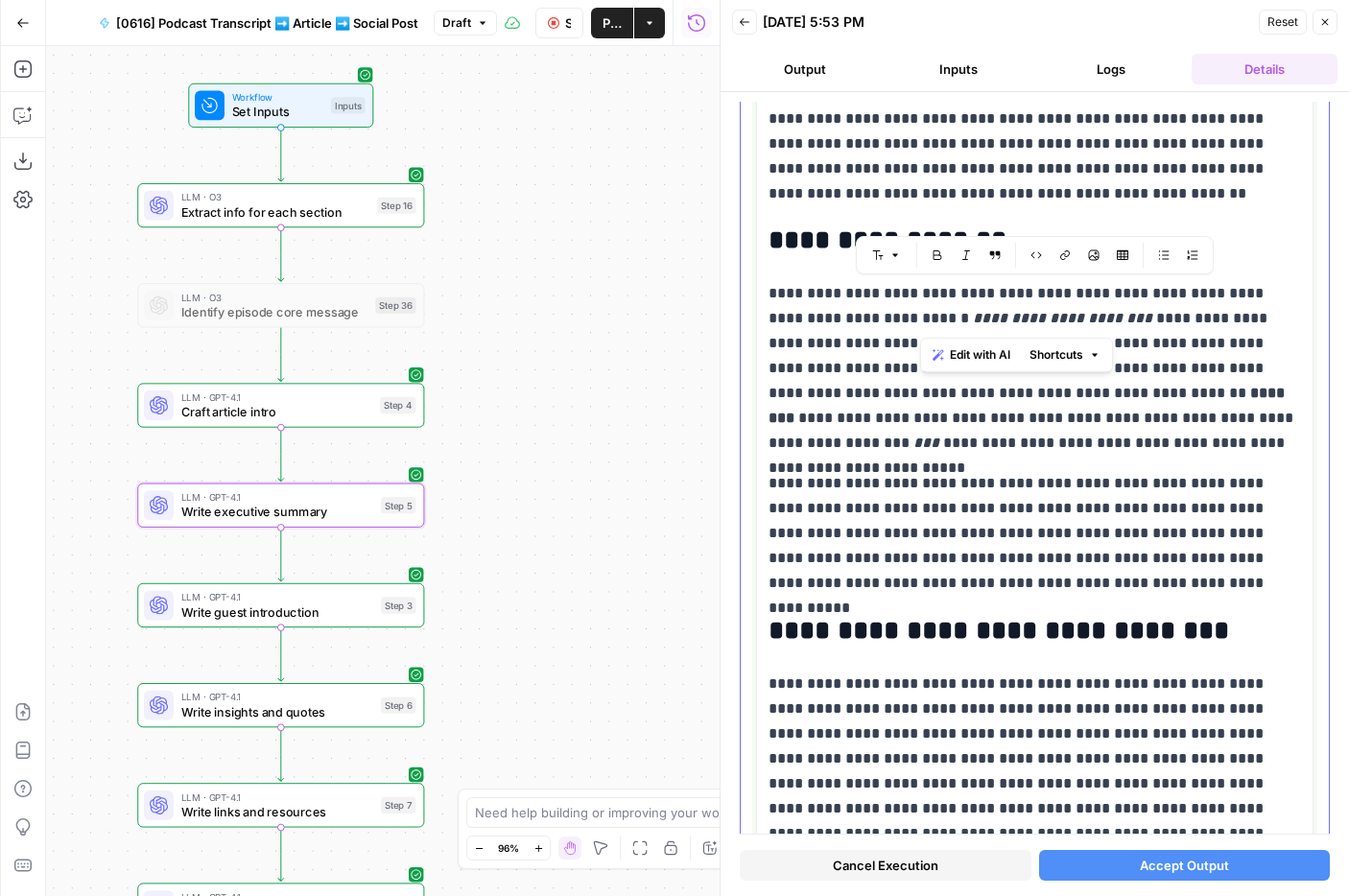 click on "**********" at bounding box center [1034, 368] 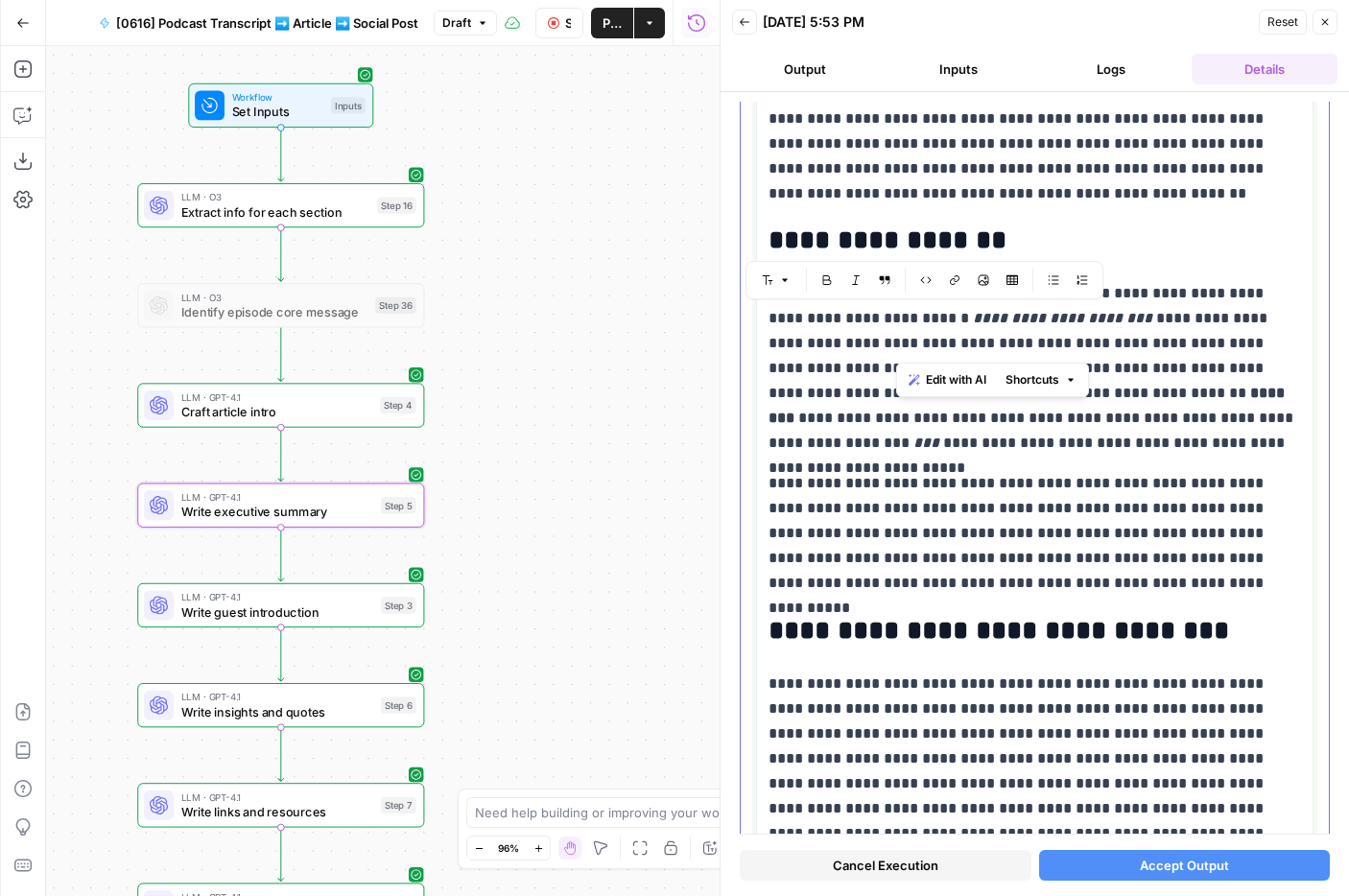drag, startPoint x: 895, startPoint y: 325, endPoint x: 979, endPoint y: 355, distance: 89.196 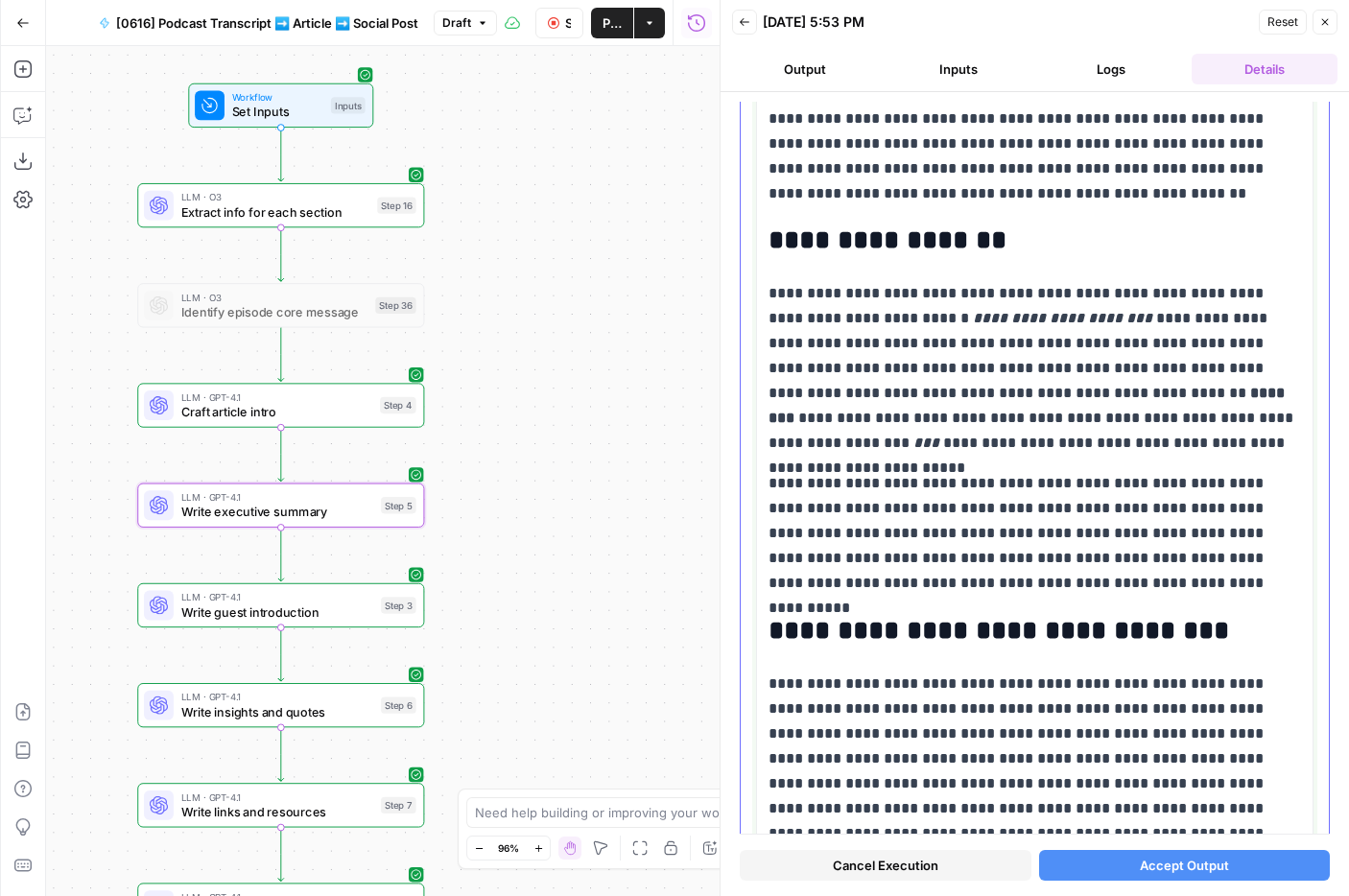 click on "**********" at bounding box center [1034, 368] 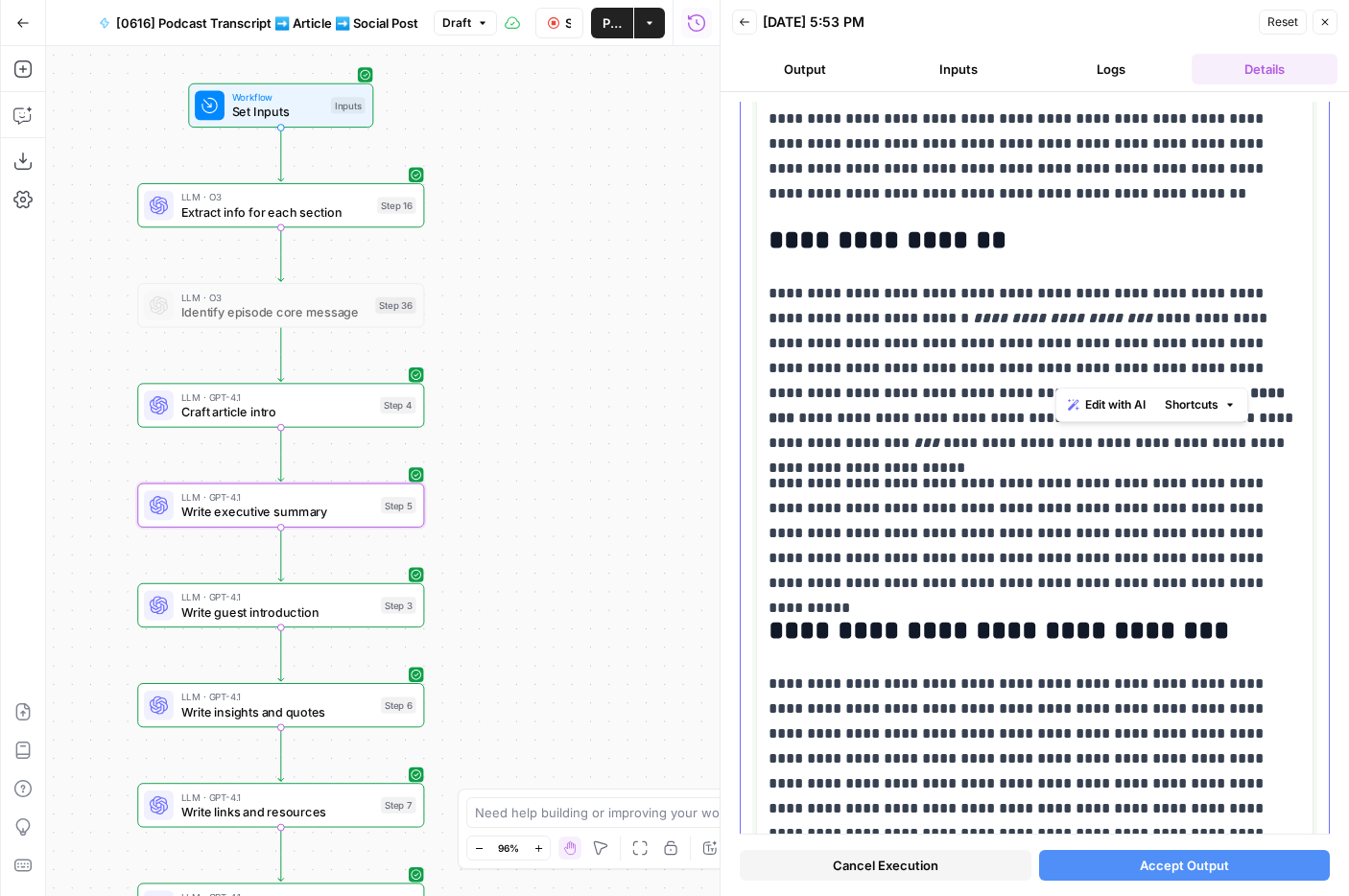 drag, startPoint x: 1053, startPoint y: 352, endPoint x: 1107, endPoint y: 362, distance: 54.918121 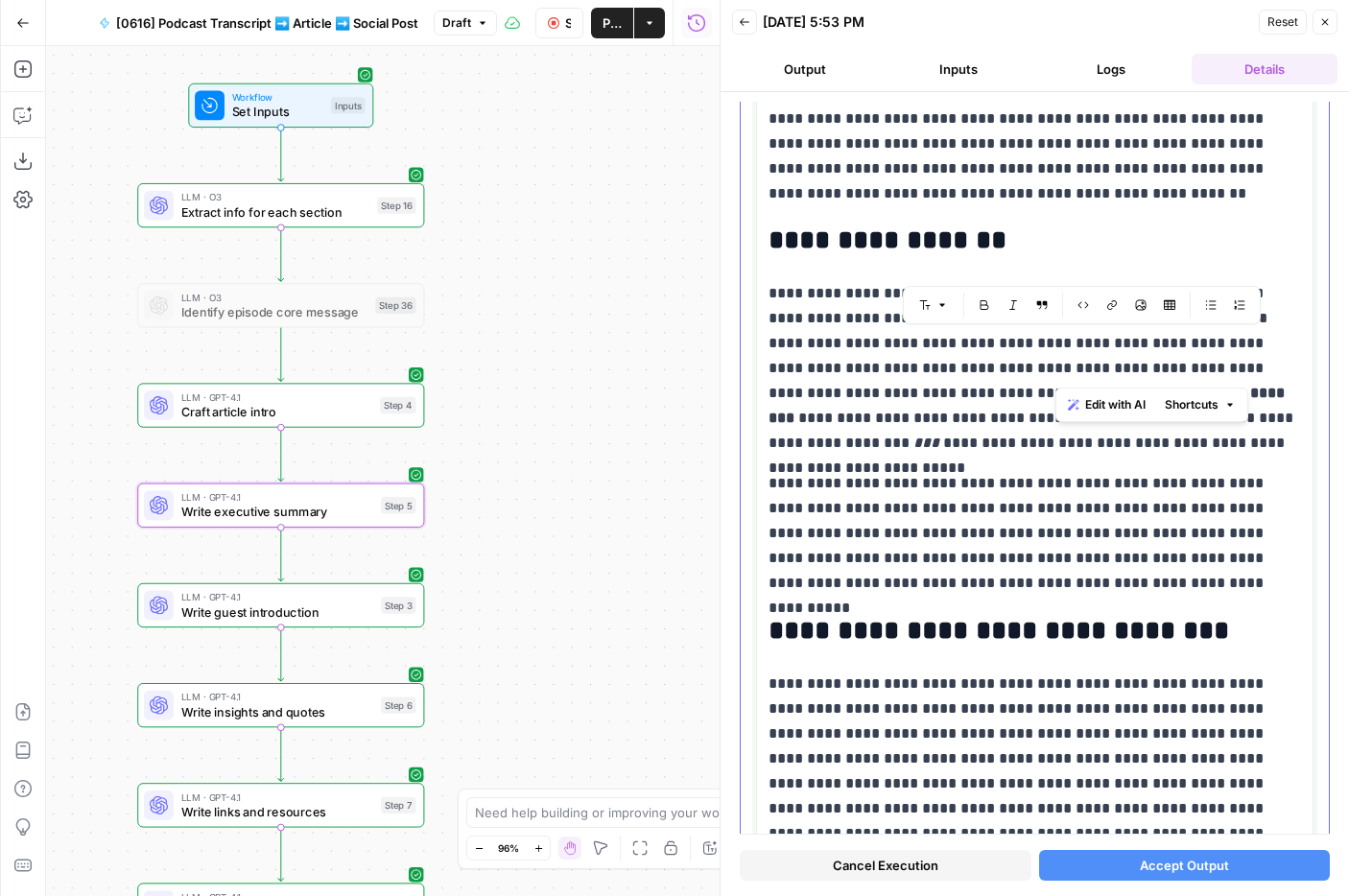 click on "**********" at bounding box center (1034, 368) 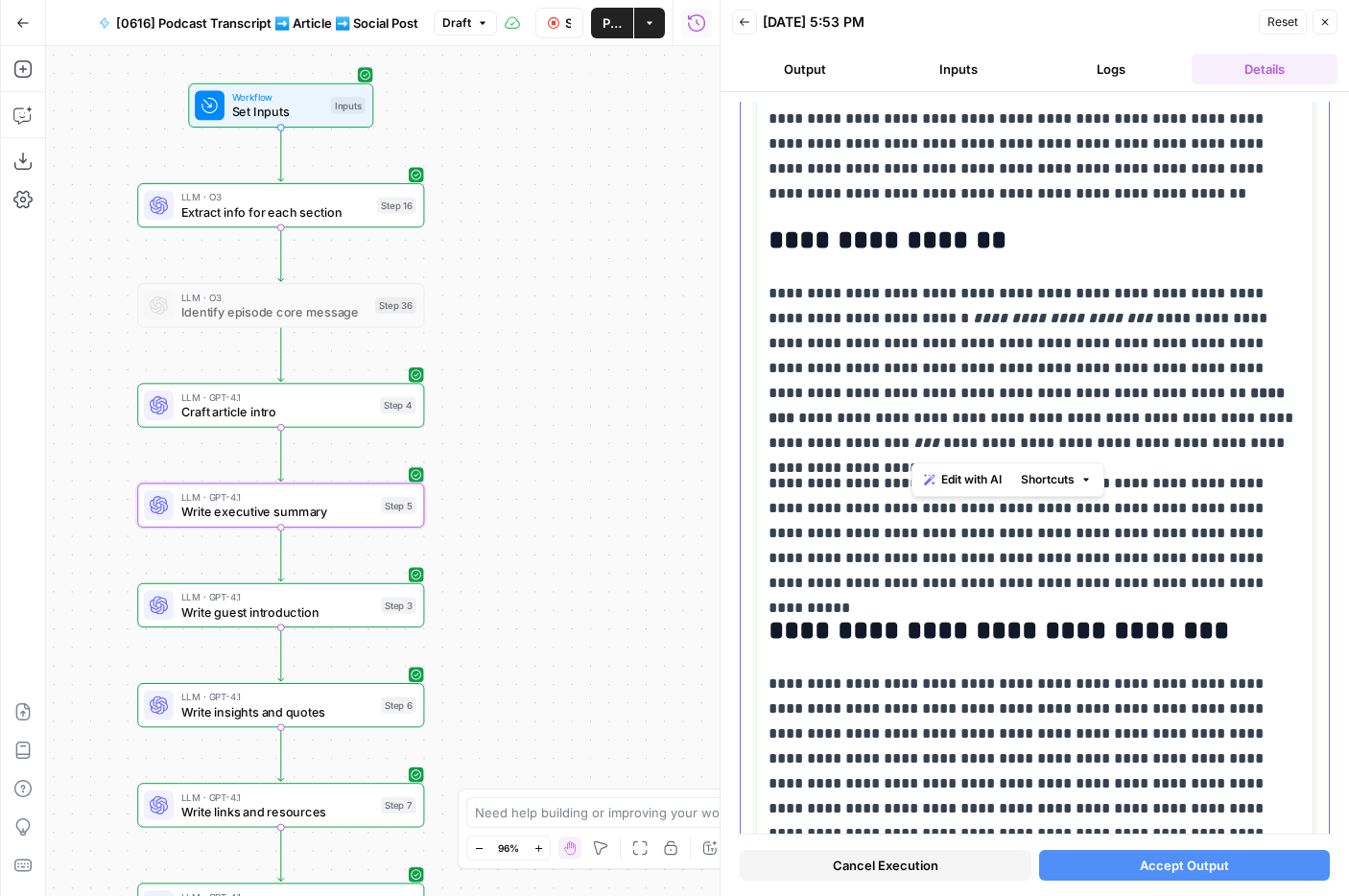 drag, startPoint x: 911, startPoint y: 420, endPoint x: 1126, endPoint y: 455, distance: 217.8302 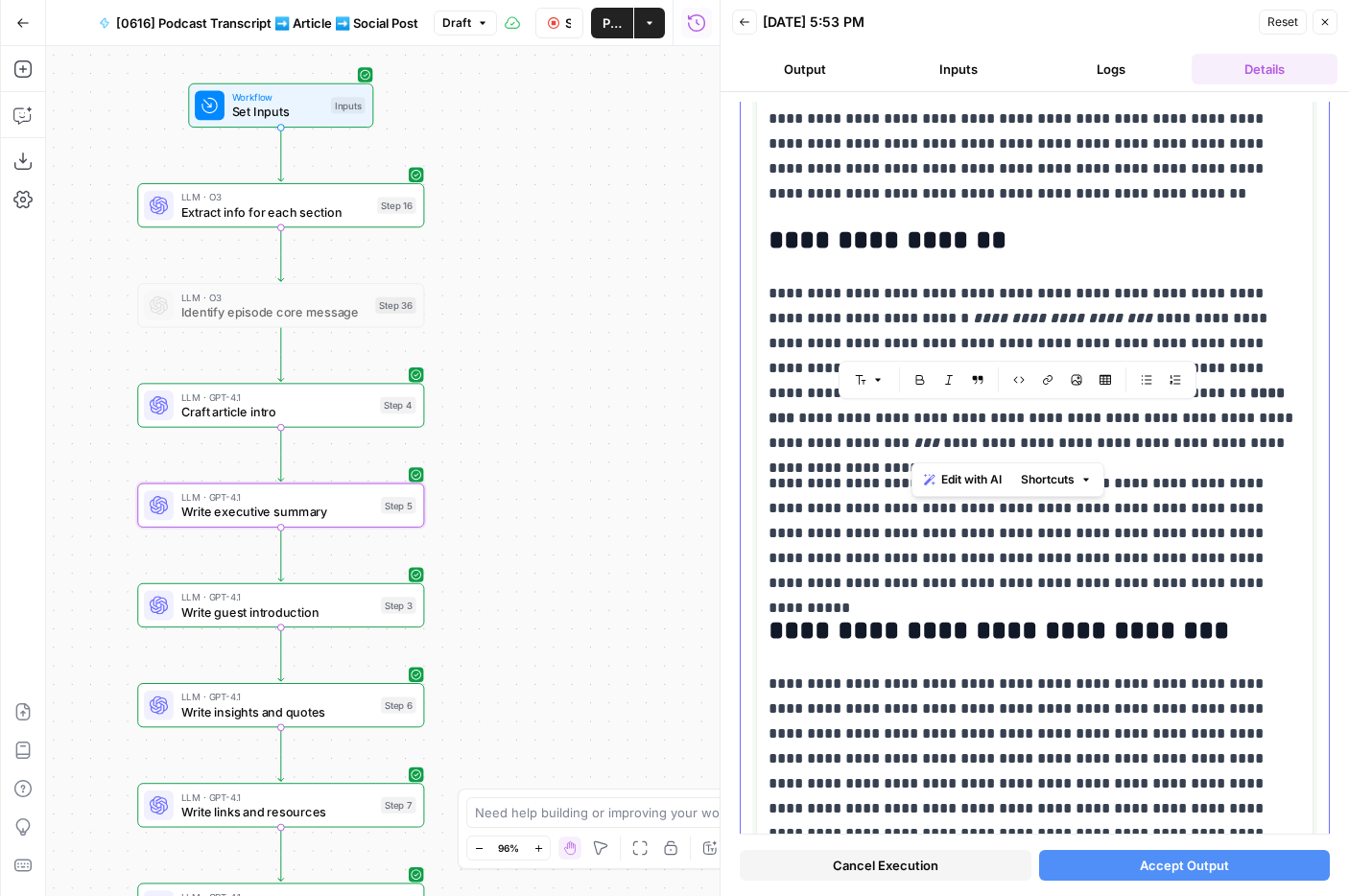 click on "**********" at bounding box center (1034, 533) 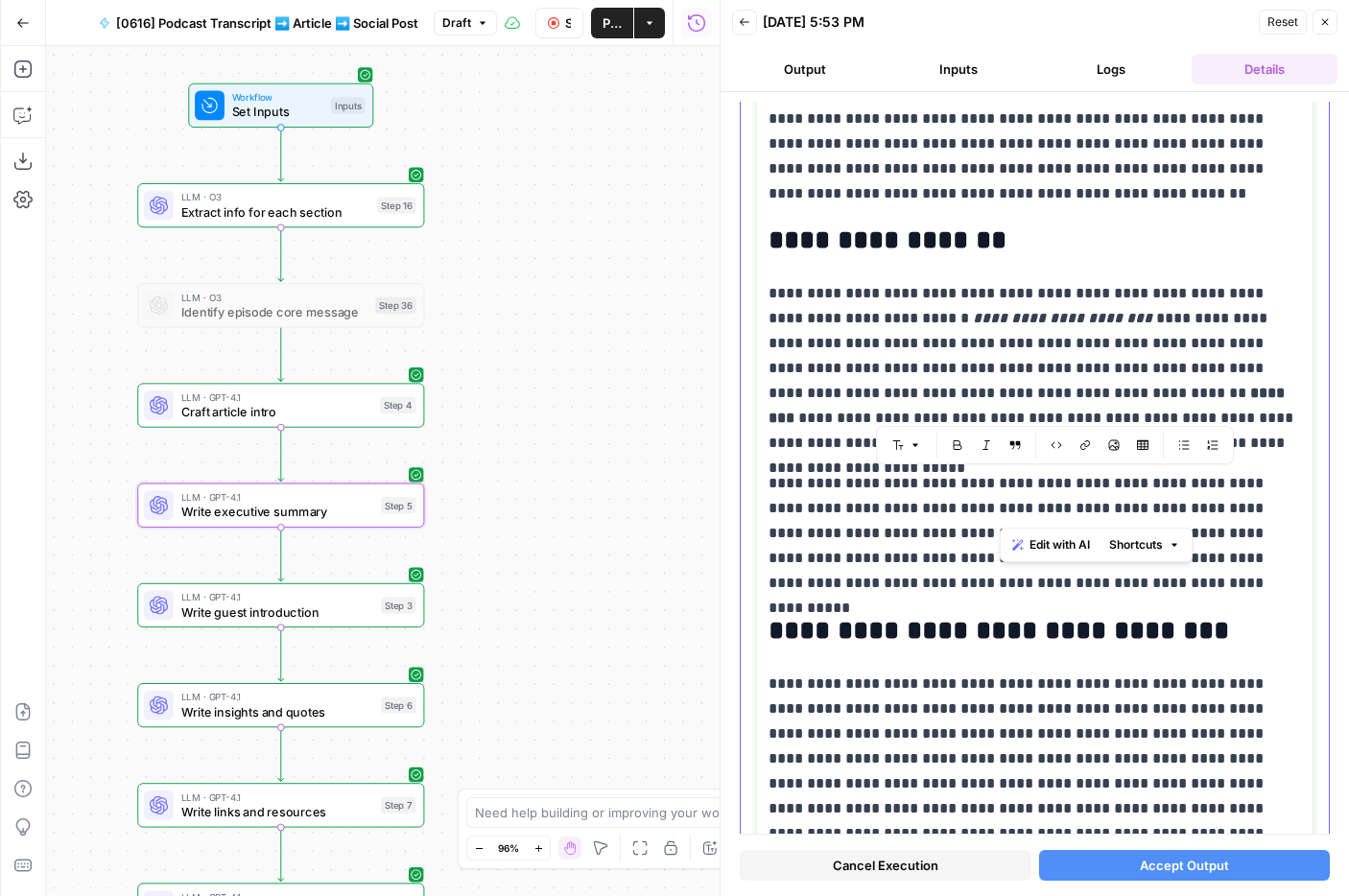 drag, startPoint x: 999, startPoint y: 493, endPoint x: 1107, endPoint y: 521, distance: 111.5706 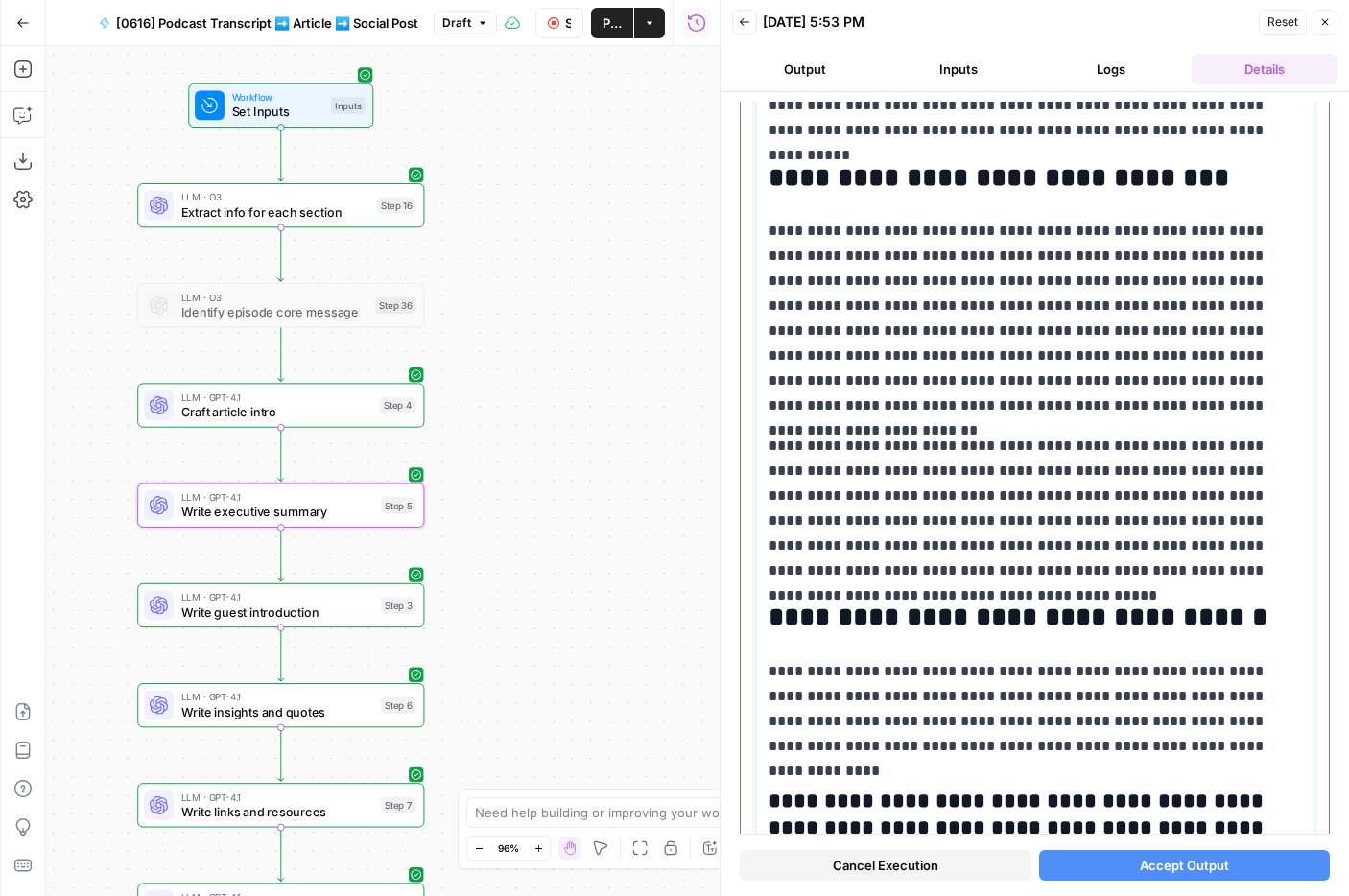 scroll, scrollTop: 743, scrollLeft: 0, axis: vertical 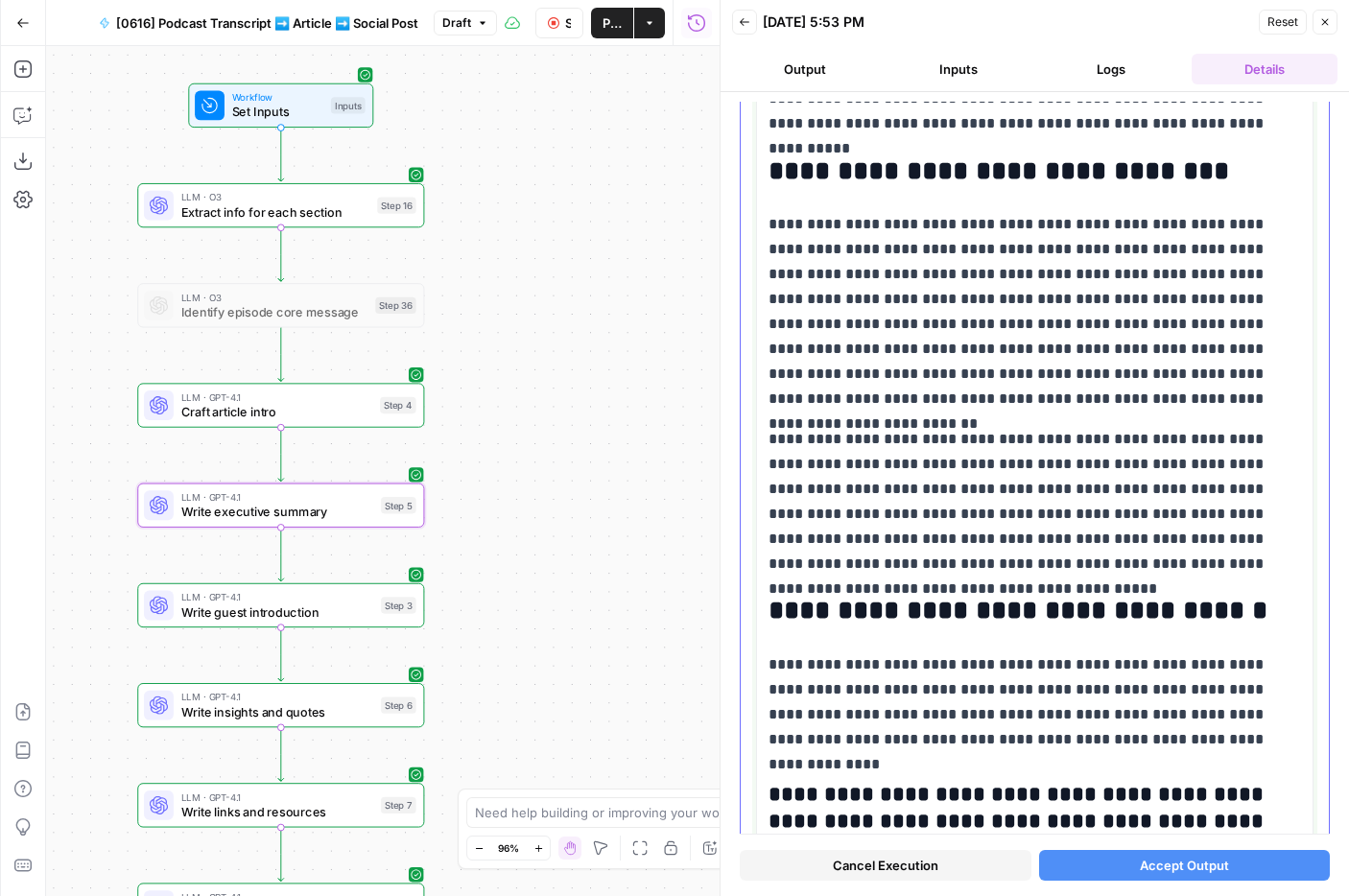 drag, startPoint x: 1039, startPoint y: 521, endPoint x: 1140, endPoint y: 543, distance: 103.36827 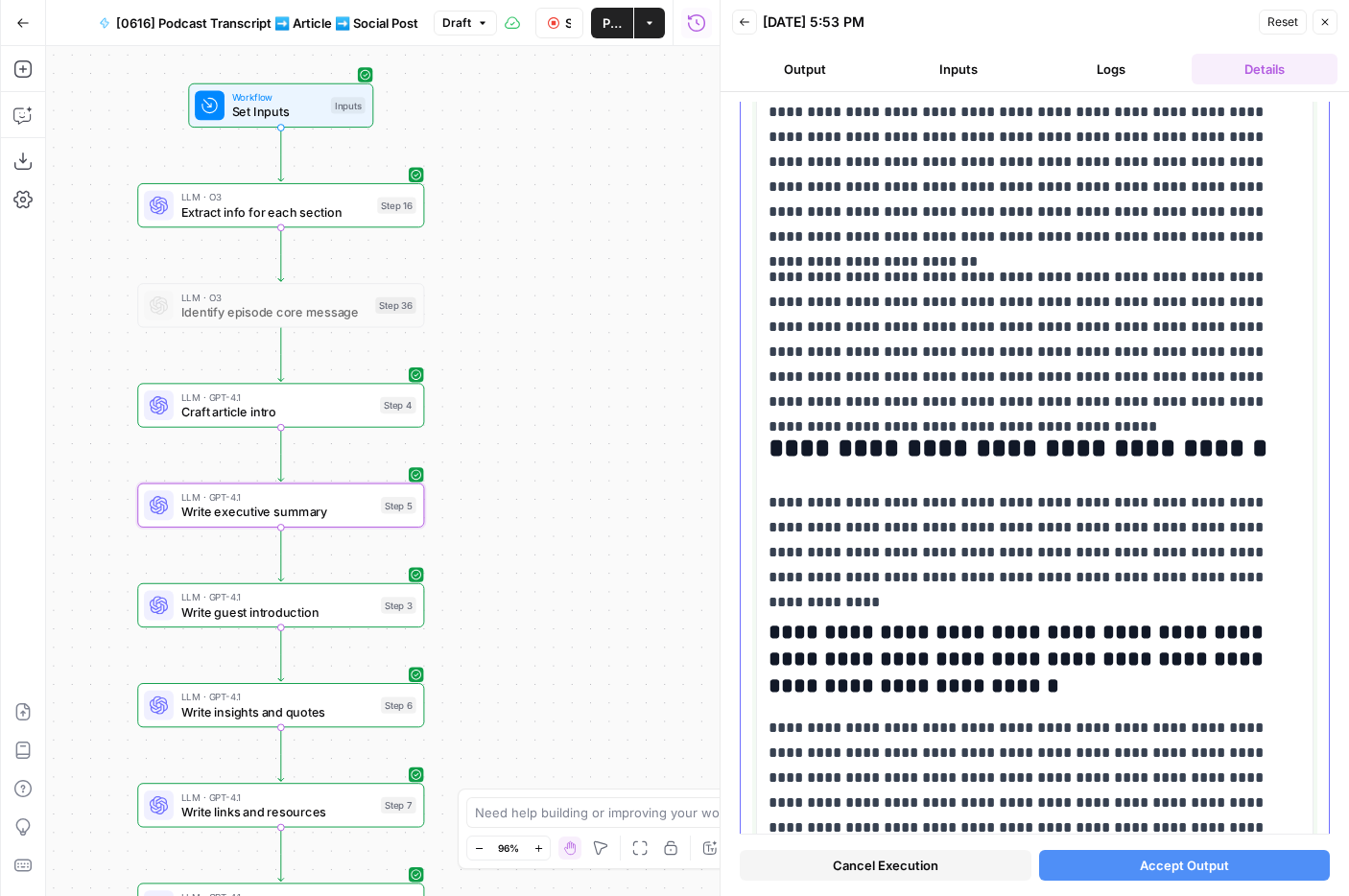 scroll, scrollTop: 926, scrollLeft: 0, axis: vertical 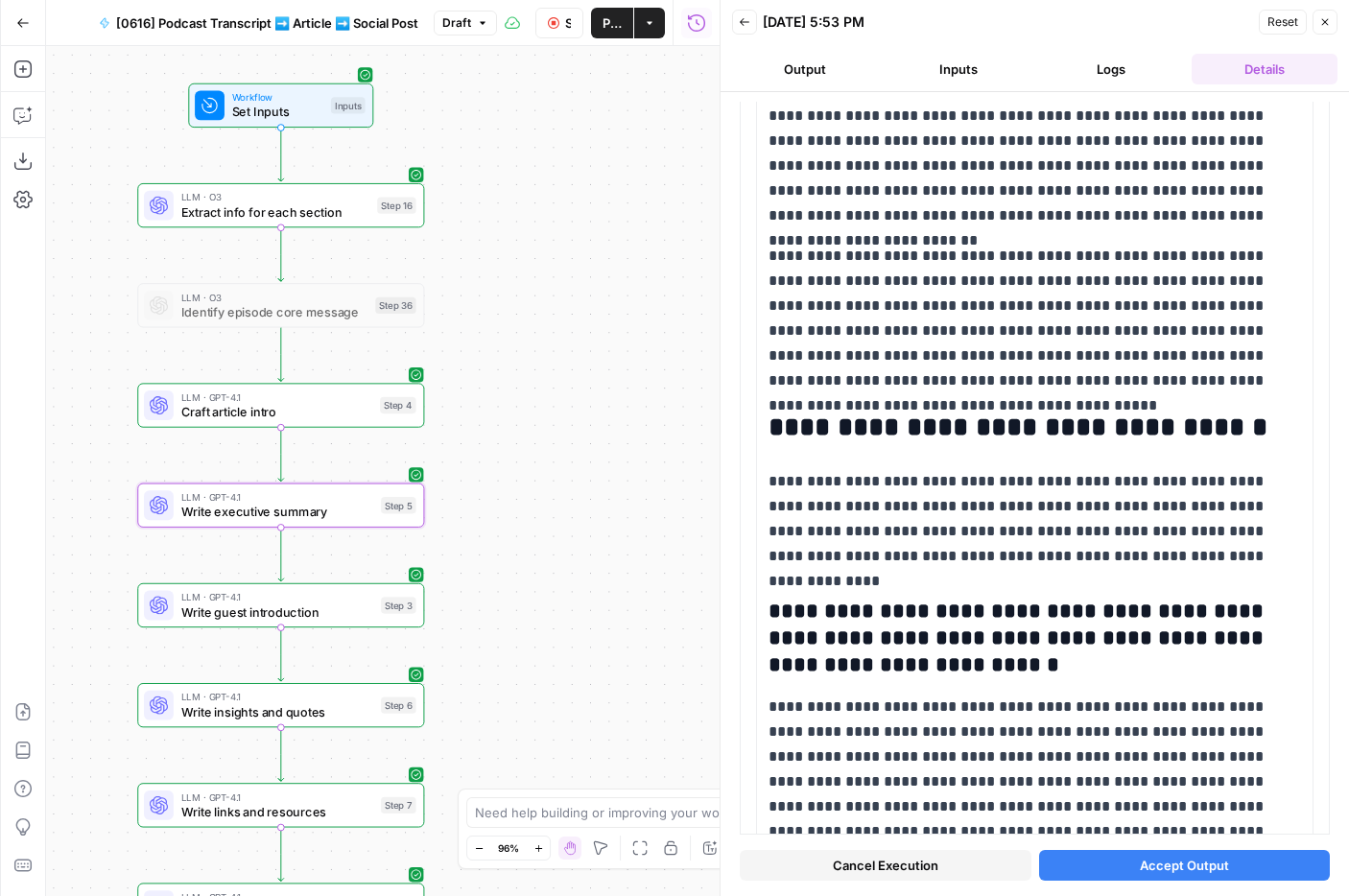 click on "Accept Output" at bounding box center (1184, 865) 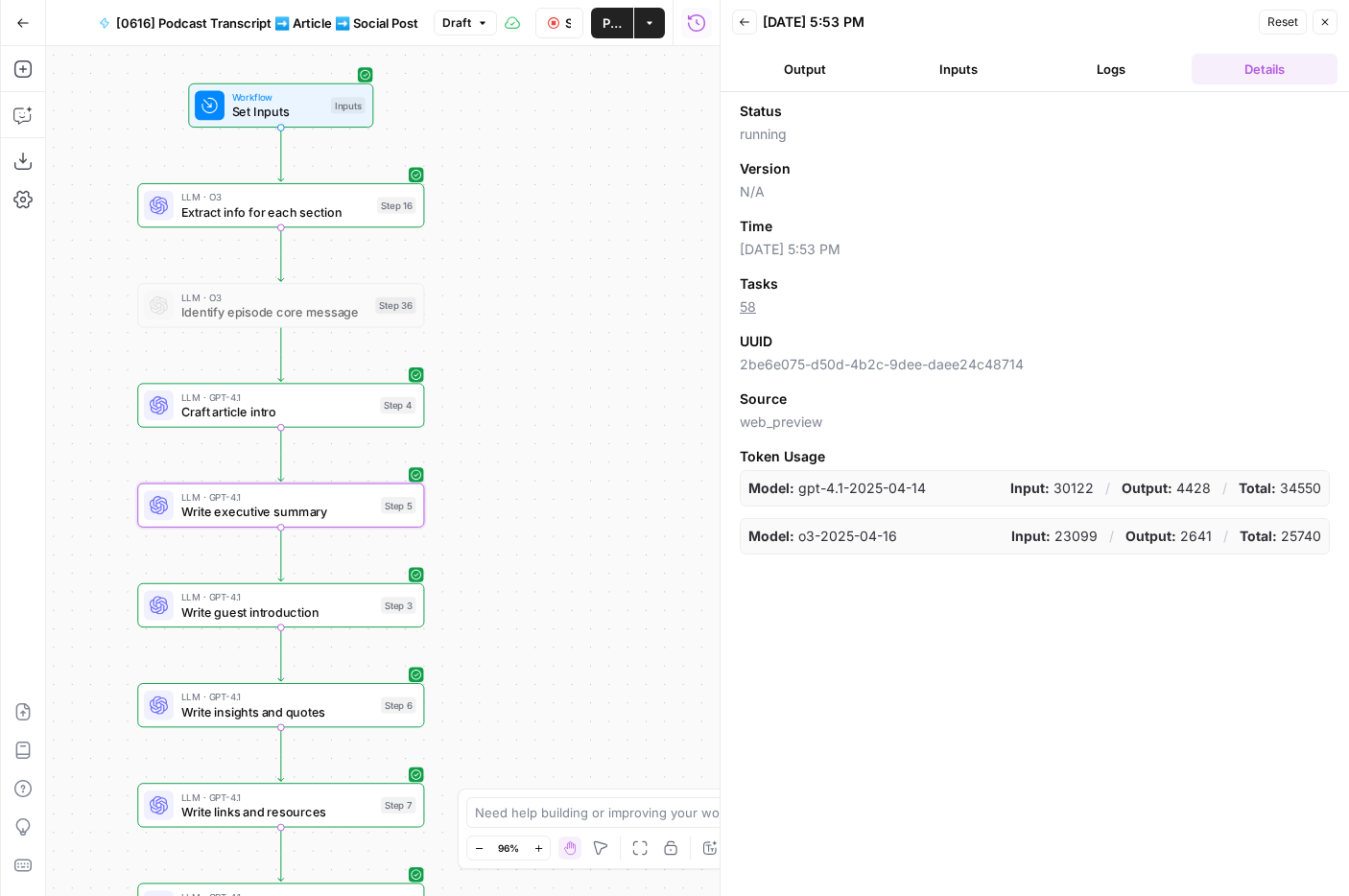 click on "Back 07/01/25 at 5:53 PM Reset Close Output Inputs Logs Details" at bounding box center (1034, 46) 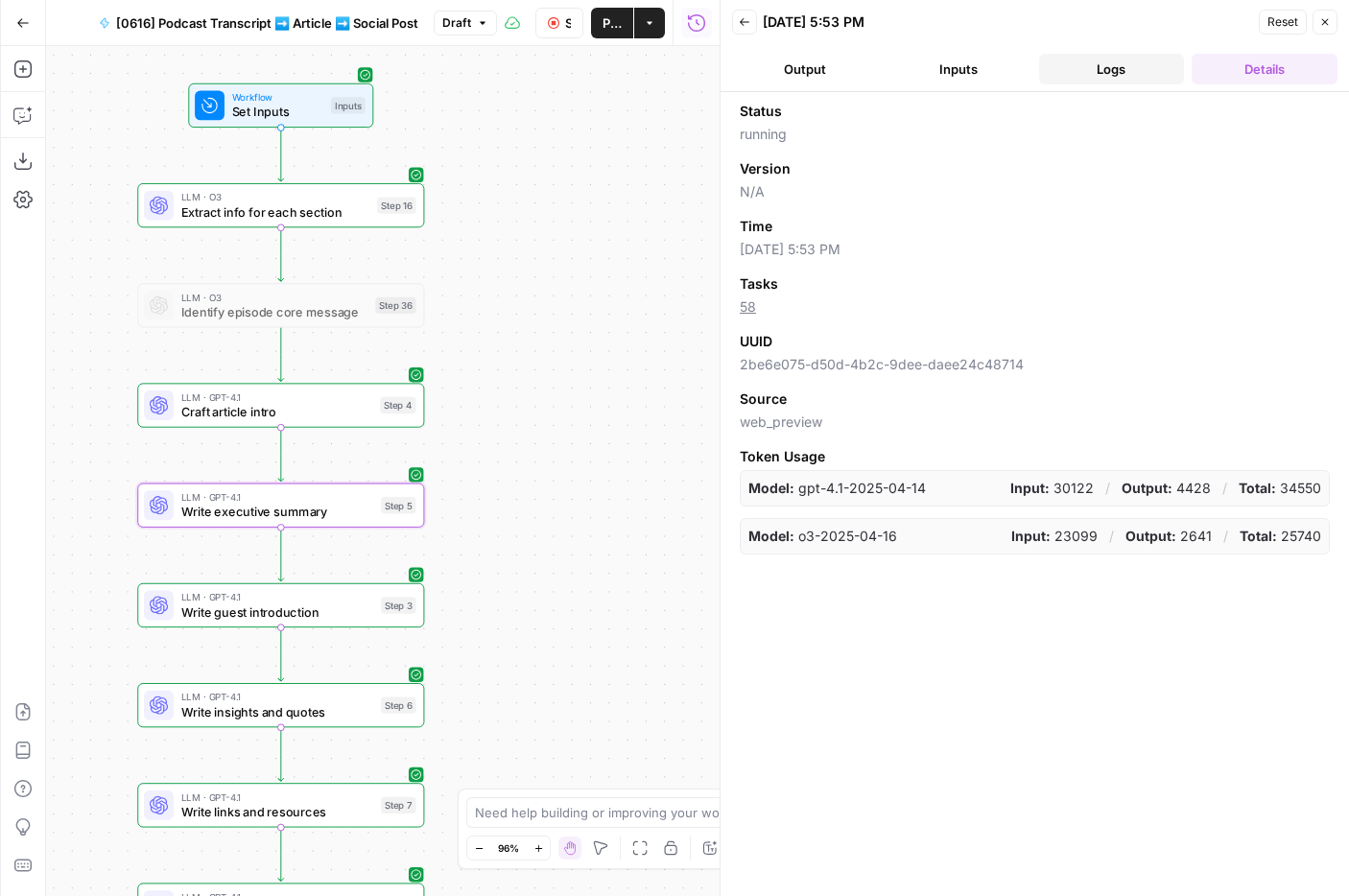 click on "Logs" at bounding box center [1112, 69] 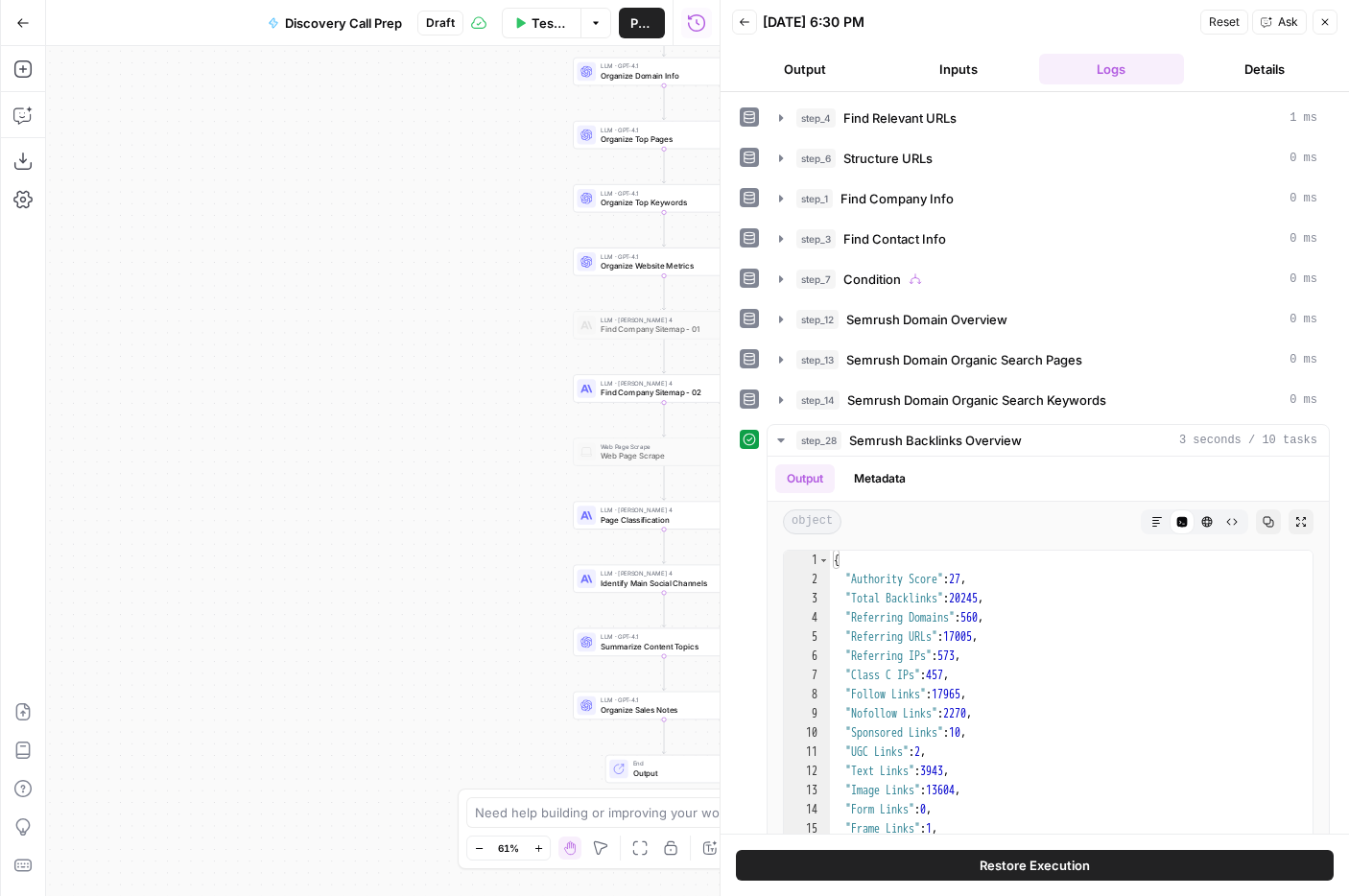 scroll, scrollTop: 0, scrollLeft: 0, axis: both 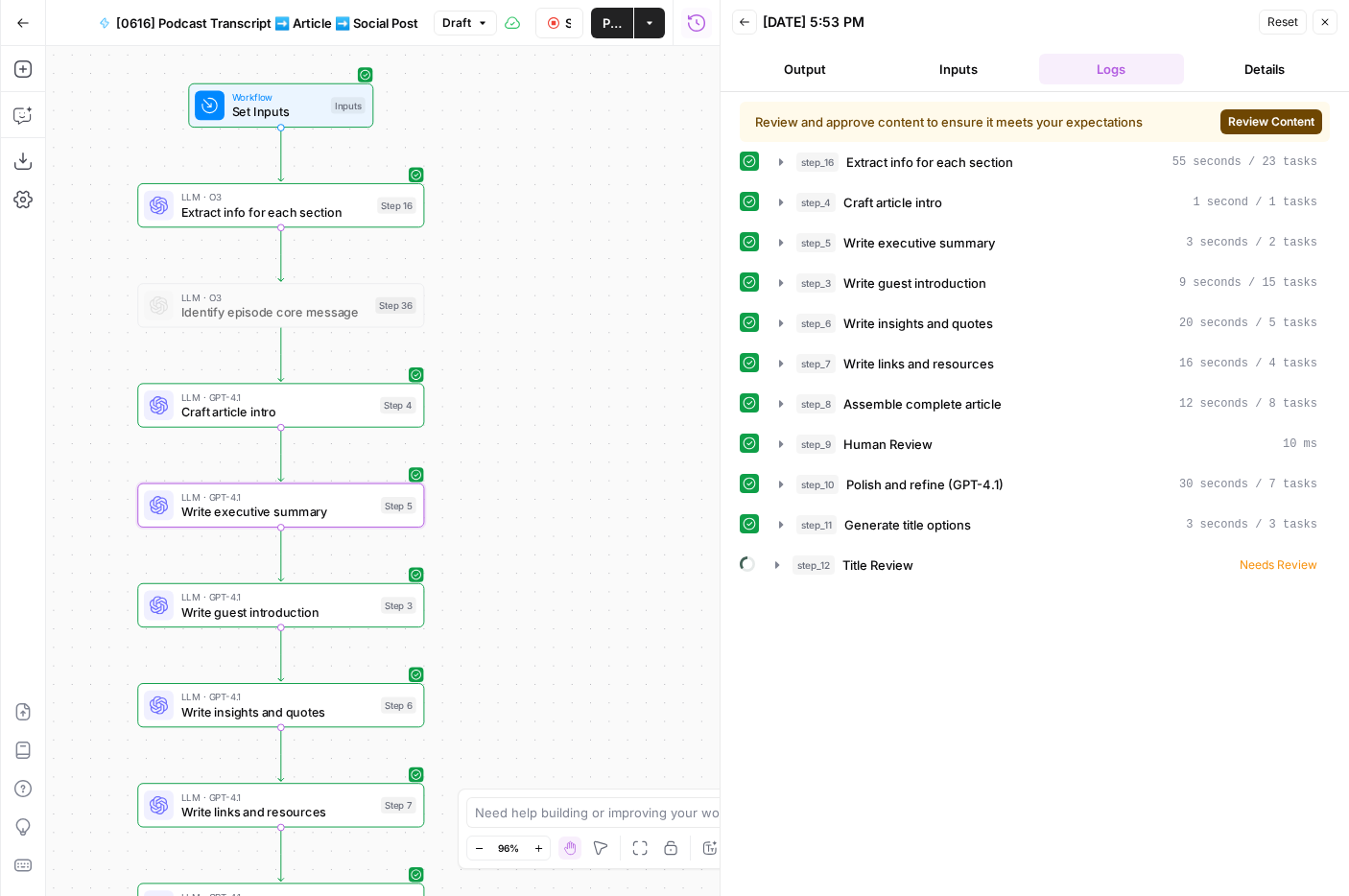 click on "Review Content" at bounding box center [1271, 122] 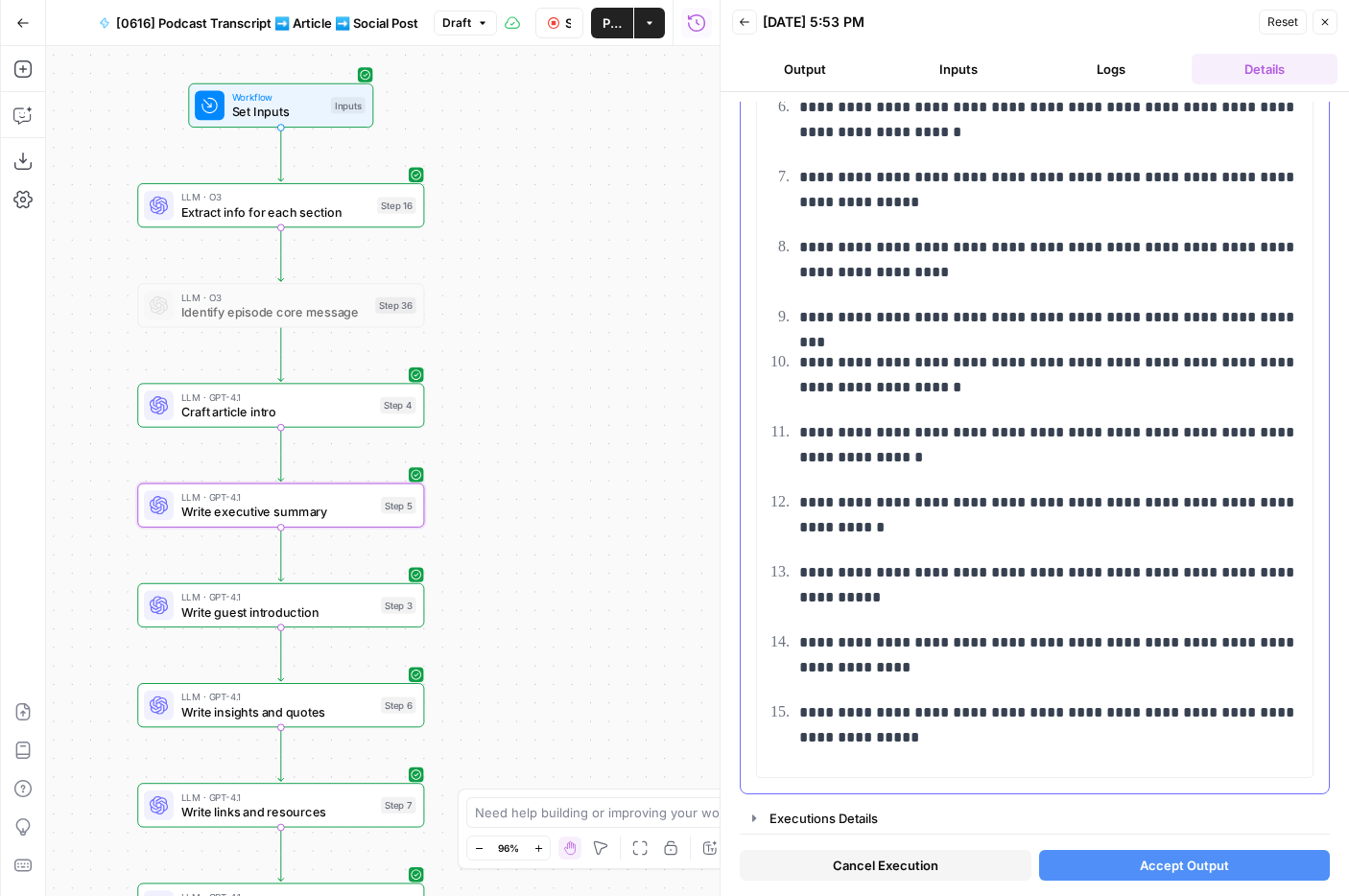 scroll, scrollTop: 0, scrollLeft: 0, axis: both 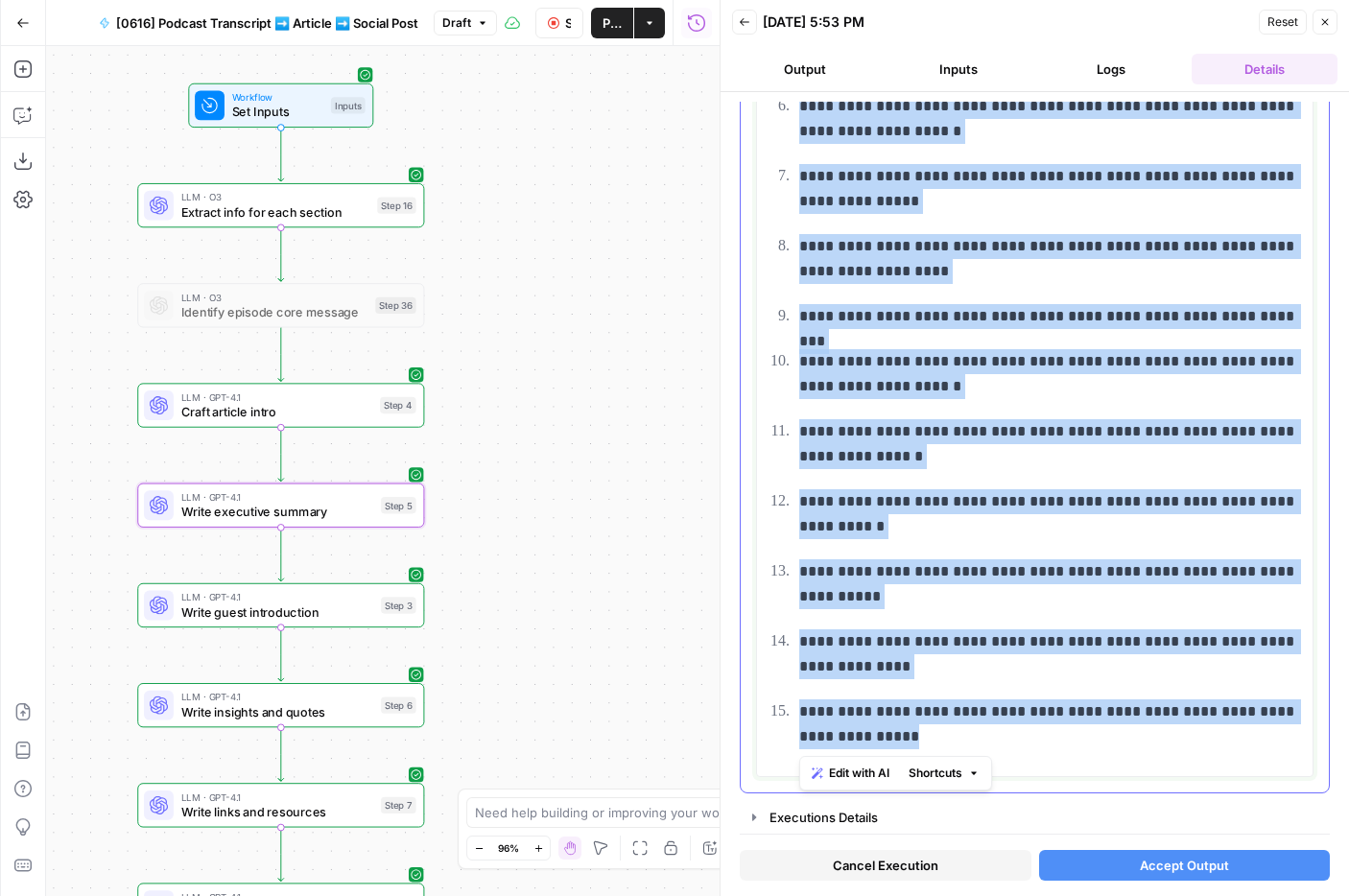 drag, startPoint x: 792, startPoint y: 305, endPoint x: 1031, endPoint y: 784, distance: 535.31486 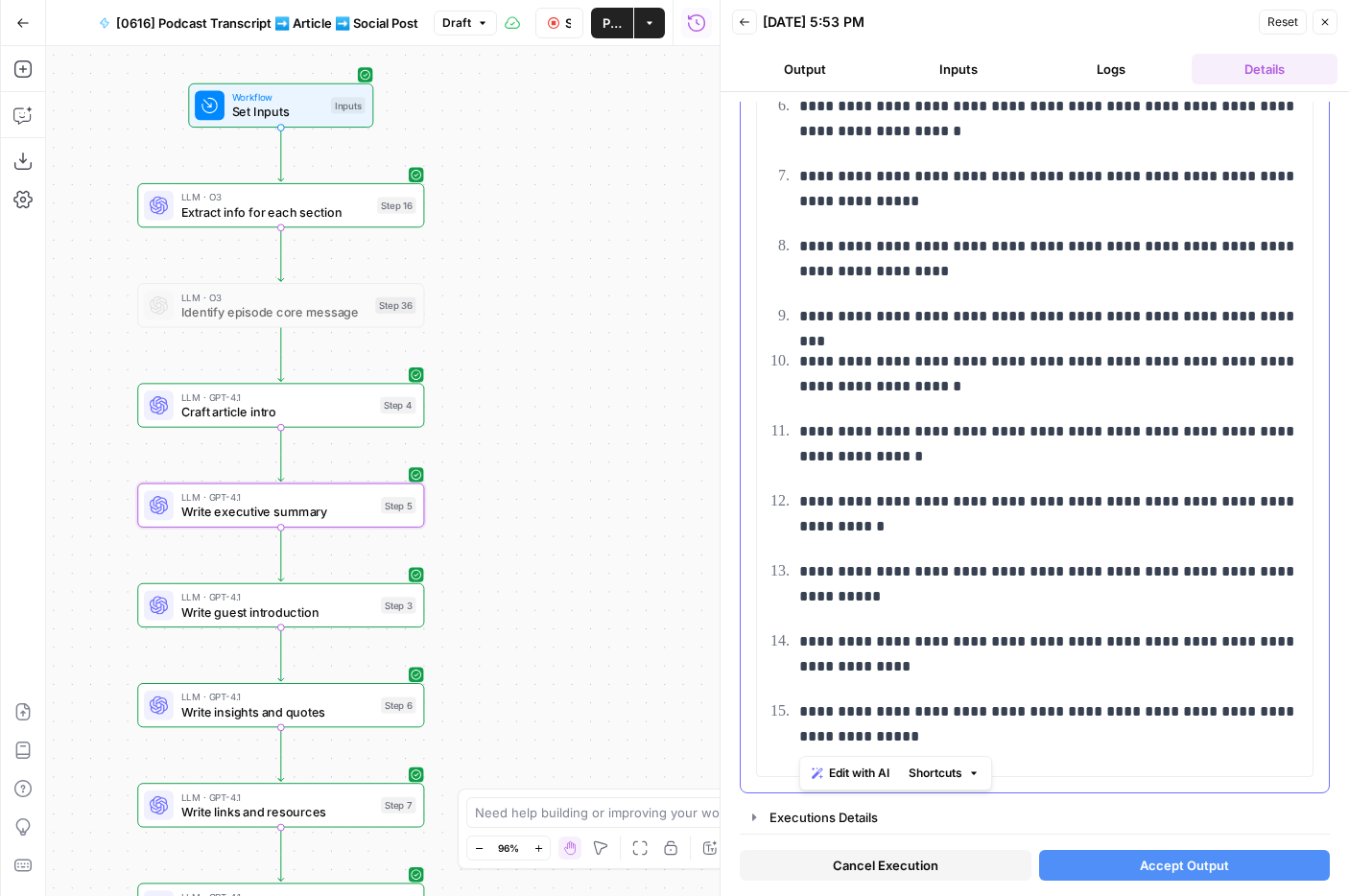 click on "**********" at bounding box center (1034, 242) 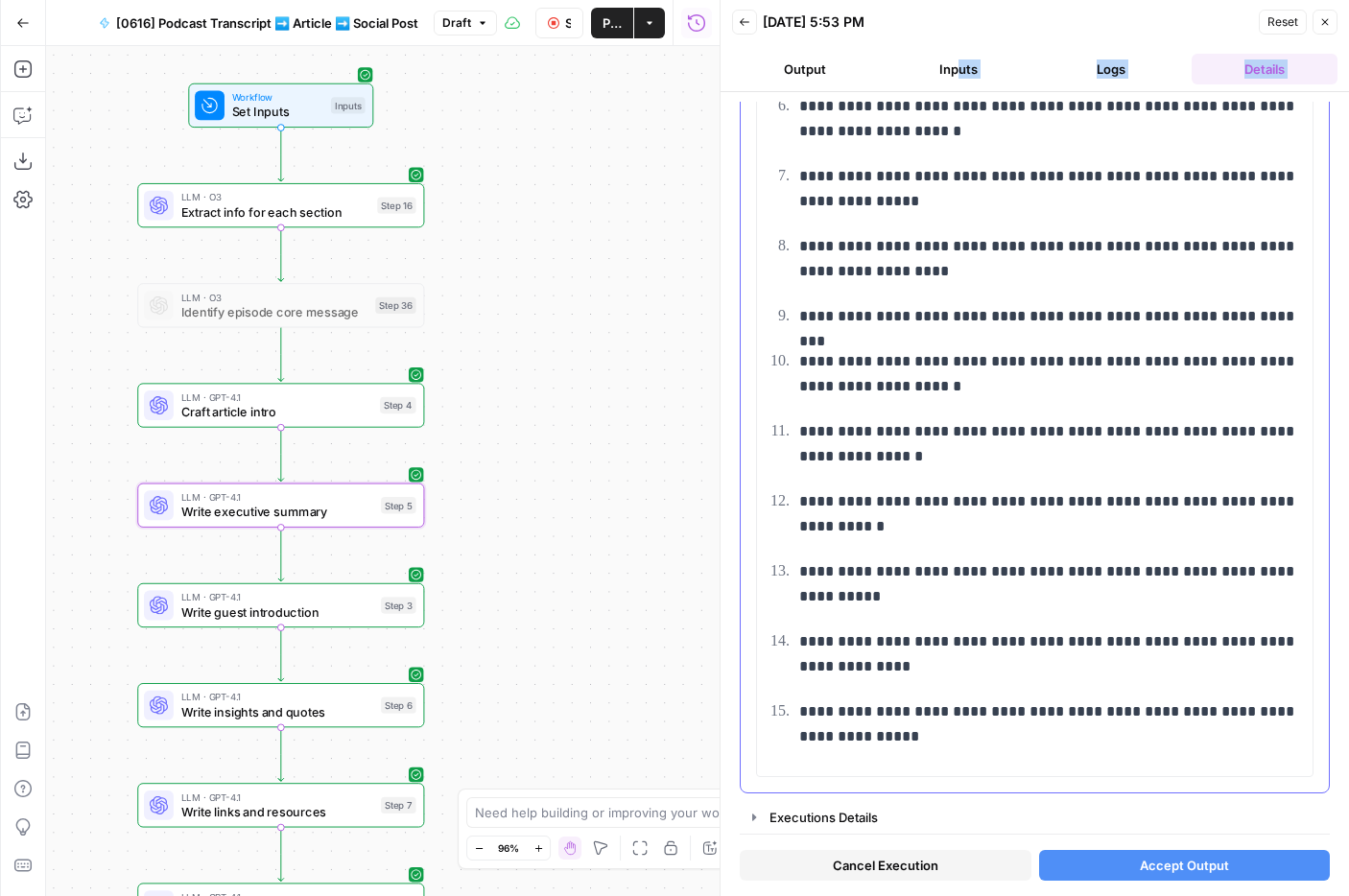scroll, scrollTop: 0, scrollLeft: 0, axis: both 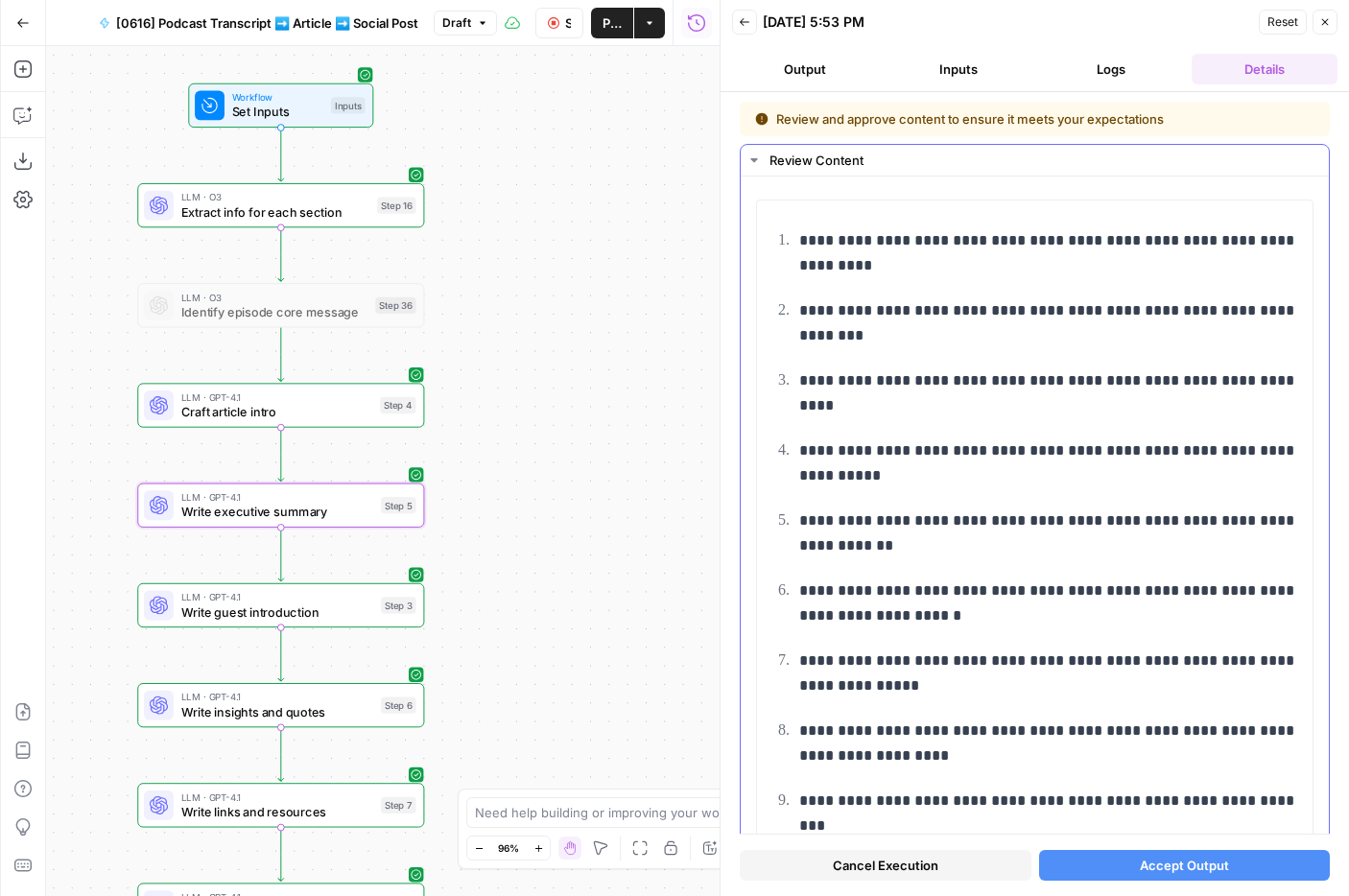 drag, startPoint x: 972, startPoint y: 750, endPoint x: 926, endPoint y: 340, distance: 412.57242 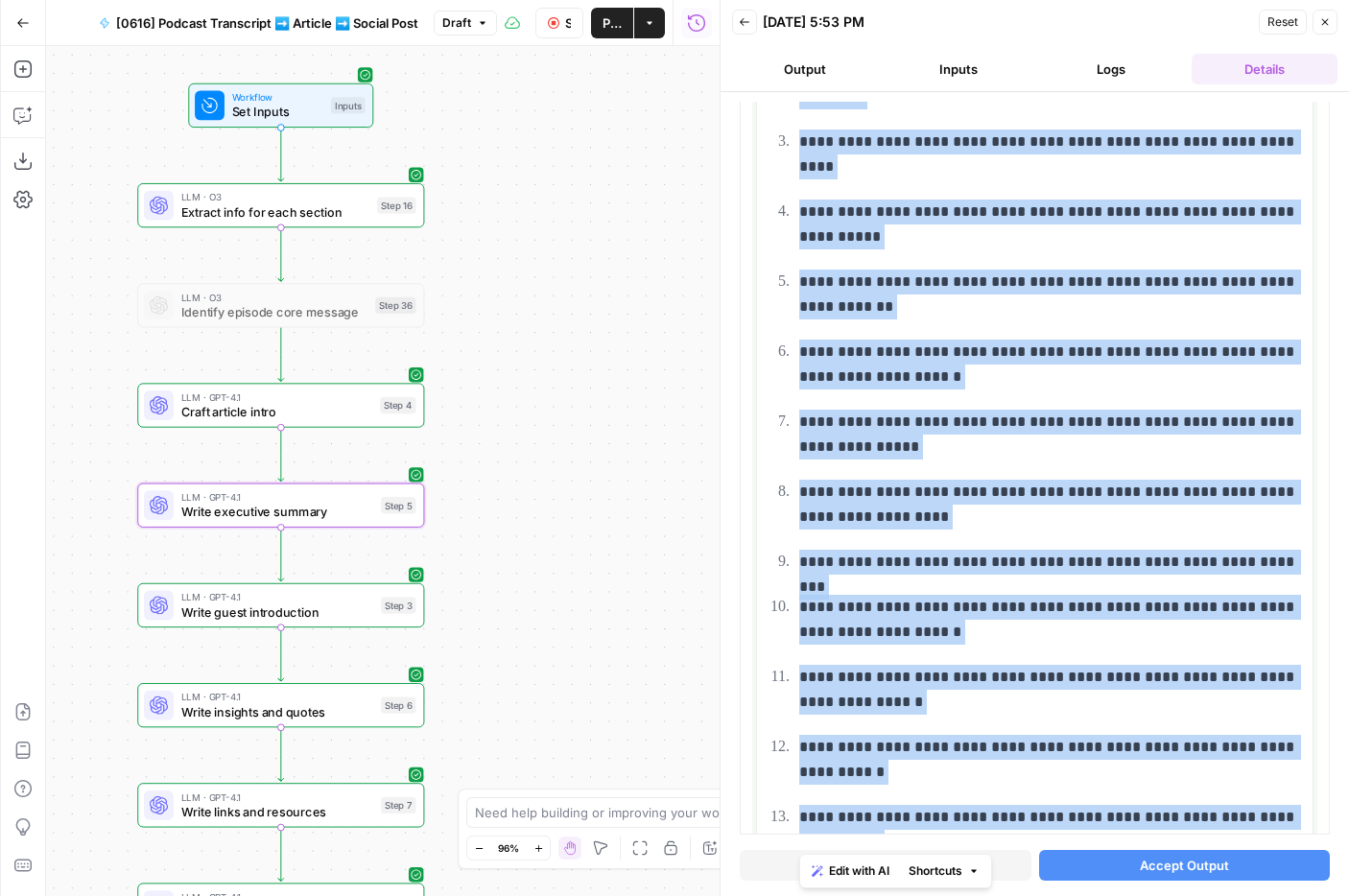 scroll, scrollTop: 0, scrollLeft: 0, axis: both 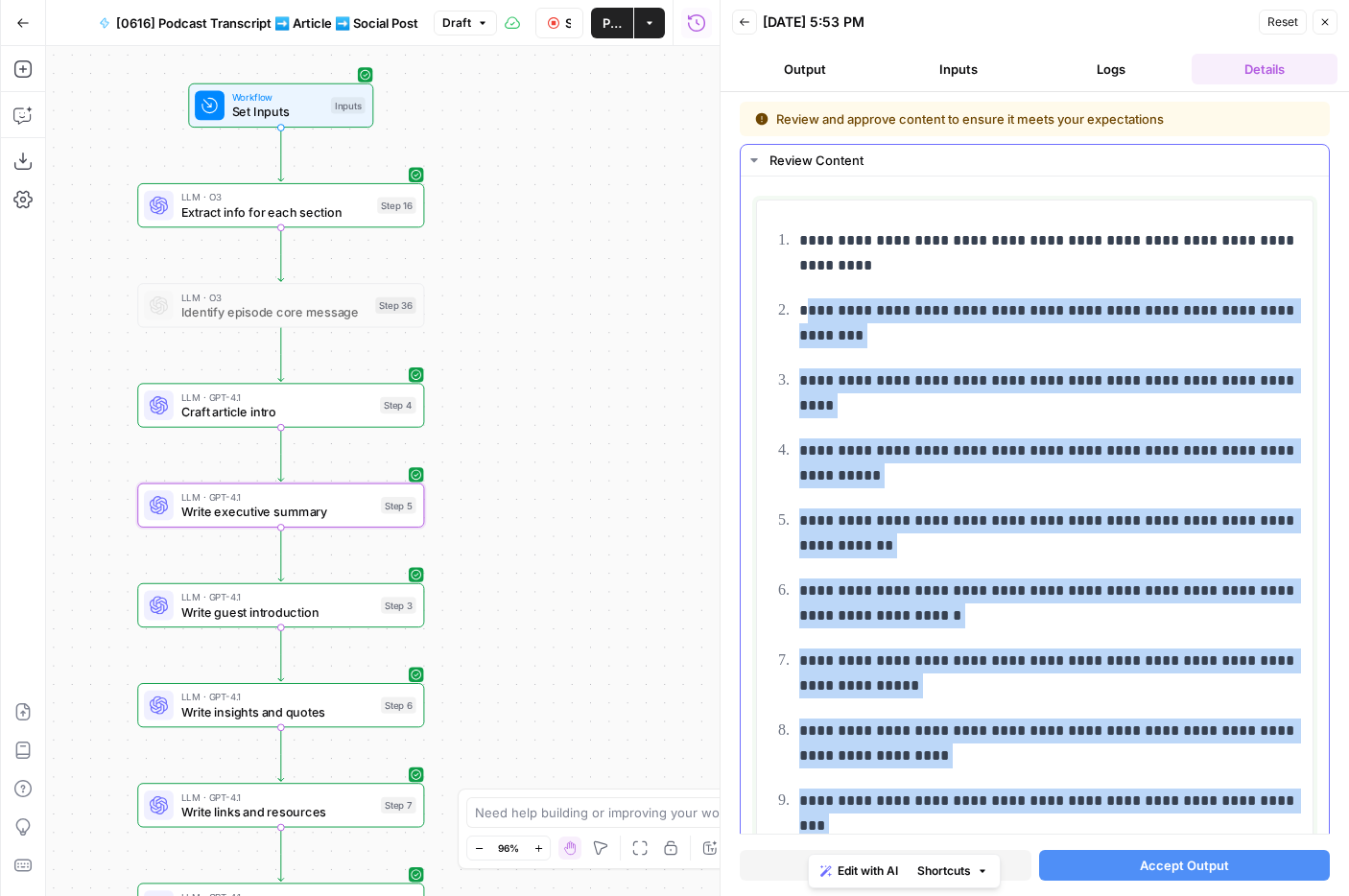 drag, startPoint x: 921, startPoint y: 737, endPoint x: 809, endPoint y: 316, distance: 435.6432 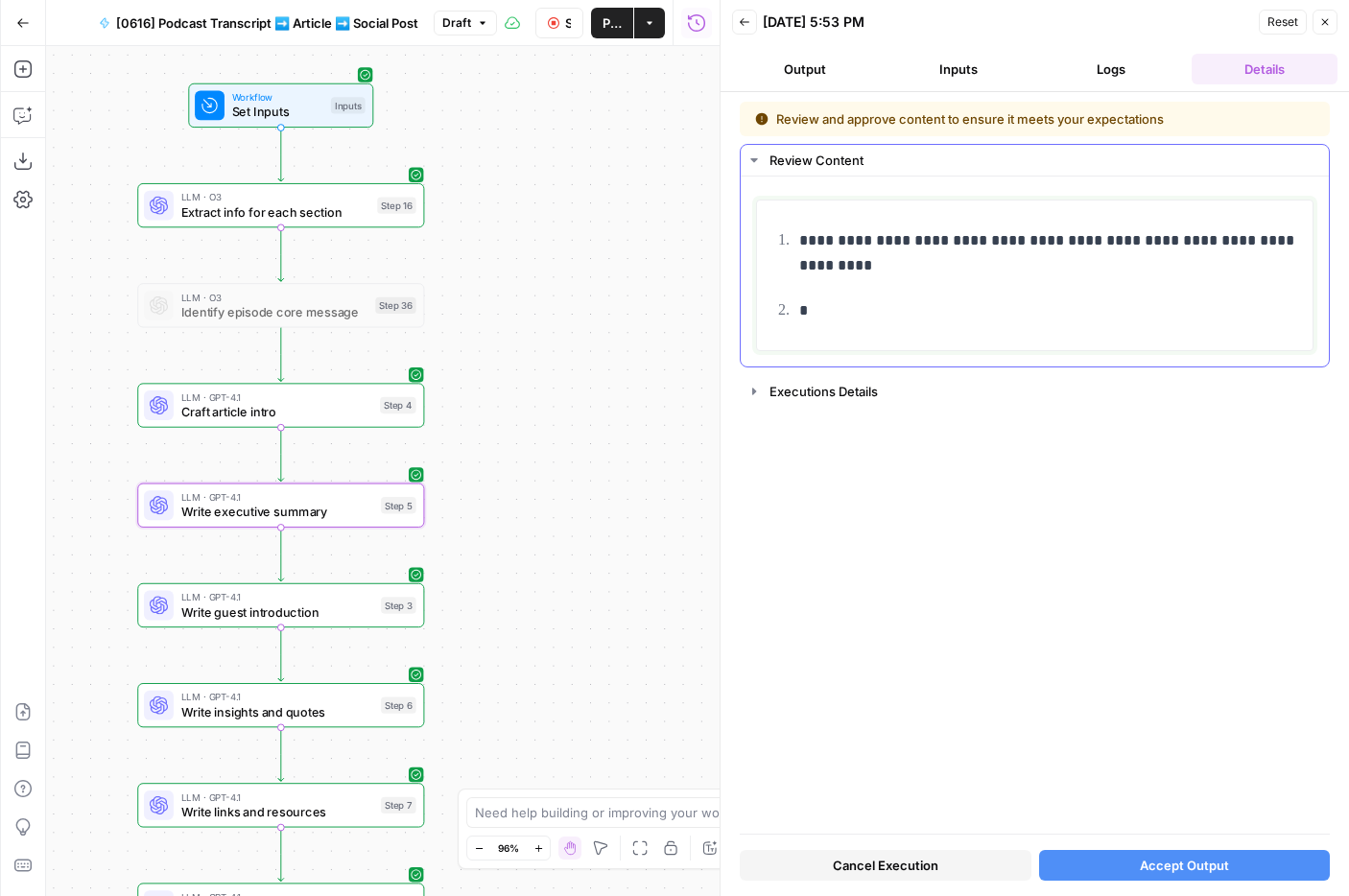 type 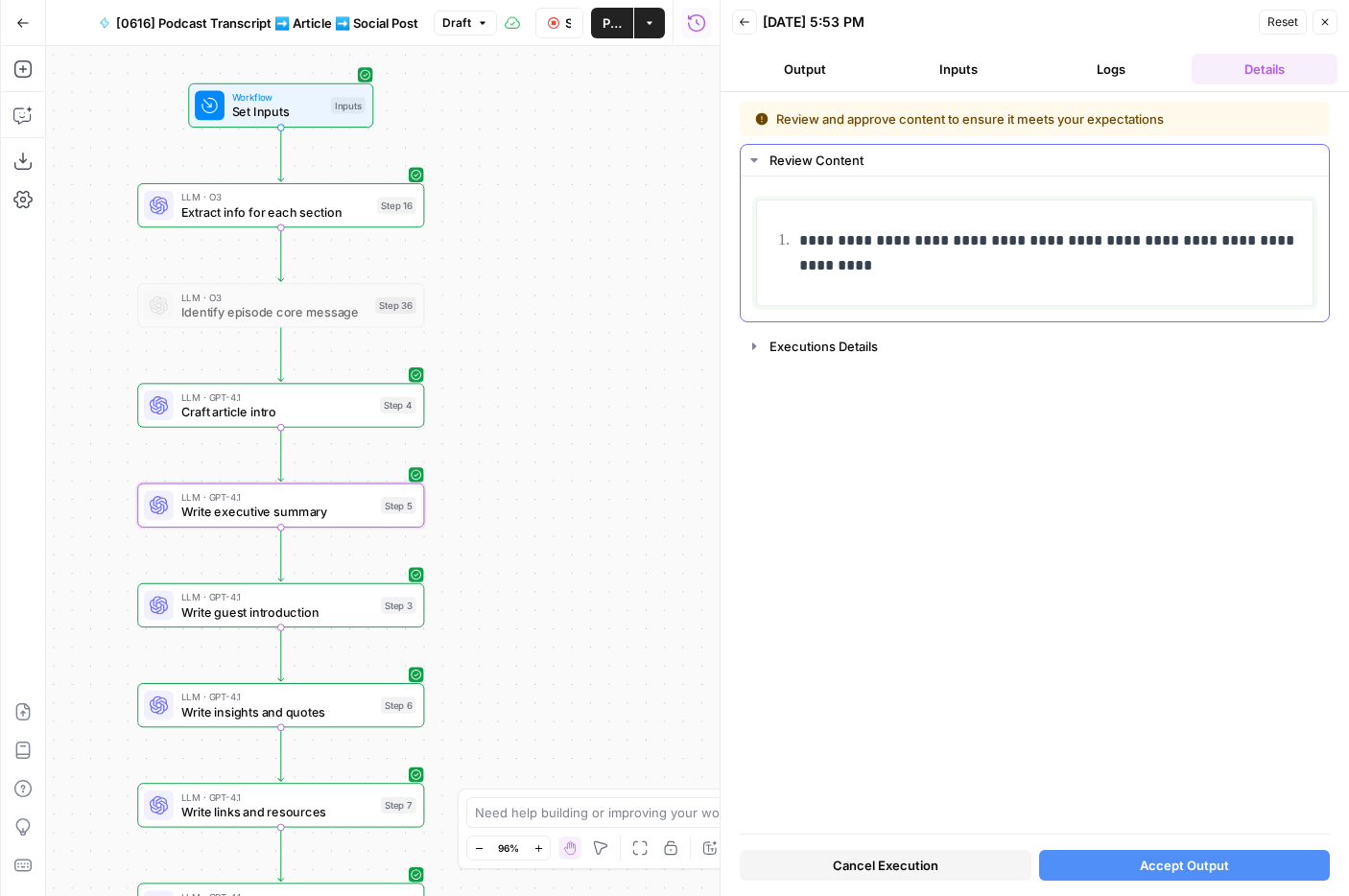 click on "**********" at bounding box center [1050, 253] 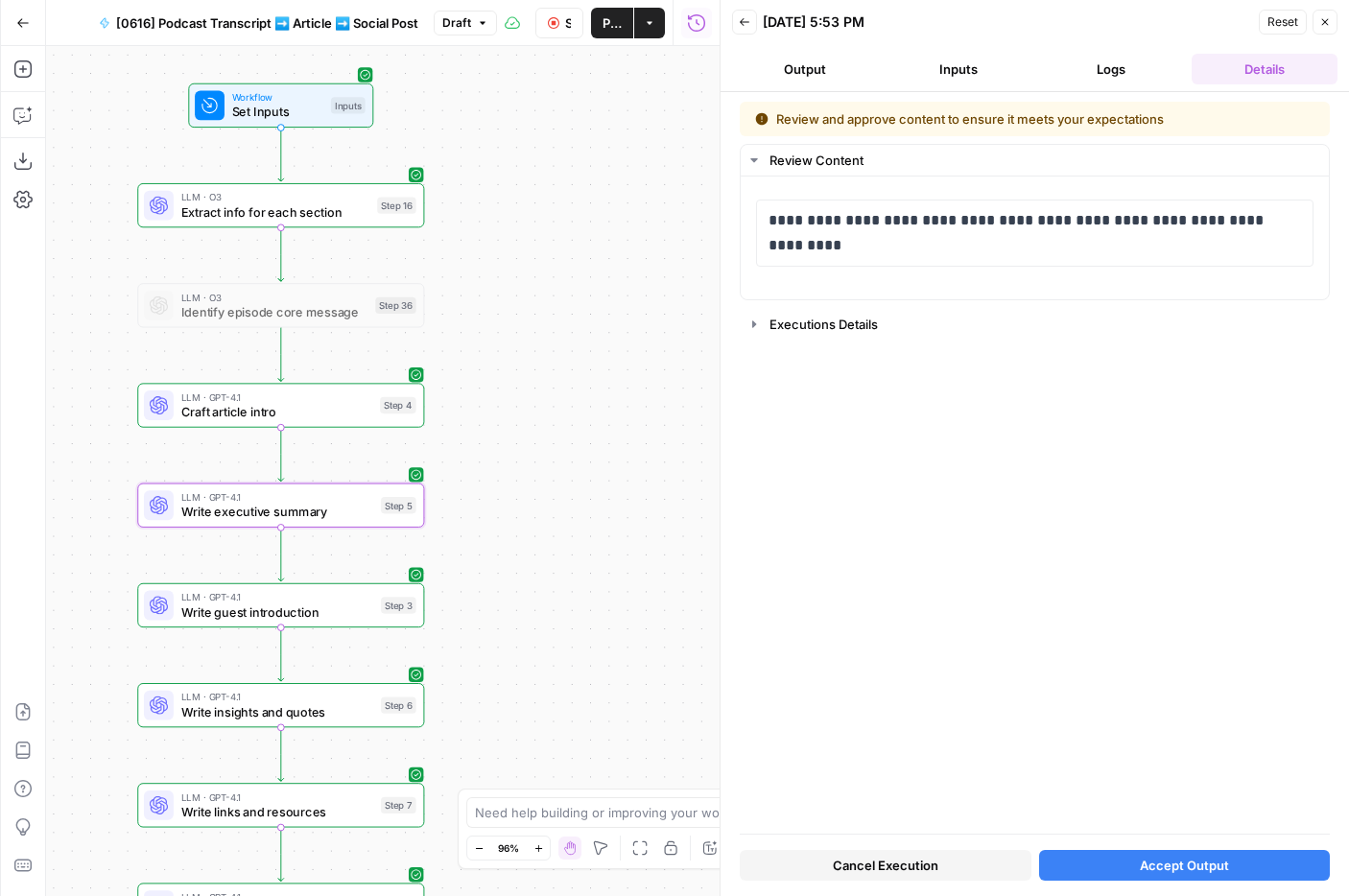 click on "Accept Output" at bounding box center (1185, 865) 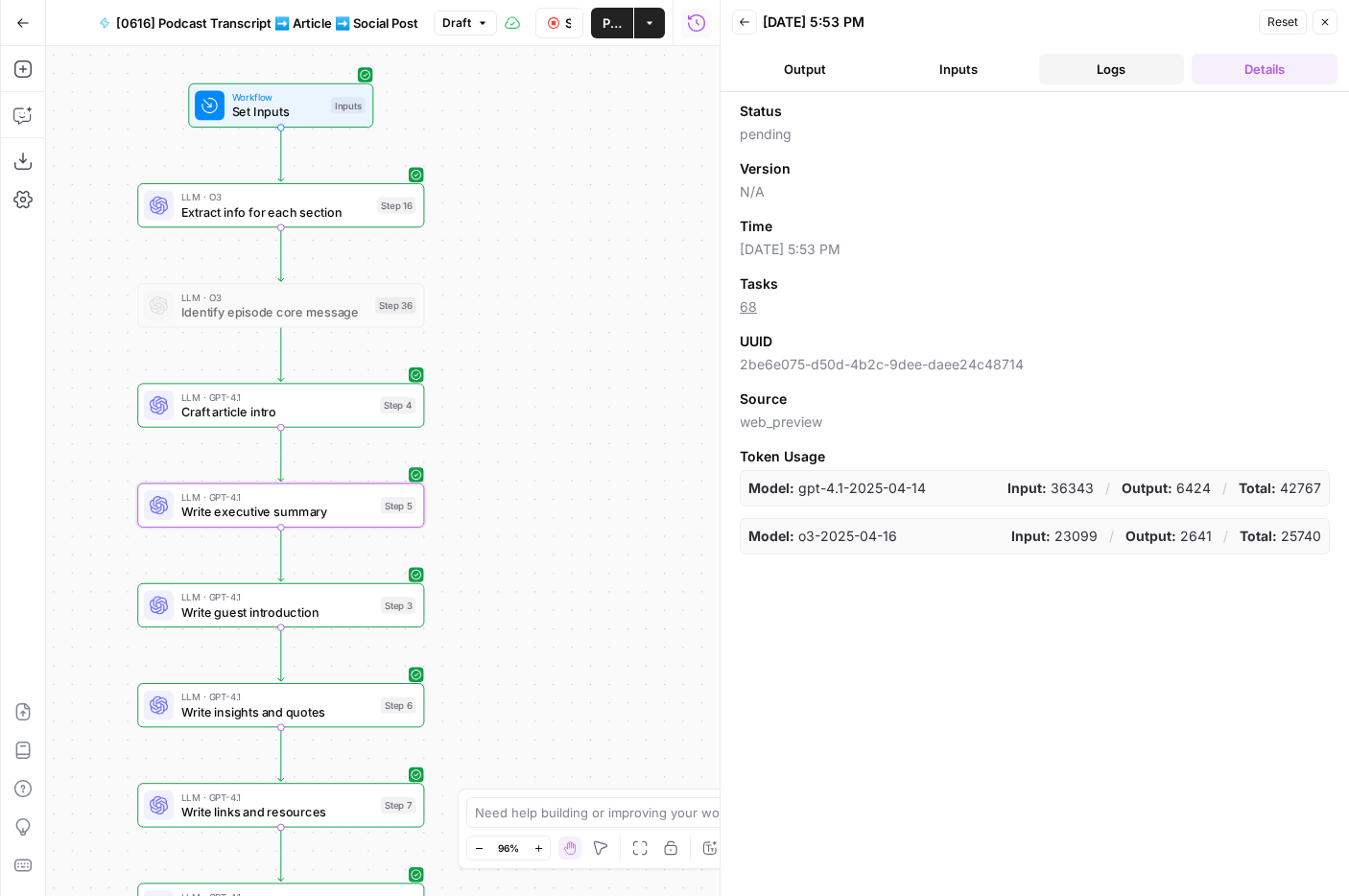 click on "Logs" at bounding box center [1112, 69] 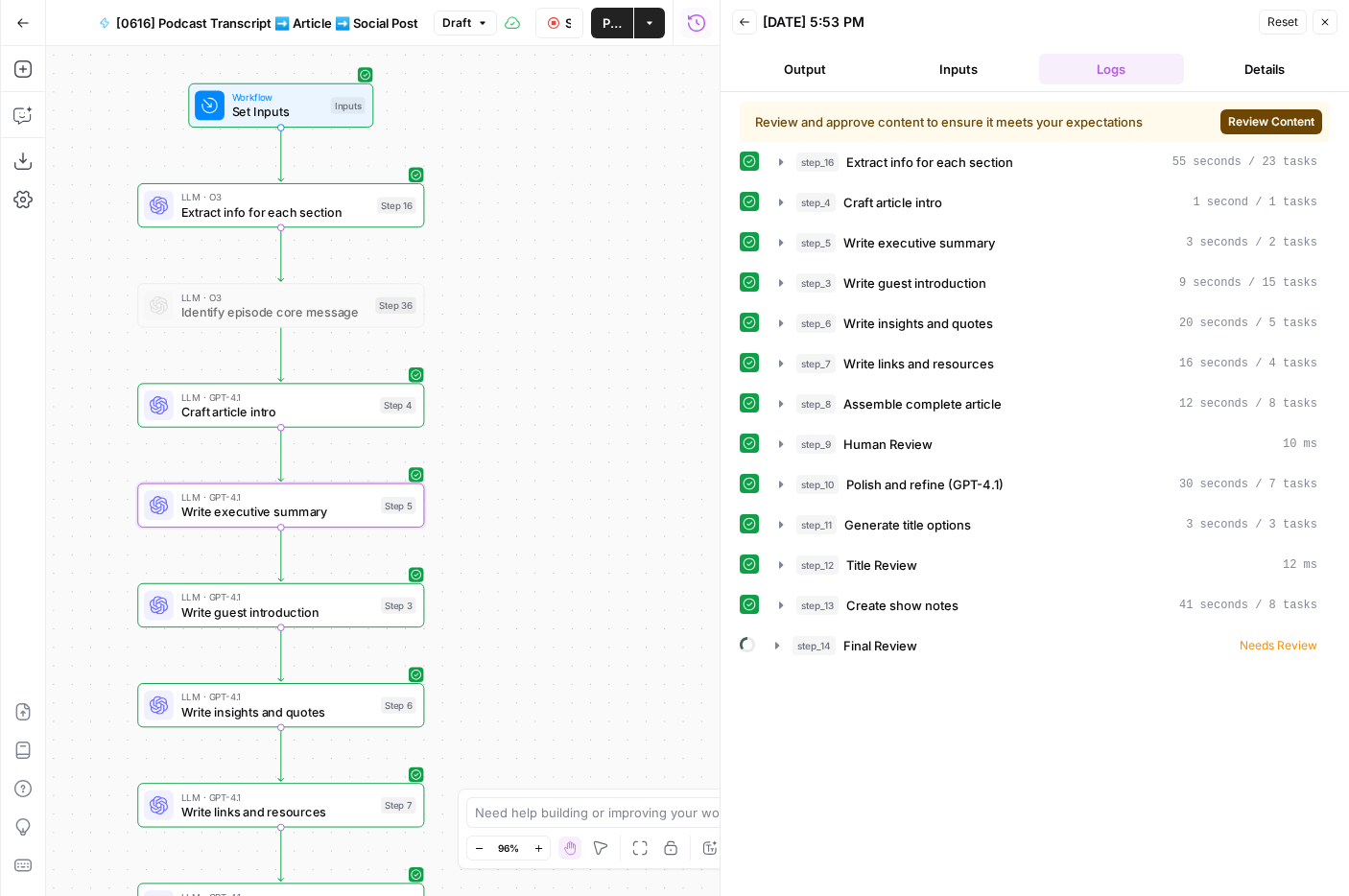 click on "Review Content" at bounding box center (1271, 122) 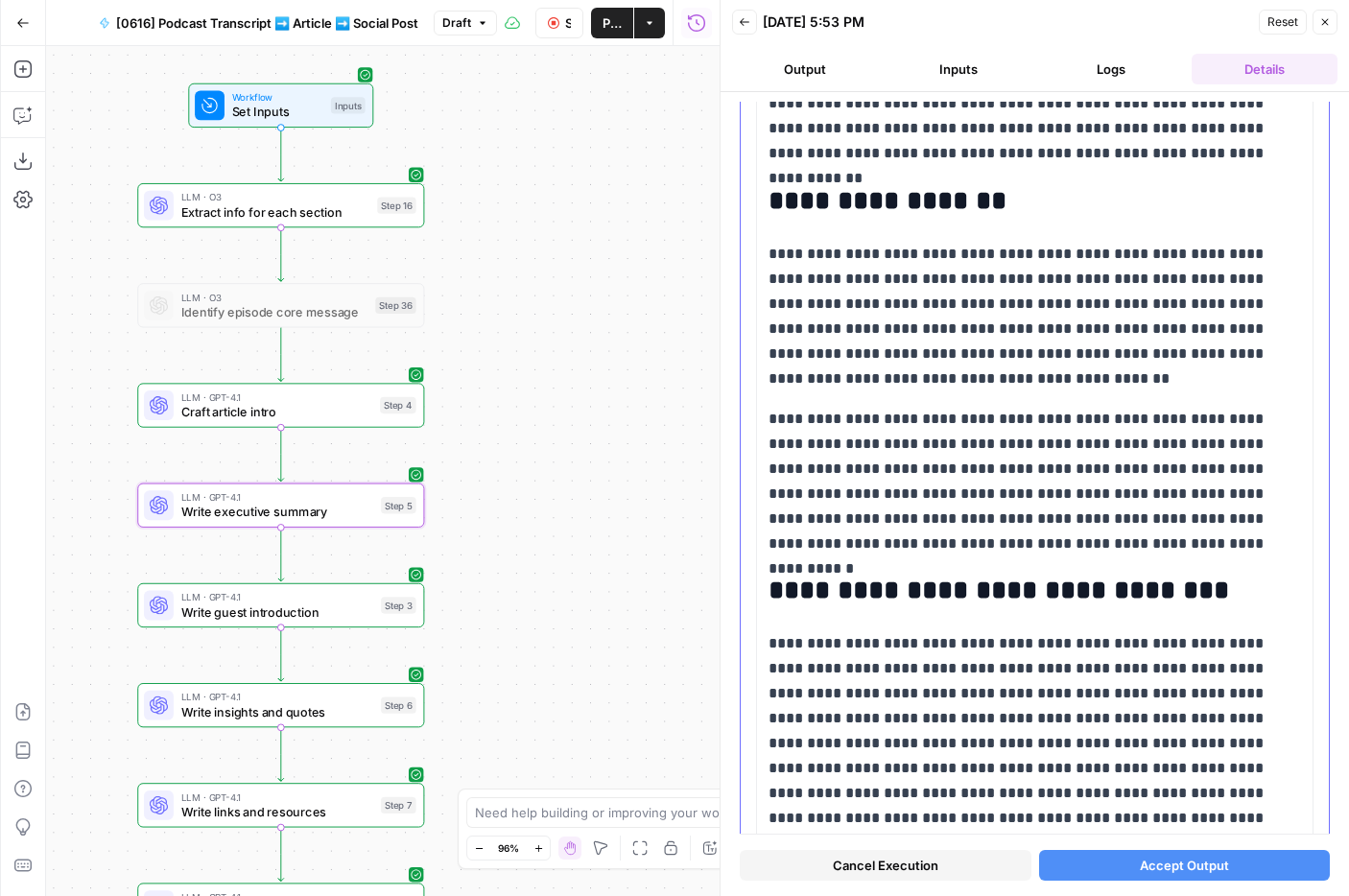 scroll, scrollTop: 270, scrollLeft: 0, axis: vertical 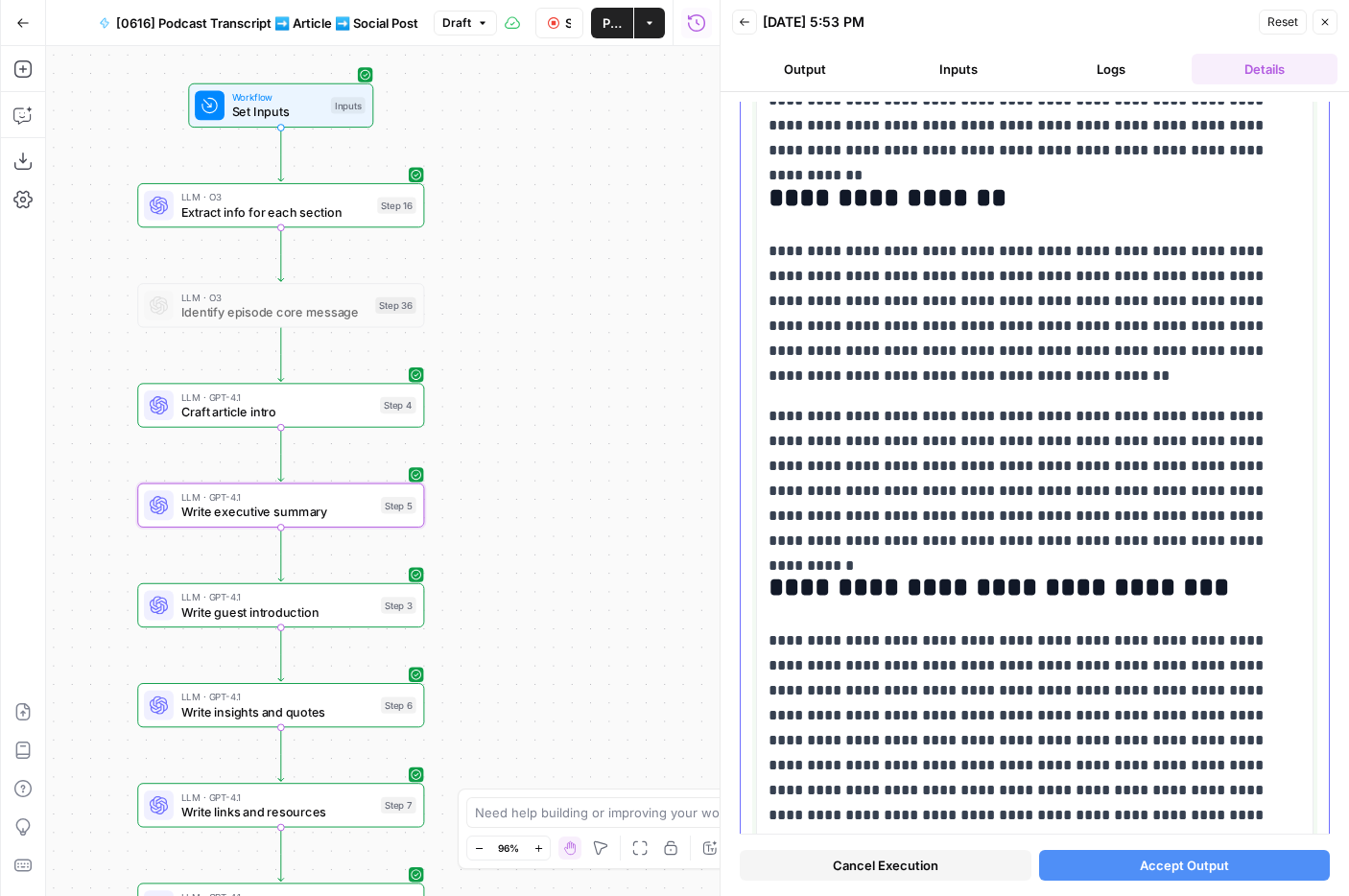 drag, startPoint x: 888, startPoint y: 311, endPoint x: 904, endPoint y: 313, distance: 16.124515 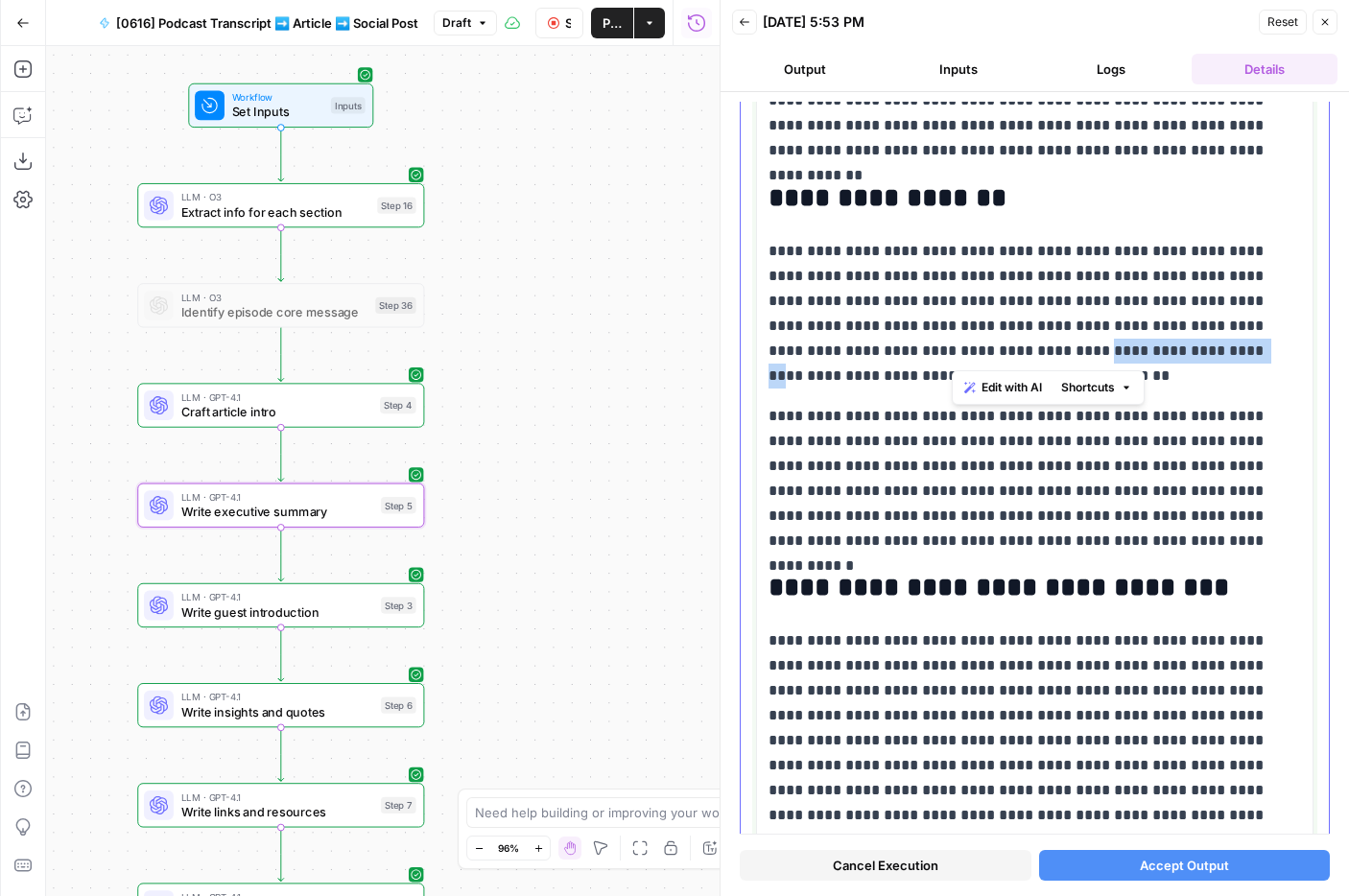 drag, startPoint x: 954, startPoint y: 355, endPoint x: 1096, endPoint y: 353, distance: 142.01408 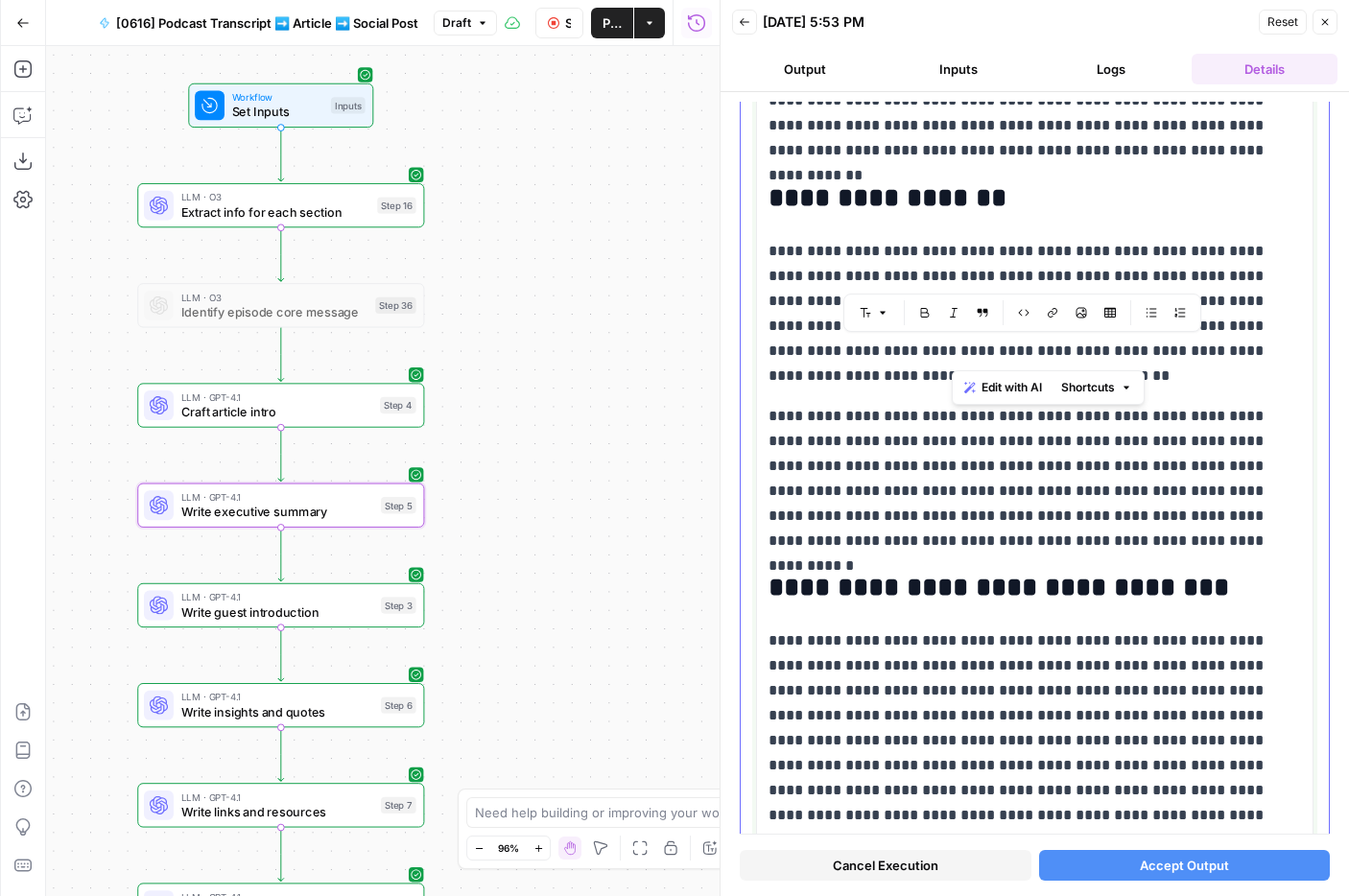 click on "**********" at bounding box center [1034, 314] 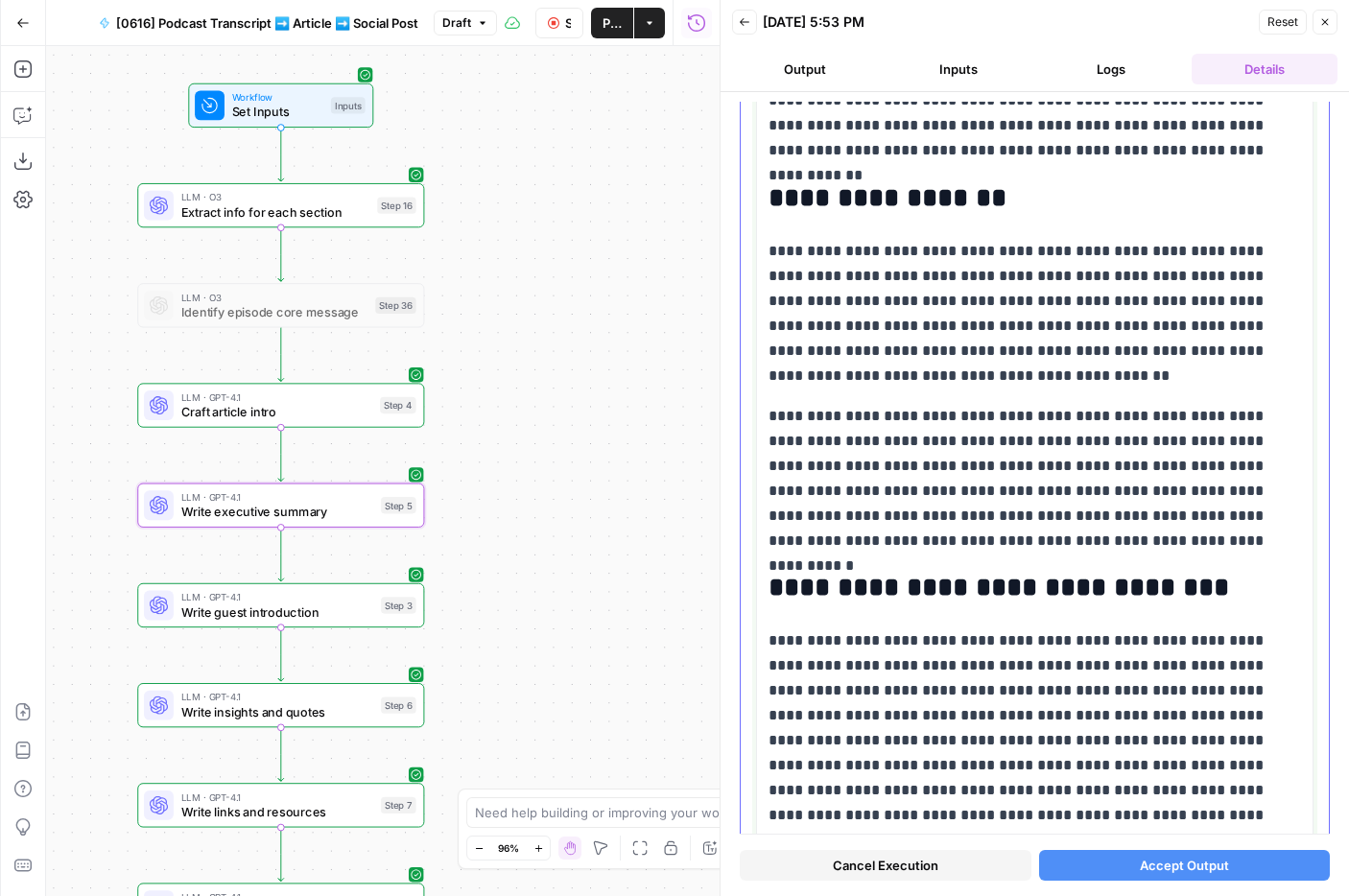 scroll, scrollTop: 293, scrollLeft: 0, axis: vertical 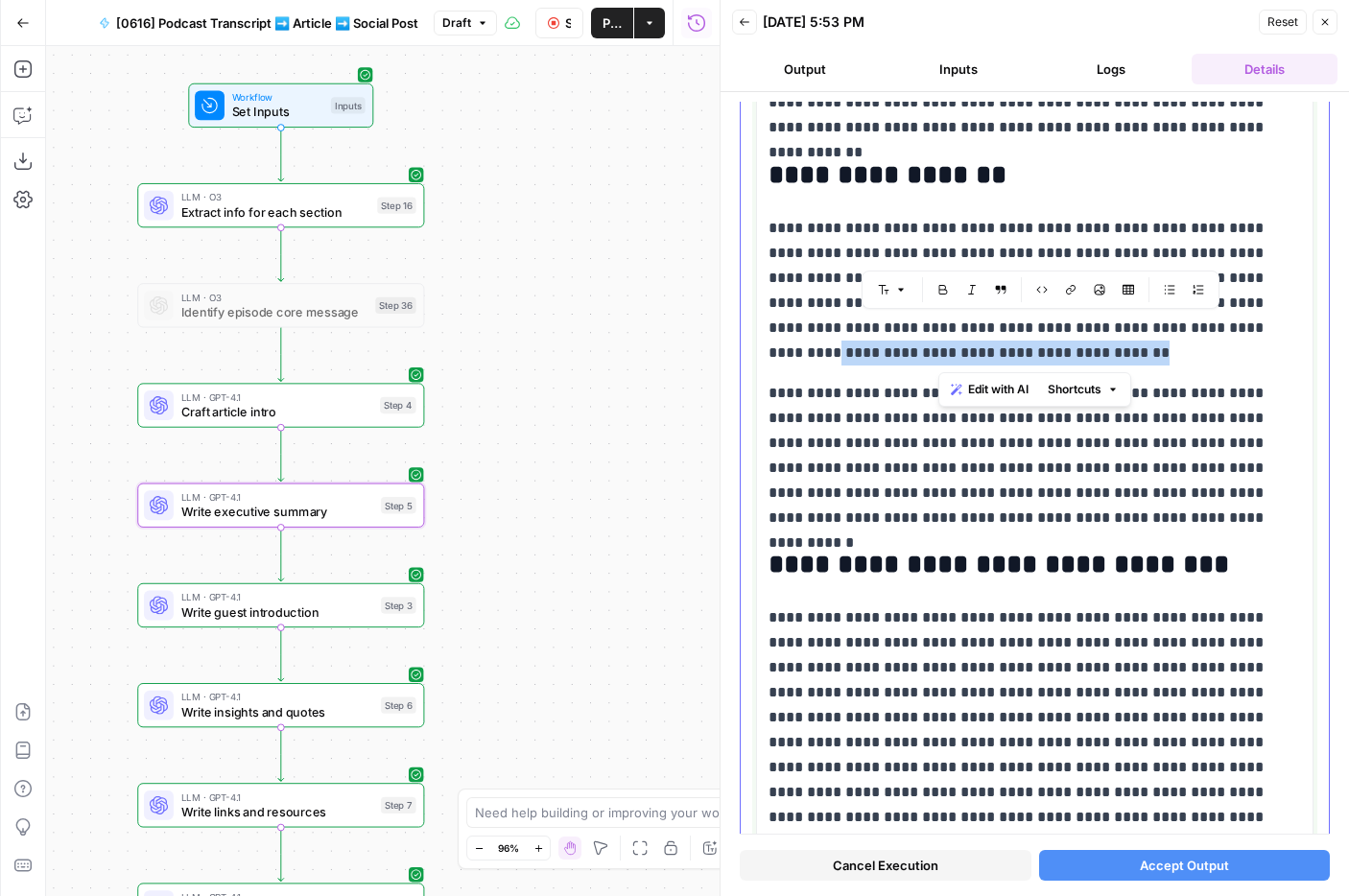 drag, startPoint x: 1146, startPoint y: 325, endPoint x: 1175, endPoint y: 358, distance: 43.931765 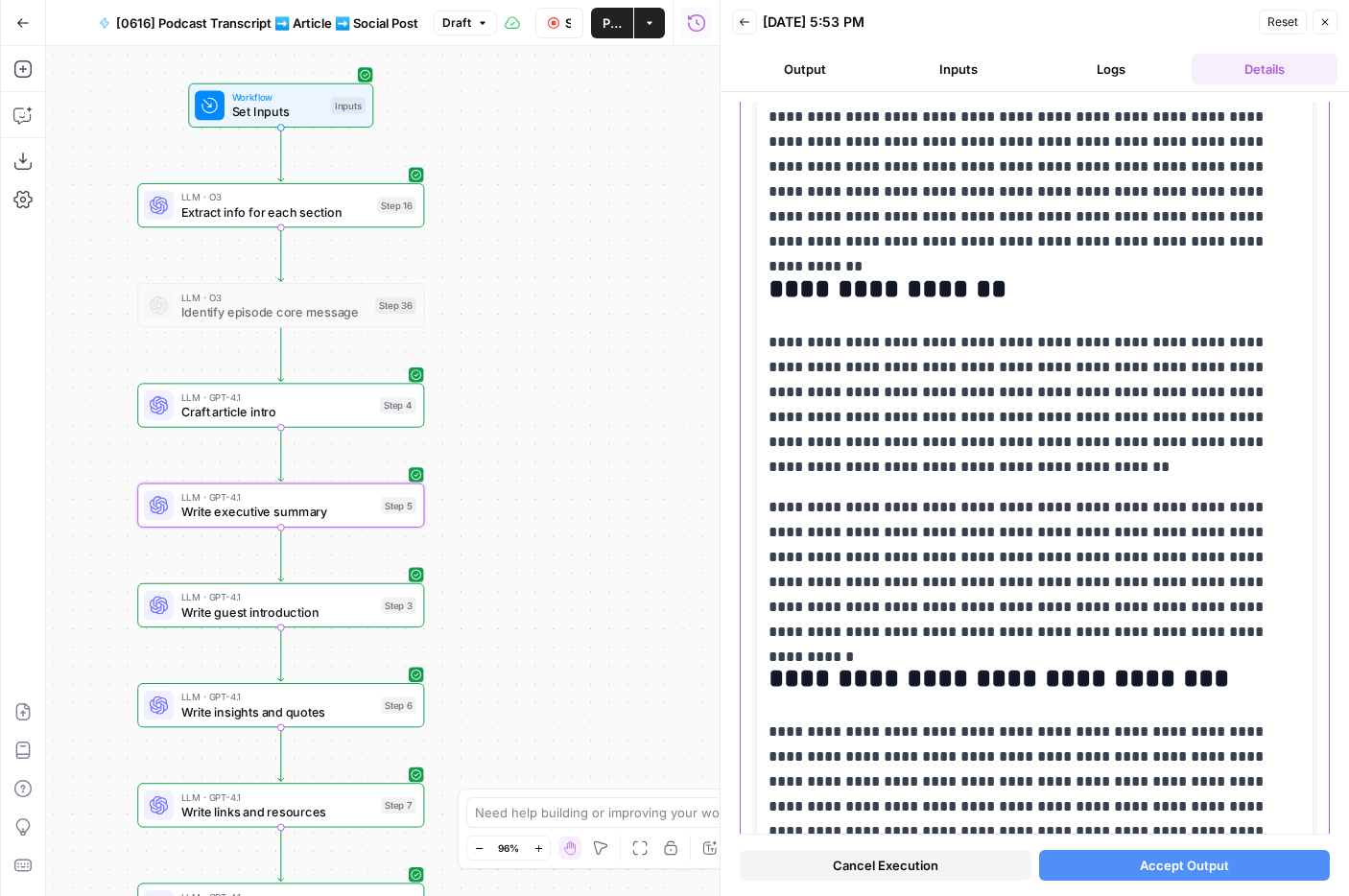 scroll, scrollTop: 213, scrollLeft: 0, axis: vertical 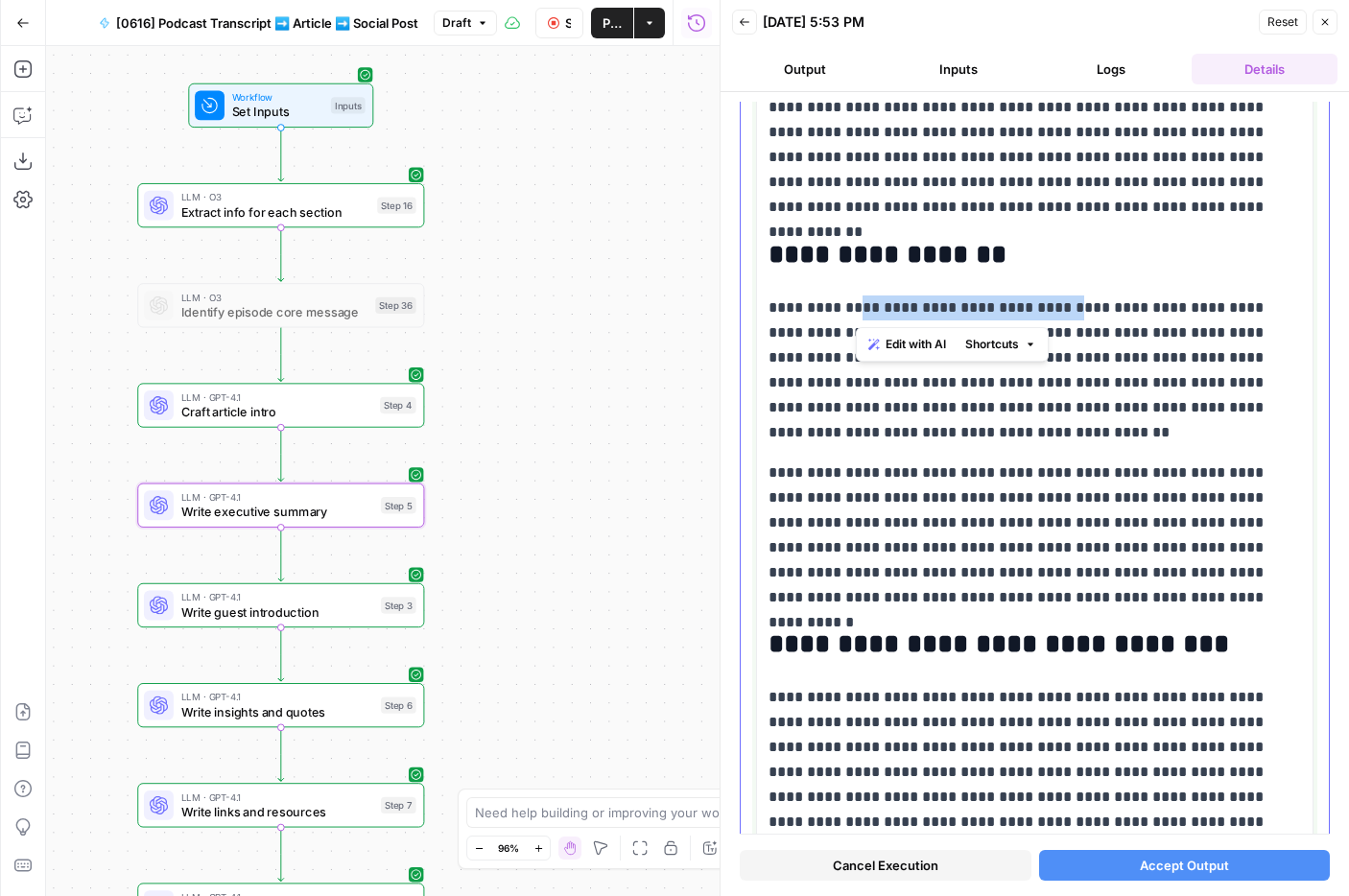 drag, startPoint x: 854, startPoint y: 311, endPoint x: 1072, endPoint y: 311, distance: 218 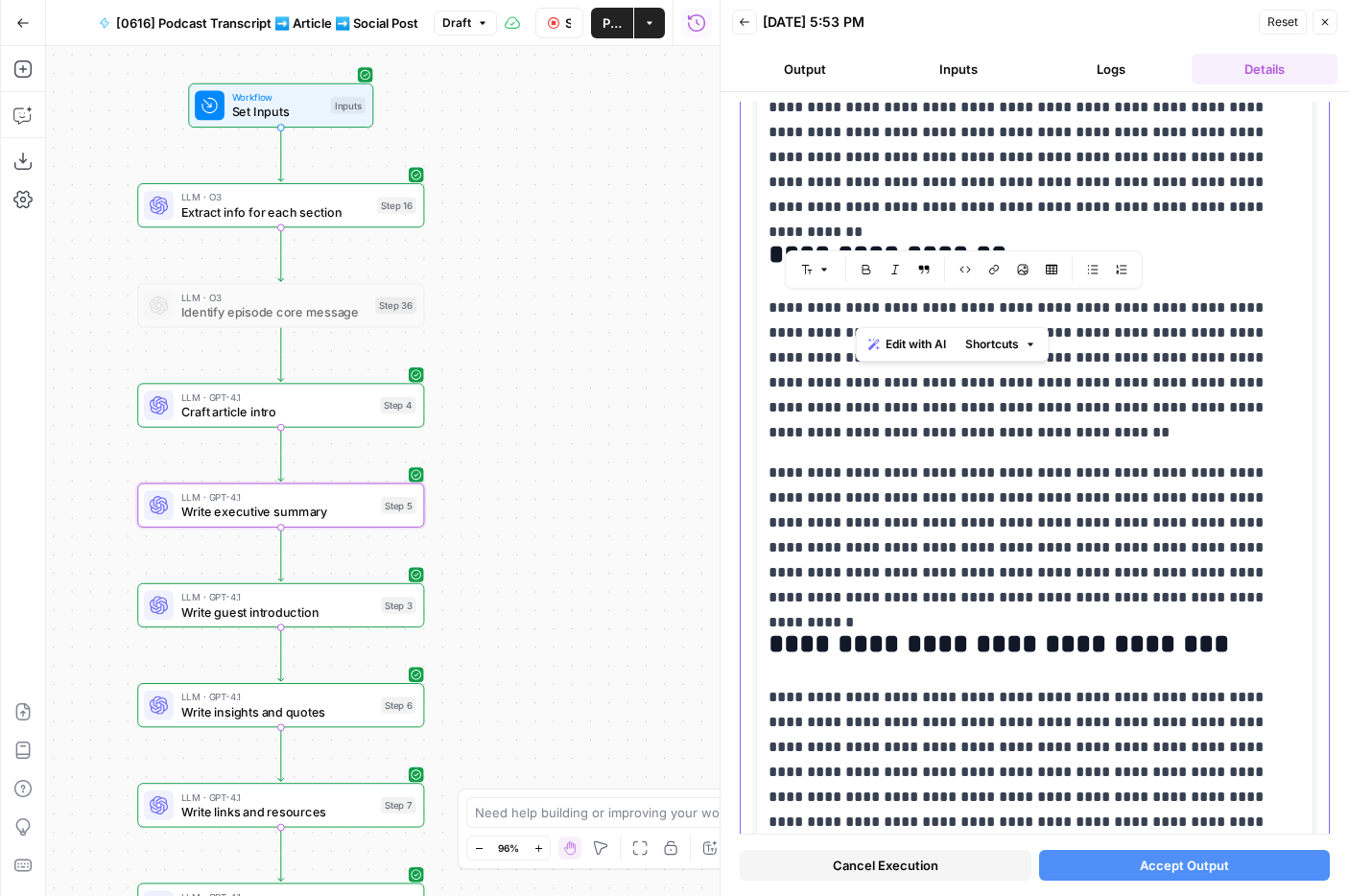 click on "**********" at bounding box center (1034, 370) 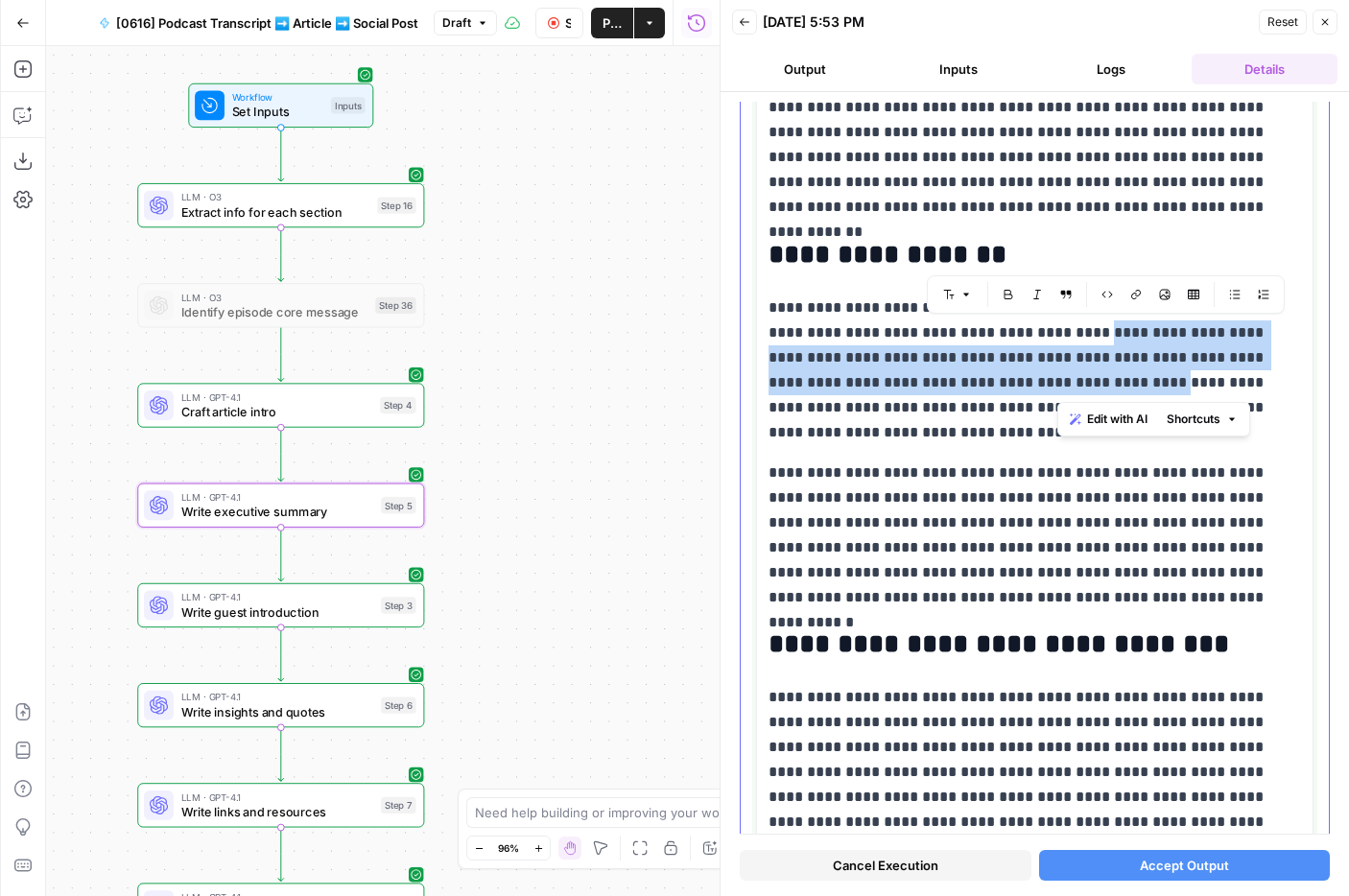 drag, startPoint x: 1071, startPoint y: 339, endPoint x: 1047, endPoint y: 382, distance: 49.24429 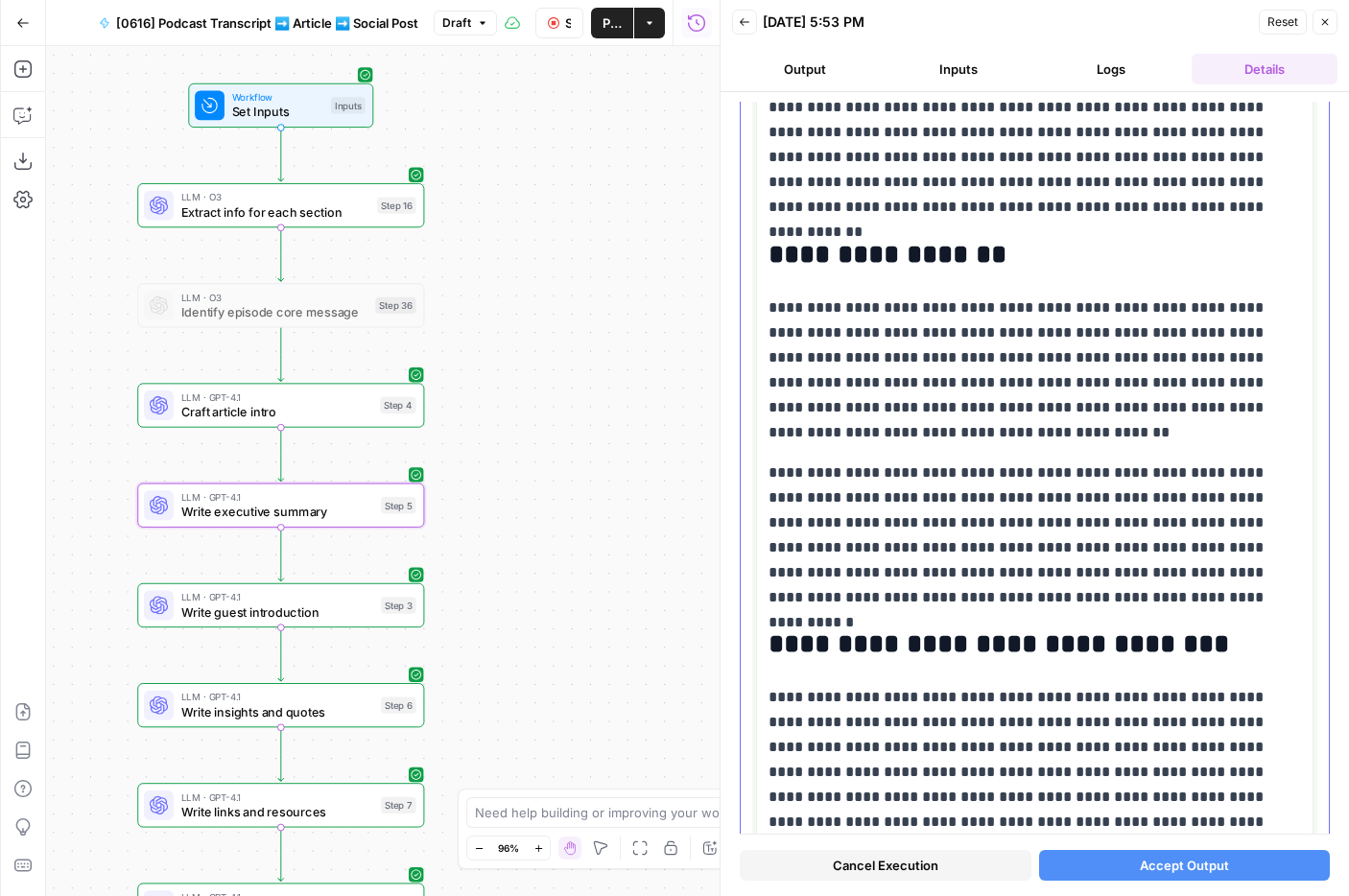 click on "**********" at bounding box center [1034, 370] 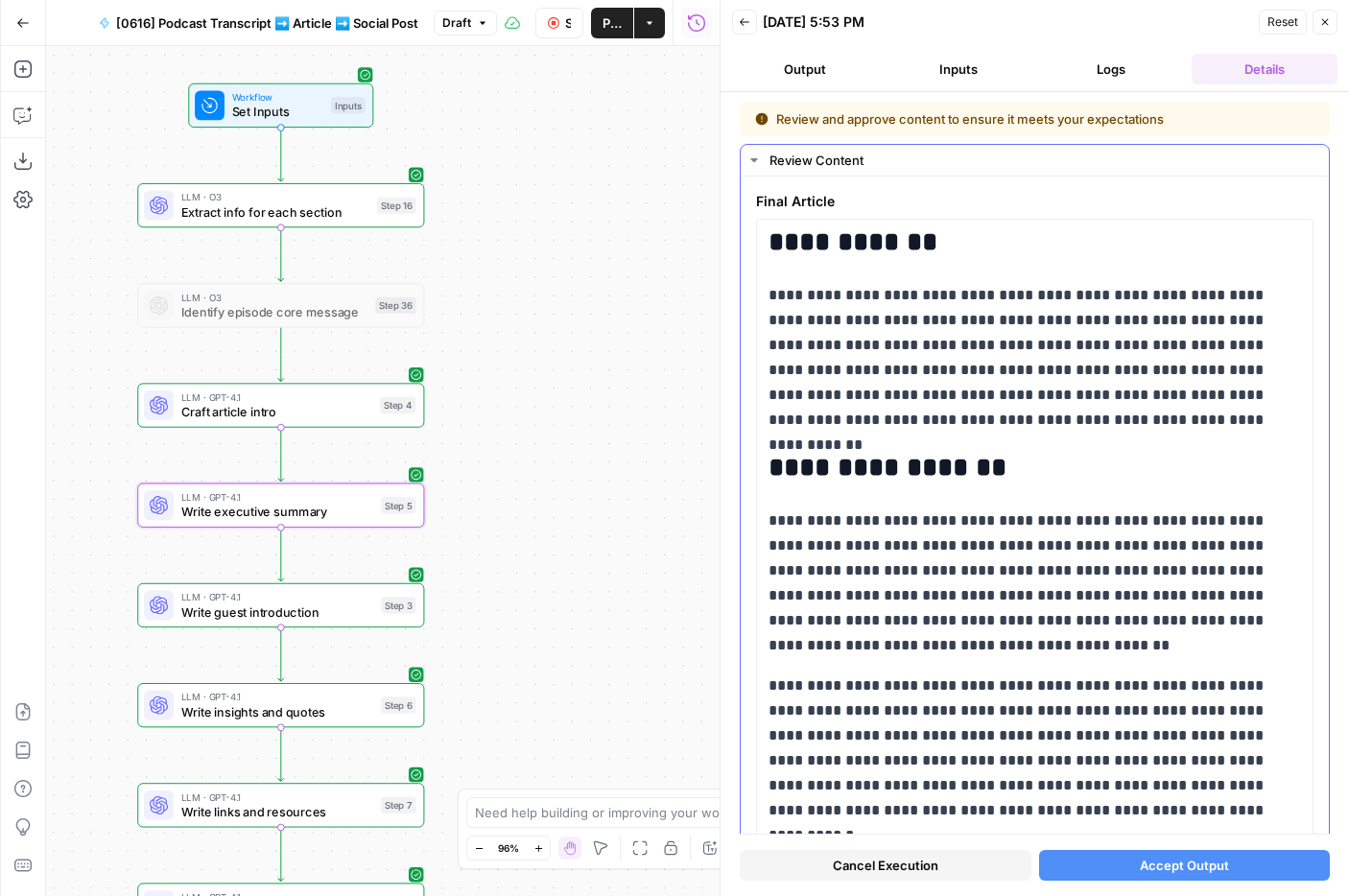 scroll, scrollTop: 0, scrollLeft: 0, axis: both 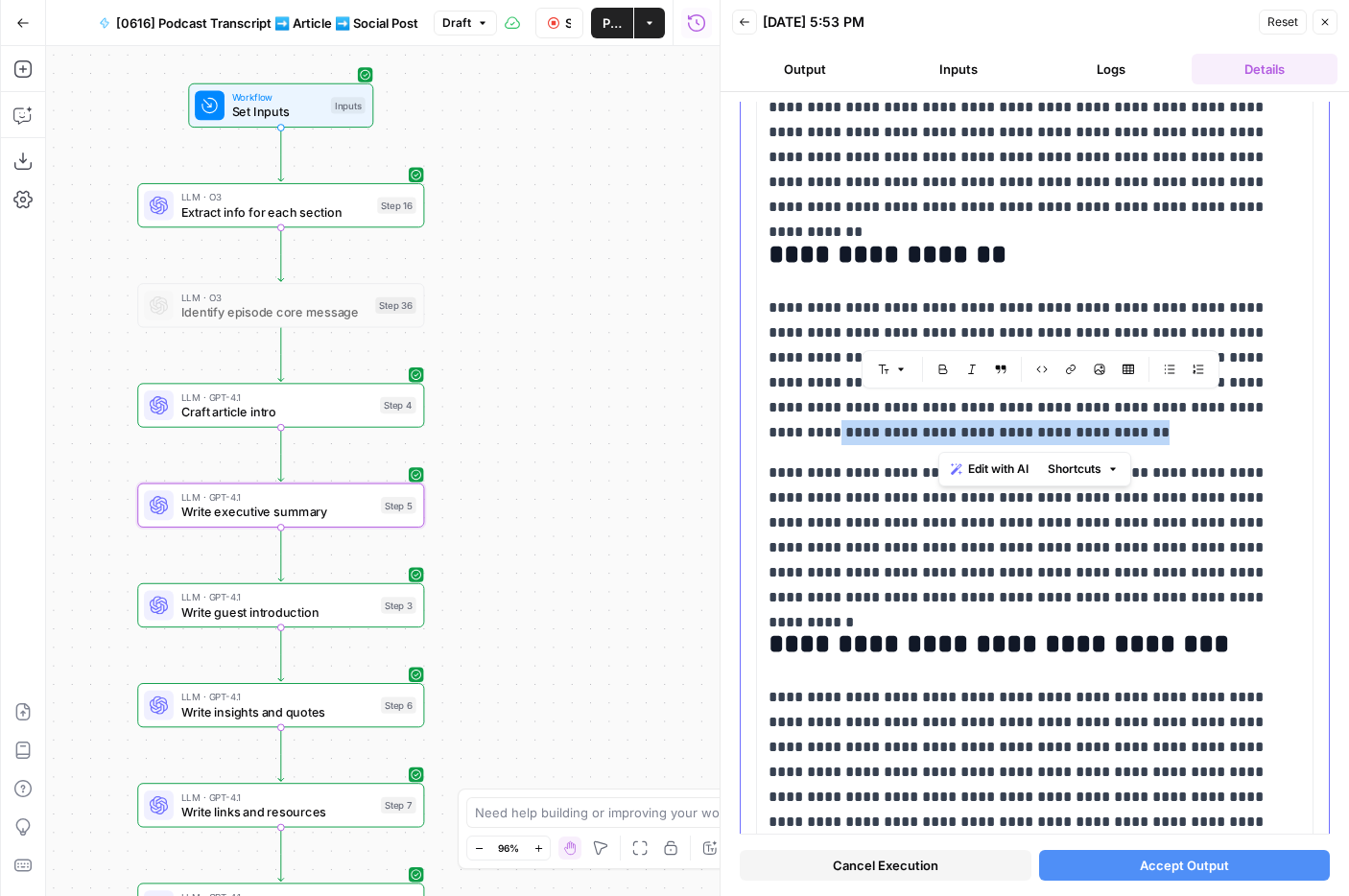 click on "**********" at bounding box center (1034, 370) 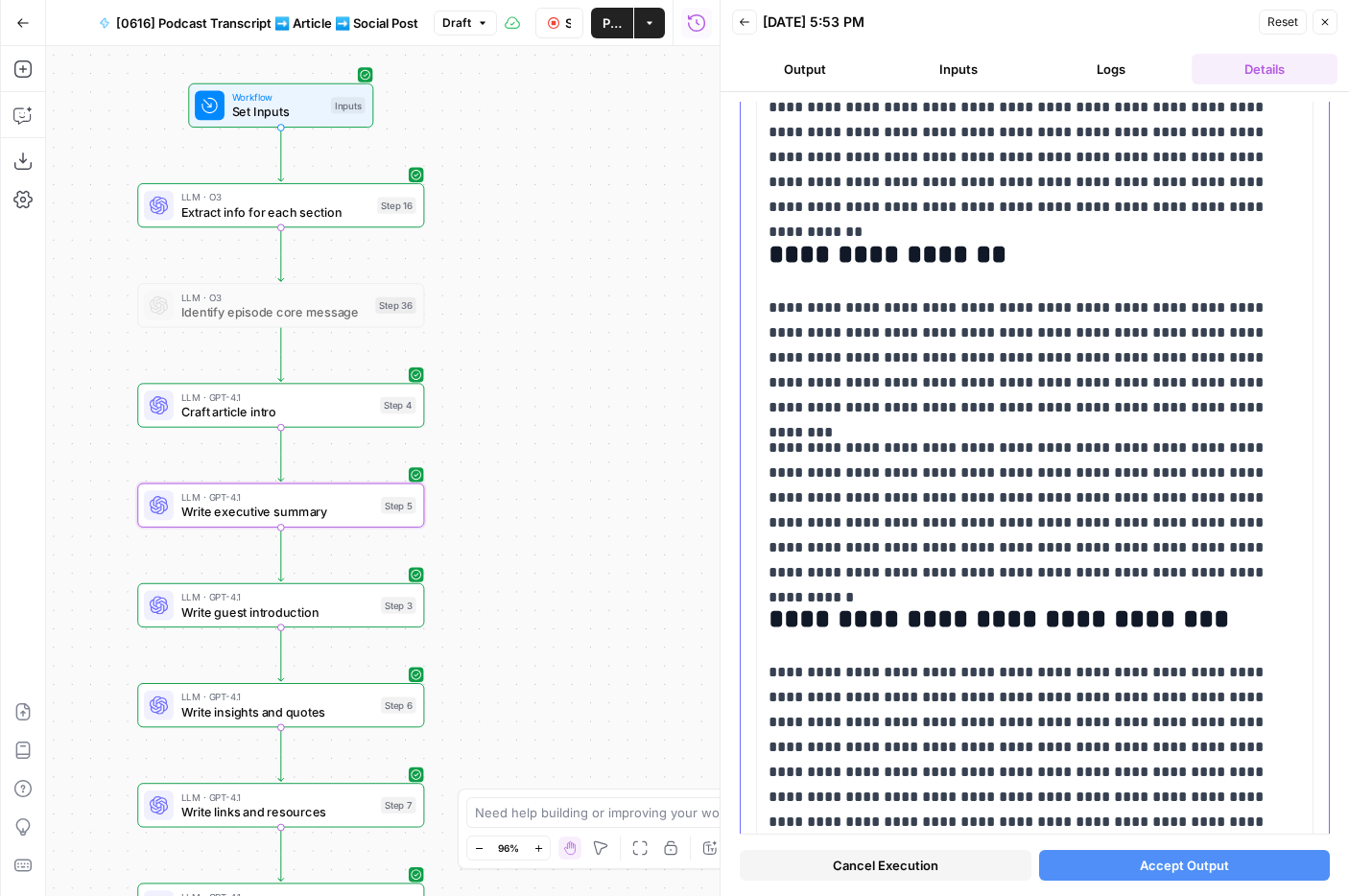 type 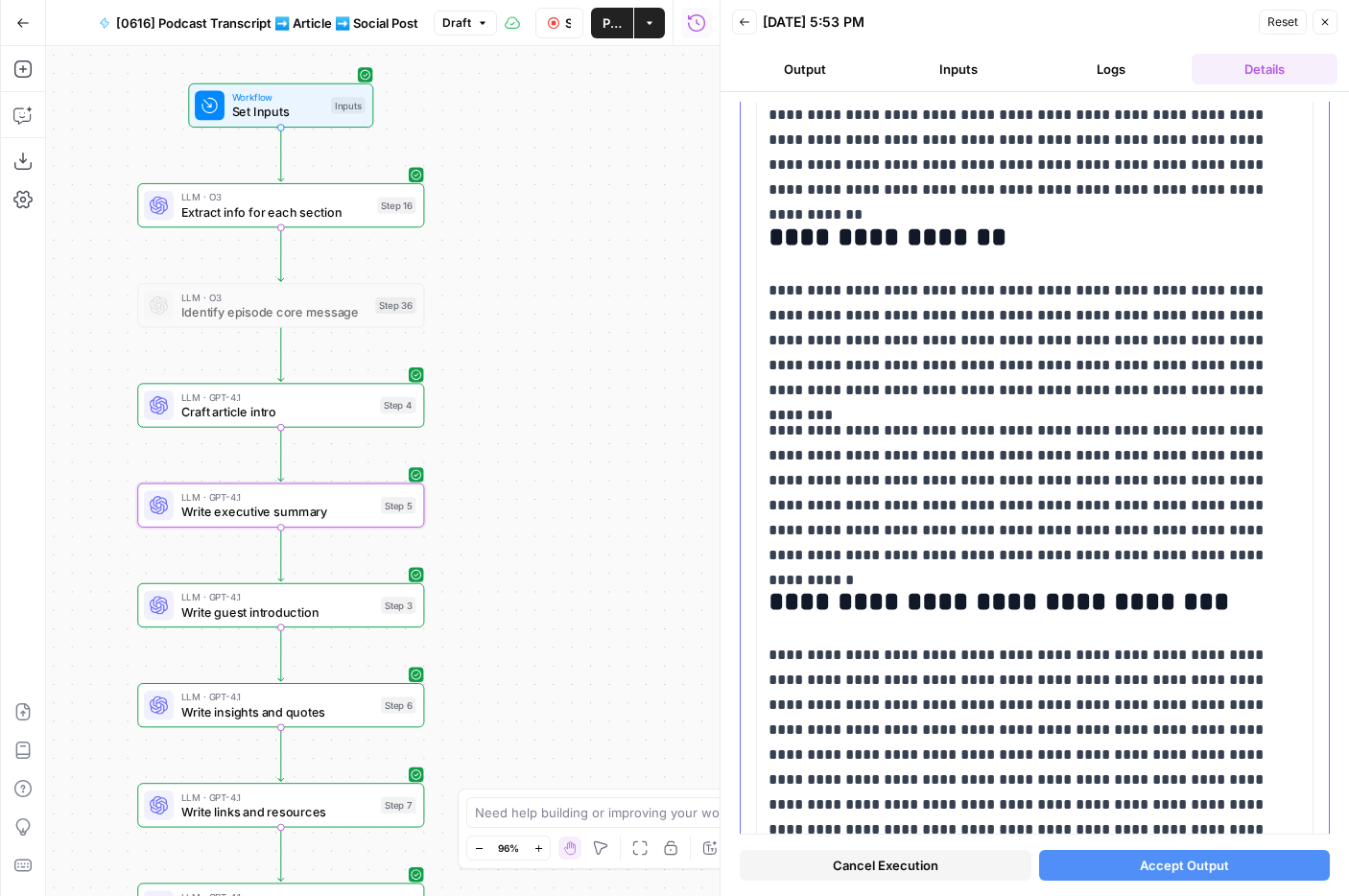 scroll, scrollTop: 231, scrollLeft: 0, axis: vertical 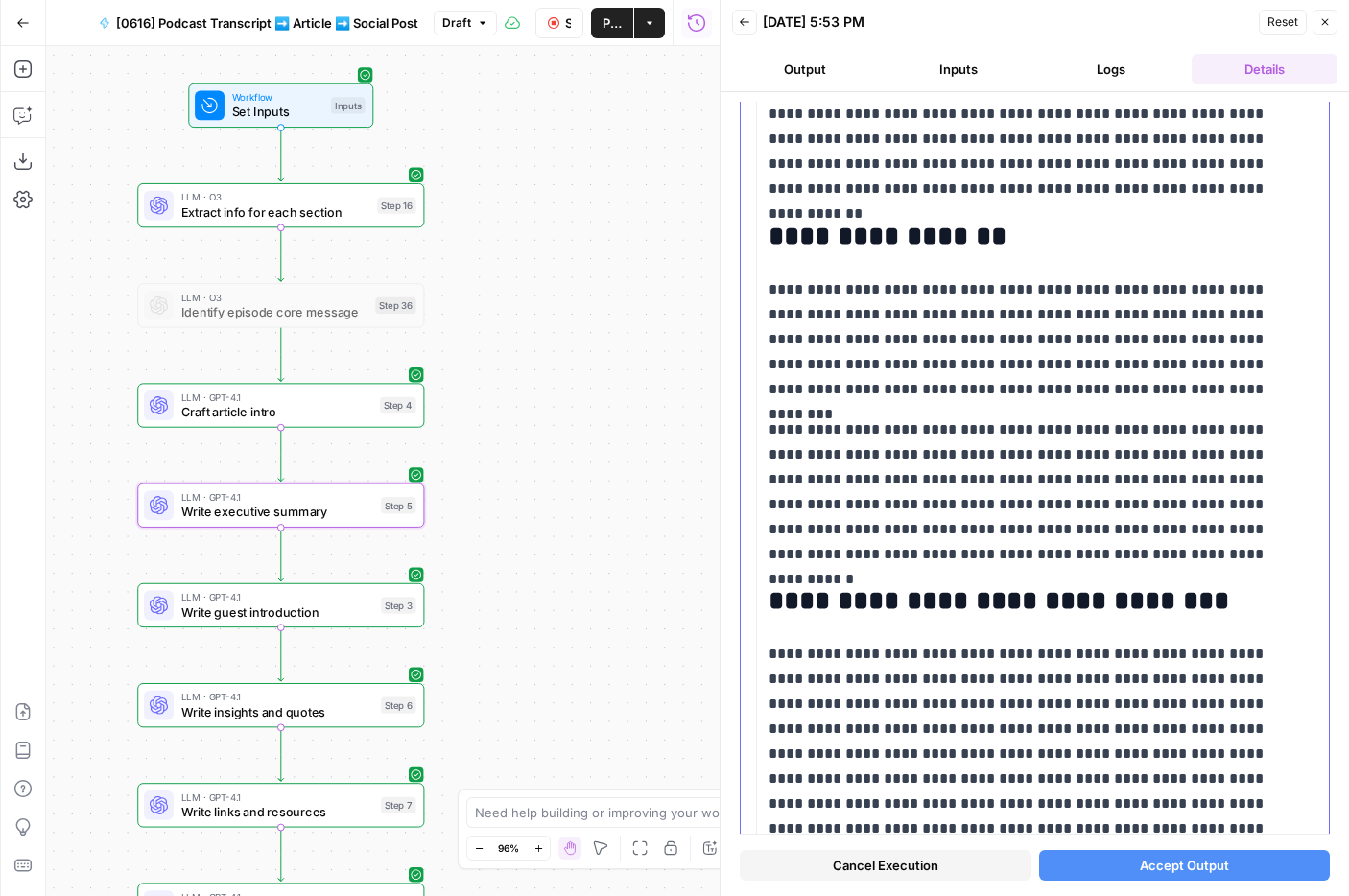 click on "**********" at bounding box center [1034, 340] 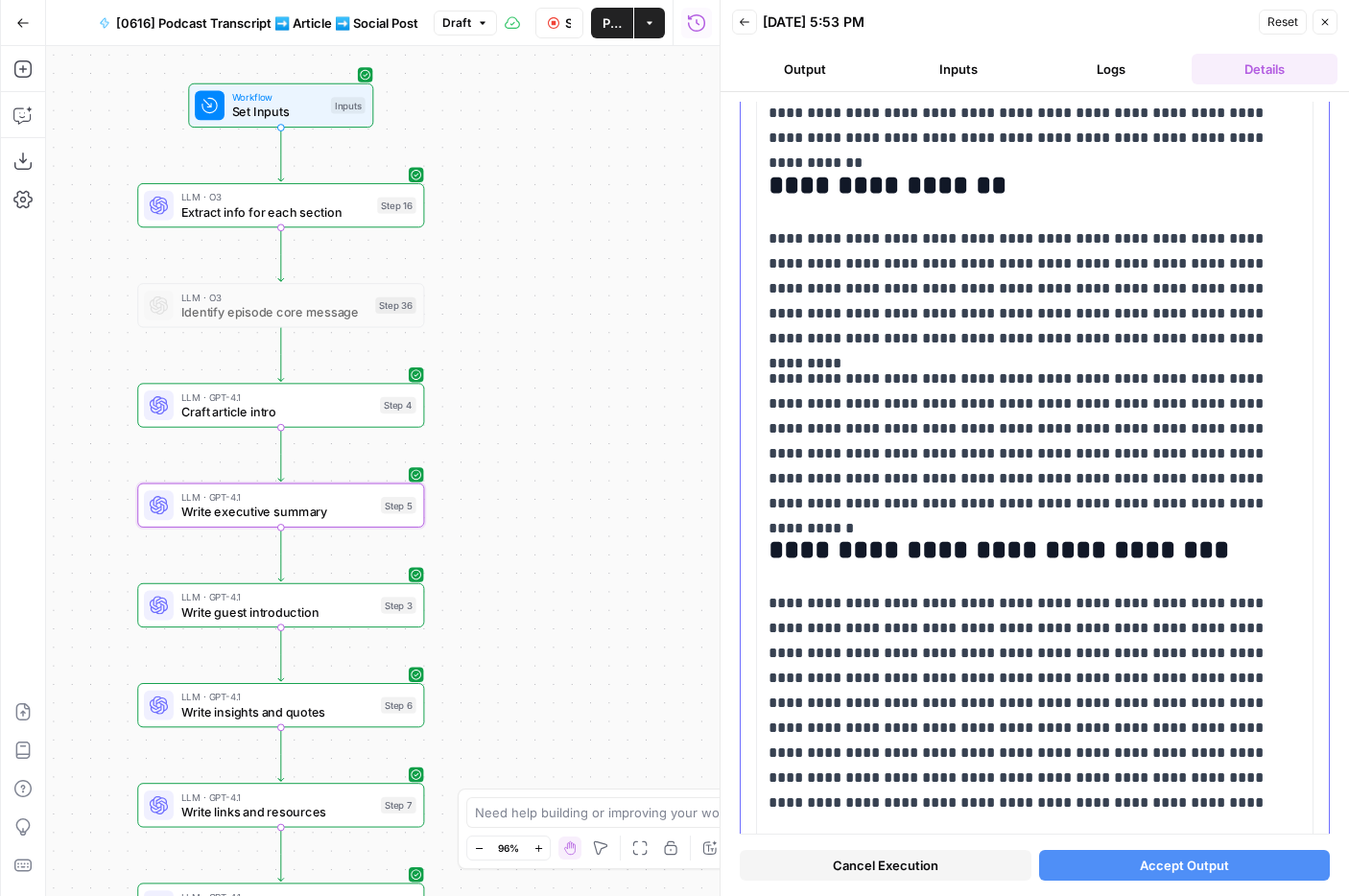scroll, scrollTop: 285, scrollLeft: 0, axis: vertical 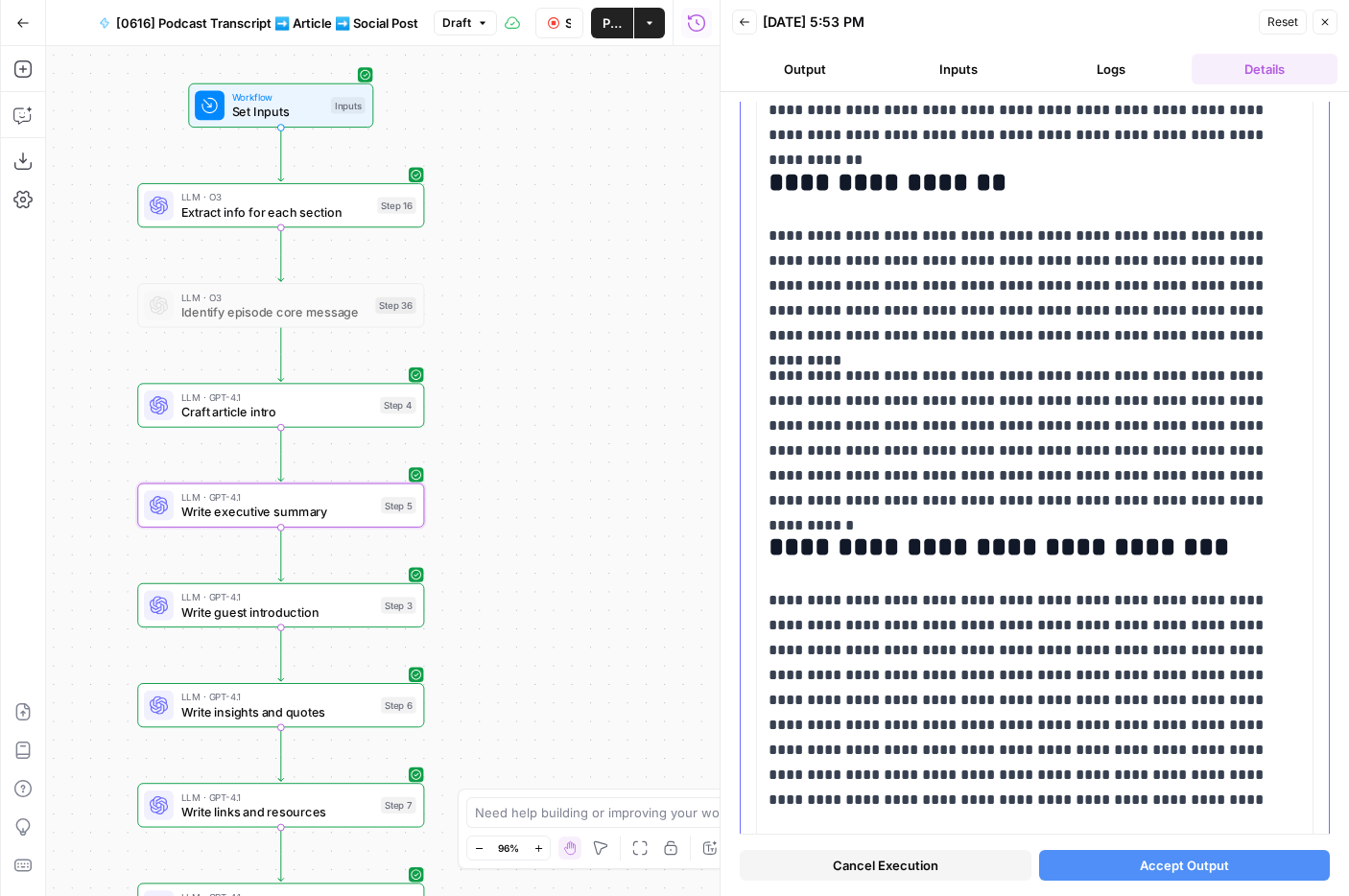 click on "**********" at bounding box center (1034, 438) 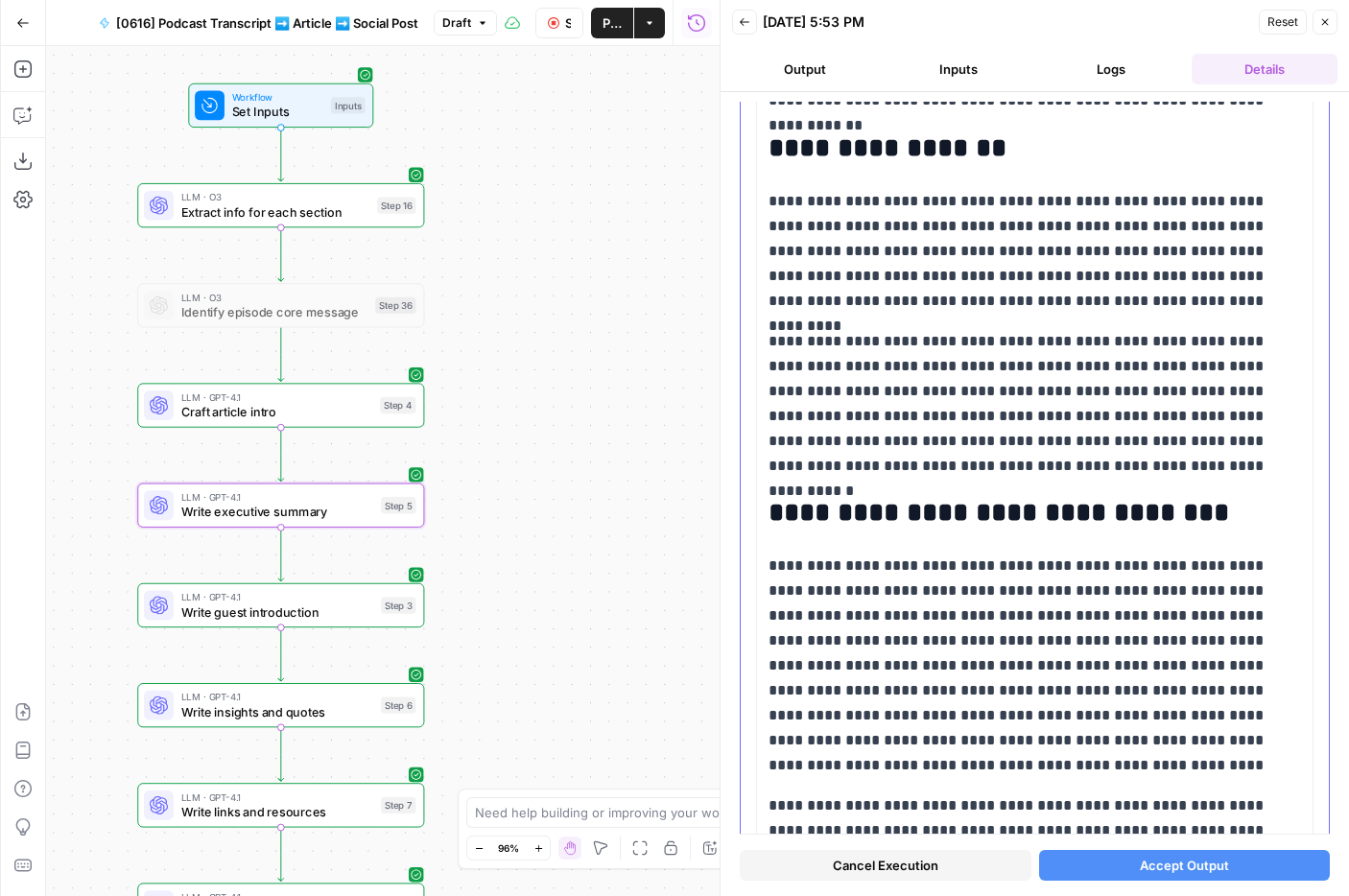 scroll, scrollTop: 340, scrollLeft: 0, axis: vertical 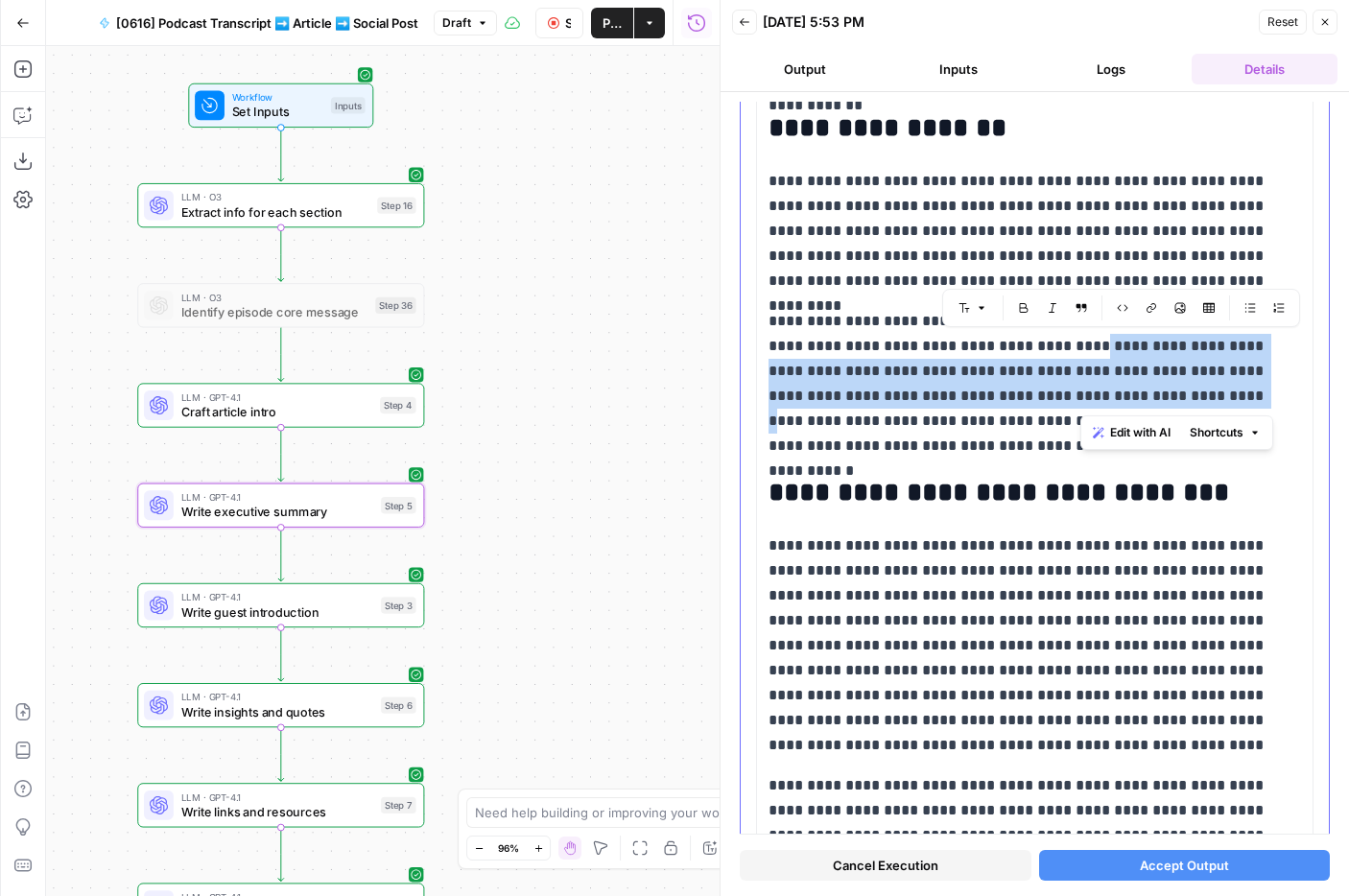 drag, startPoint x: 1077, startPoint y: 342, endPoint x: 1175, endPoint y: 396, distance: 111.892806 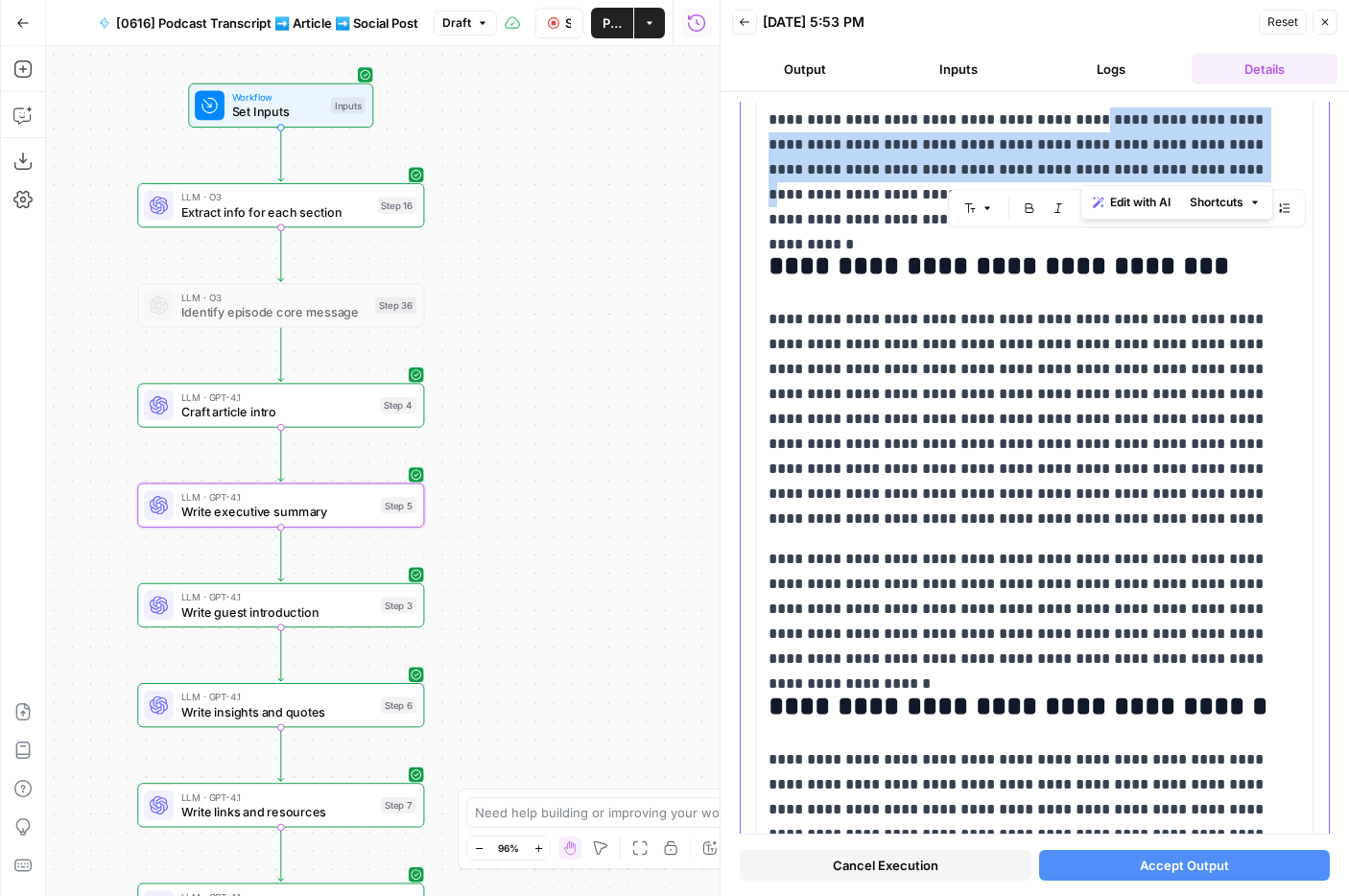 scroll, scrollTop: 570, scrollLeft: 0, axis: vertical 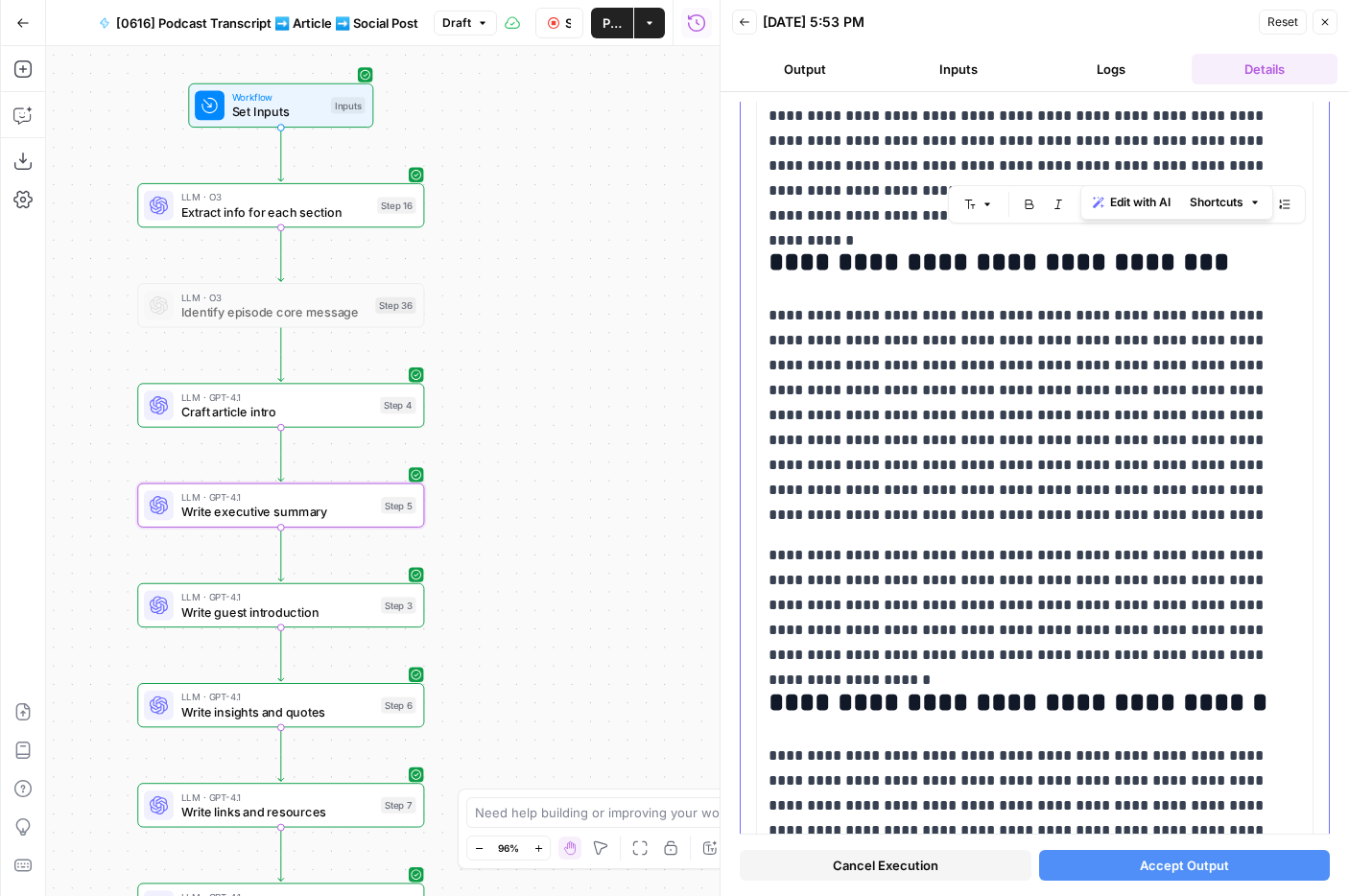 click on "**********" at bounding box center [1034, 415] 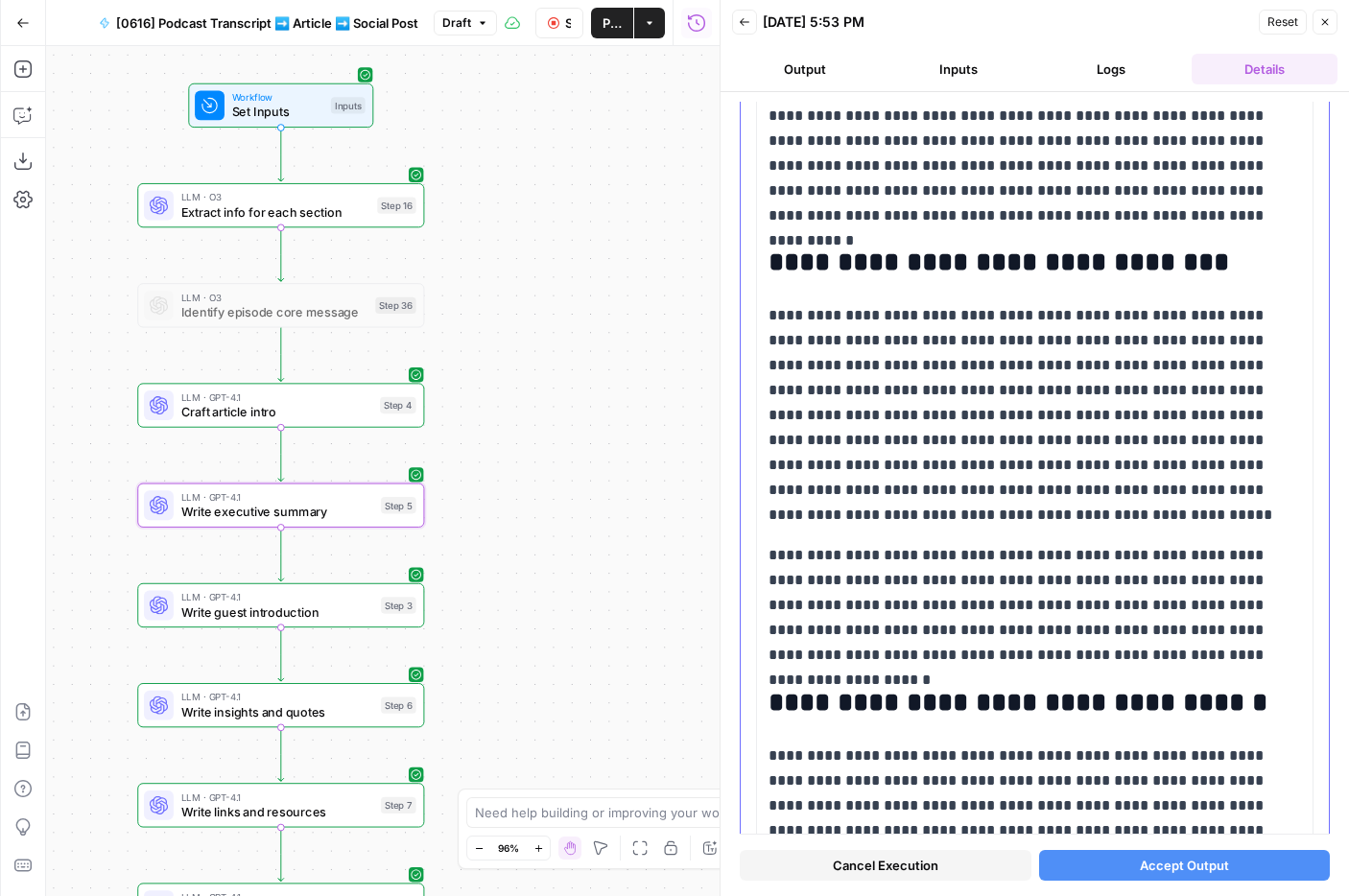 scroll, scrollTop: 606, scrollLeft: 0, axis: vertical 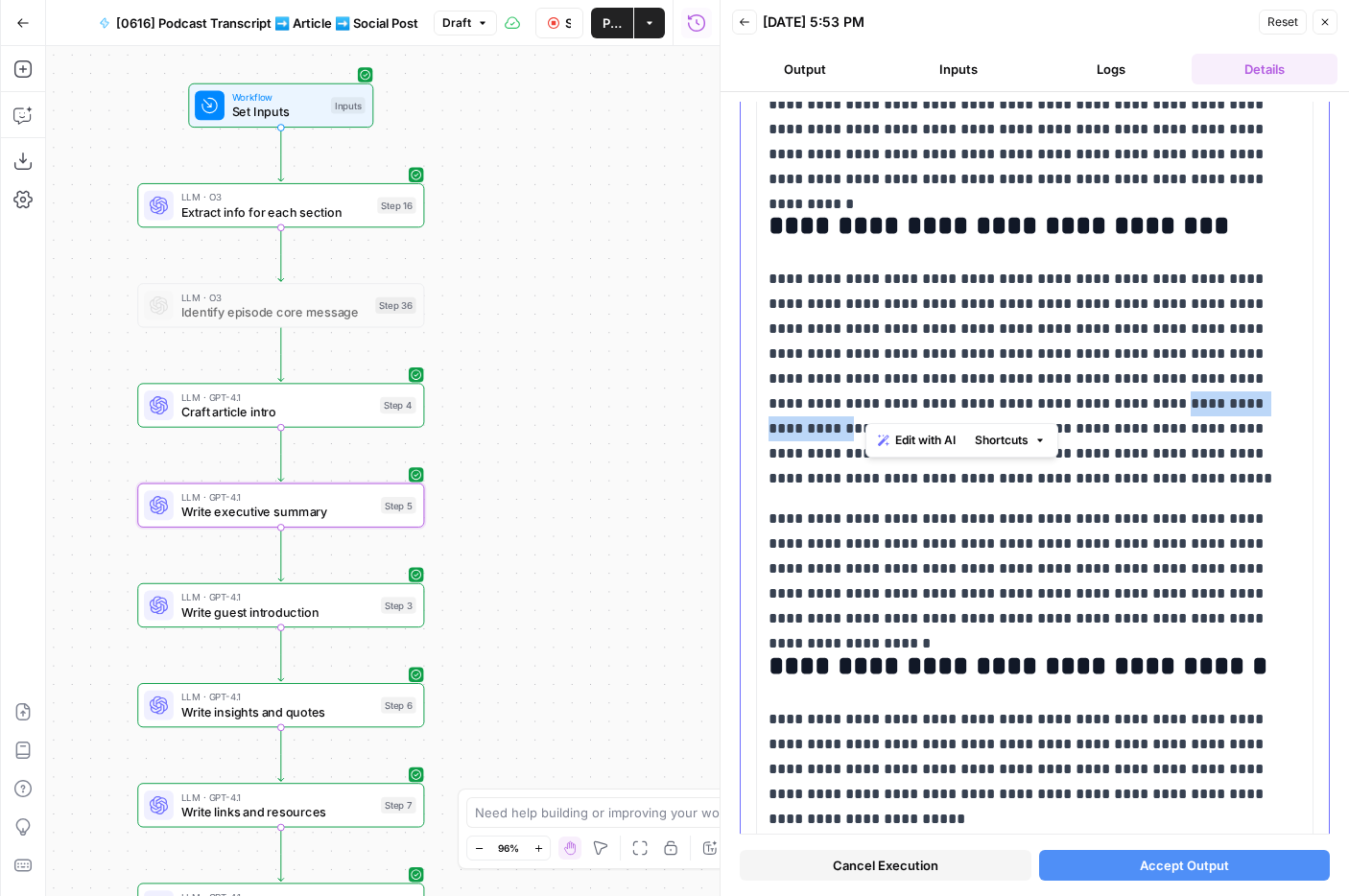 drag, startPoint x: 866, startPoint y: 399, endPoint x: 1011, endPoint y: 399, distance: 145 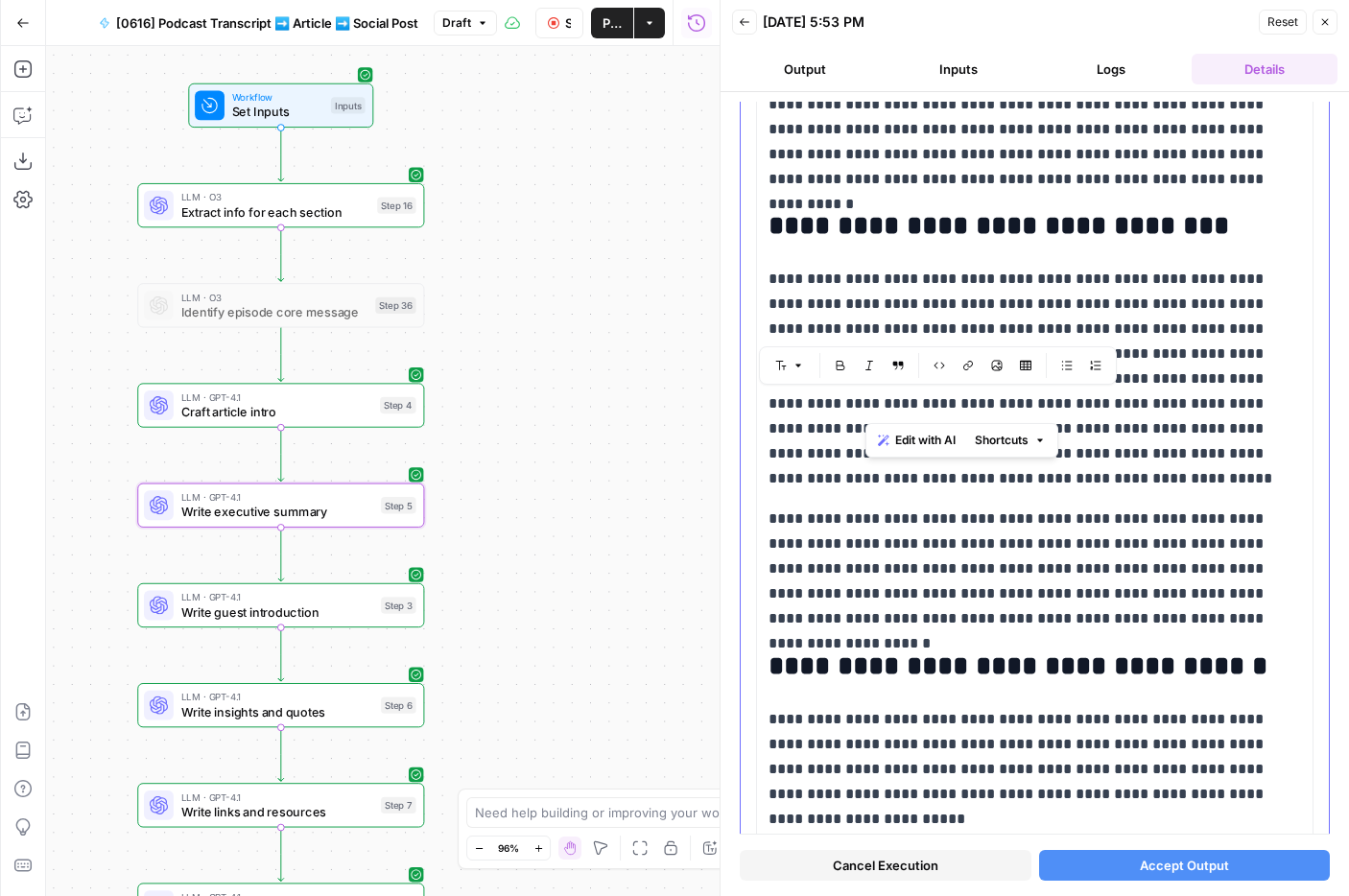 click on "**********" at bounding box center [1034, 379] 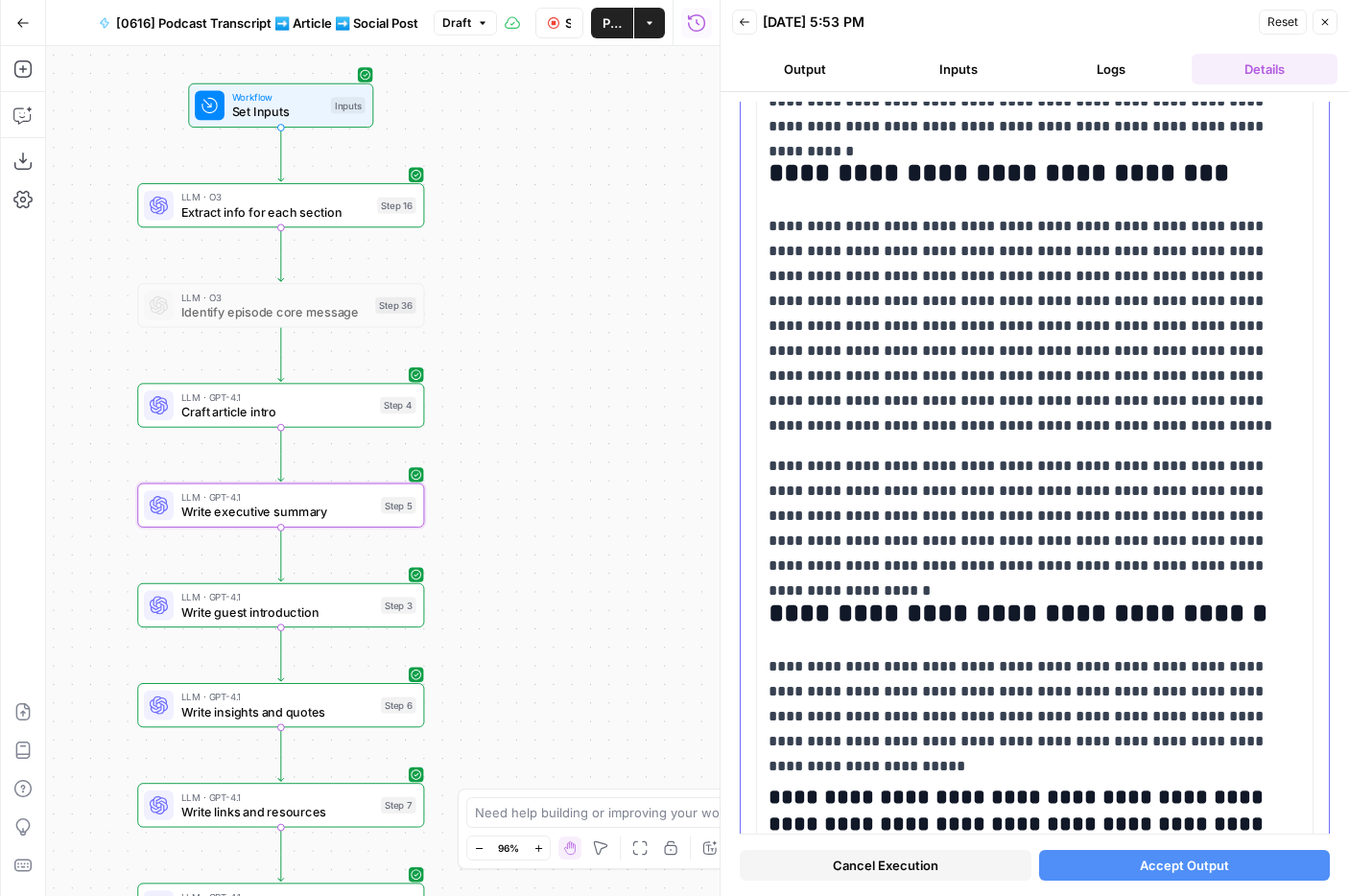scroll, scrollTop: 721, scrollLeft: 0, axis: vertical 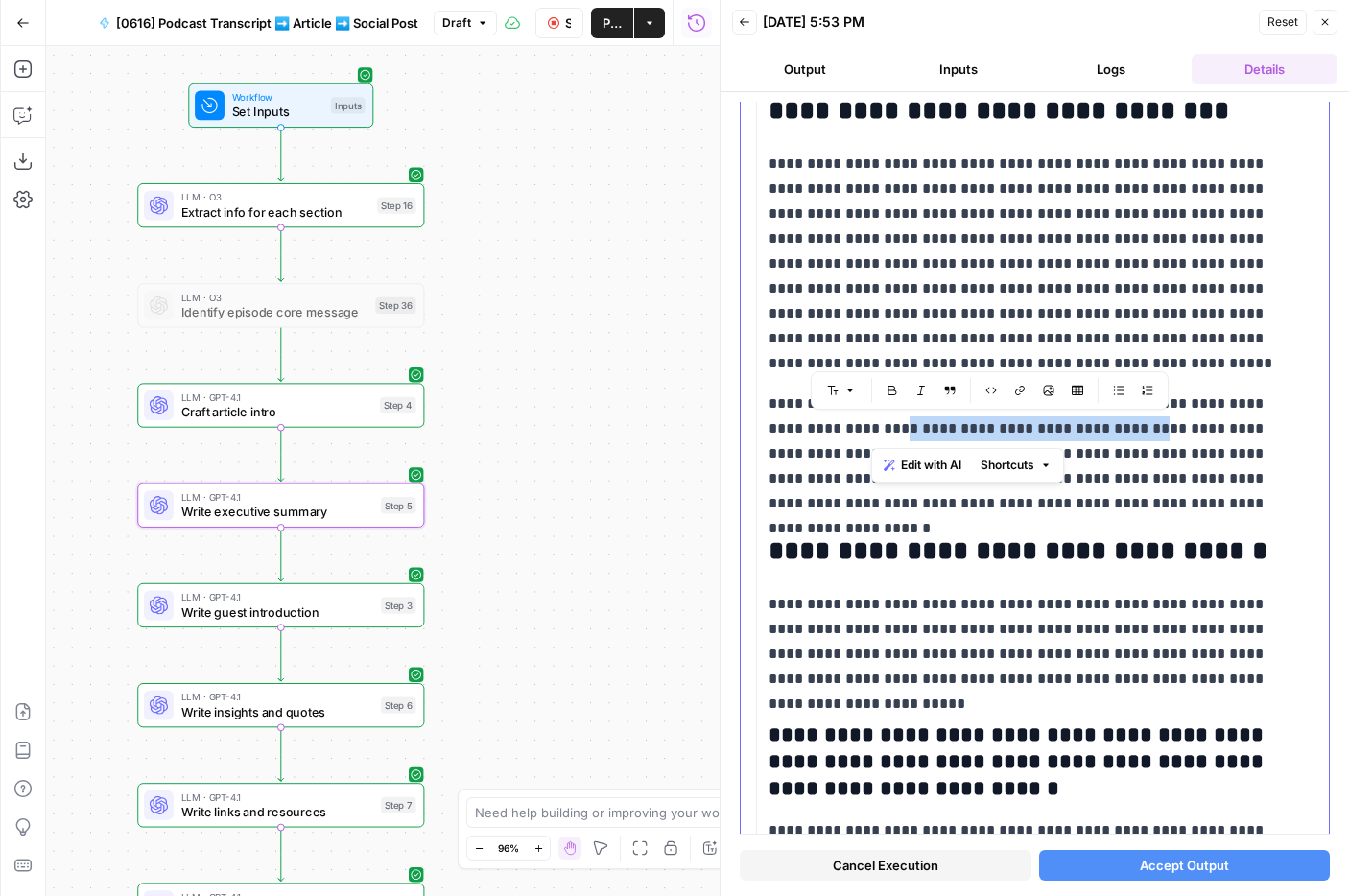 drag, startPoint x: 874, startPoint y: 433, endPoint x: 1108, endPoint y: 436, distance: 234.01923 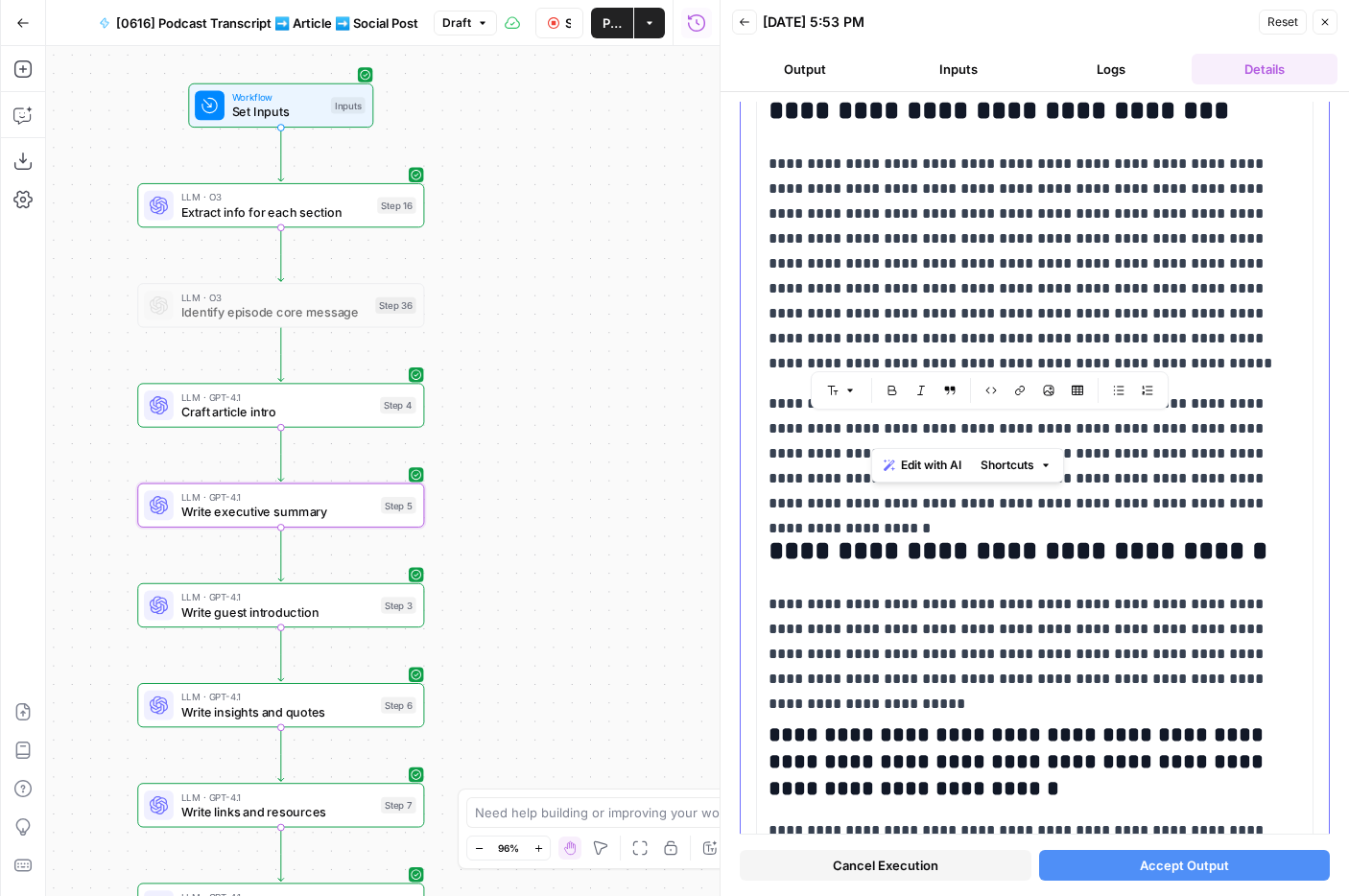click on "**********" at bounding box center [1034, 454] 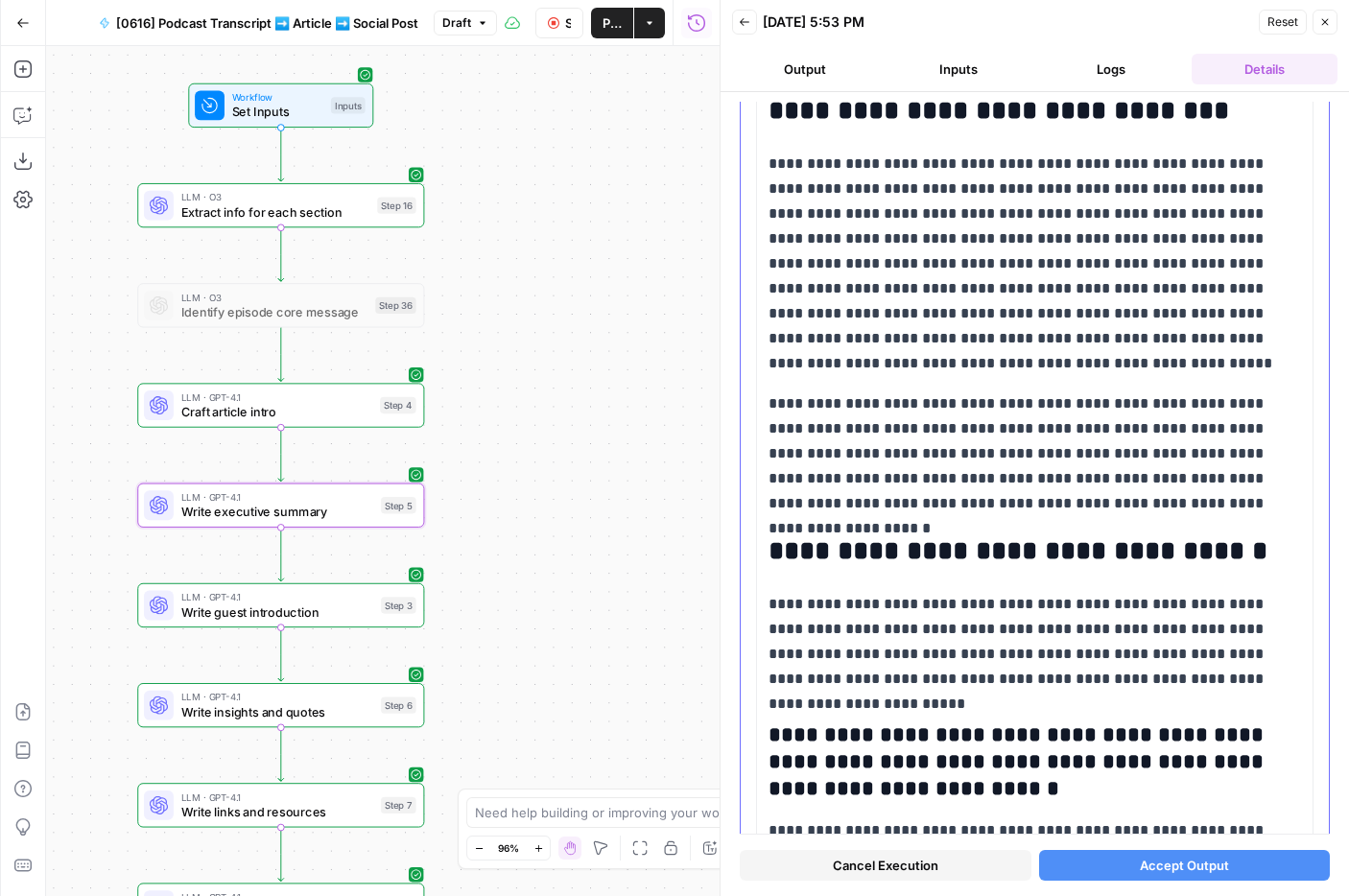 click on "**********" at bounding box center (1034, 454) 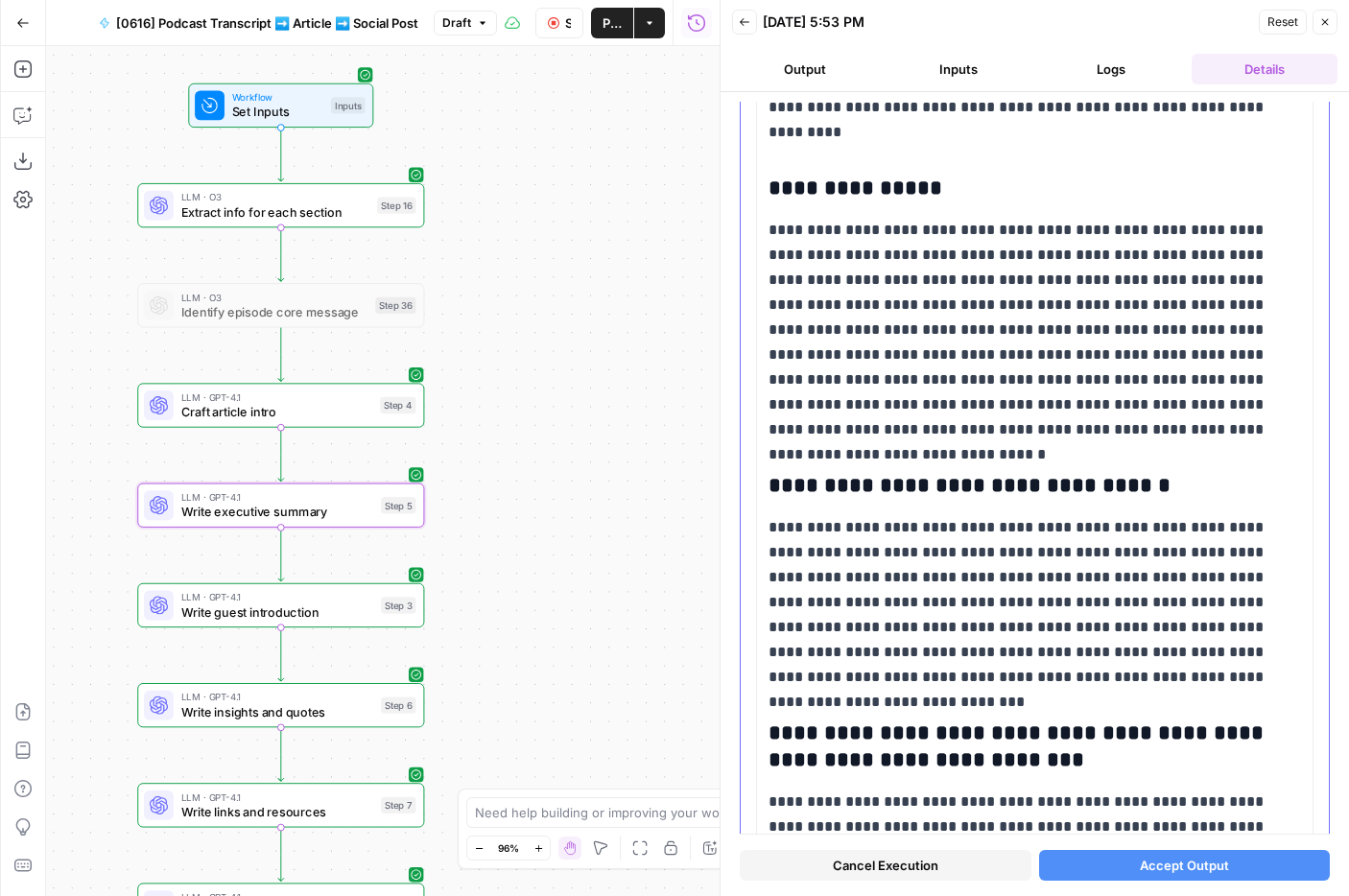 scroll, scrollTop: 4372, scrollLeft: 0, axis: vertical 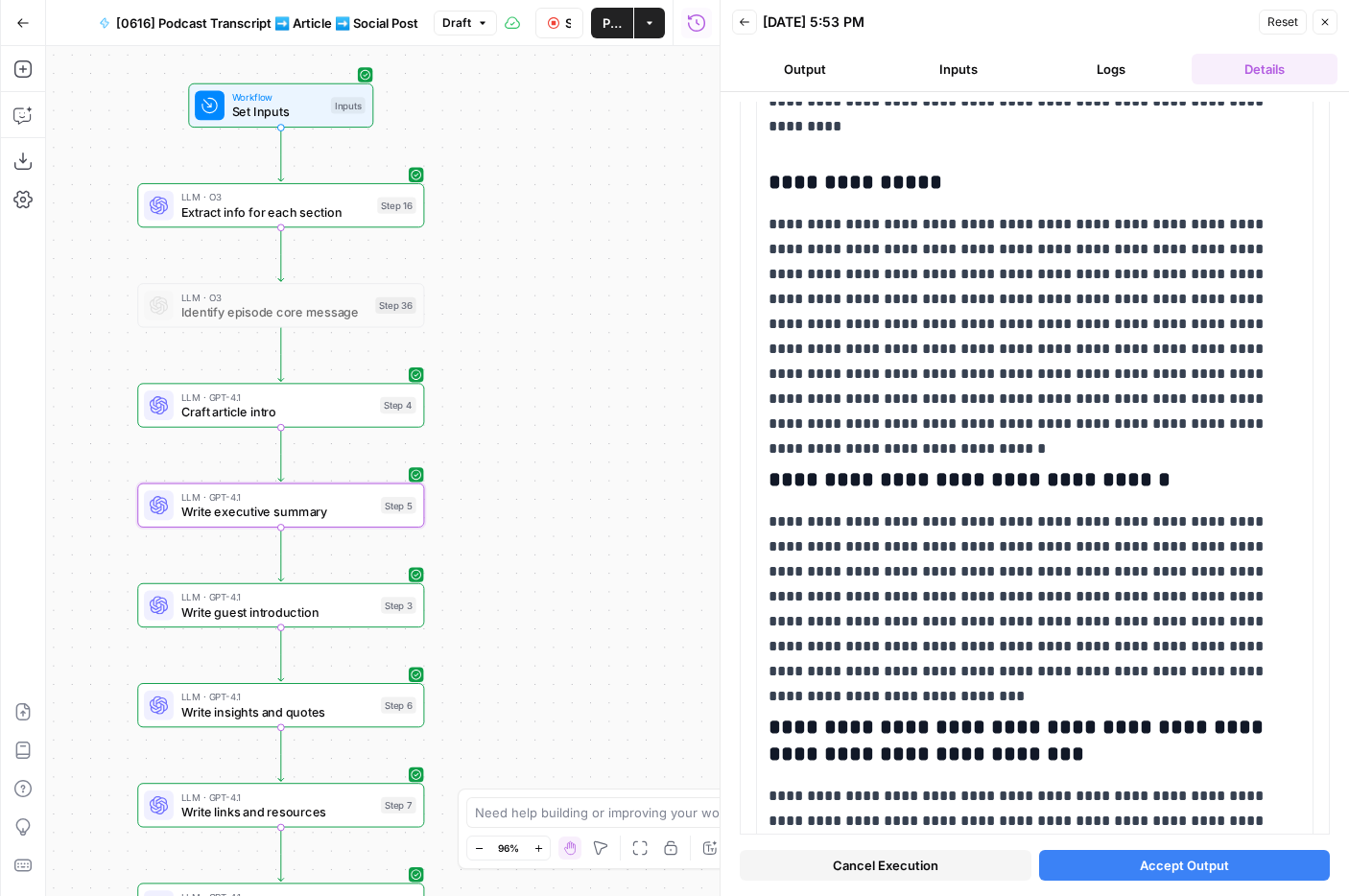 click on "Accept Output" at bounding box center (1185, 865) 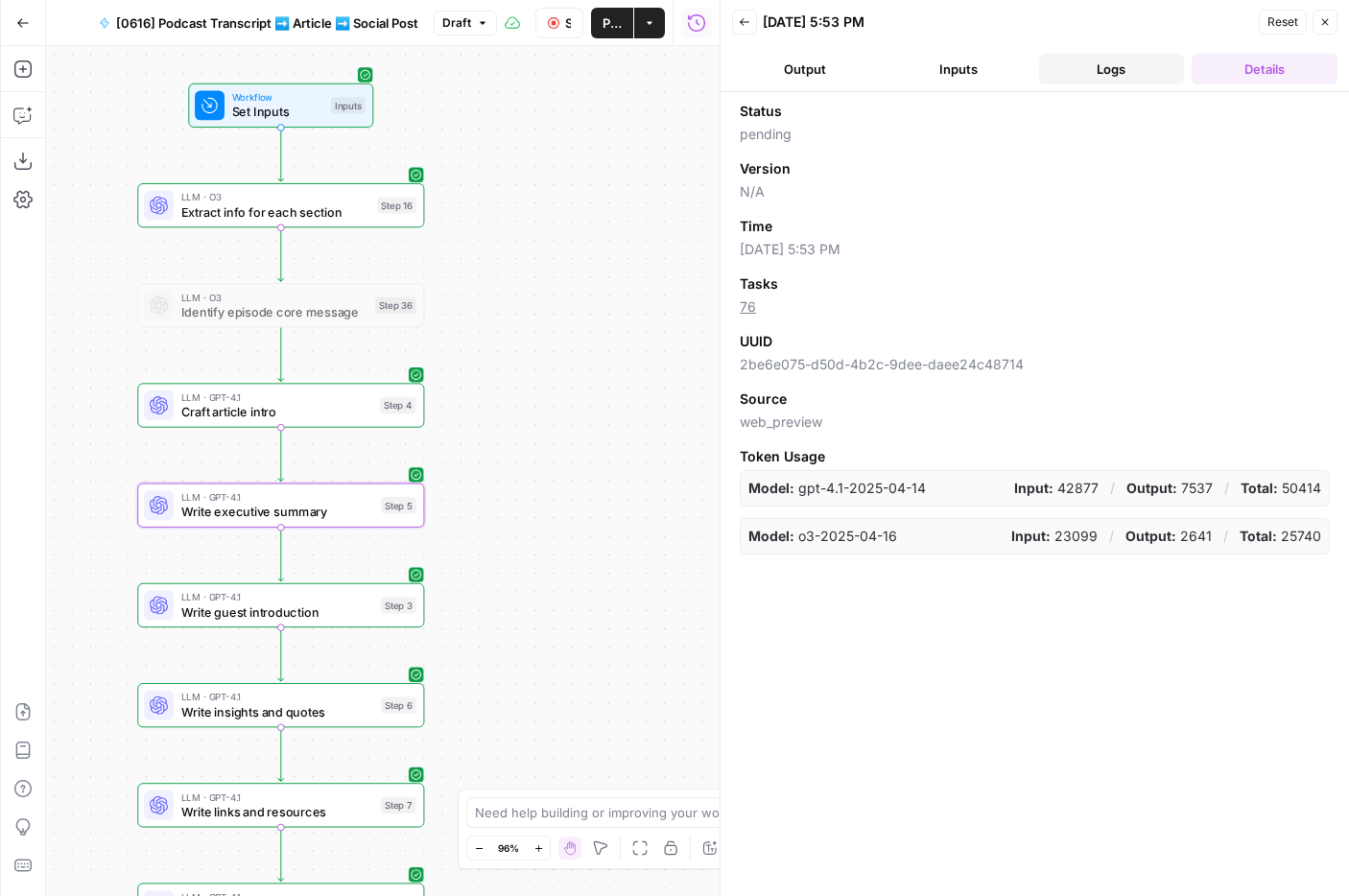 click on "Logs" at bounding box center [1112, 69] 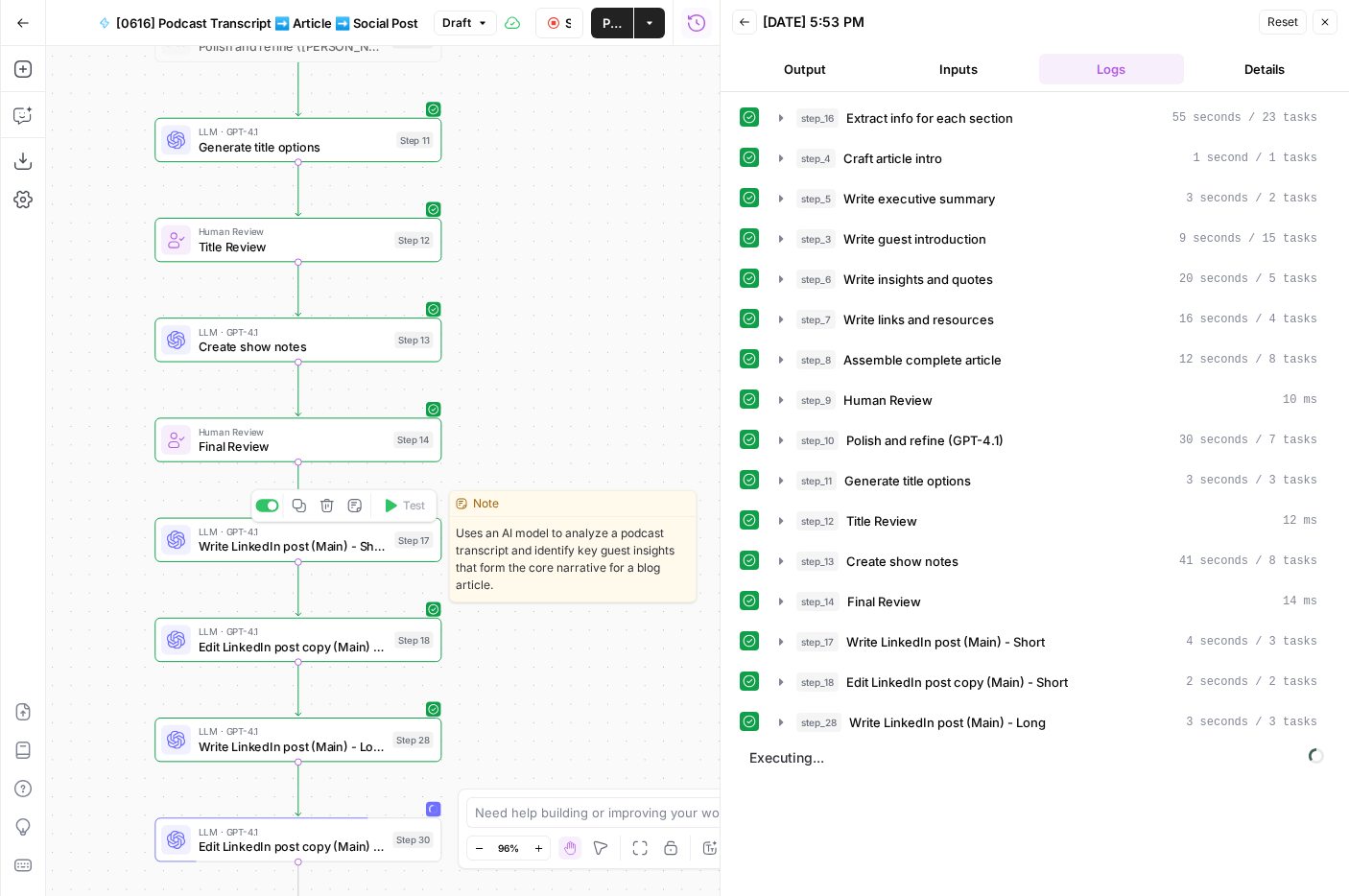 click on "Write LinkedIn post (Main) - Short" at bounding box center [293, 546] 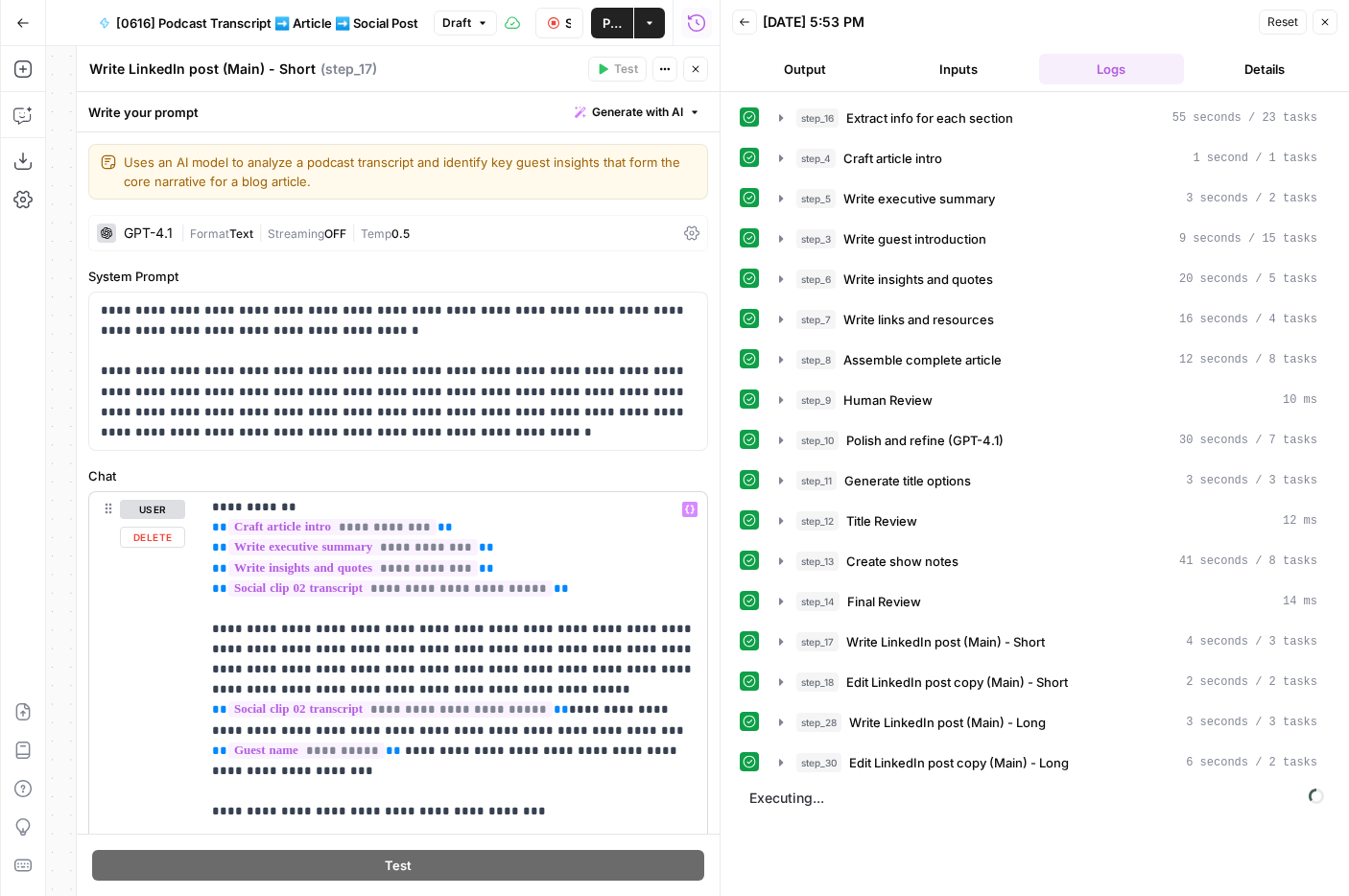 scroll, scrollTop: 69, scrollLeft: 0, axis: vertical 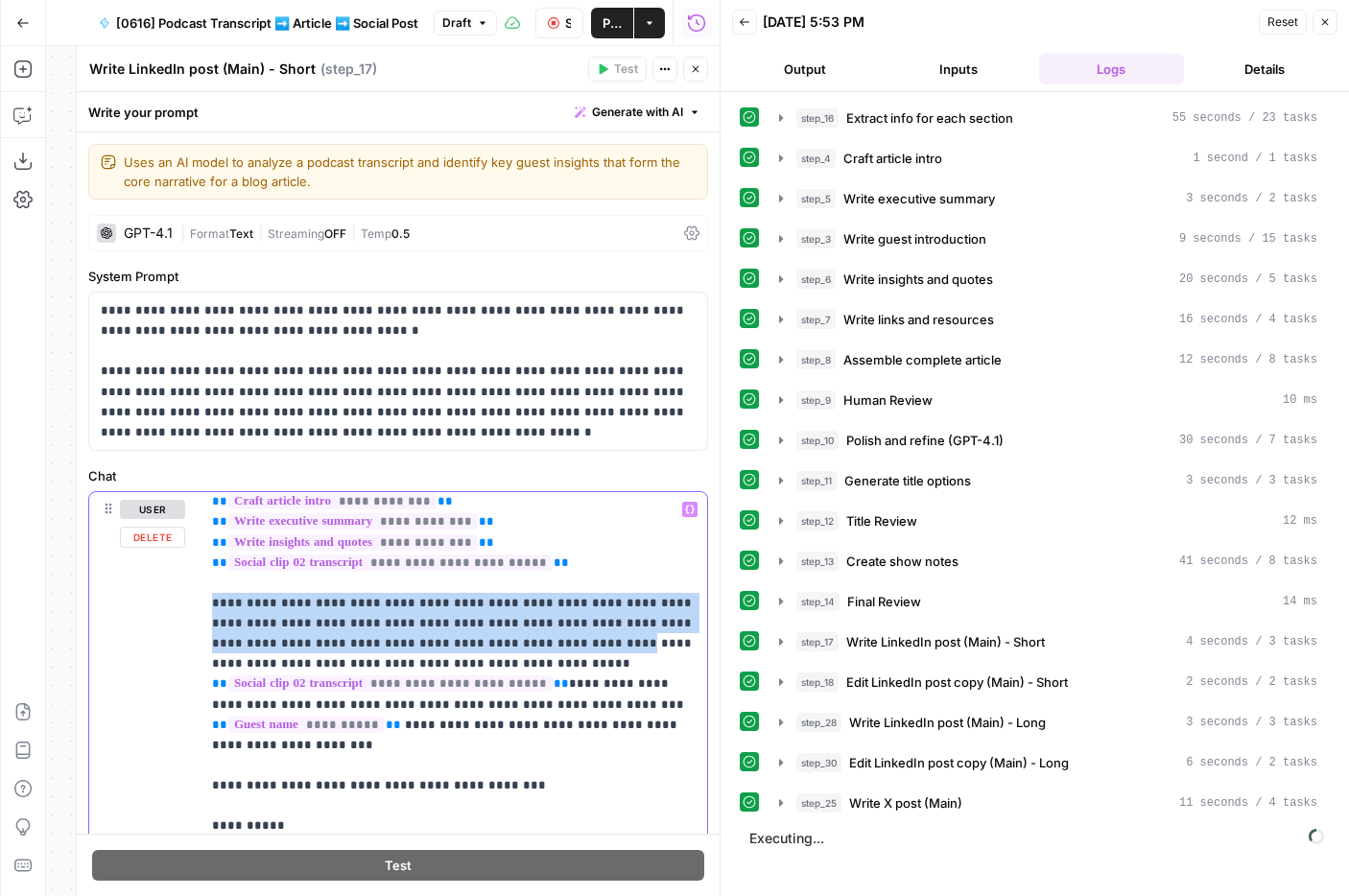 drag, startPoint x: 213, startPoint y: 598, endPoint x: 463, endPoint y: 643, distance: 254.01772 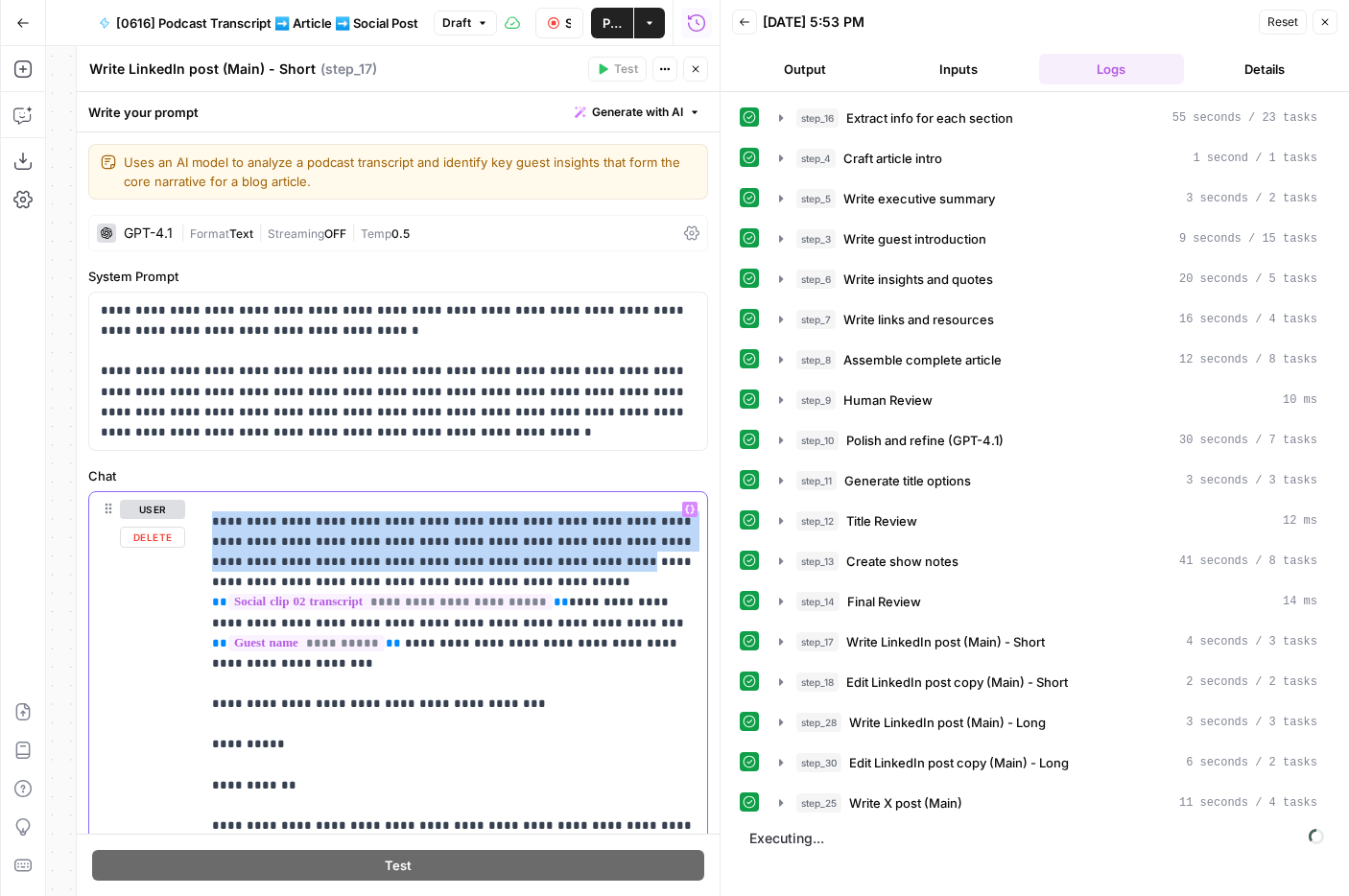 scroll, scrollTop: 156, scrollLeft: 0, axis: vertical 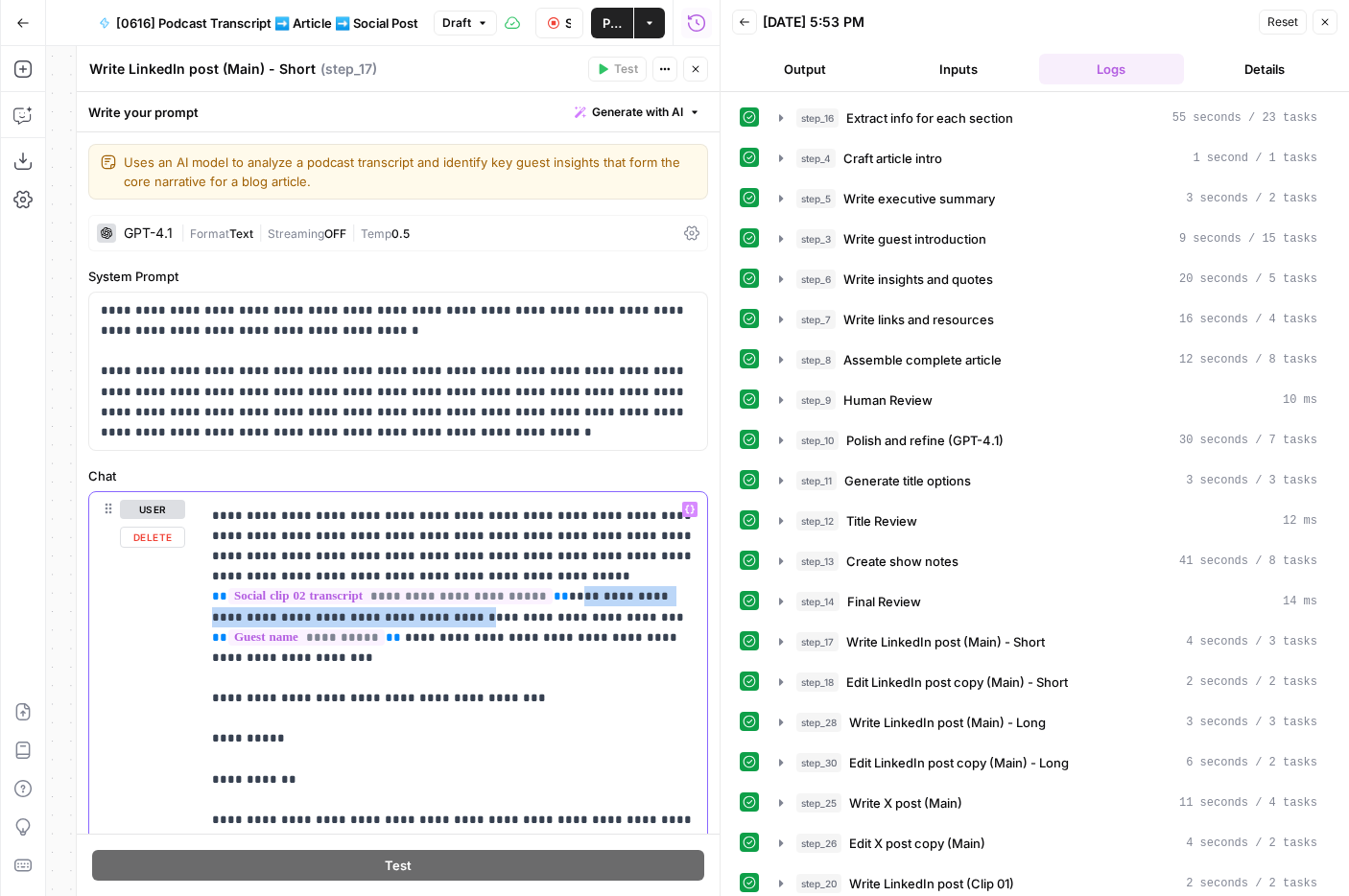 drag, startPoint x: 543, startPoint y: 595, endPoint x: 390, endPoint y: 614, distance: 154.17522 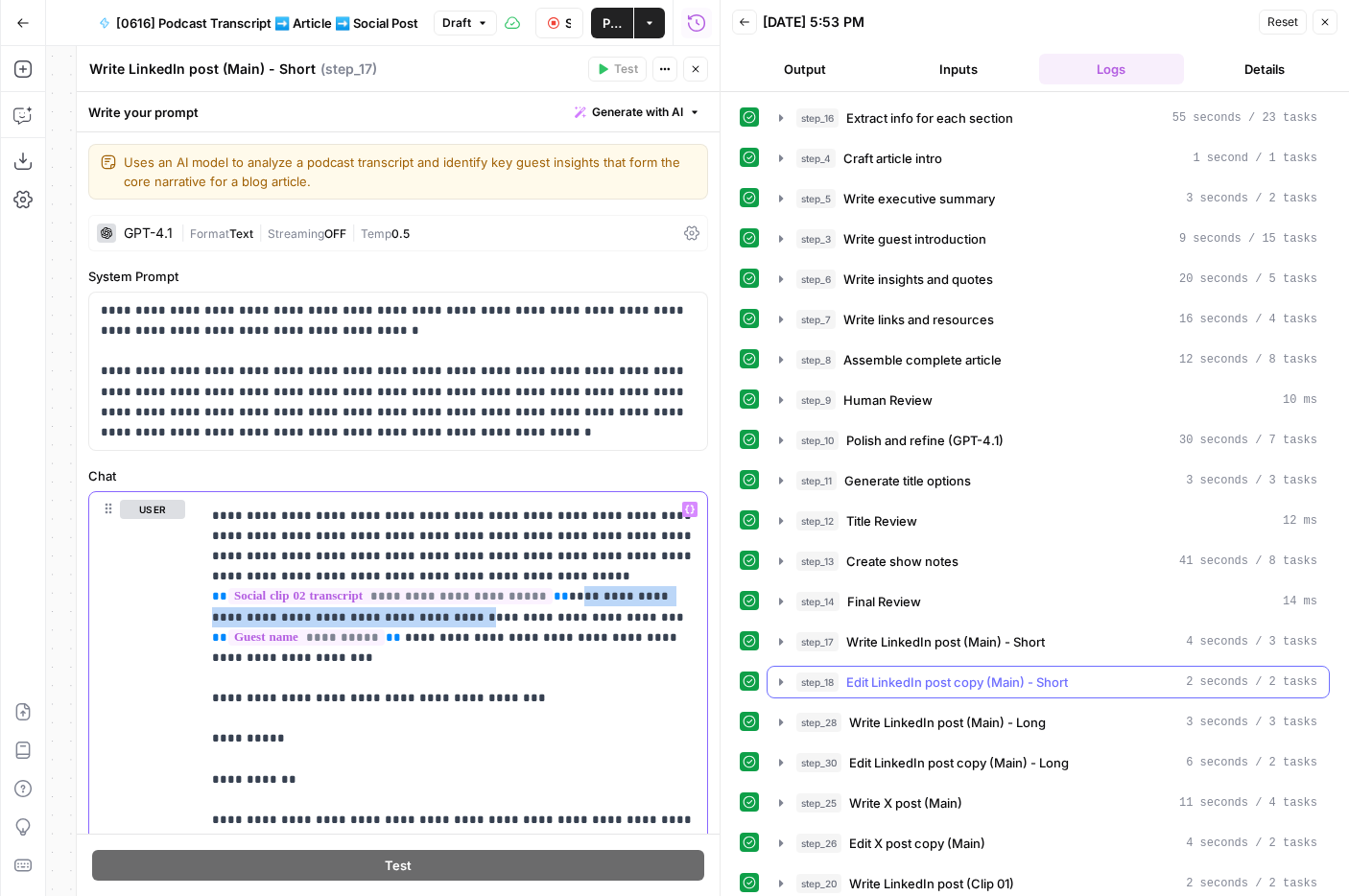 copy on "**********" 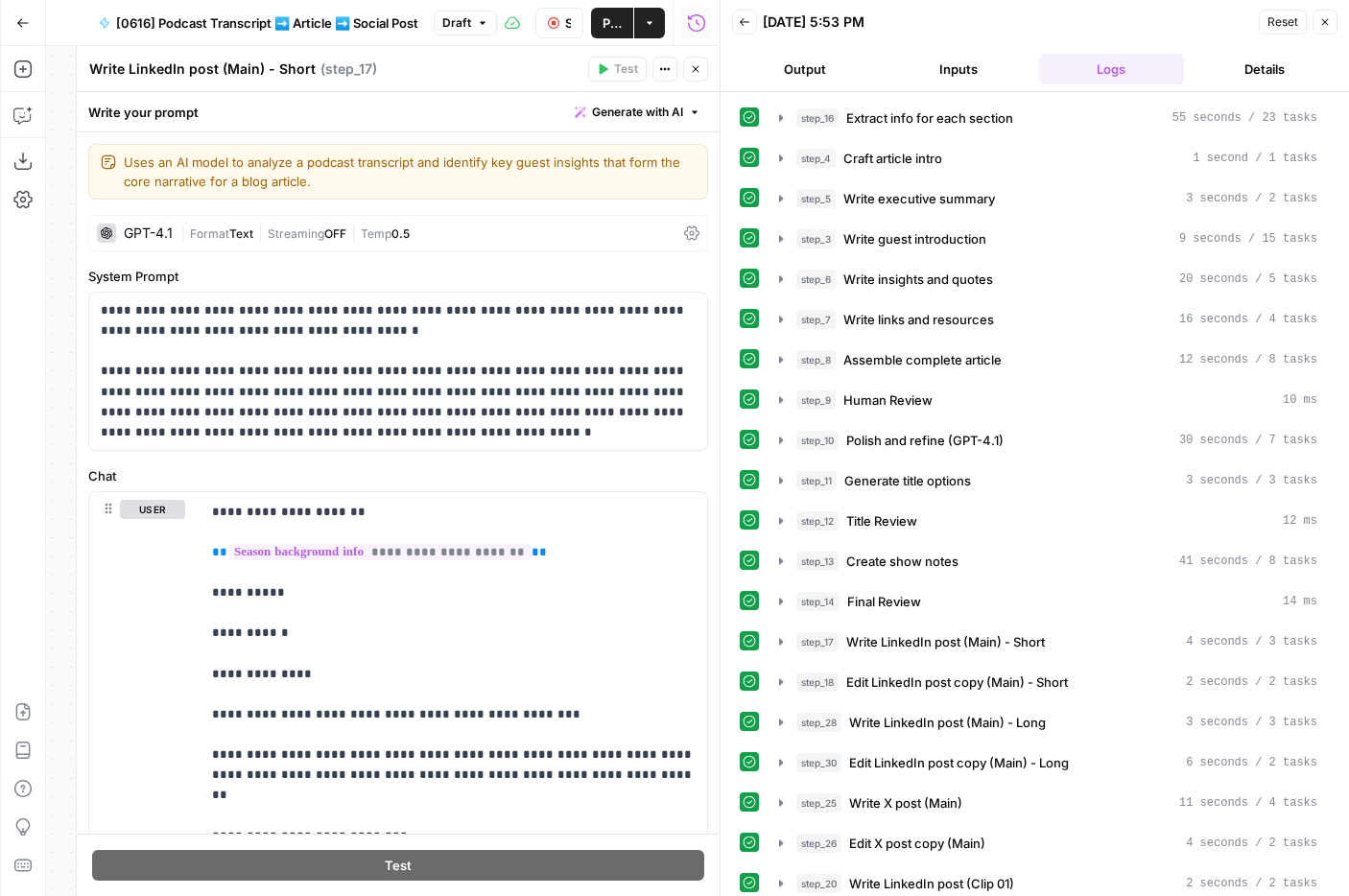 scroll, scrollTop: 943, scrollLeft: 0, axis: vertical 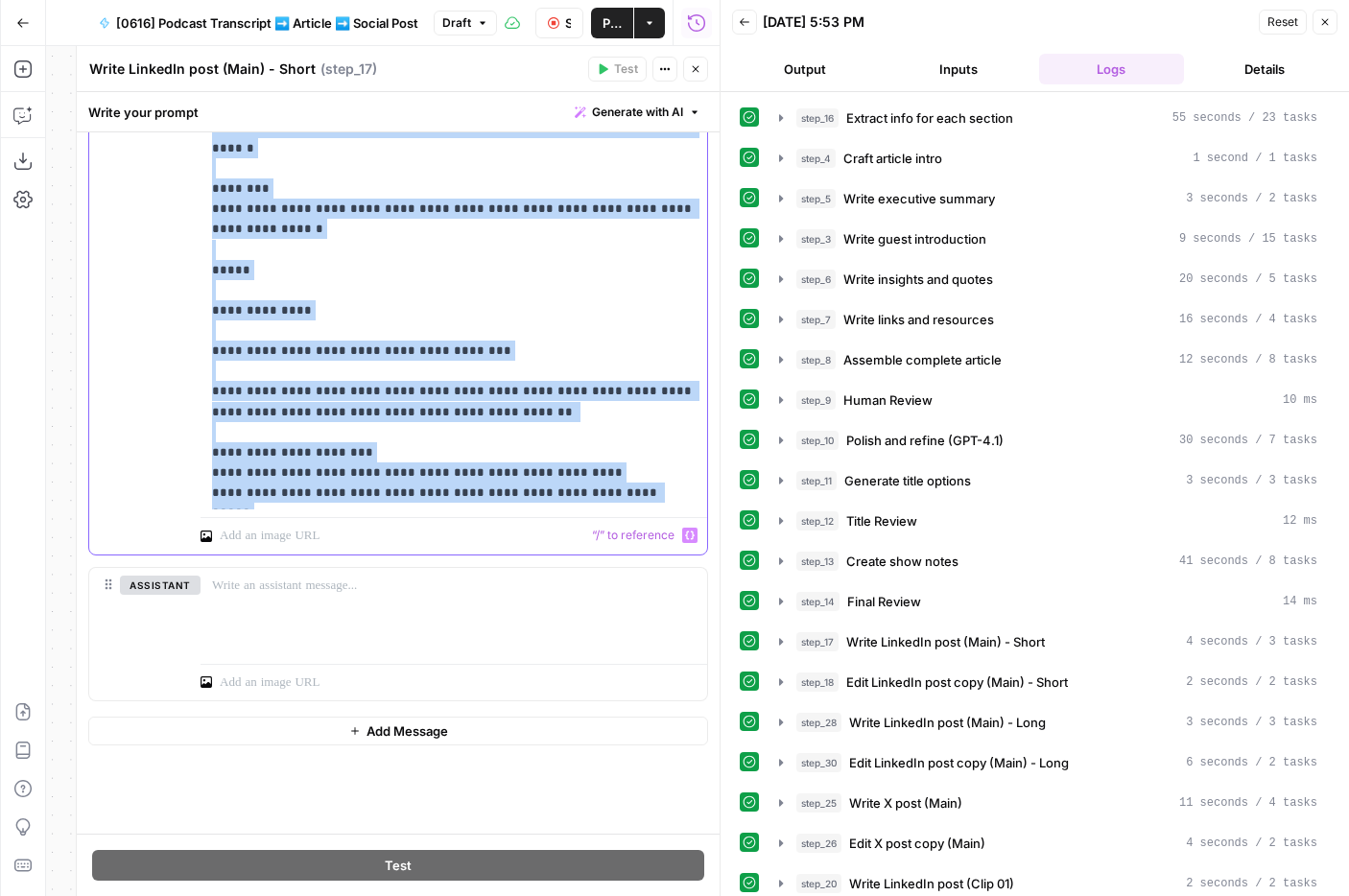 drag, startPoint x: 210, startPoint y: 559, endPoint x: 524, endPoint y: 542, distance: 314.45985 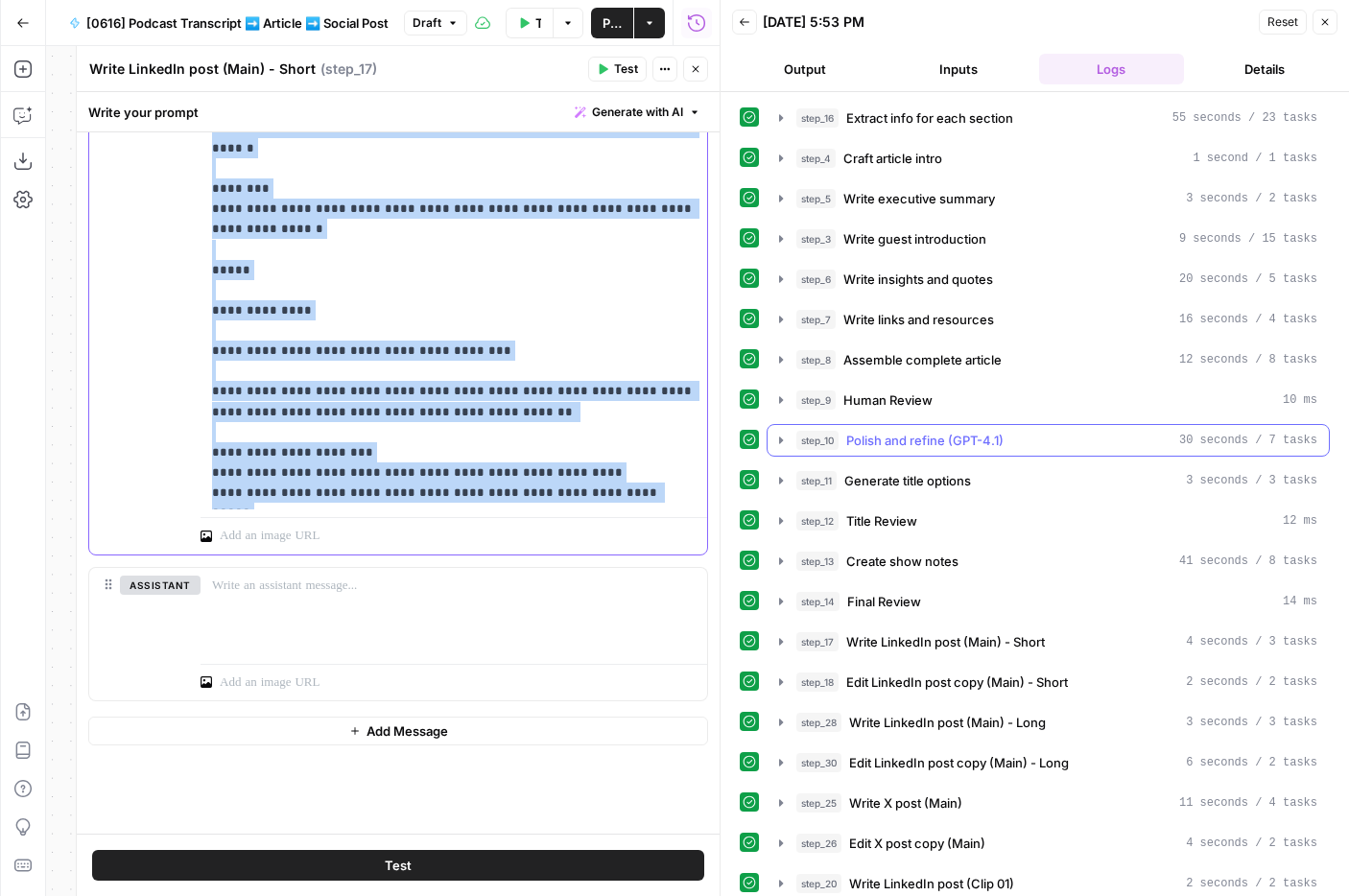 scroll, scrollTop: 776, scrollLeft: 0, axis: vertical 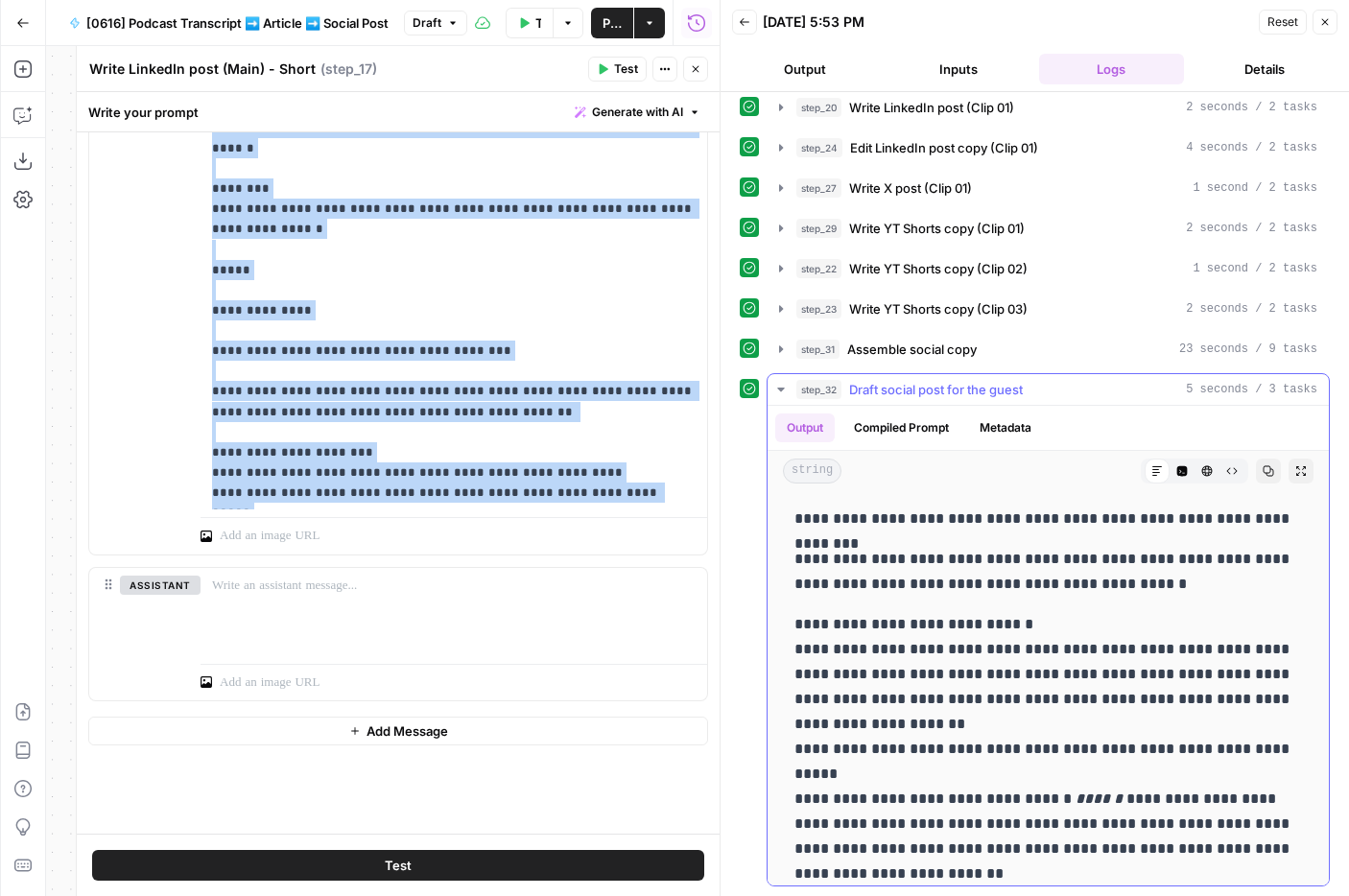 click on "step_32 Draft social post for the guest 5 seconds / 3 tasks" at bounding box center [1056, 389] 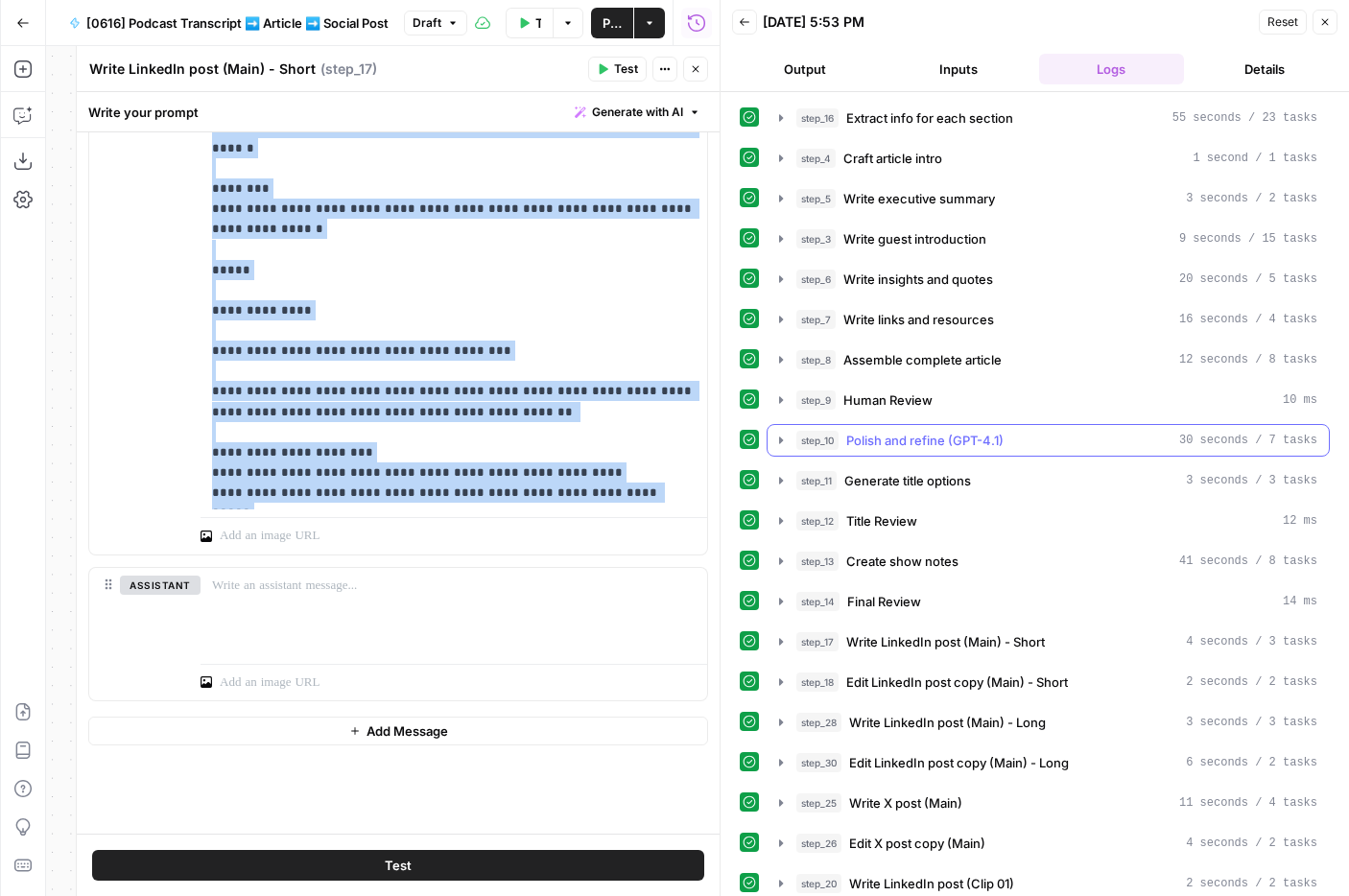scroll, scrollTop: 295, scrollLeft: 0, axis: vertical 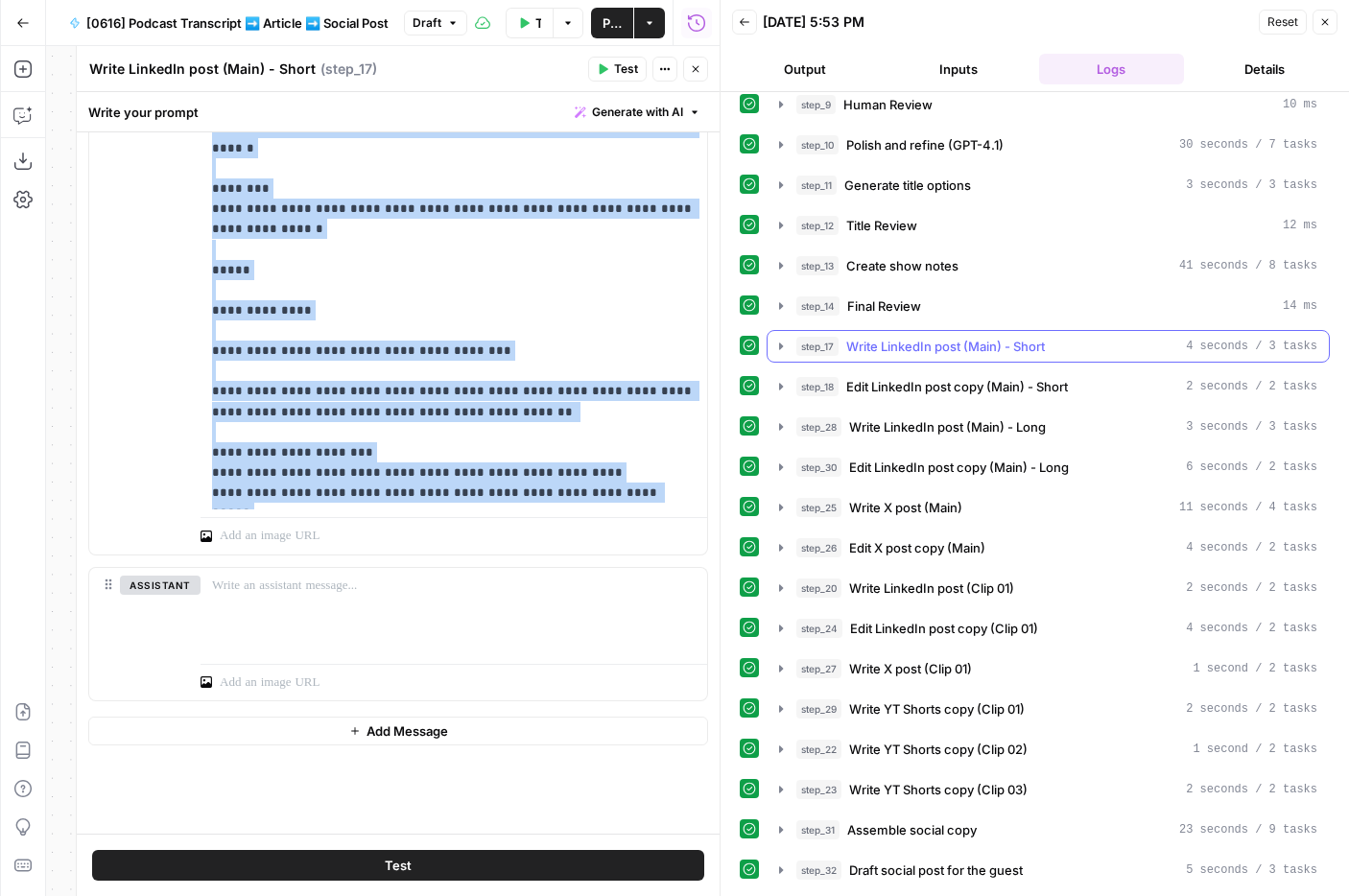 click on "step_17 Write LinkedIn post (Main) - Short 4 seconds / 3 tasks" at bounding box center [1048, 346] 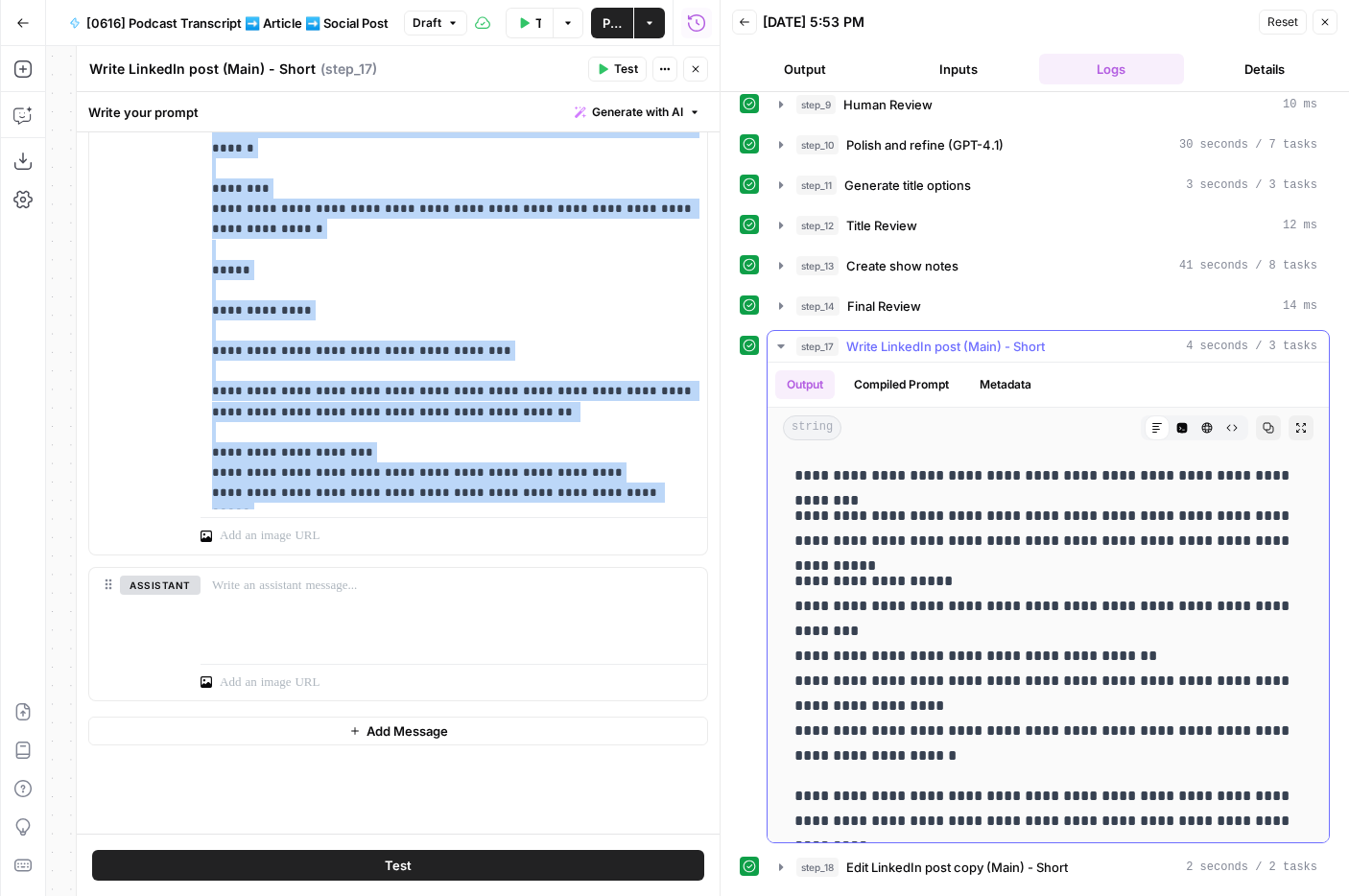 click on "Write LinkedIn post (Main) - Short" at bounding box center (945, 346) 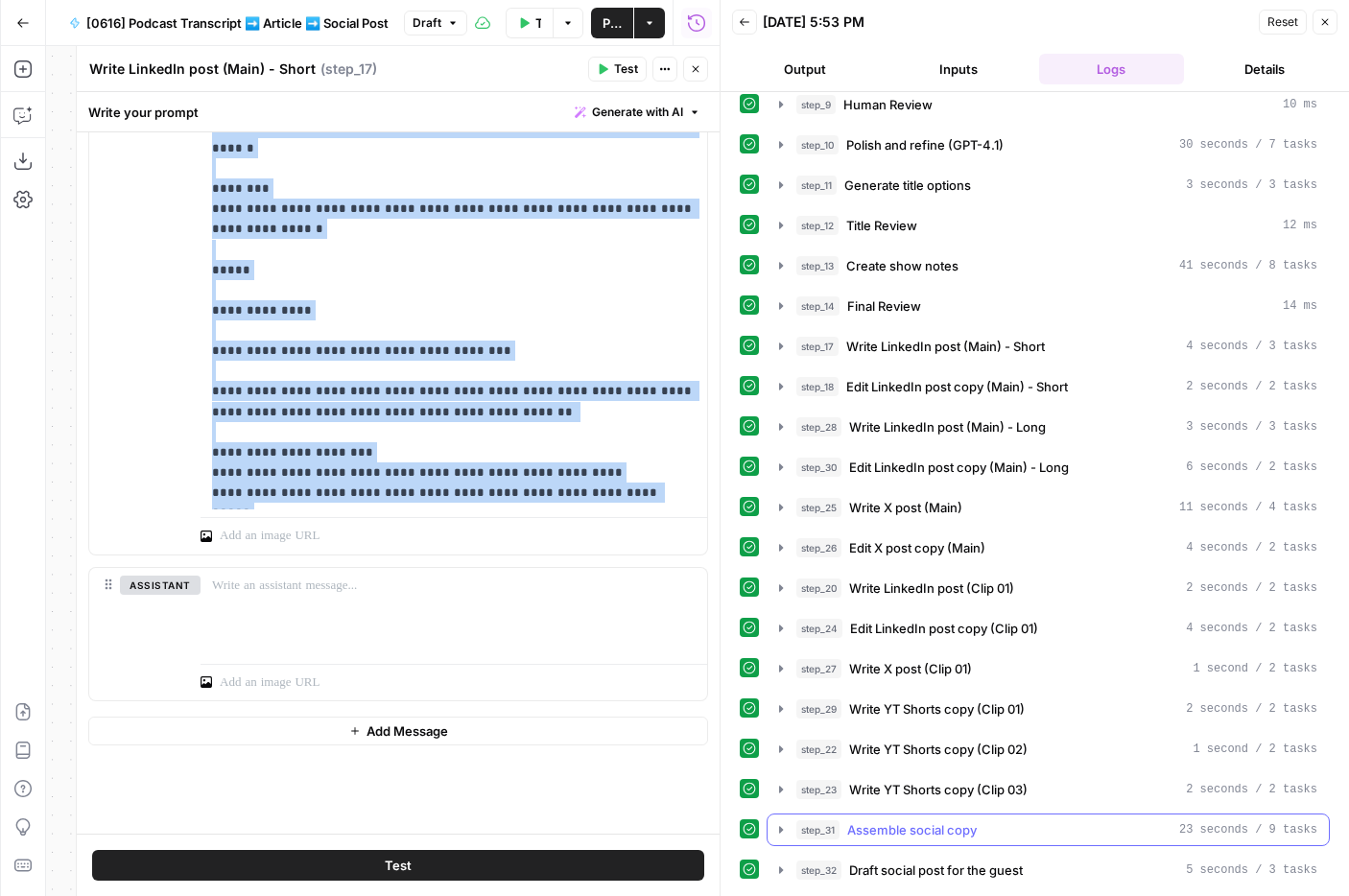 click on "Assemble social copy" at bounding box center [911, 830] 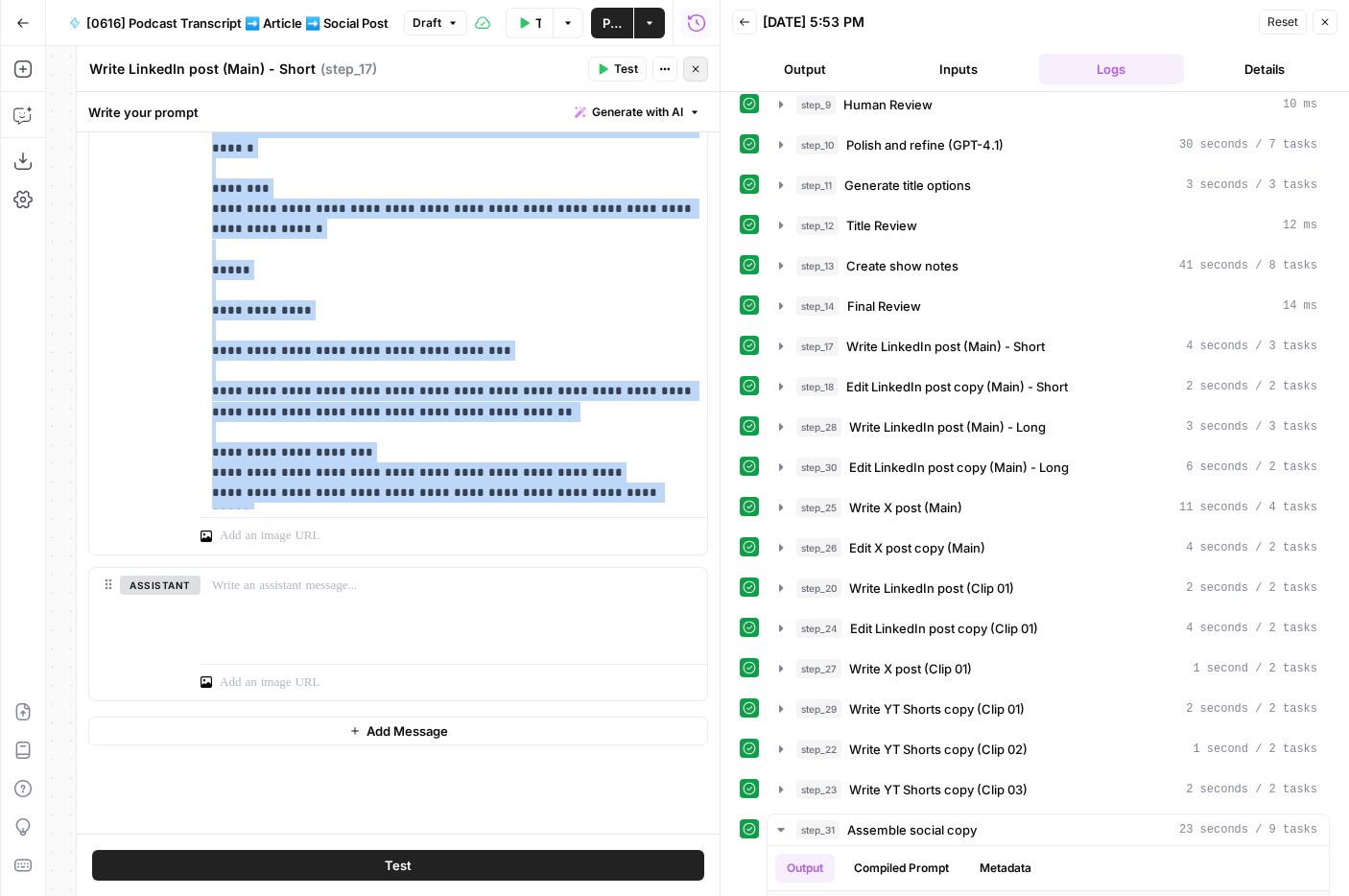click 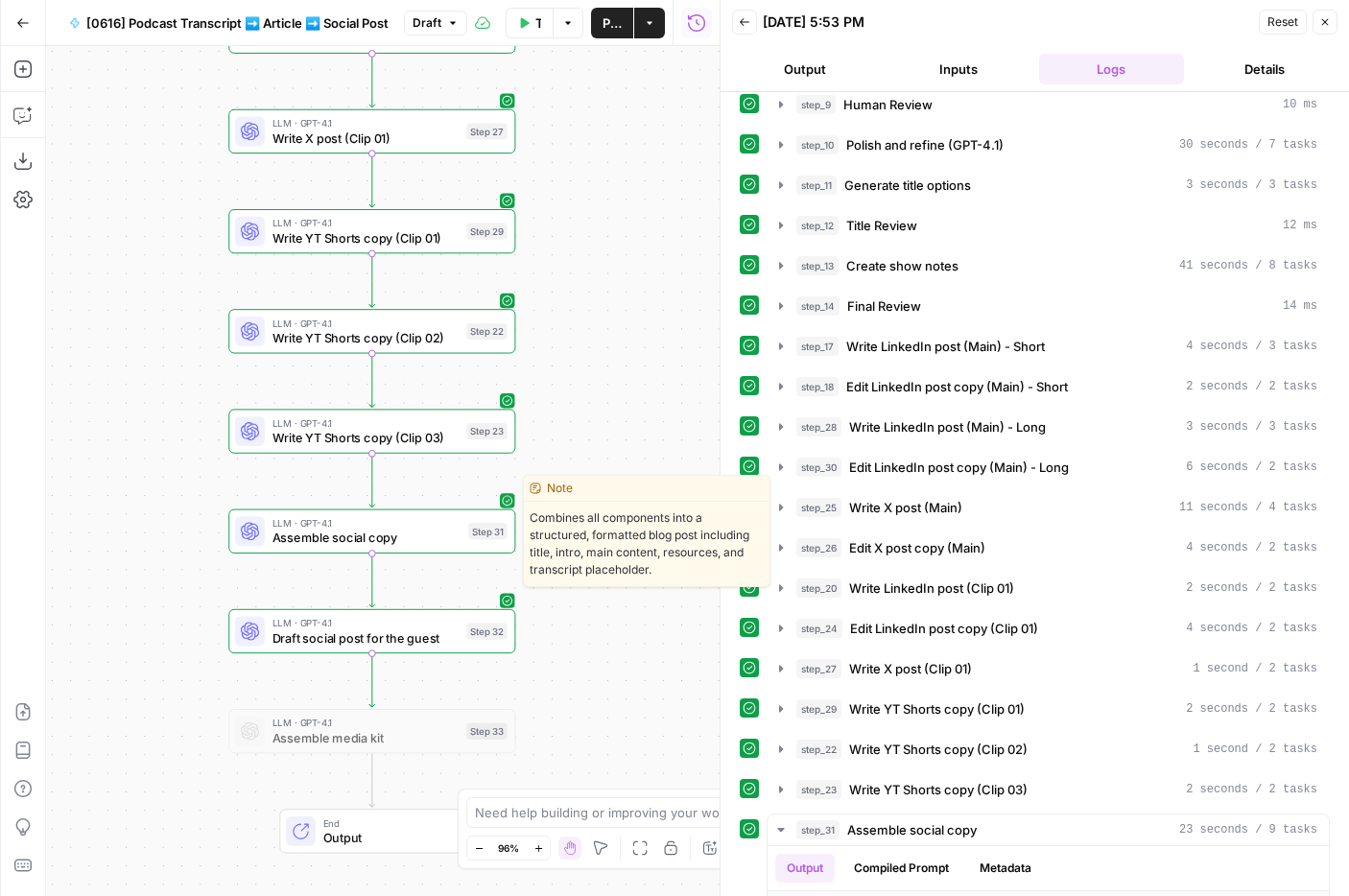 click on "Assemble social copy" at bounding box center (367, 537) 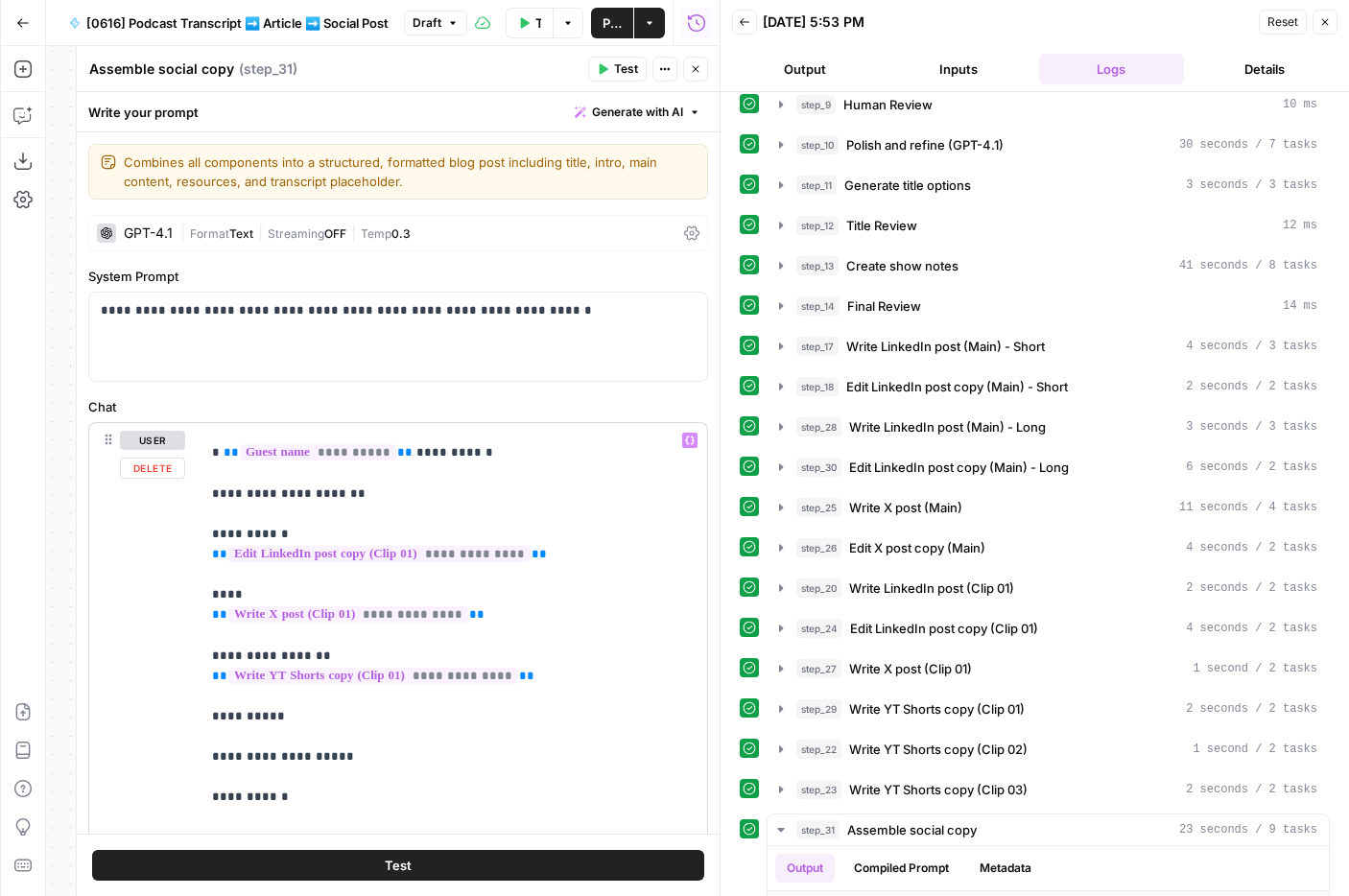 scroll, scrollTop: 165, scrollLeft: 0, axis: vertical 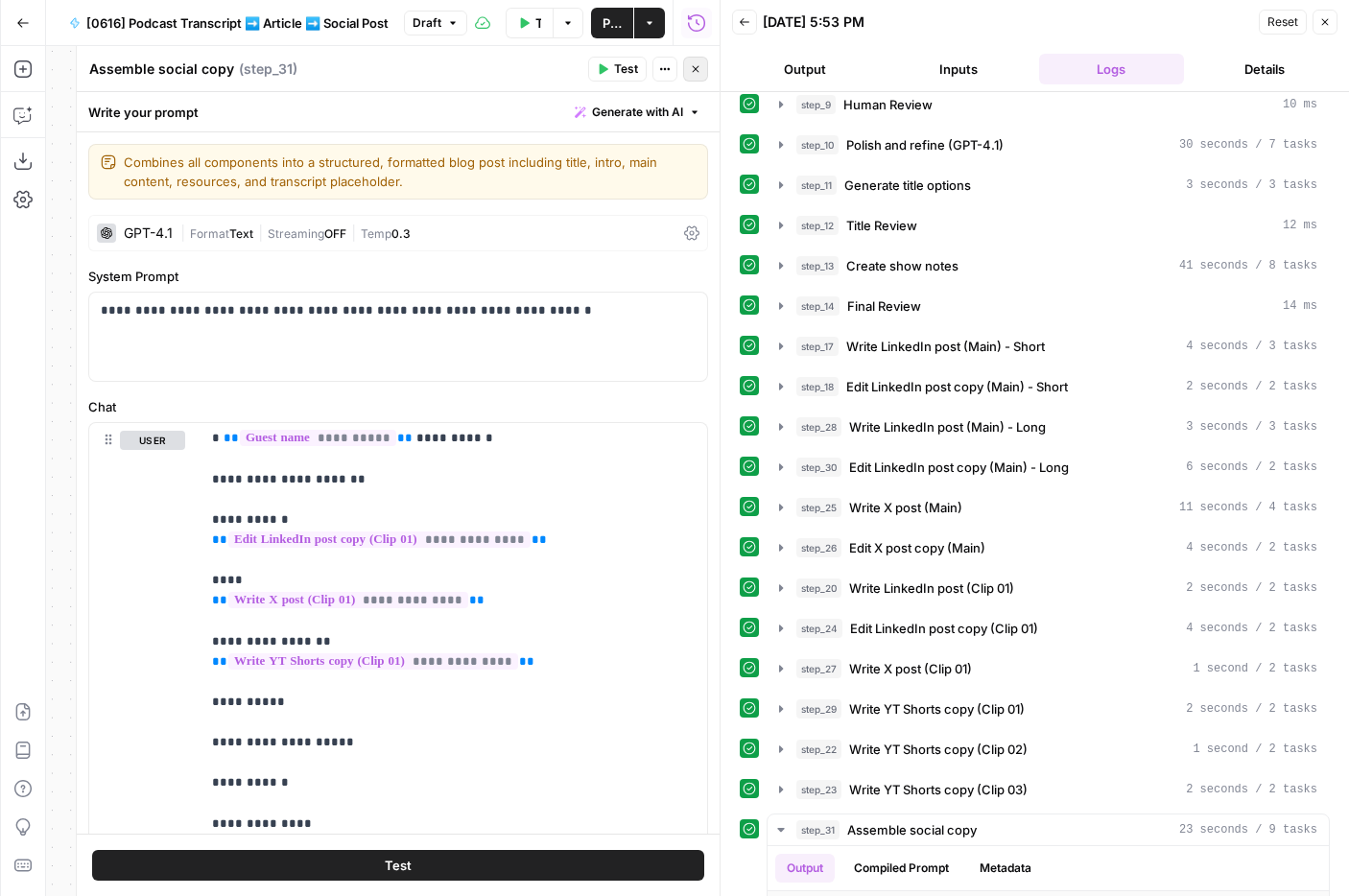 click on "Close" at bounding box center (696, 69) 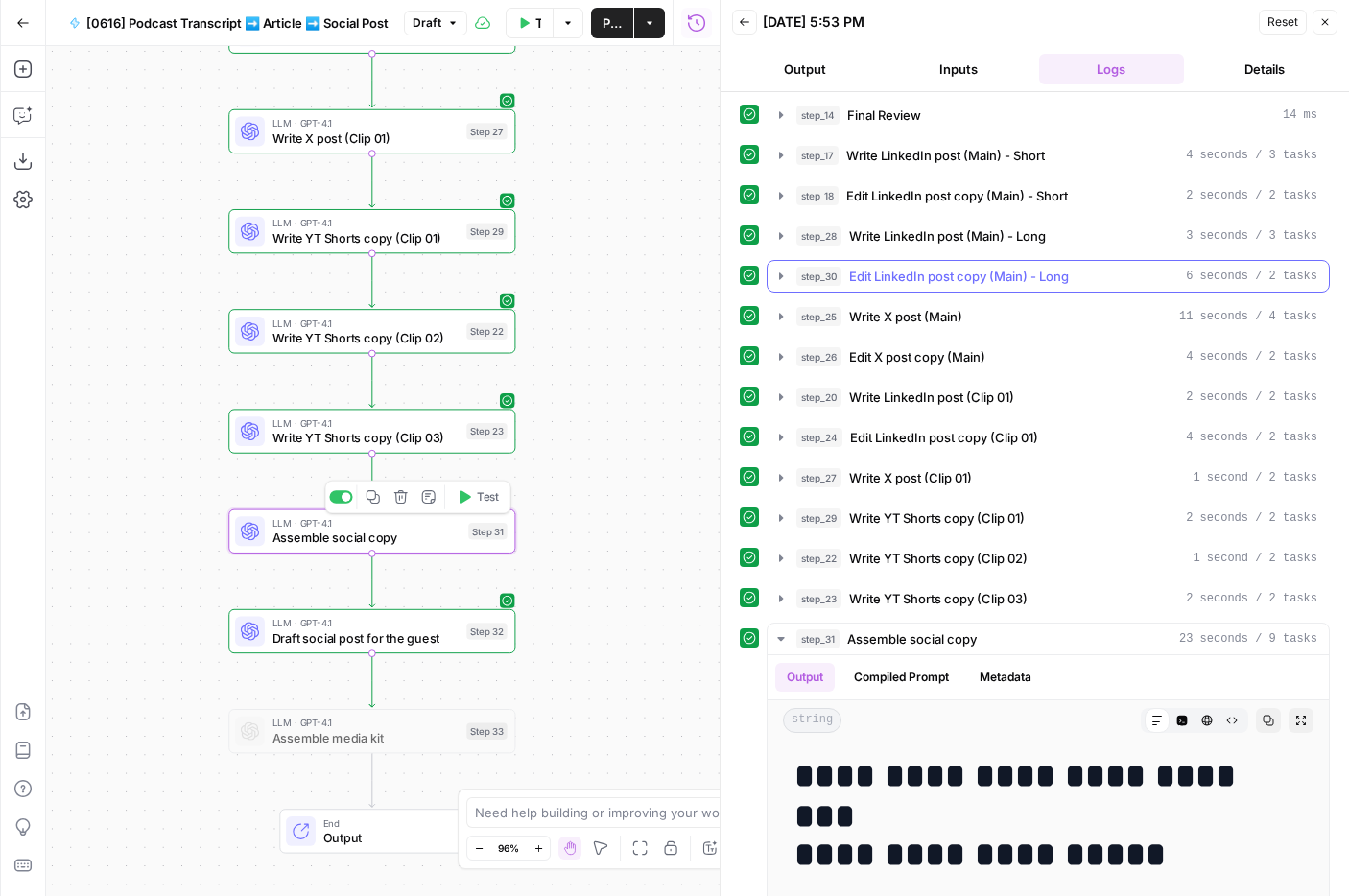 scroll, scrollTop: 776, scrollLeft: 0, axis: vertical 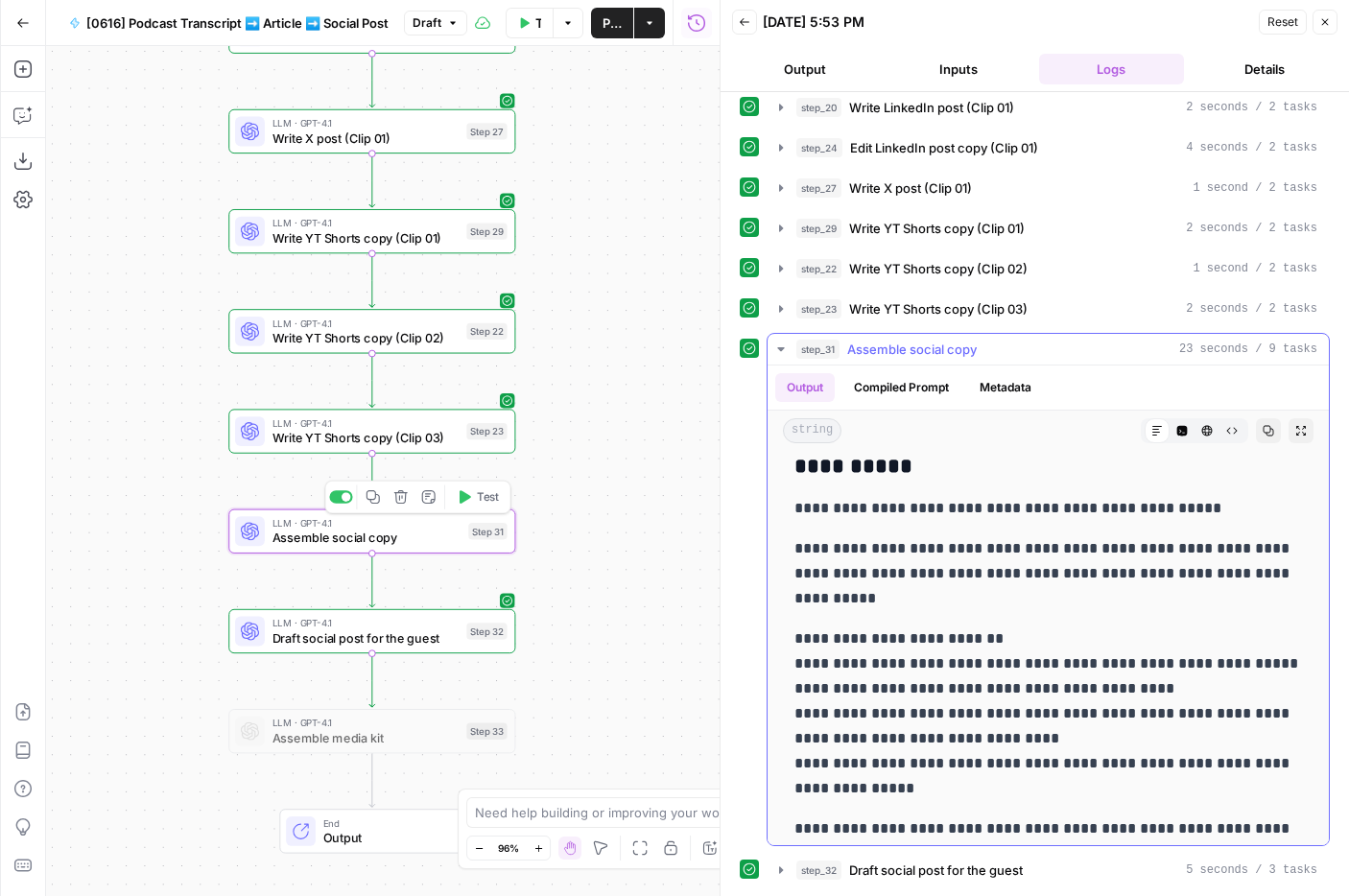 click on "**********" at bounding box center (1048, 508) 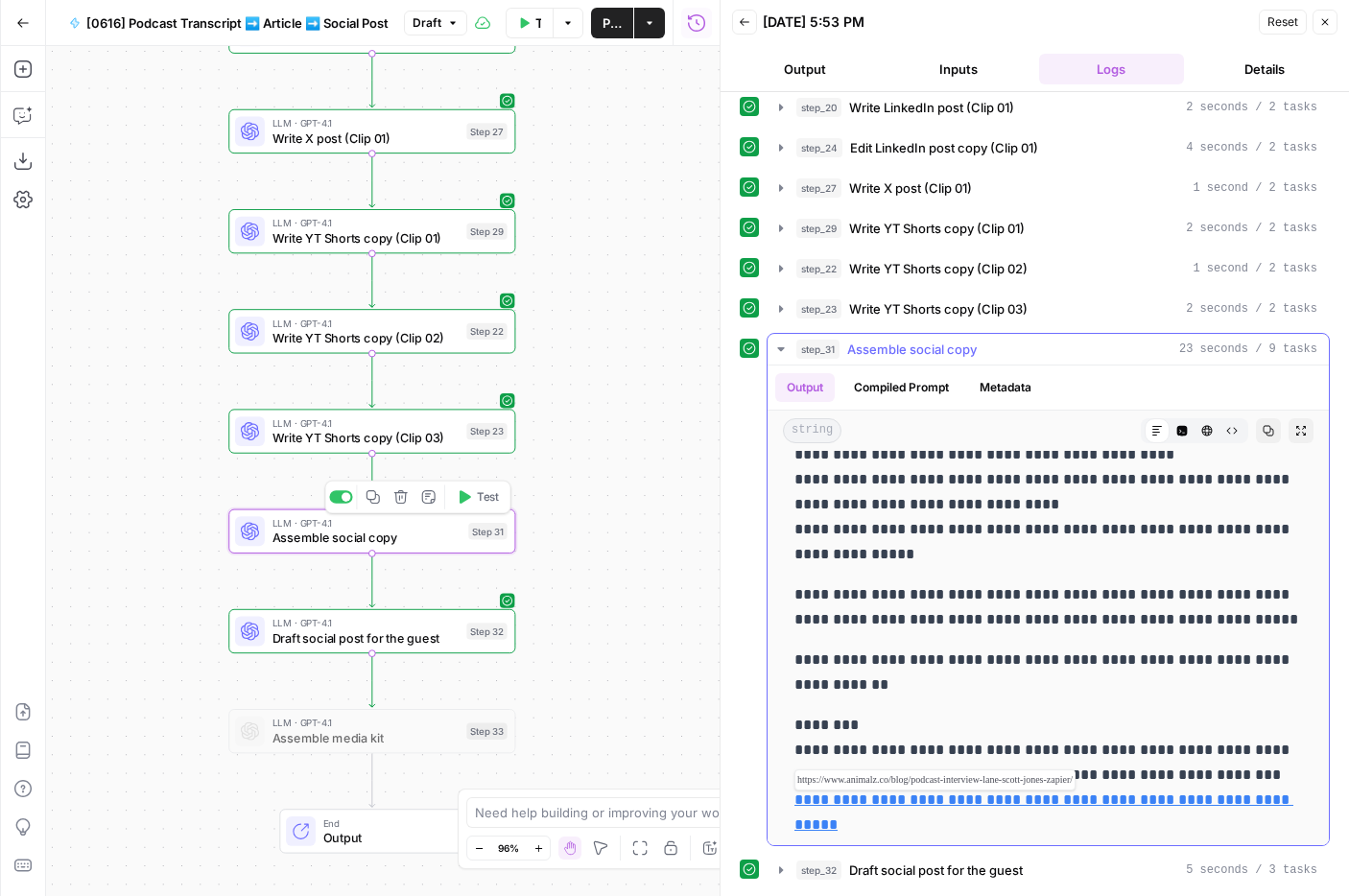 scroll, scrollTop: 1830, scrollLeft: 0, axis: vertical 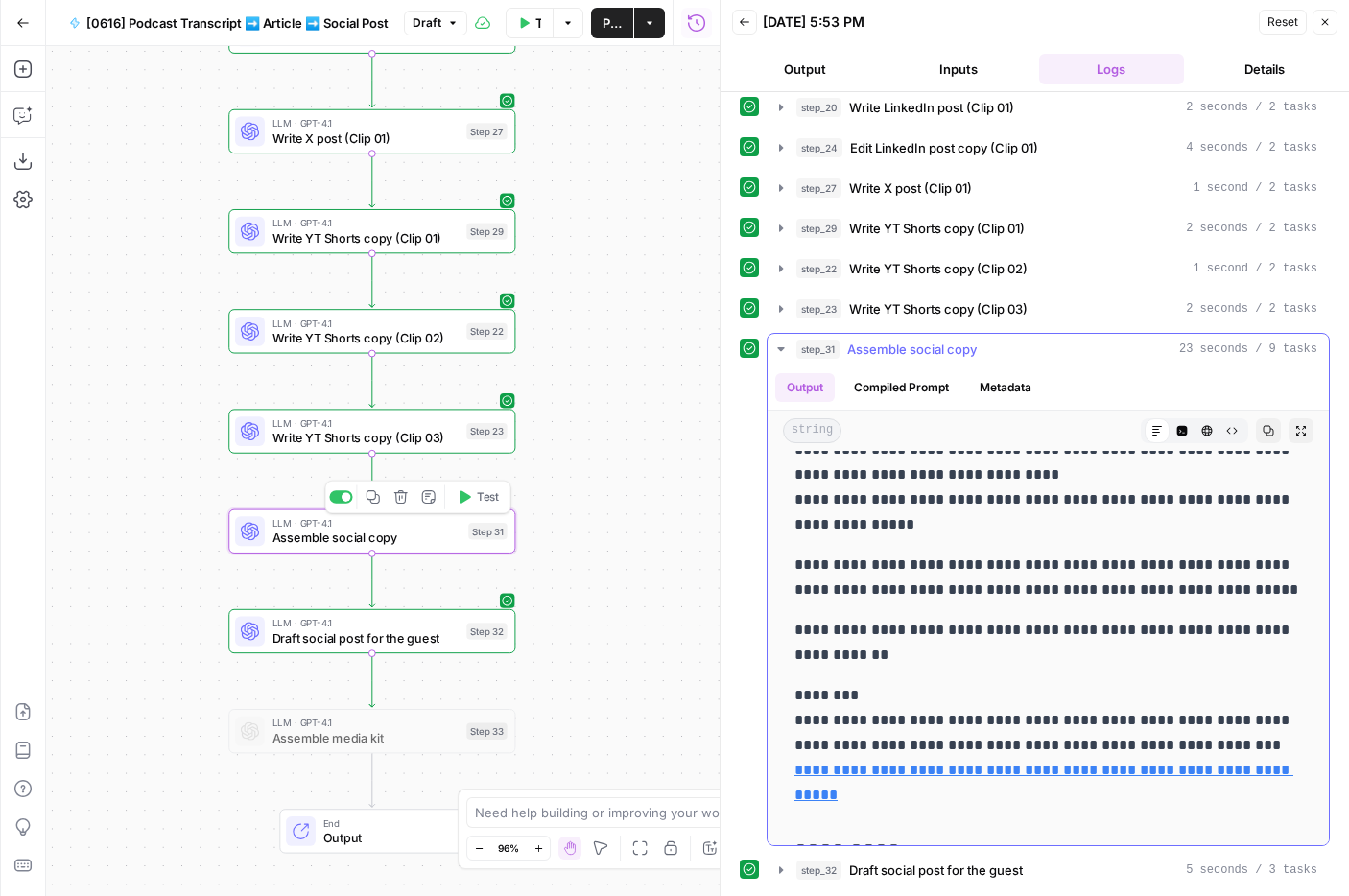 drag, startPoint x: 794, startPoint y: 507, endPoint x: 1123, endPoint y: 813, distance: 449.30724 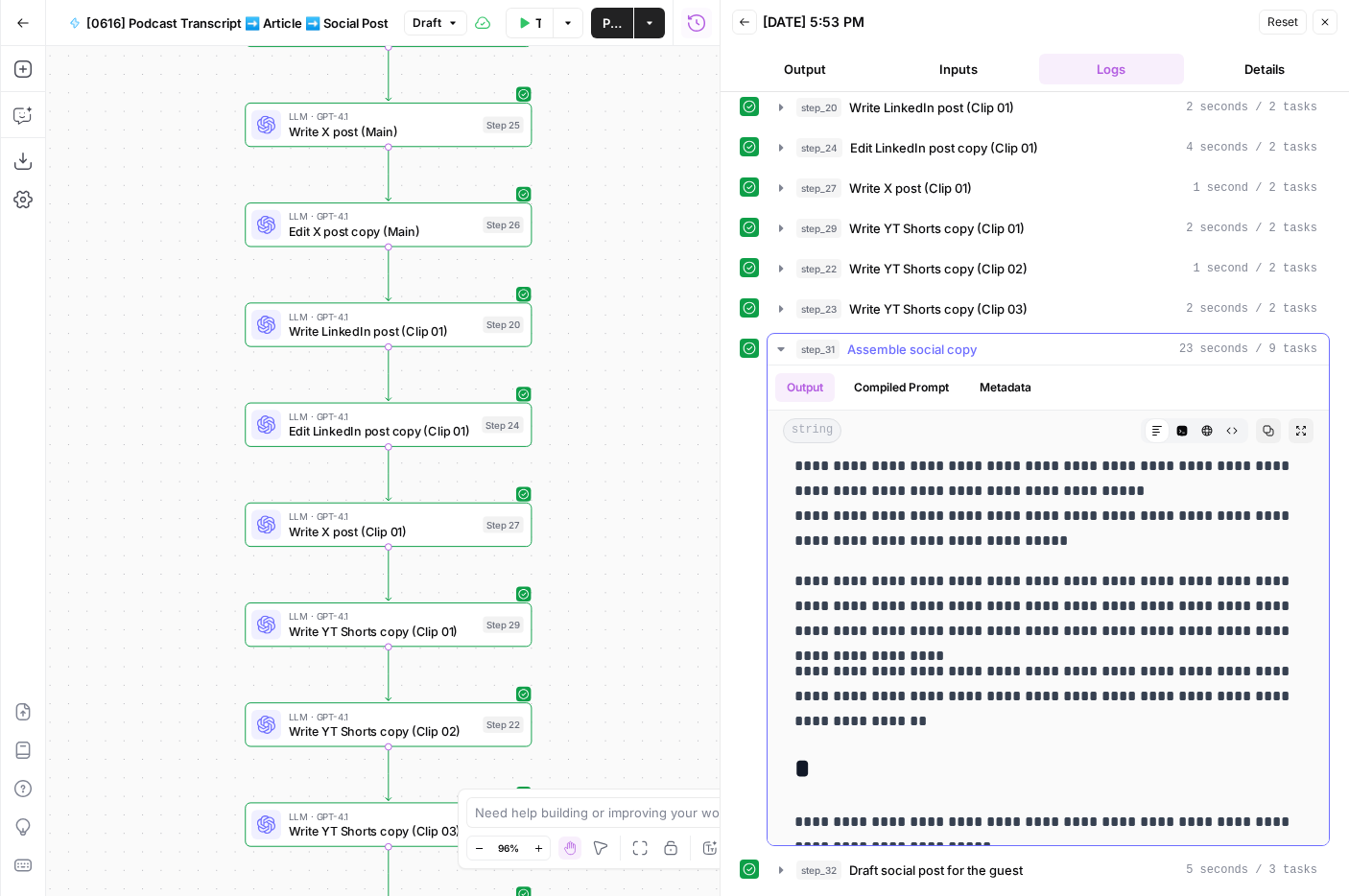 scroll, scrollTop: 2619, scrollLeft: 0, axis: vertical 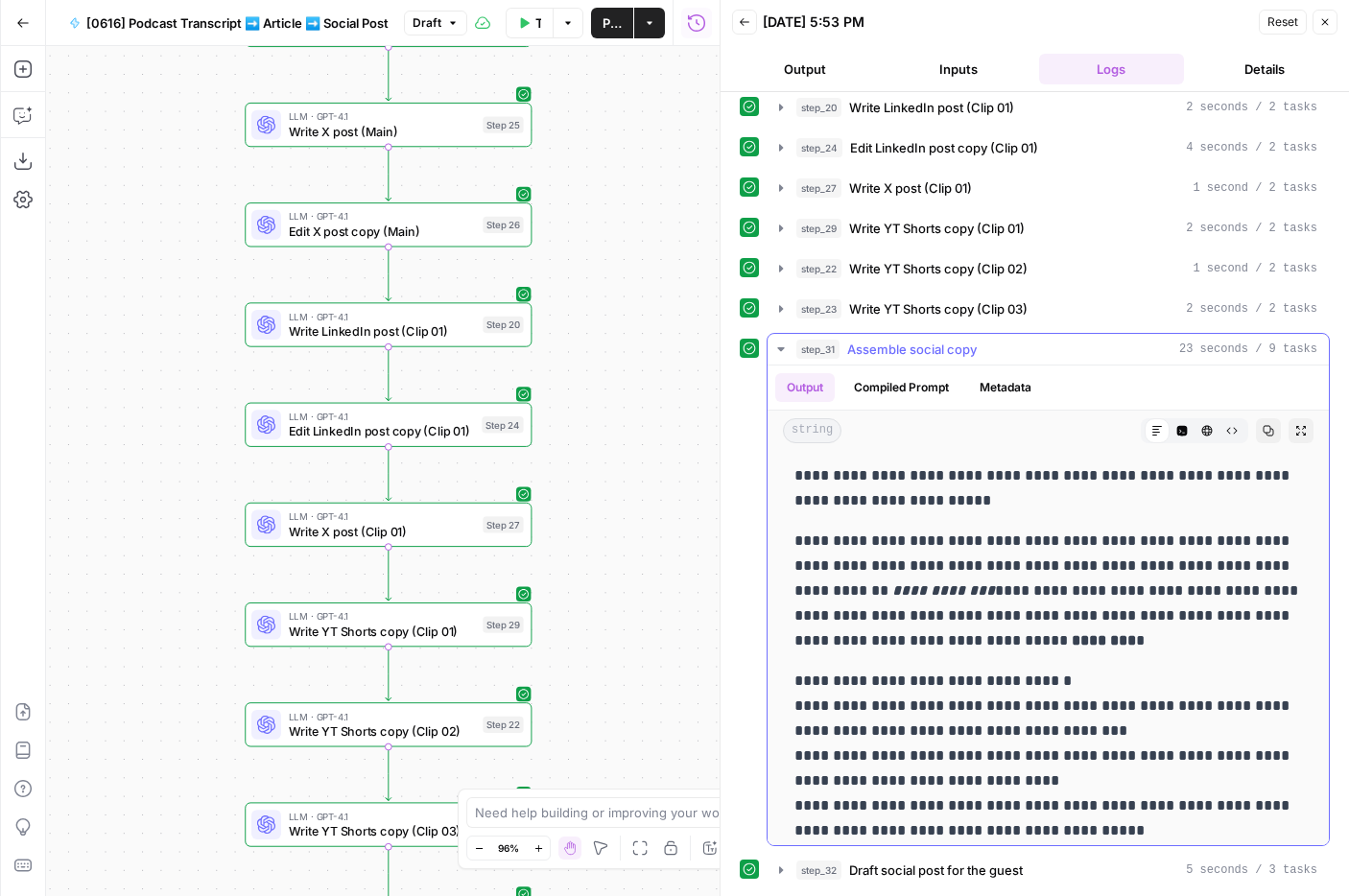 drag, startPoint x: 952, startPoint y: 701, endPoint x: 793, endPoint y: 483, distance: 269.82402 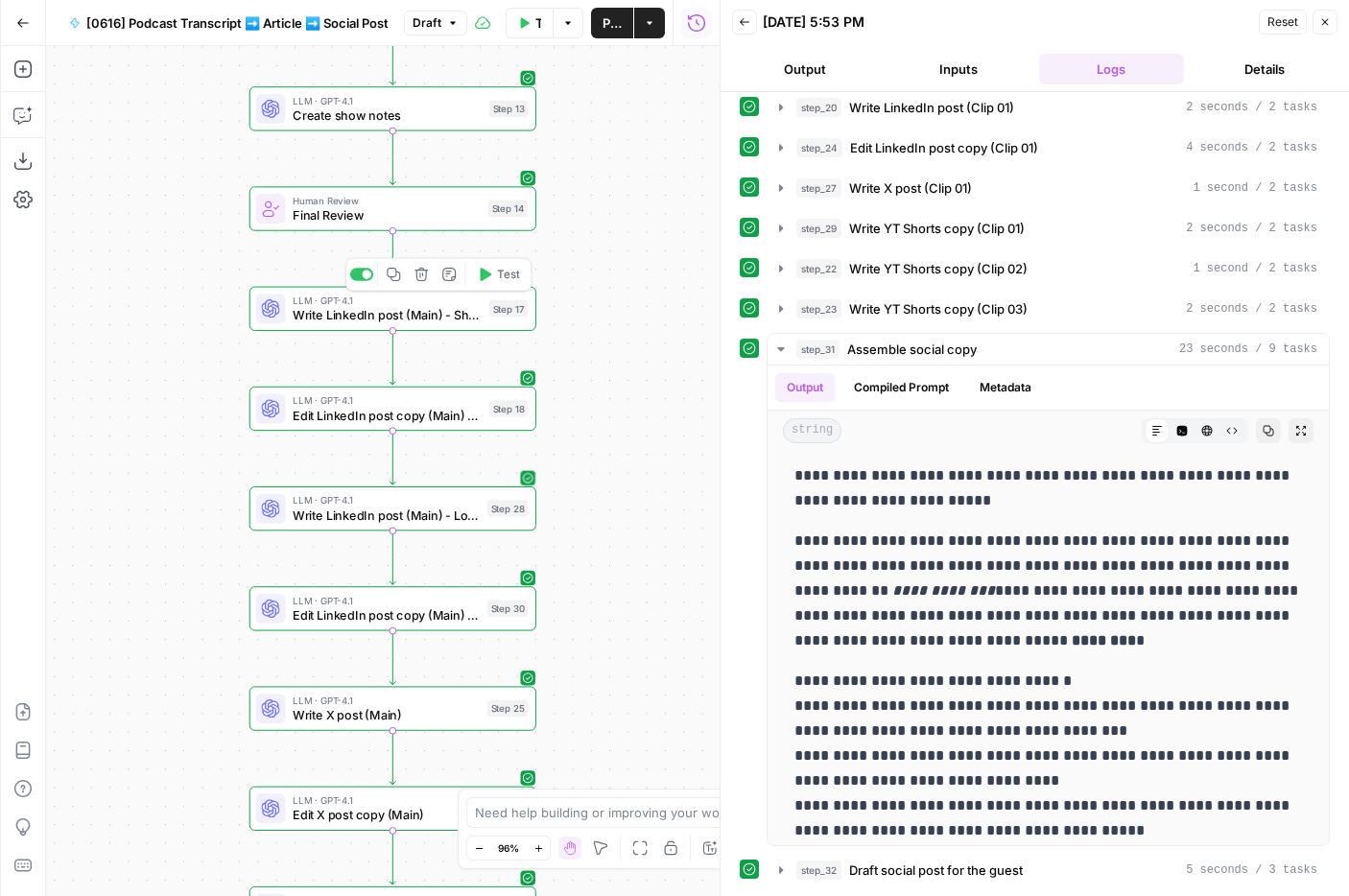 click on "Write LinkedIn post (Main) - Long" at bounding box center [386, 514] 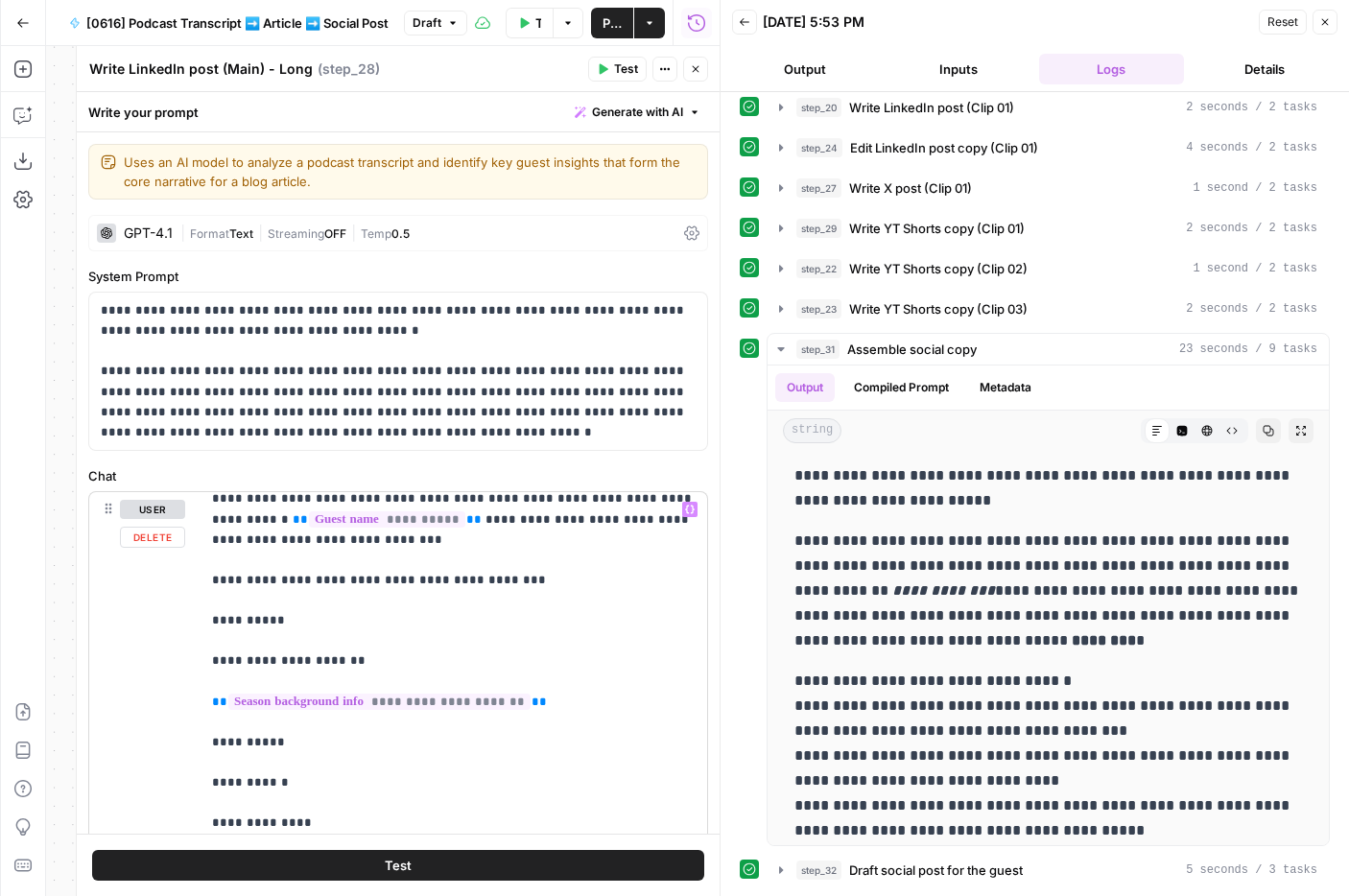 scroll, scrollTop: 466, scrollLeft: 0, axis: vertical 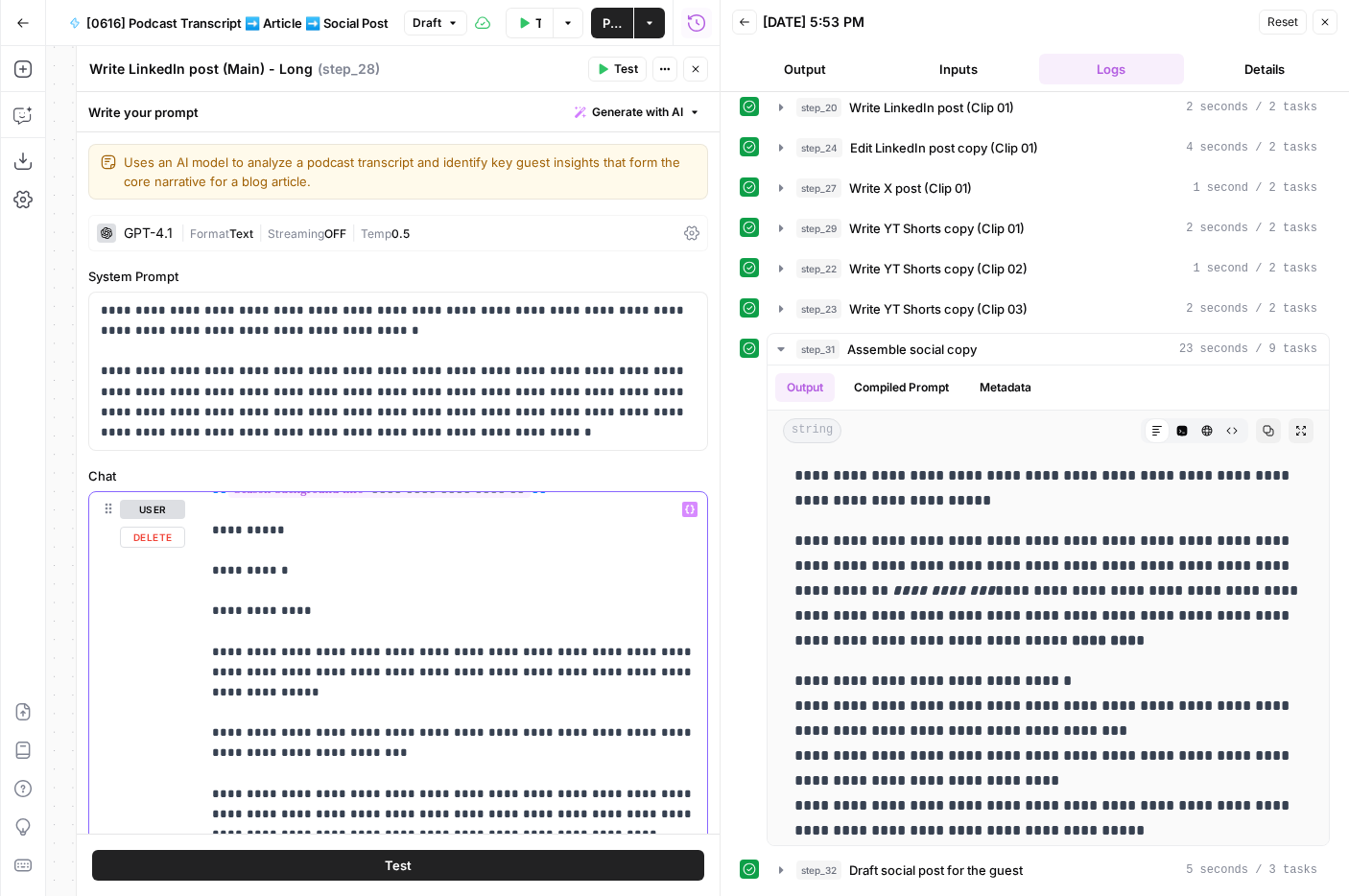 click on "**********" at bounding box center (454, 1138) 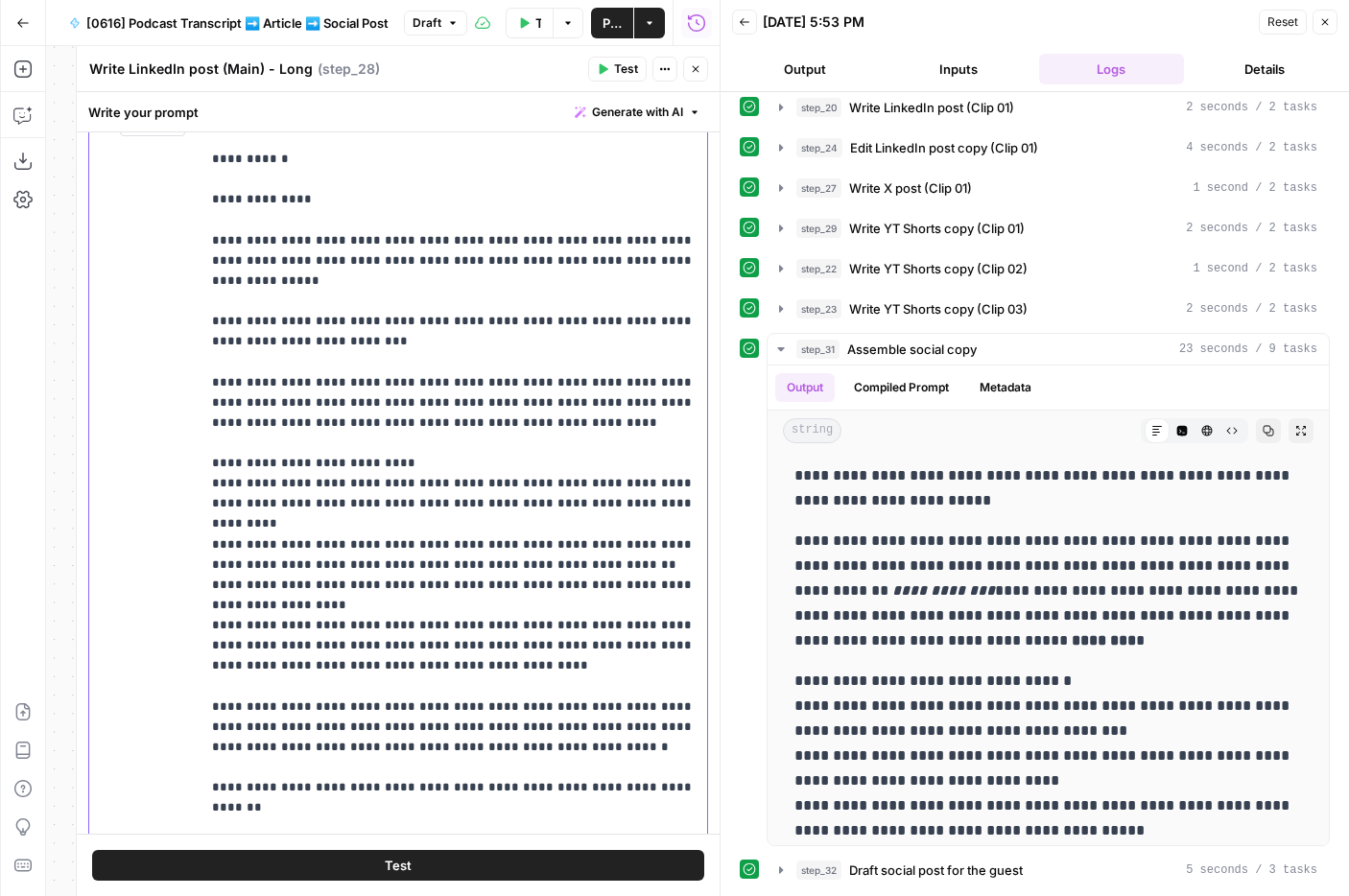 scroll, scrollTop: 1442, scrollLeft: 0, axis: vertical 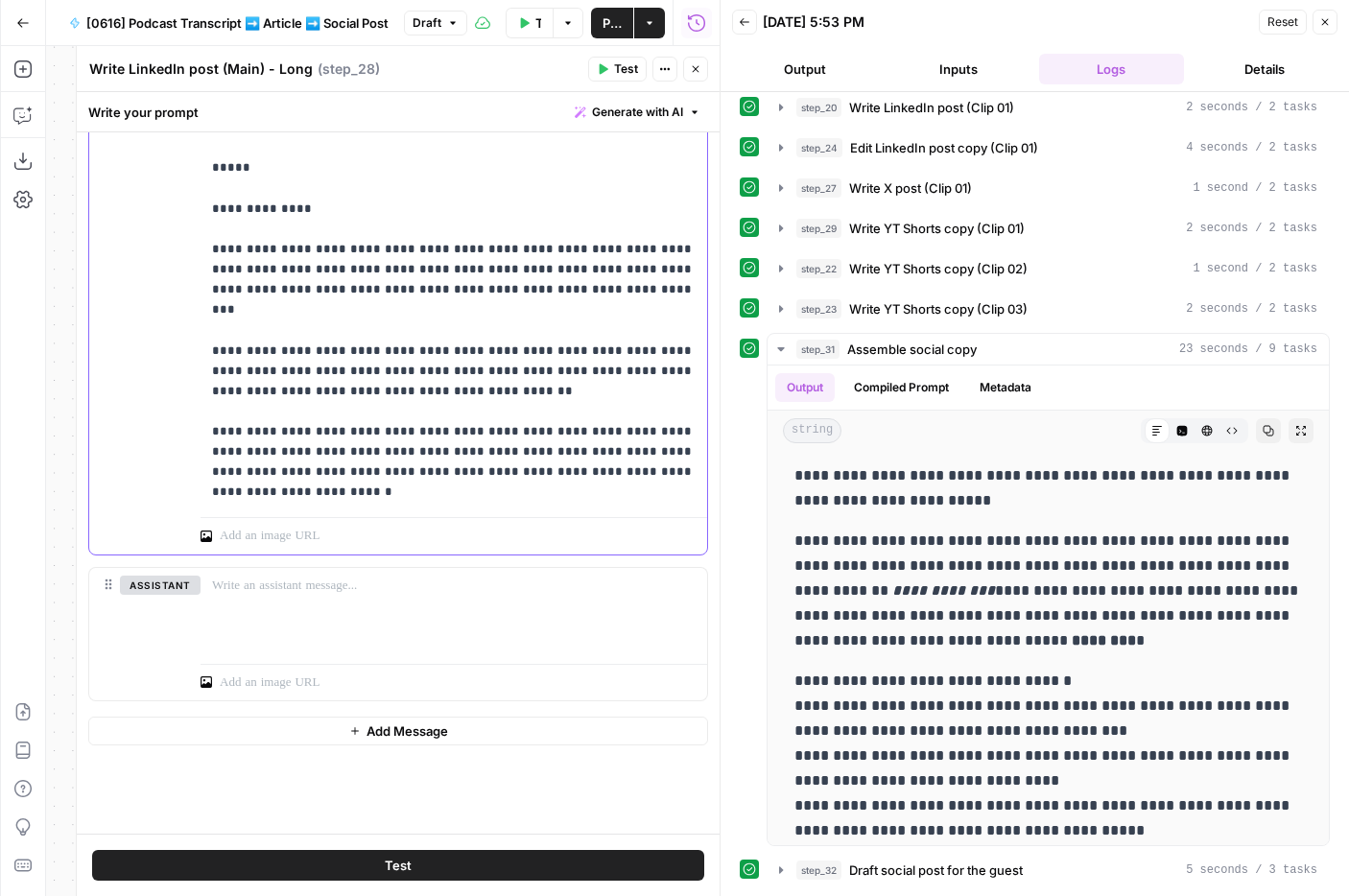 drag, startPoint x: 213, startPoint y: 513, endPoint x: 489, endPoint y: 963, distance: 527.89772 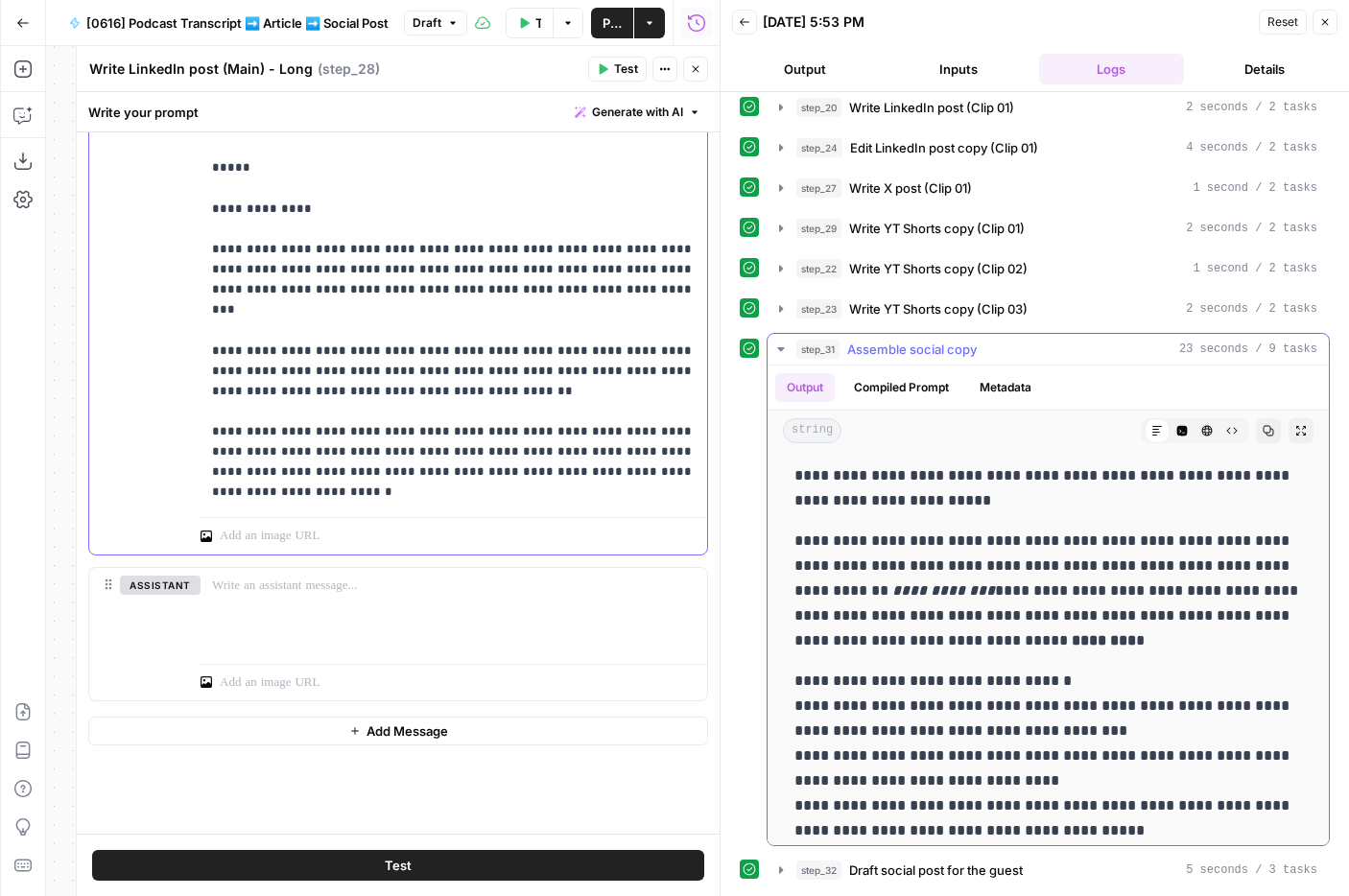 copy on "**********" 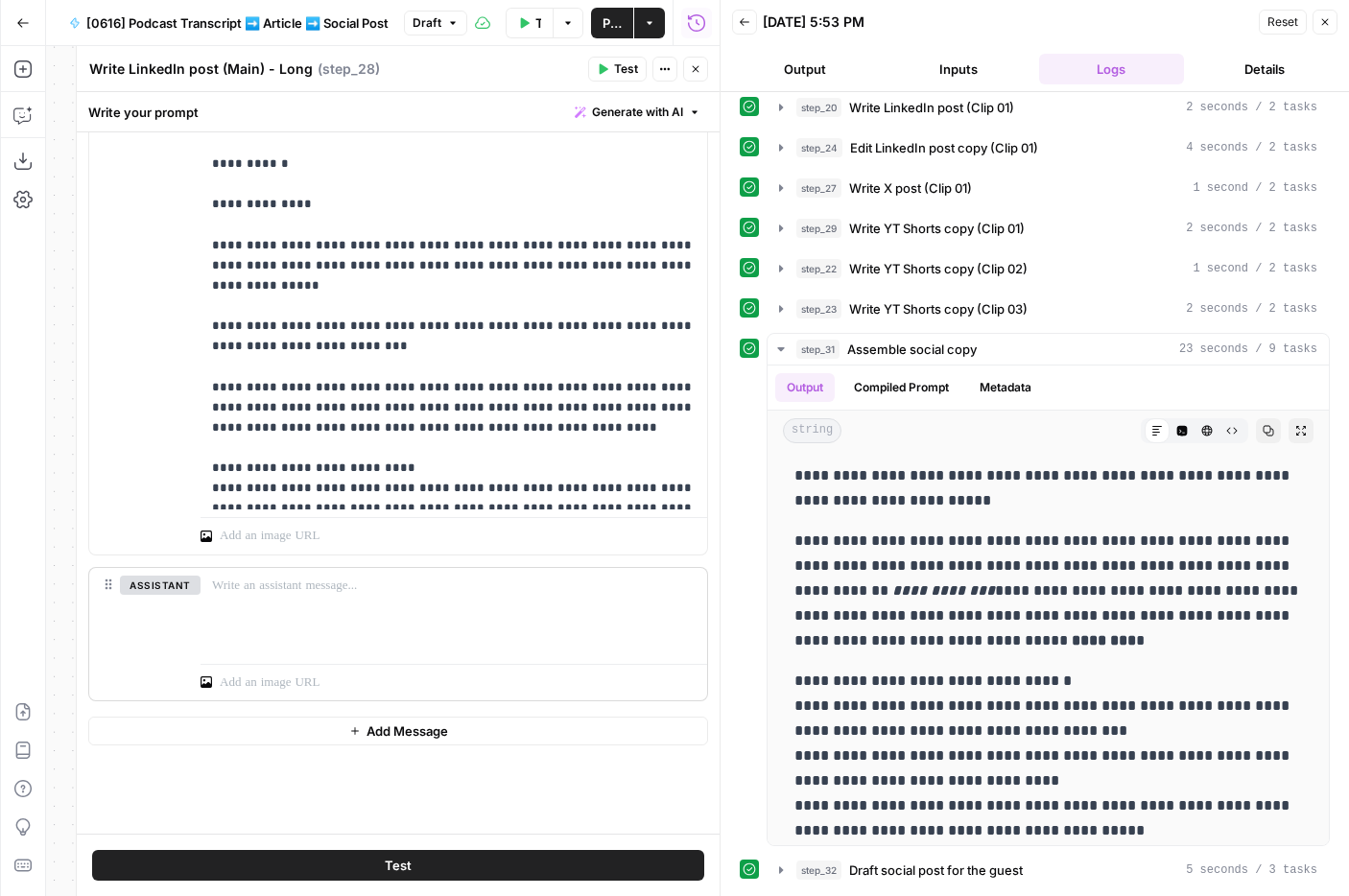 scroll, scrollTop: 0, scrollLeft: 0, axis: both 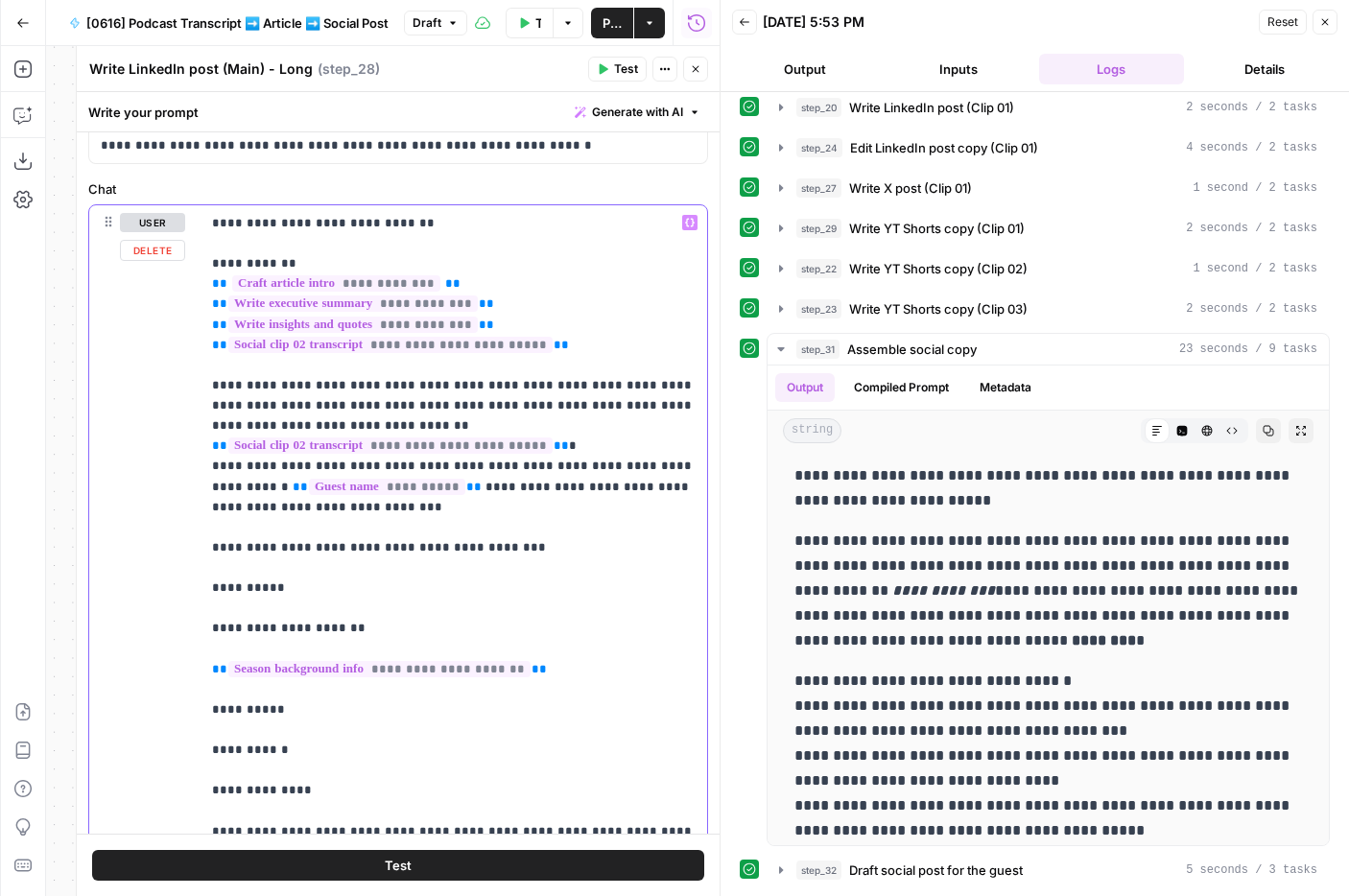 drag, startPoint x: 372, startPoint y: 406, endPoint x: 268, endPoint y: 421, distance: 105.07616 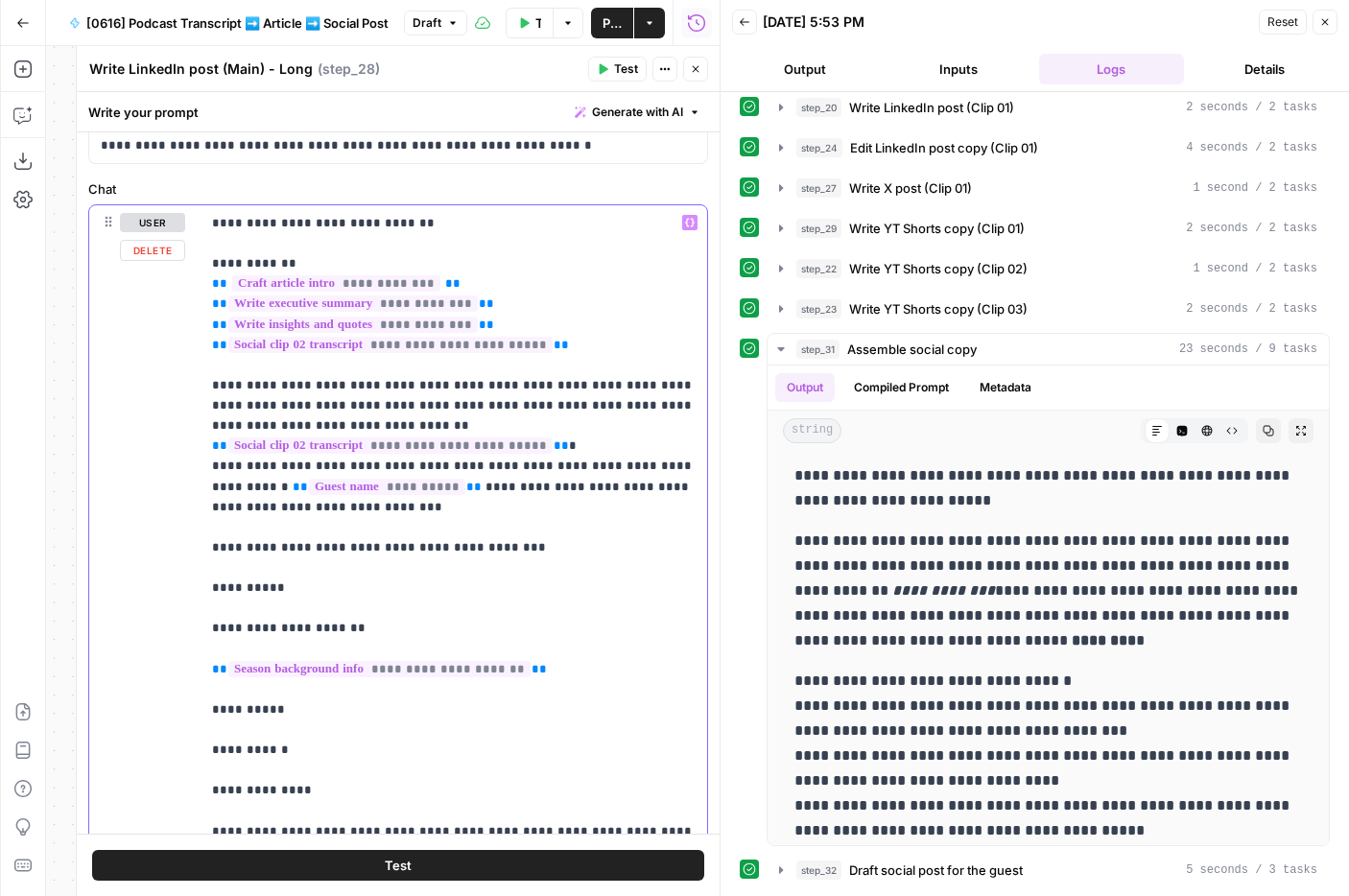 click on "**********" at bounding box center (454, 1317) 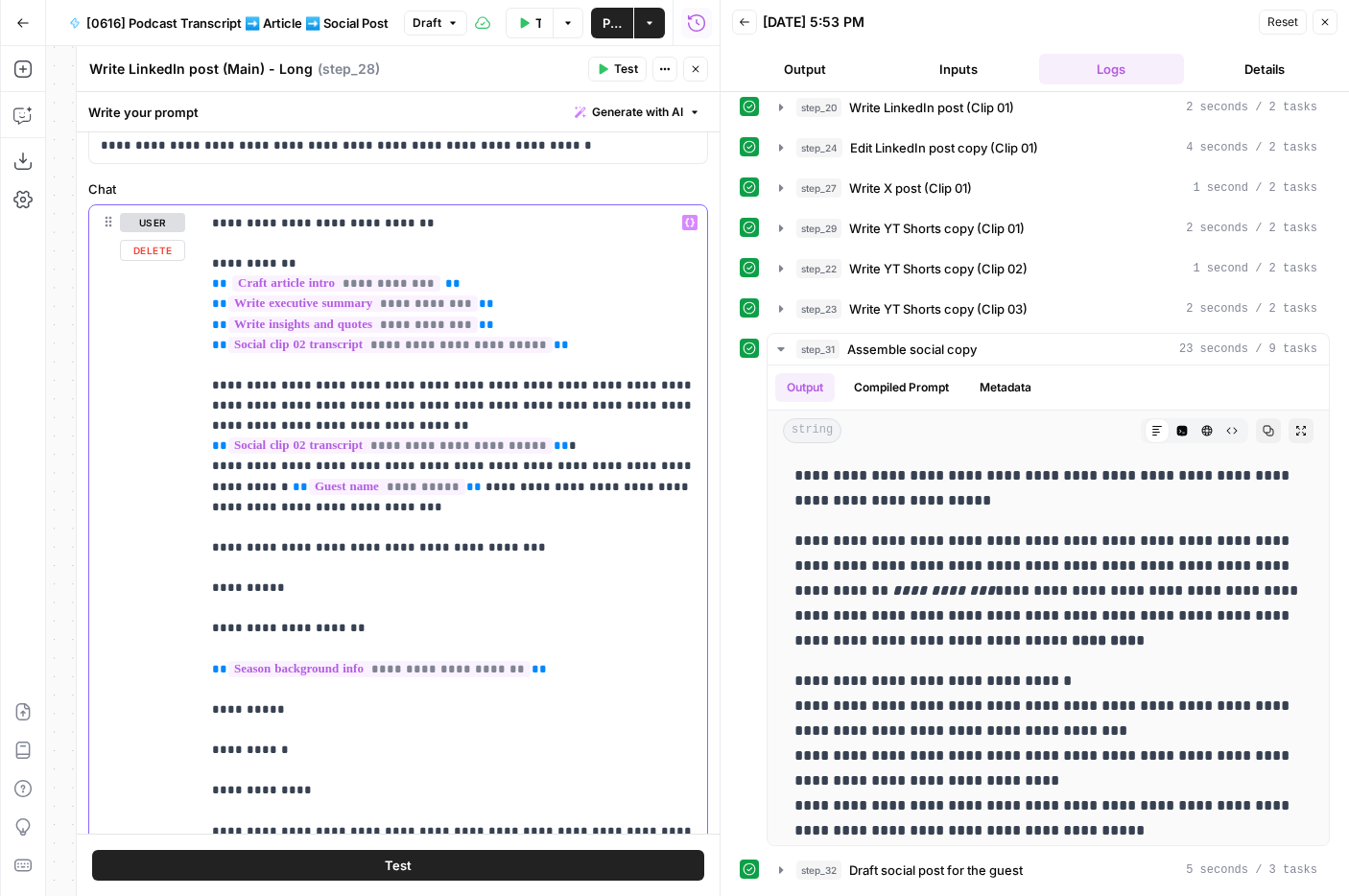 copy on "**********" 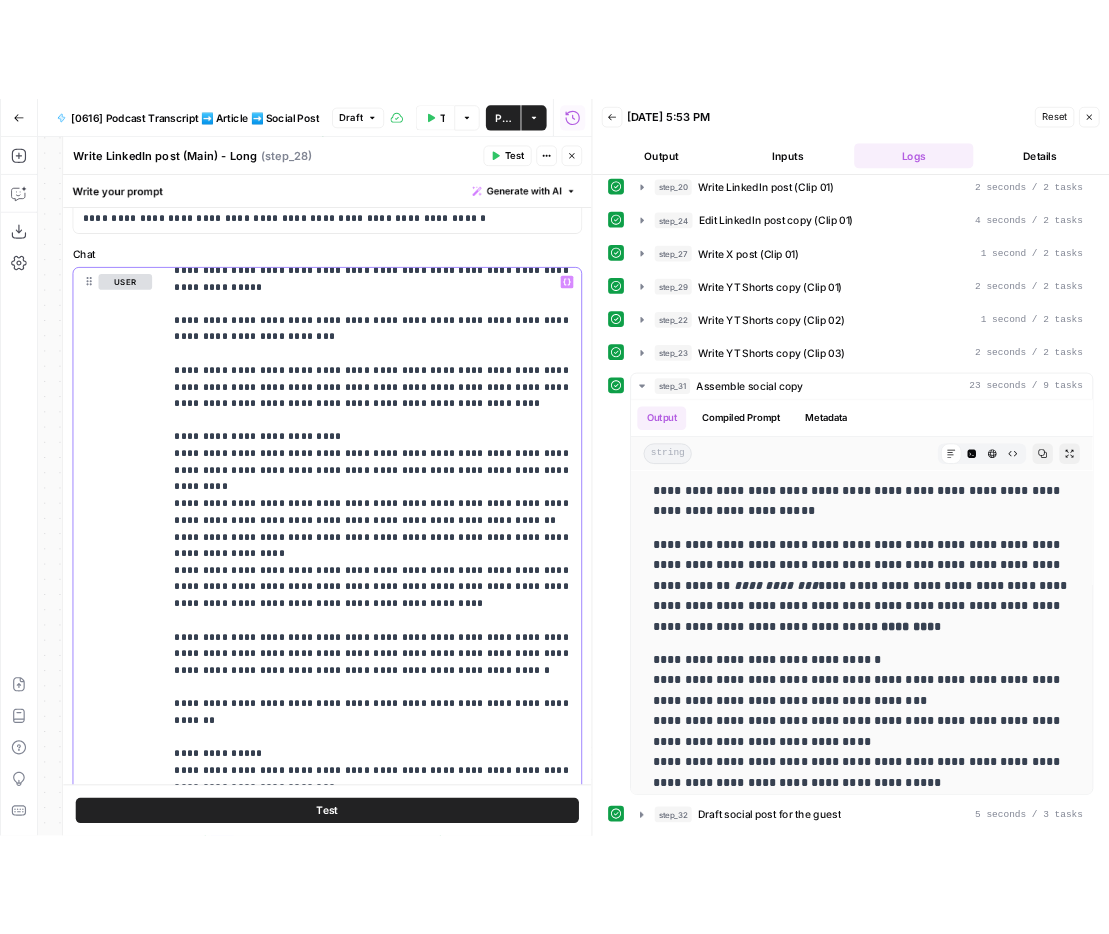 scroll, scrollTop: 723, scrollLeft: 0, axis: vertical 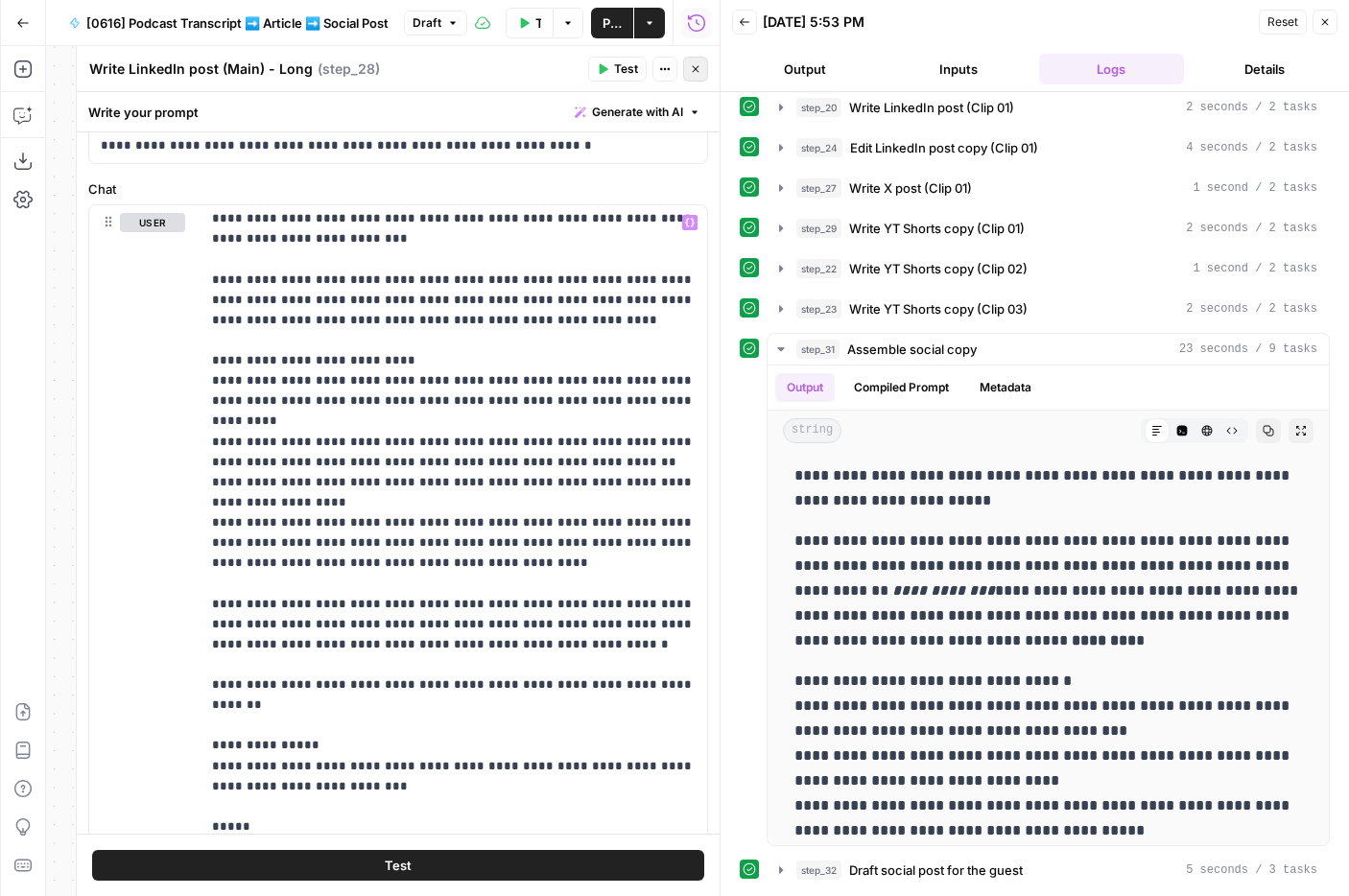 click 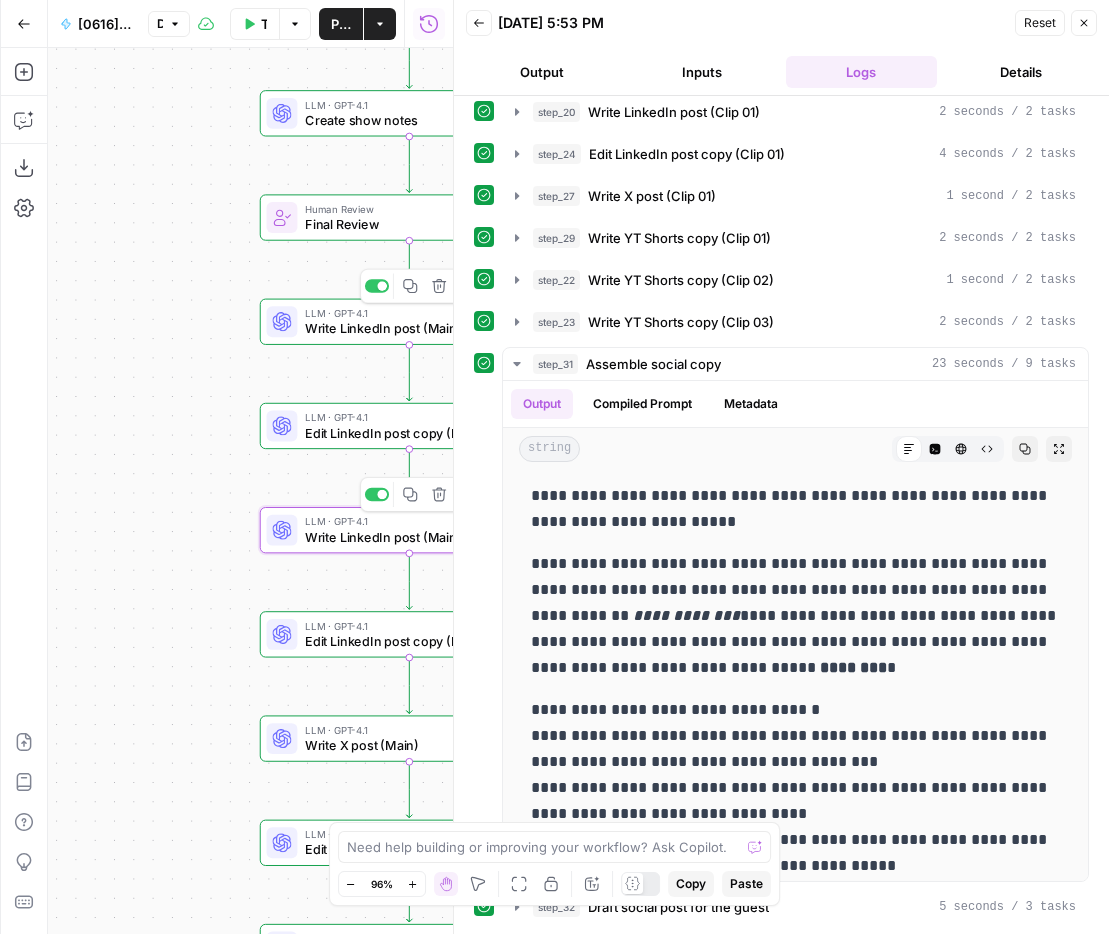scroll, scrollTop: 809, scrollLeft: 0, axis: vertical 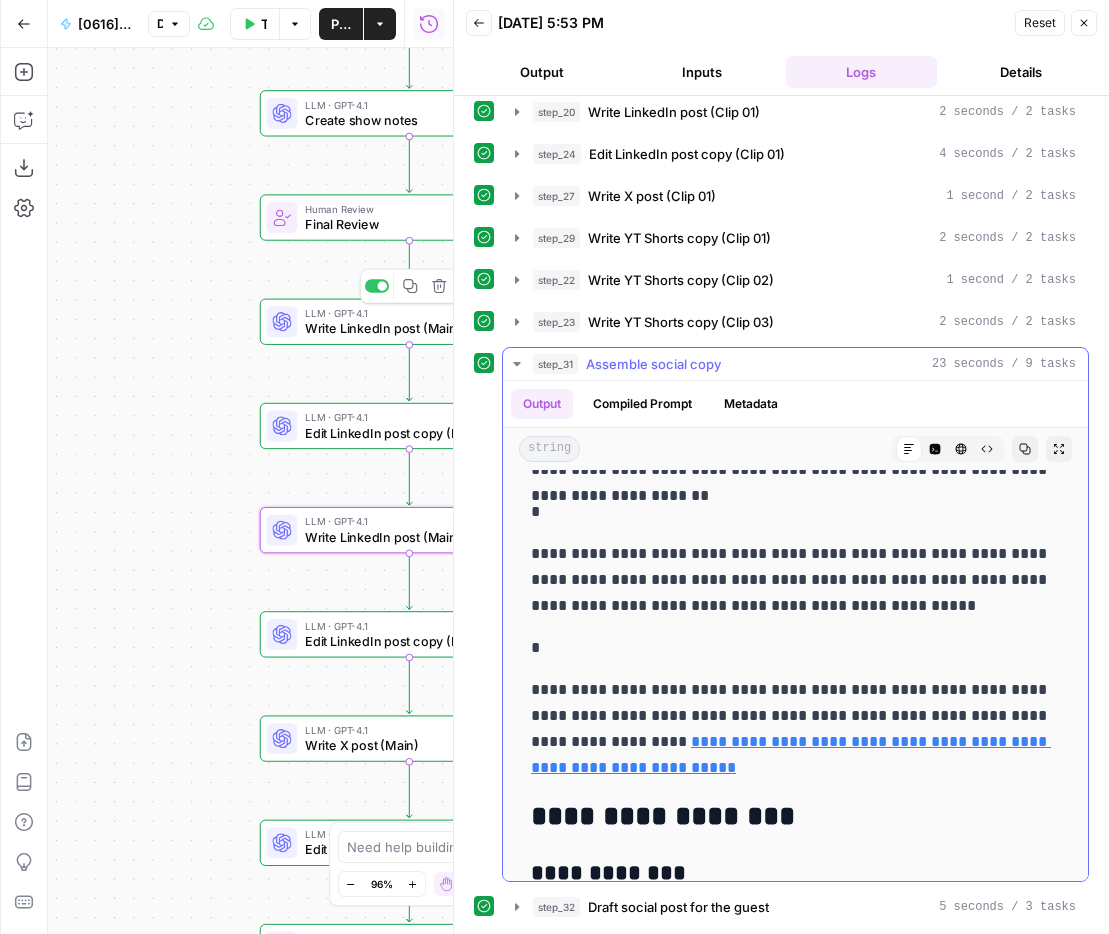 drag, startPoint x: 669, startPoint y: 778, endPoint x: 670, endPoint y: 627, distance: 151.00331 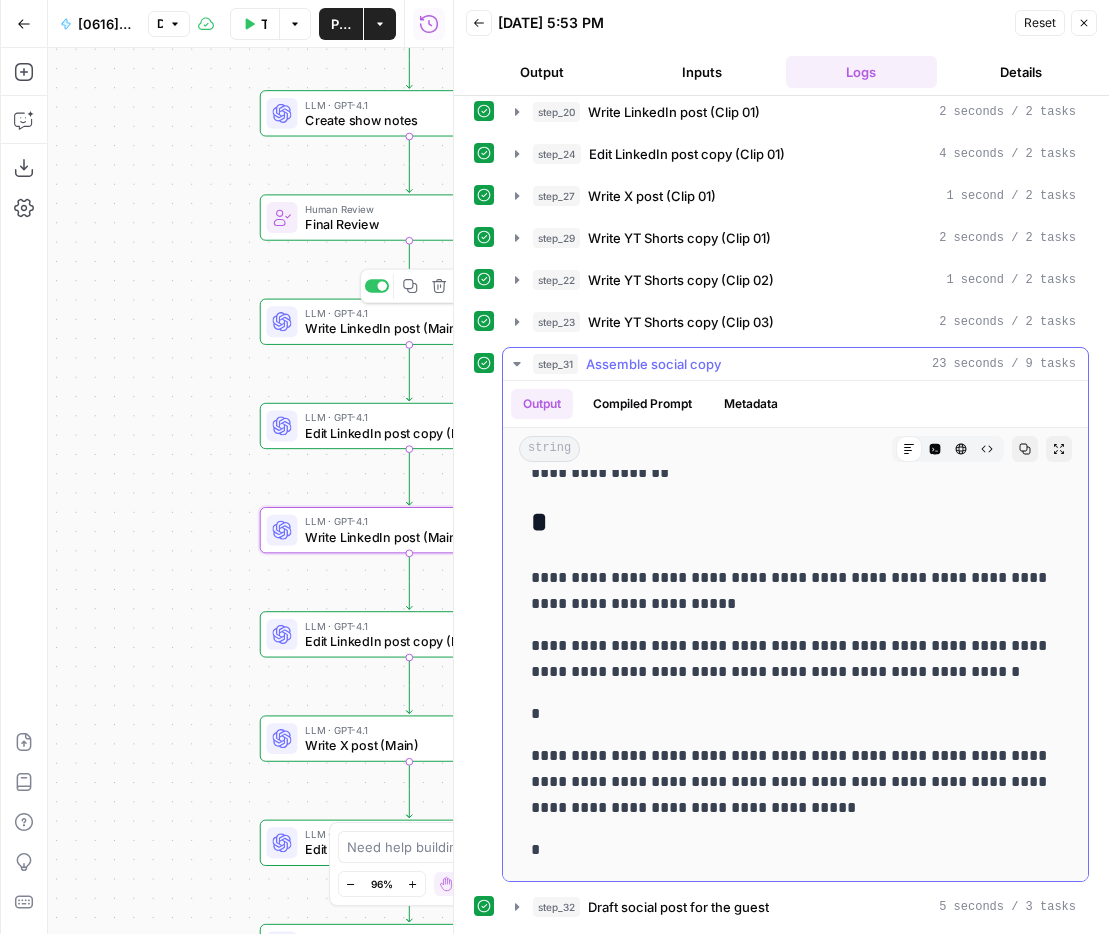 scroll, scrollTop: 2953, scrollLeft: 0, axis: vertical 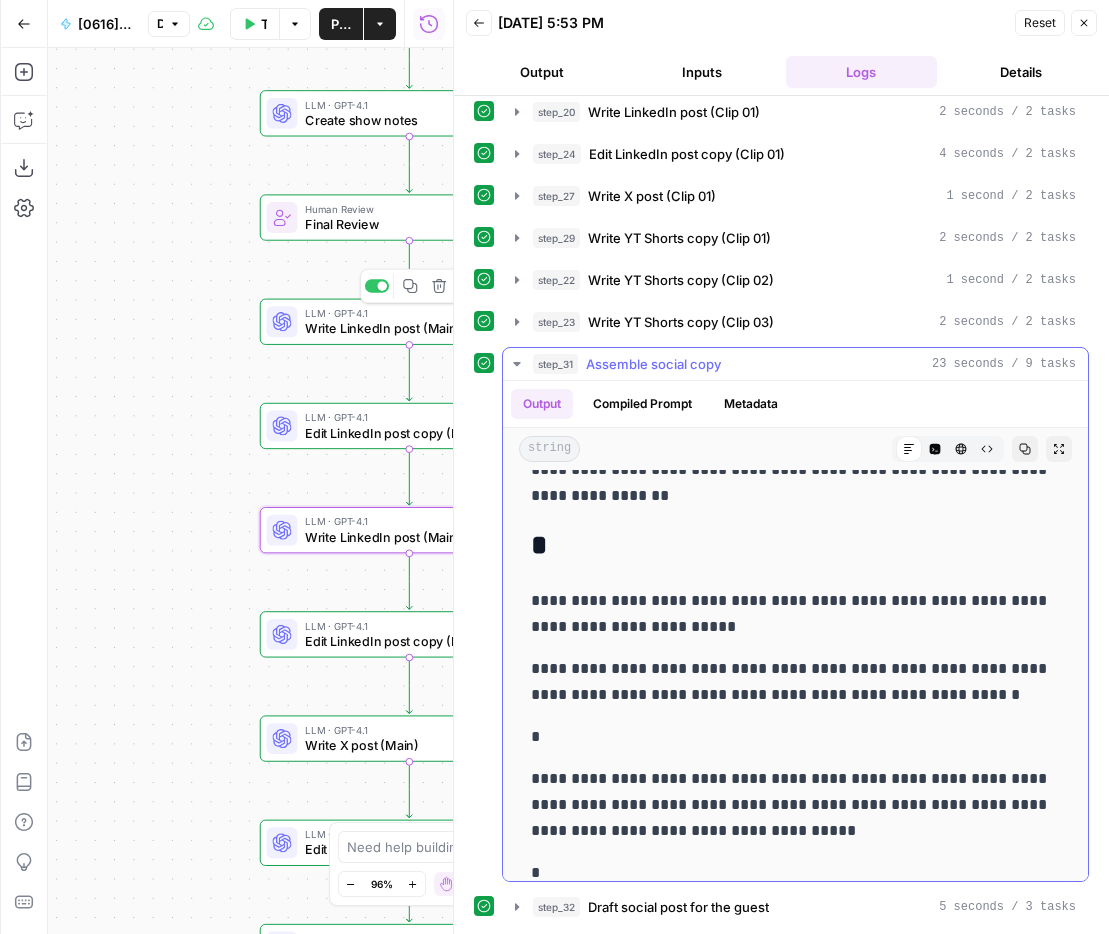 drag, startPoint x: 660, startPoint y: 770, endPoint x: 535, endPoint y: 789, distance: 126.43575 